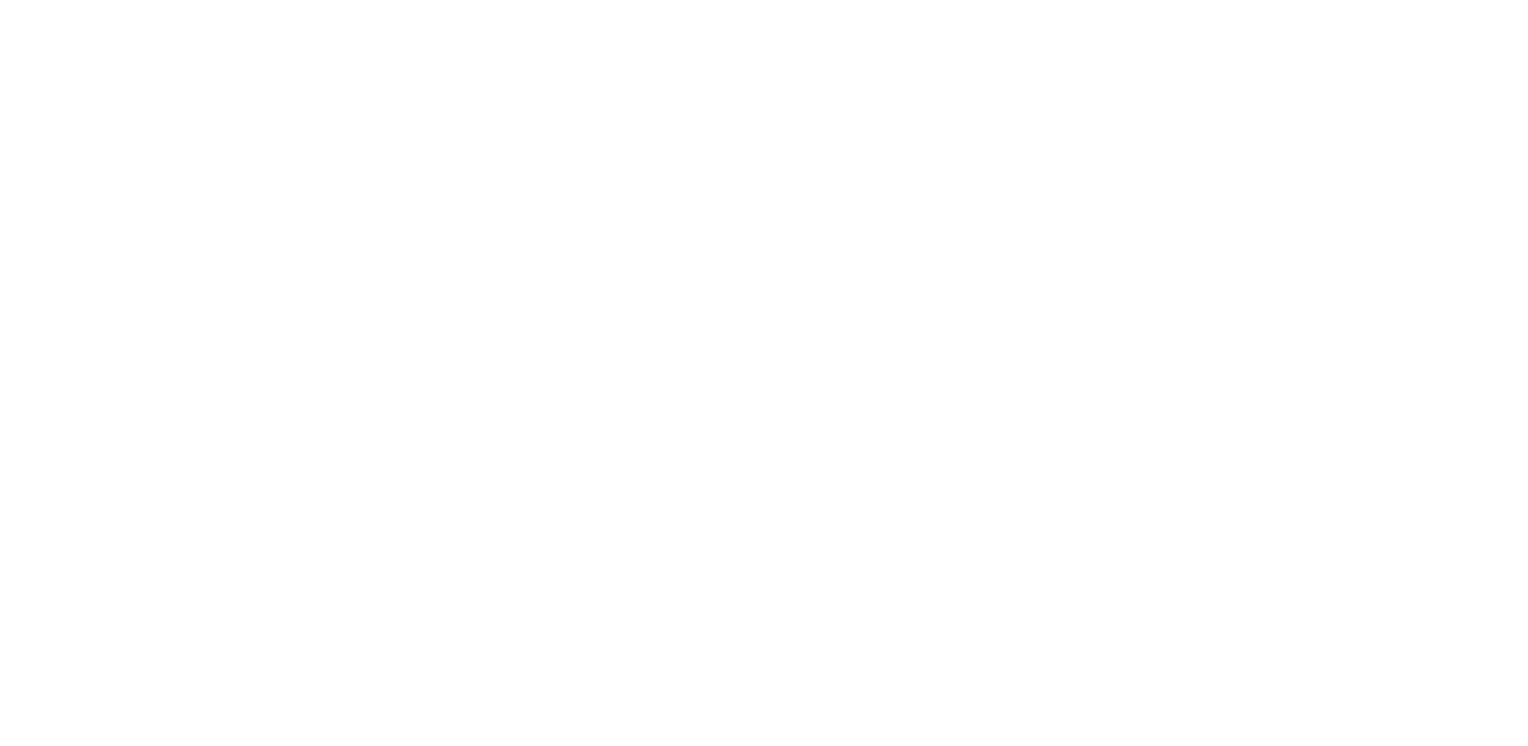 scroll, scrollTop: 0, scrollLeft: 0, axis: both 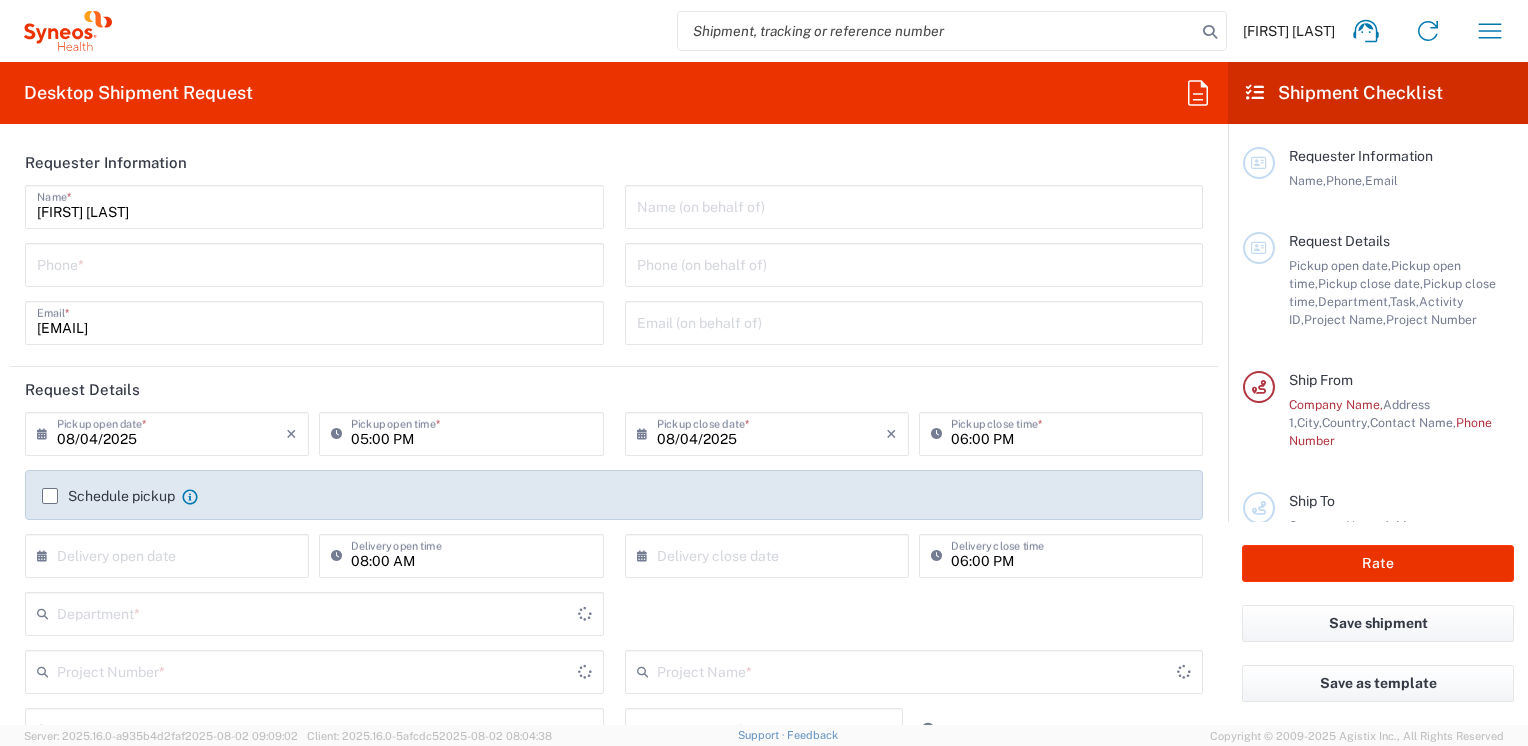 type on "3110" 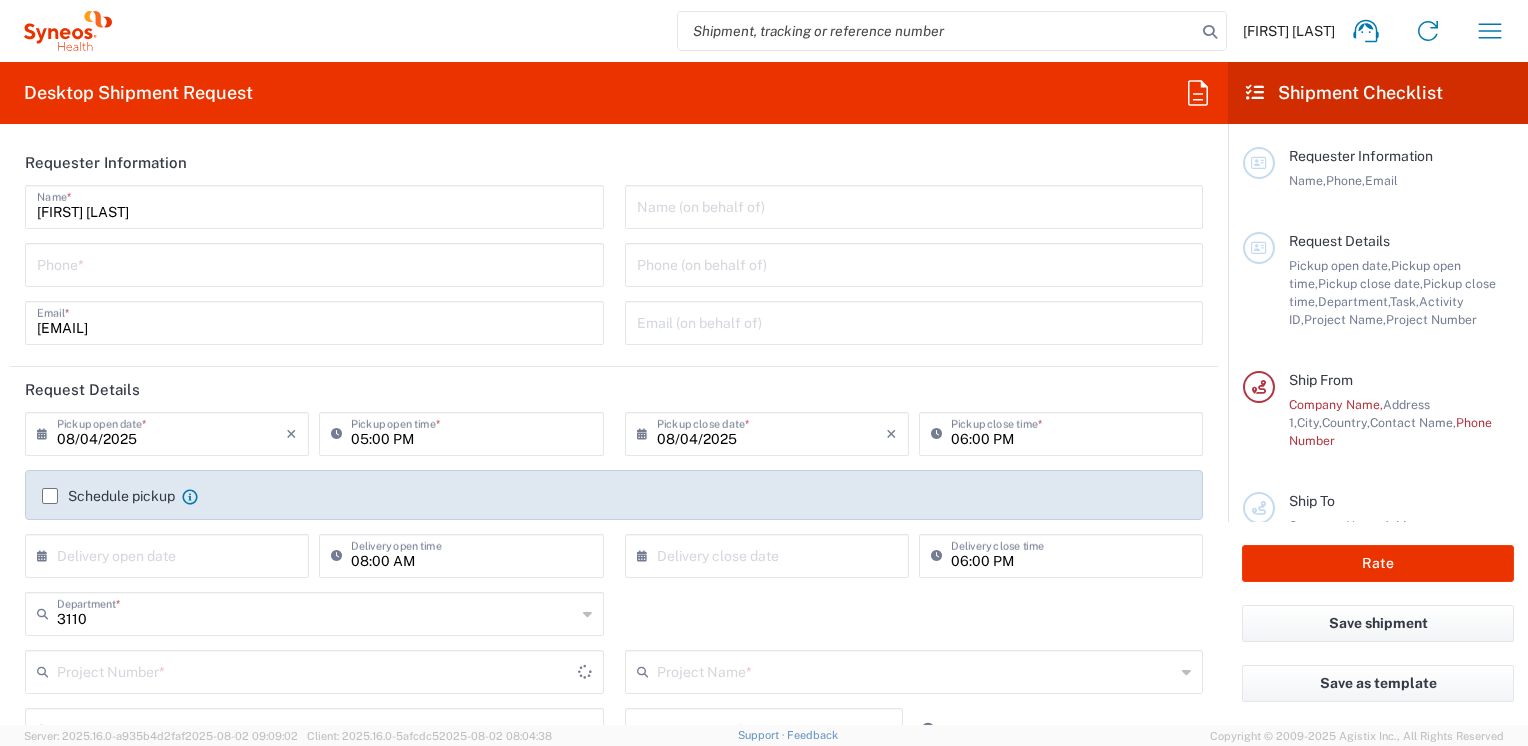 type on "Spain" 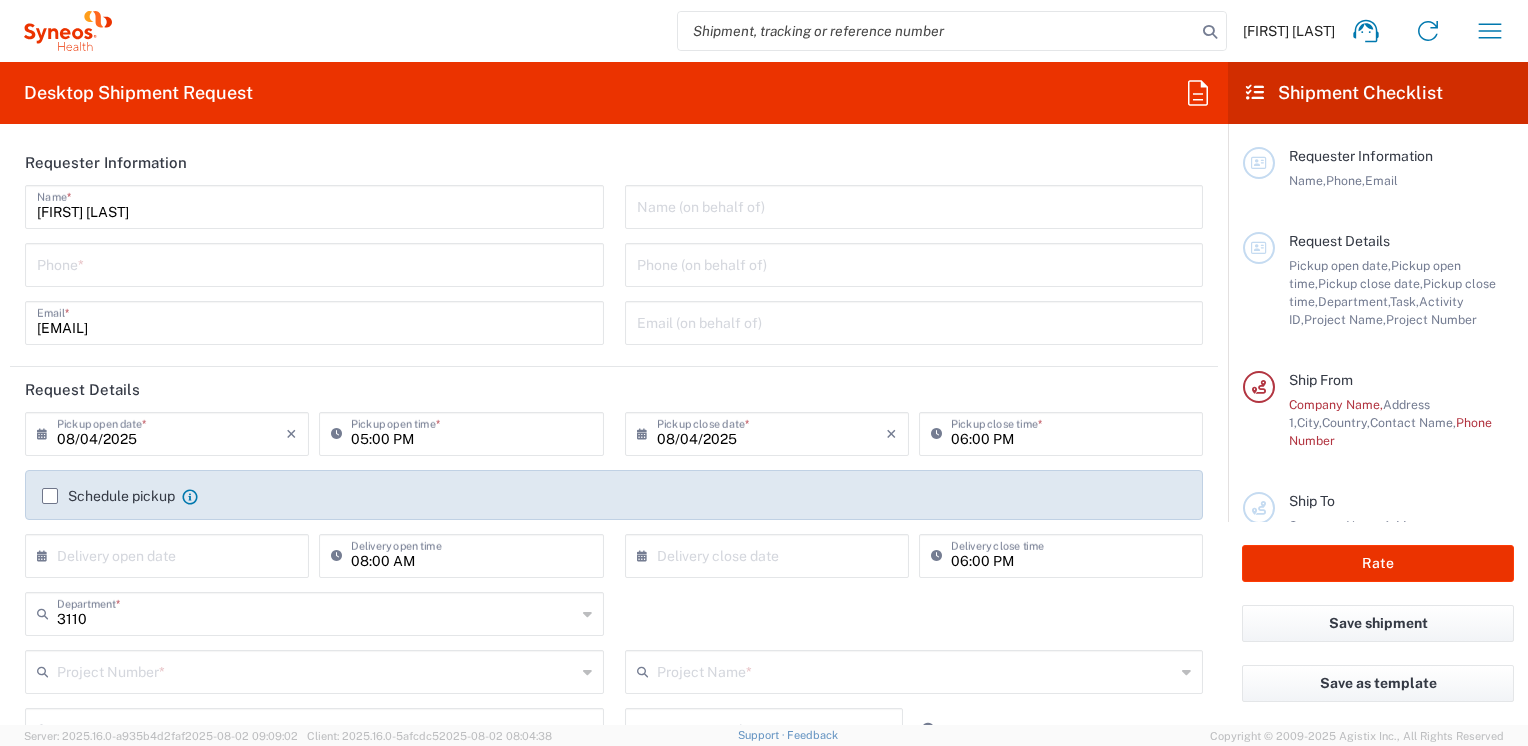 type on "Syneos Health Clinical Spain" 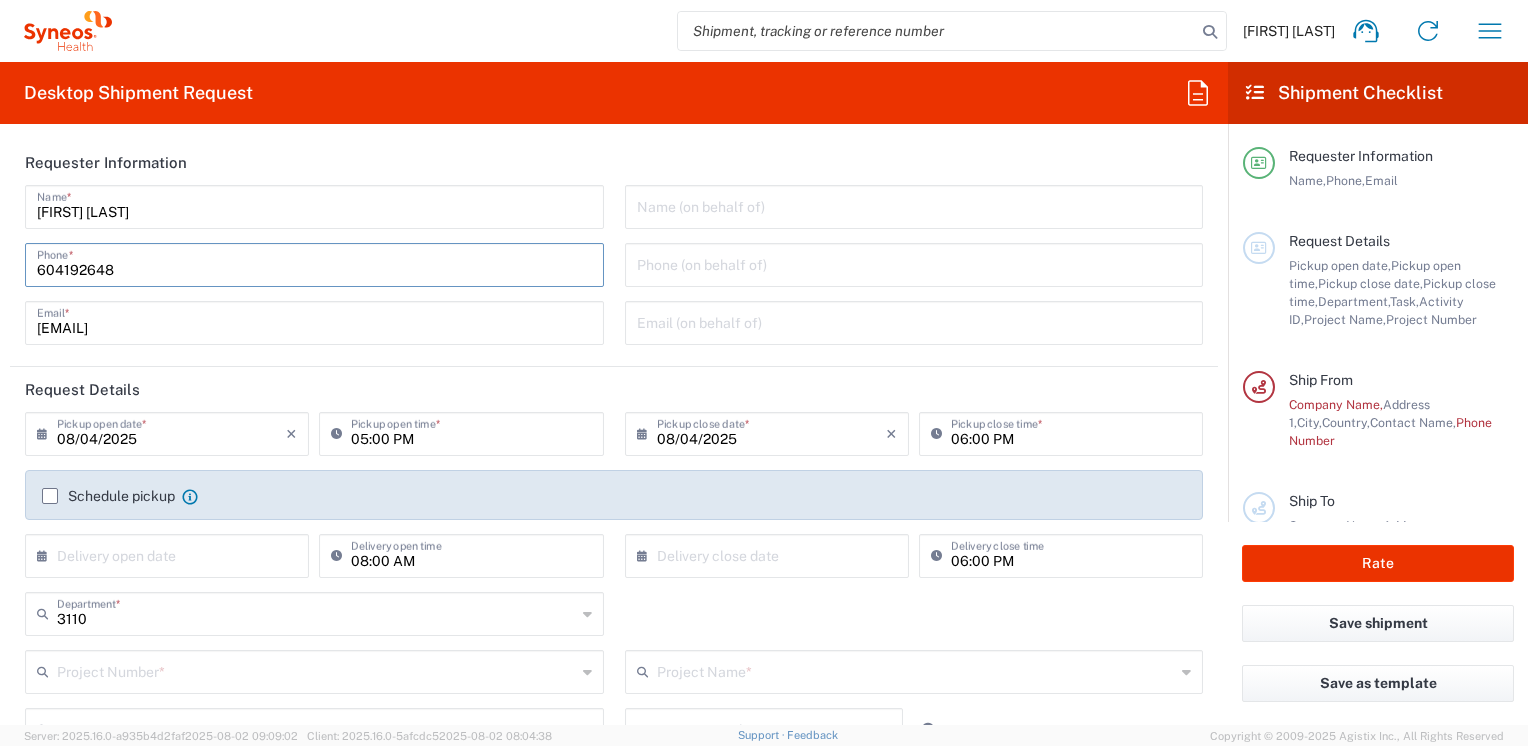 type on "[NUMBER]" 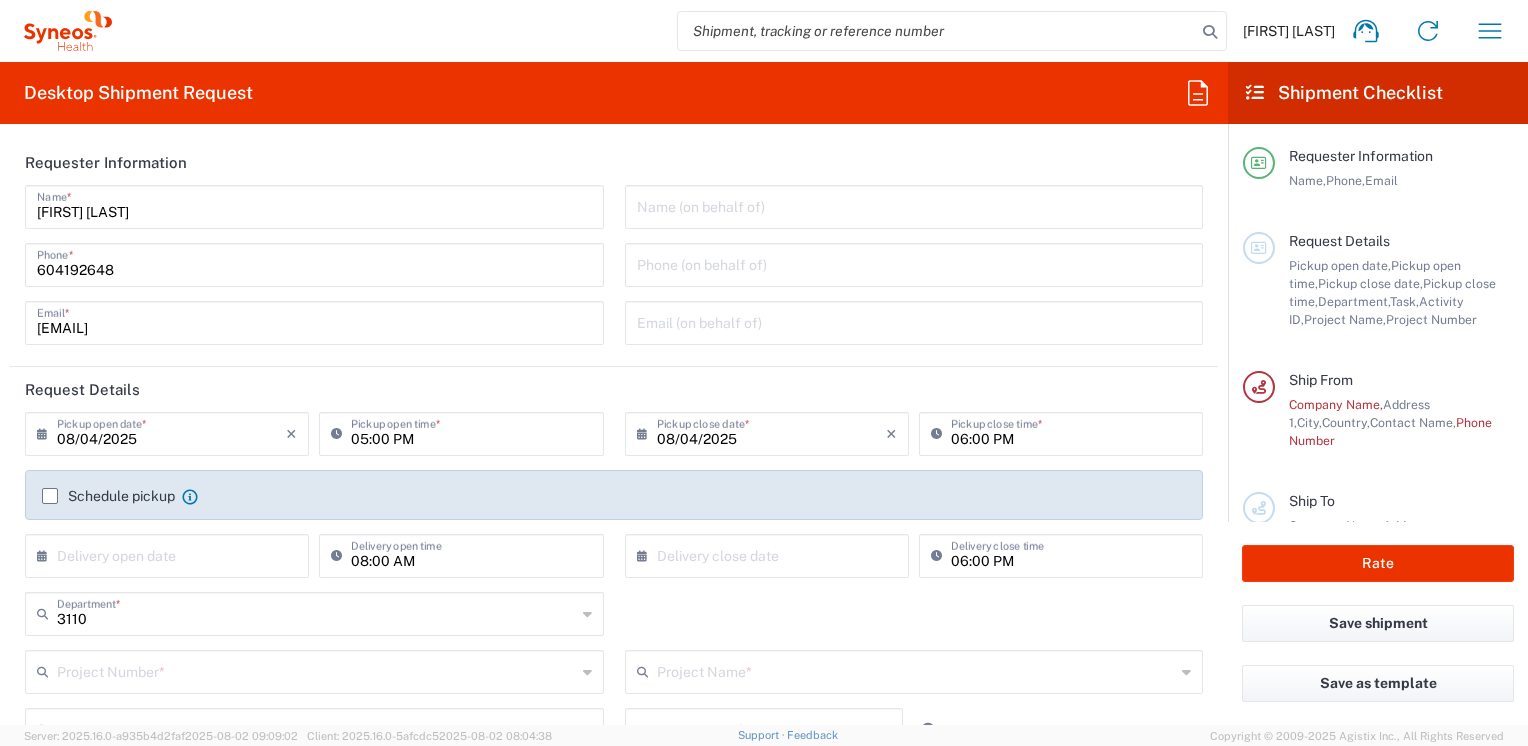 click on "christian.huamancastillo@syneoshealth.com  Email  *" 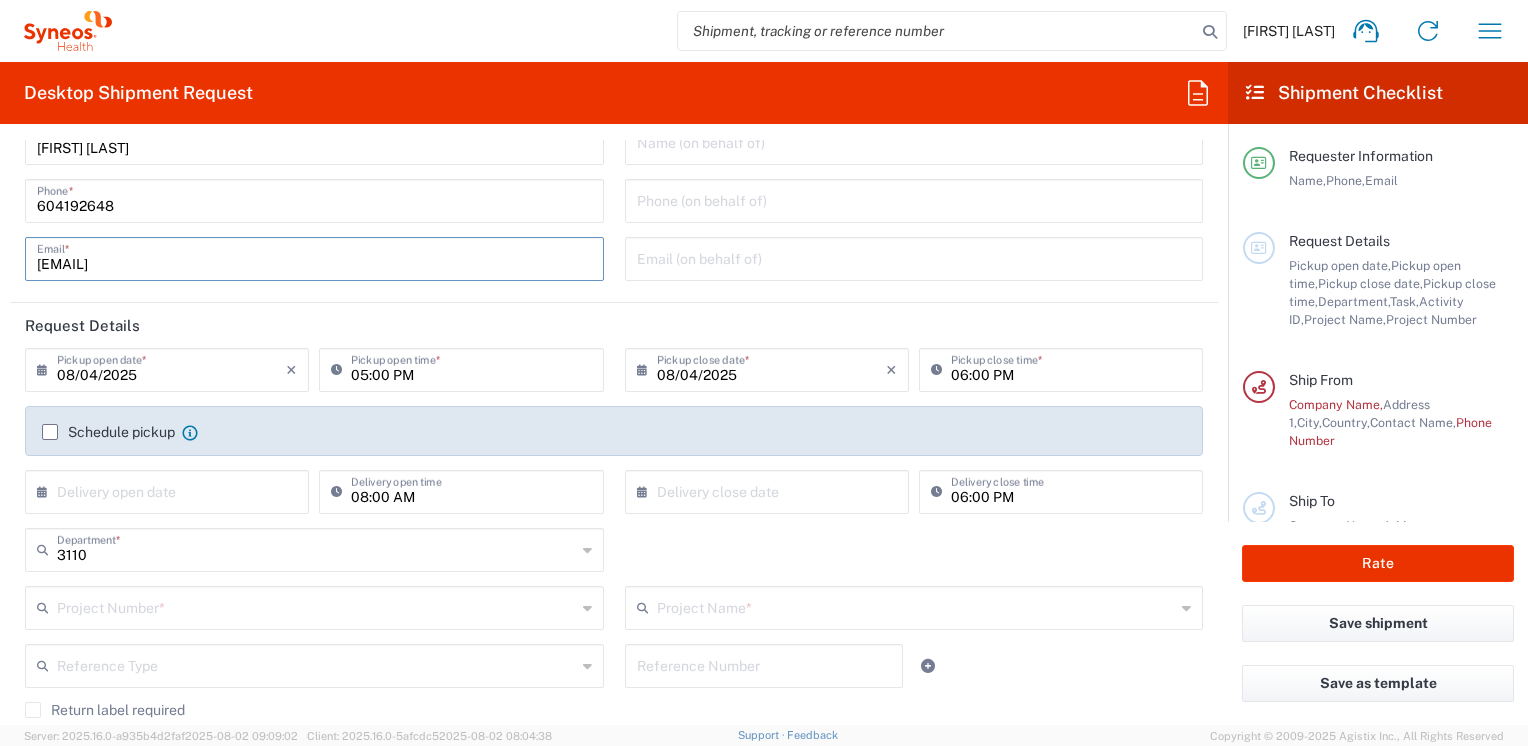 scroll, scrollTop: 100, scrollLeft: 0, axis: vertical 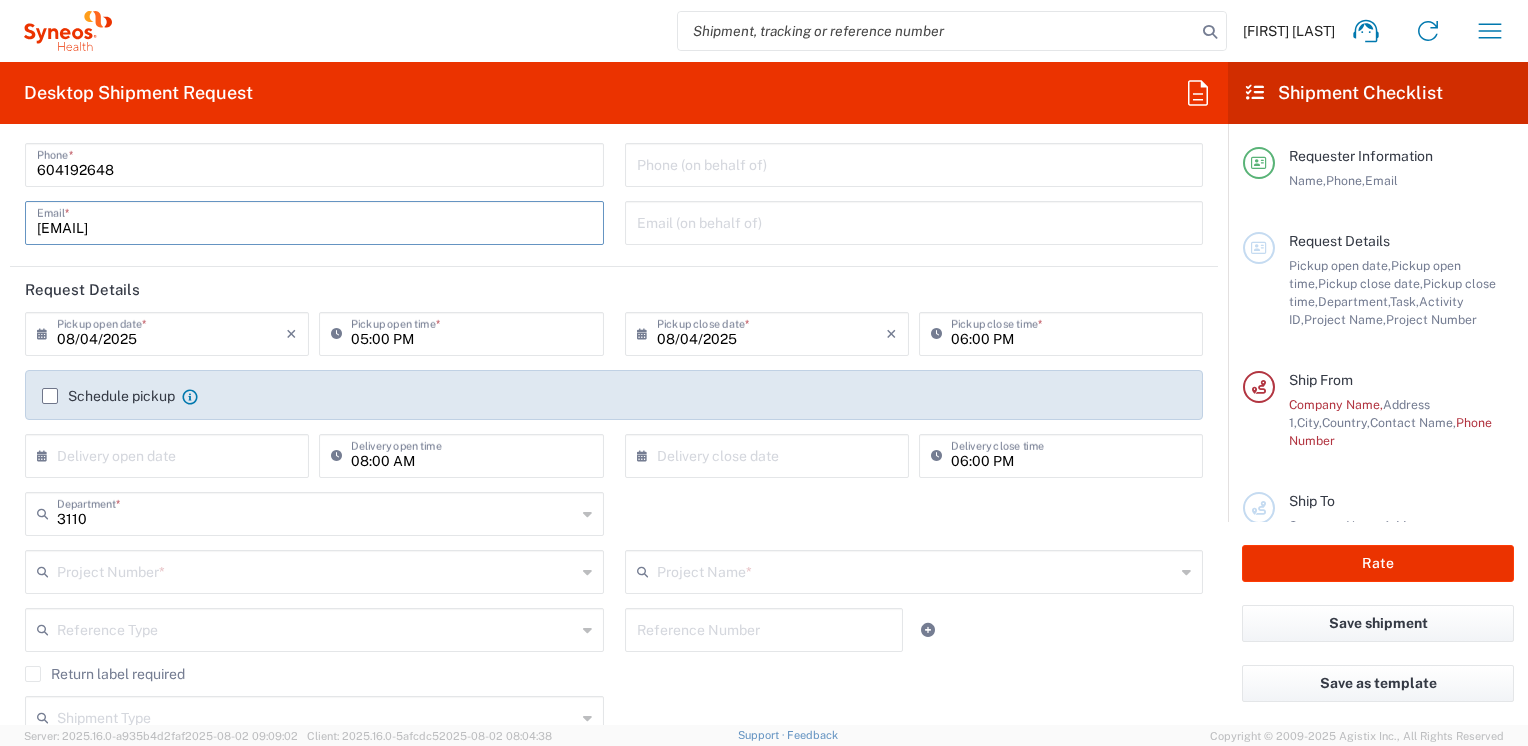click on "08/04/2025" at bounding box center [171, 332] 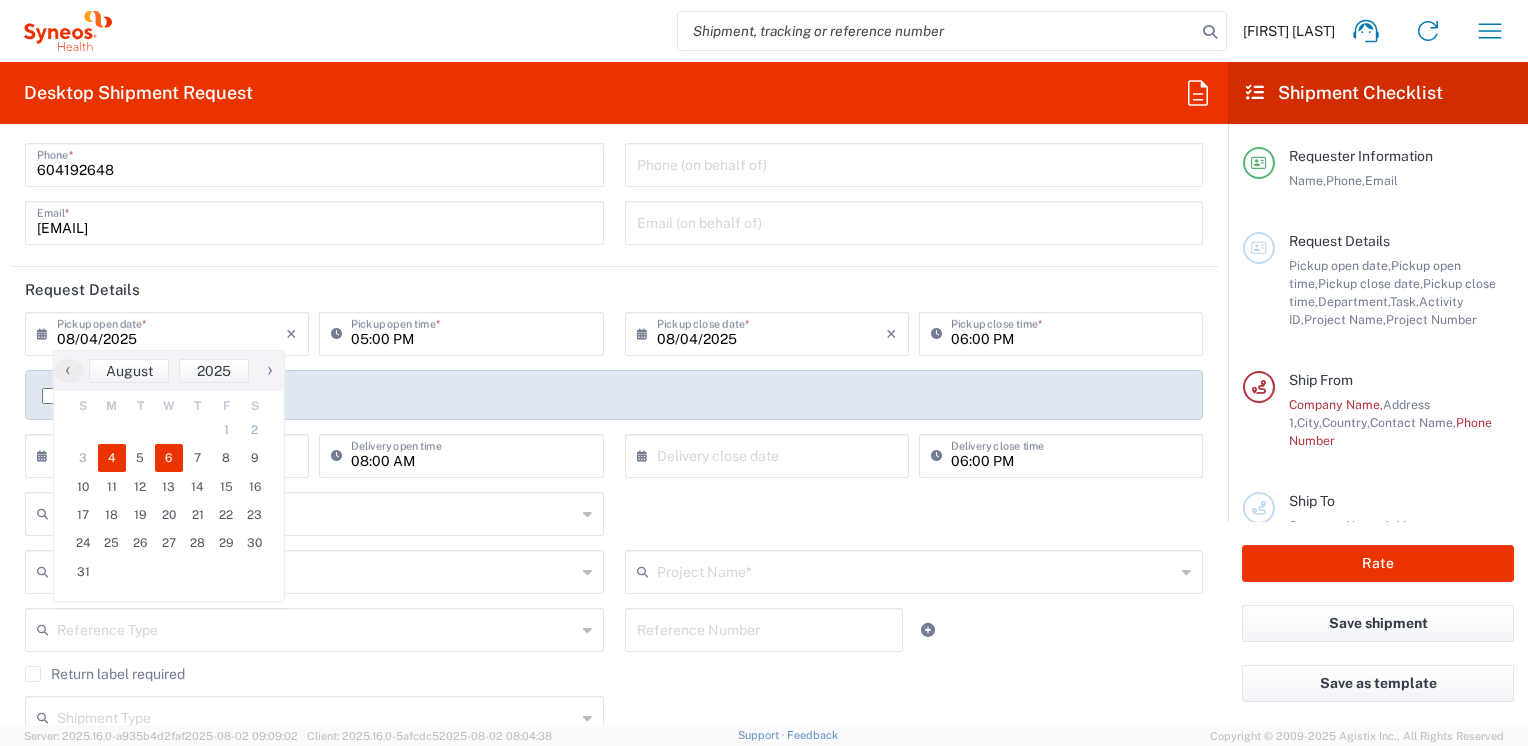 drag, startPoint x: 180, startPoint y: 472, endPoint x: 173, endPoint y: 456, distance: 17.464249 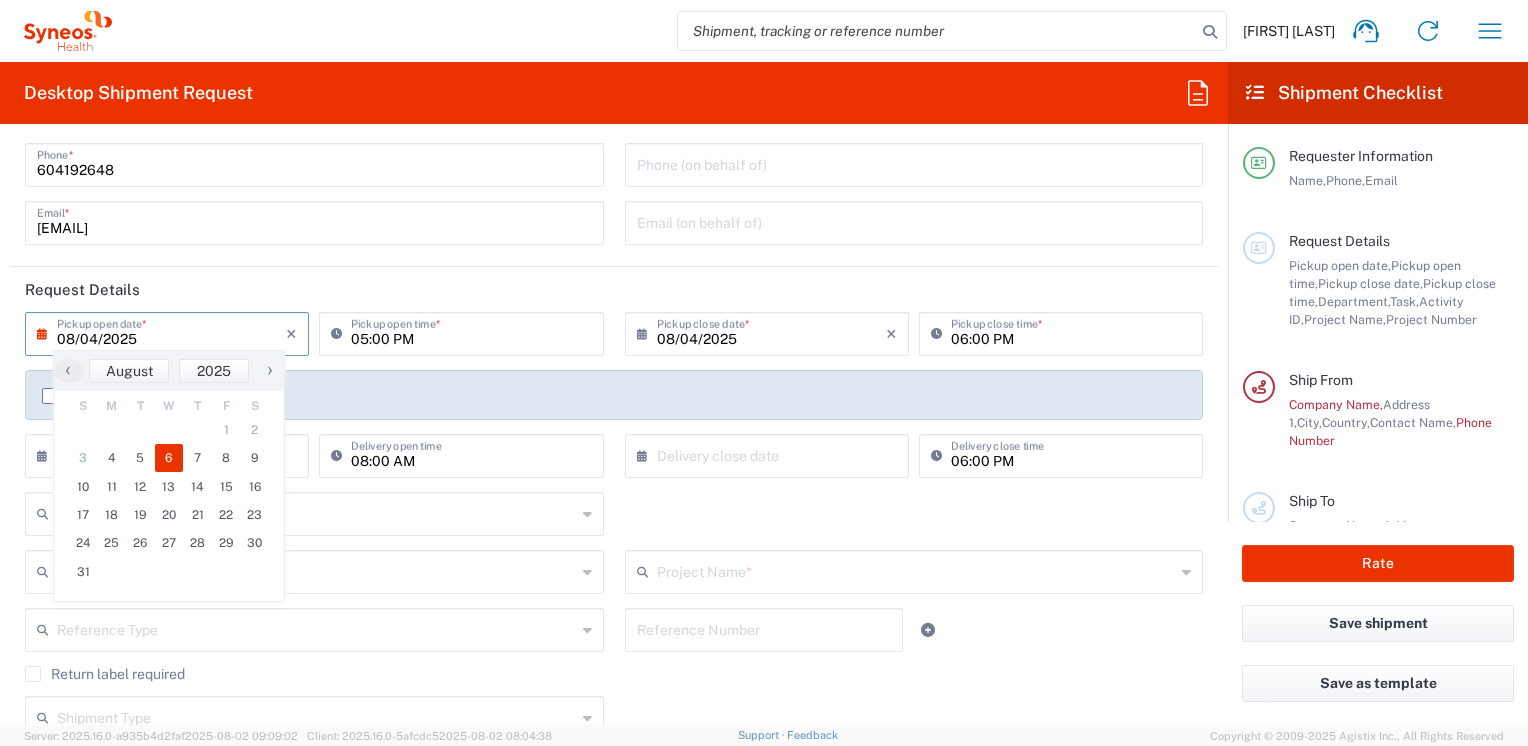 type on "08/06/2025" 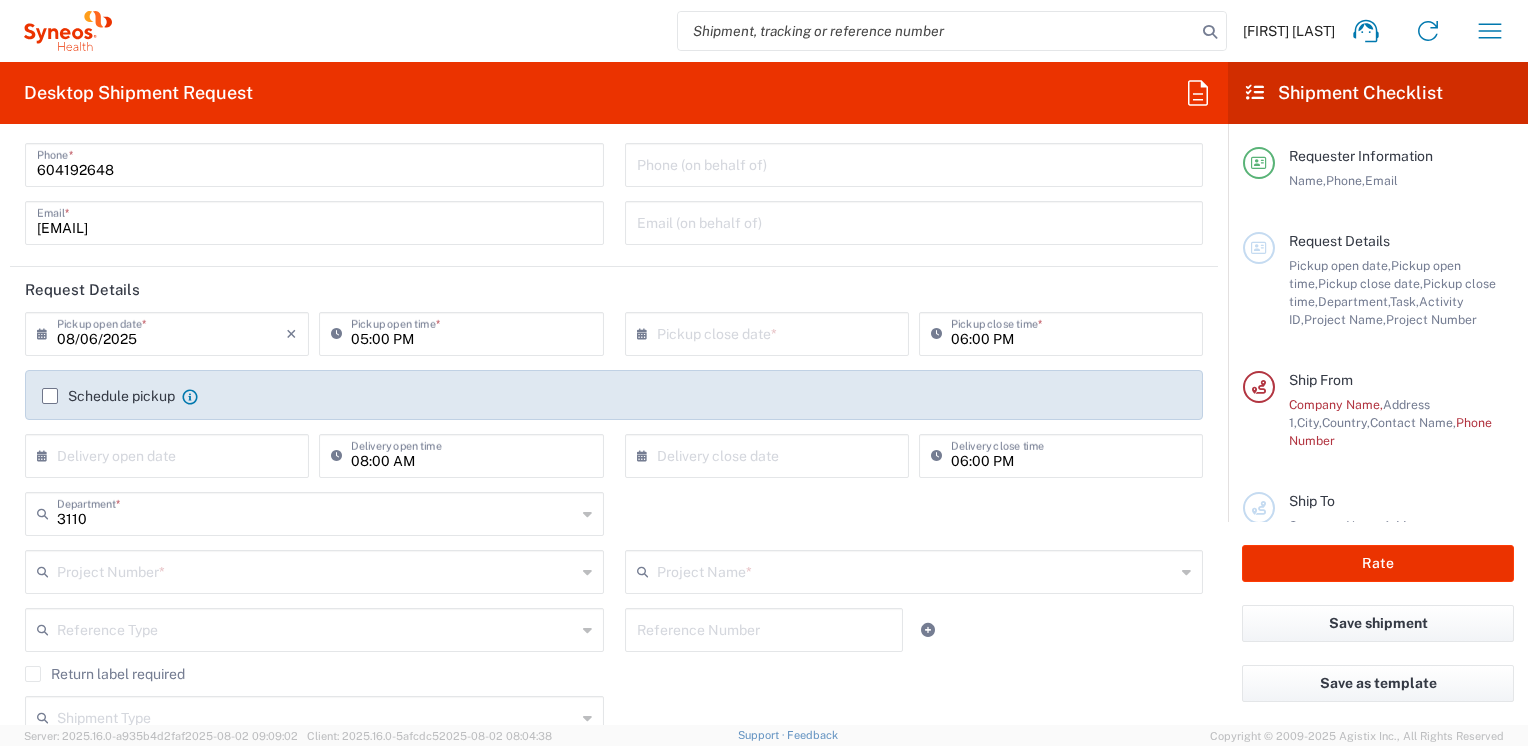 click on "05:00 PM" at bounding box center [471, 332] 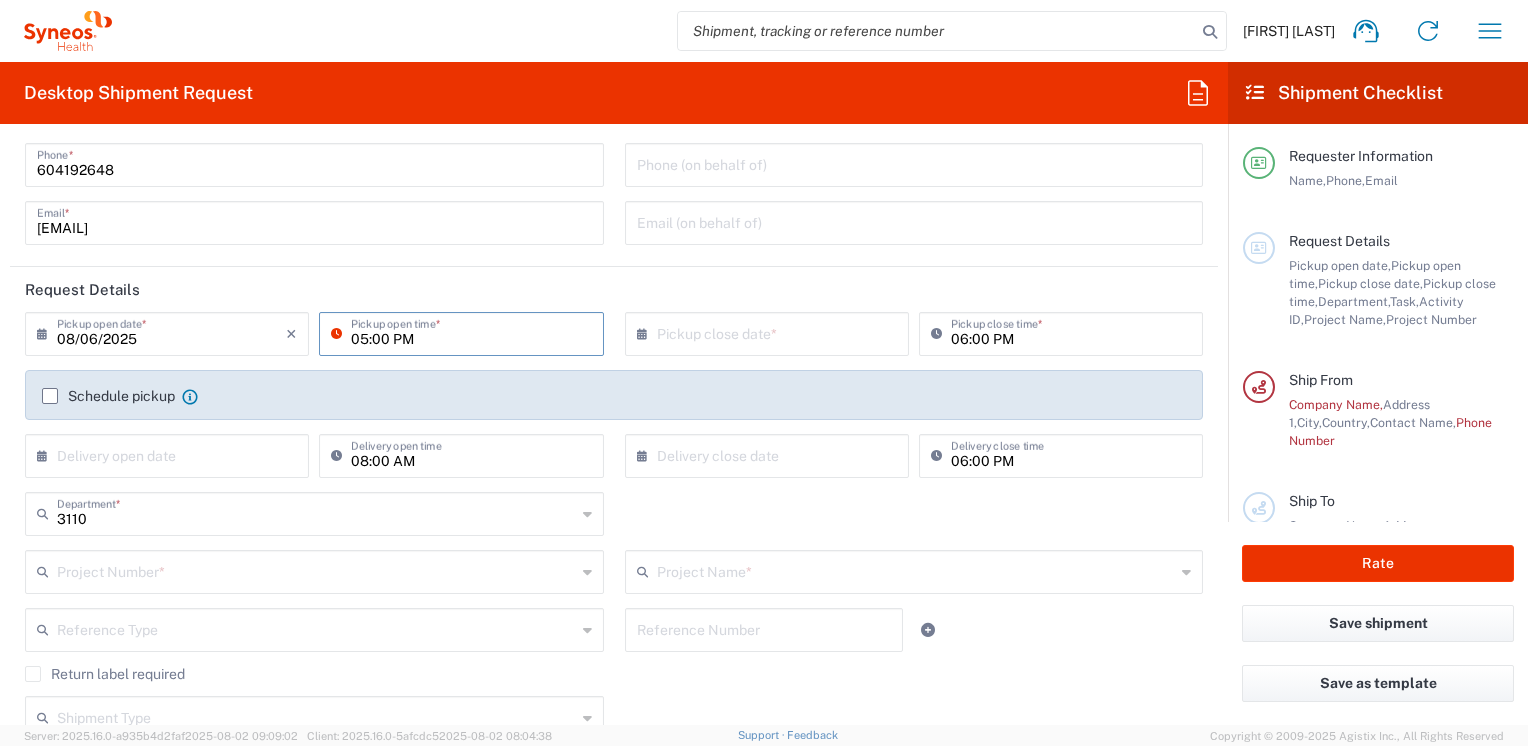 click on "05:00 PM" at bounding box center (471, 332) 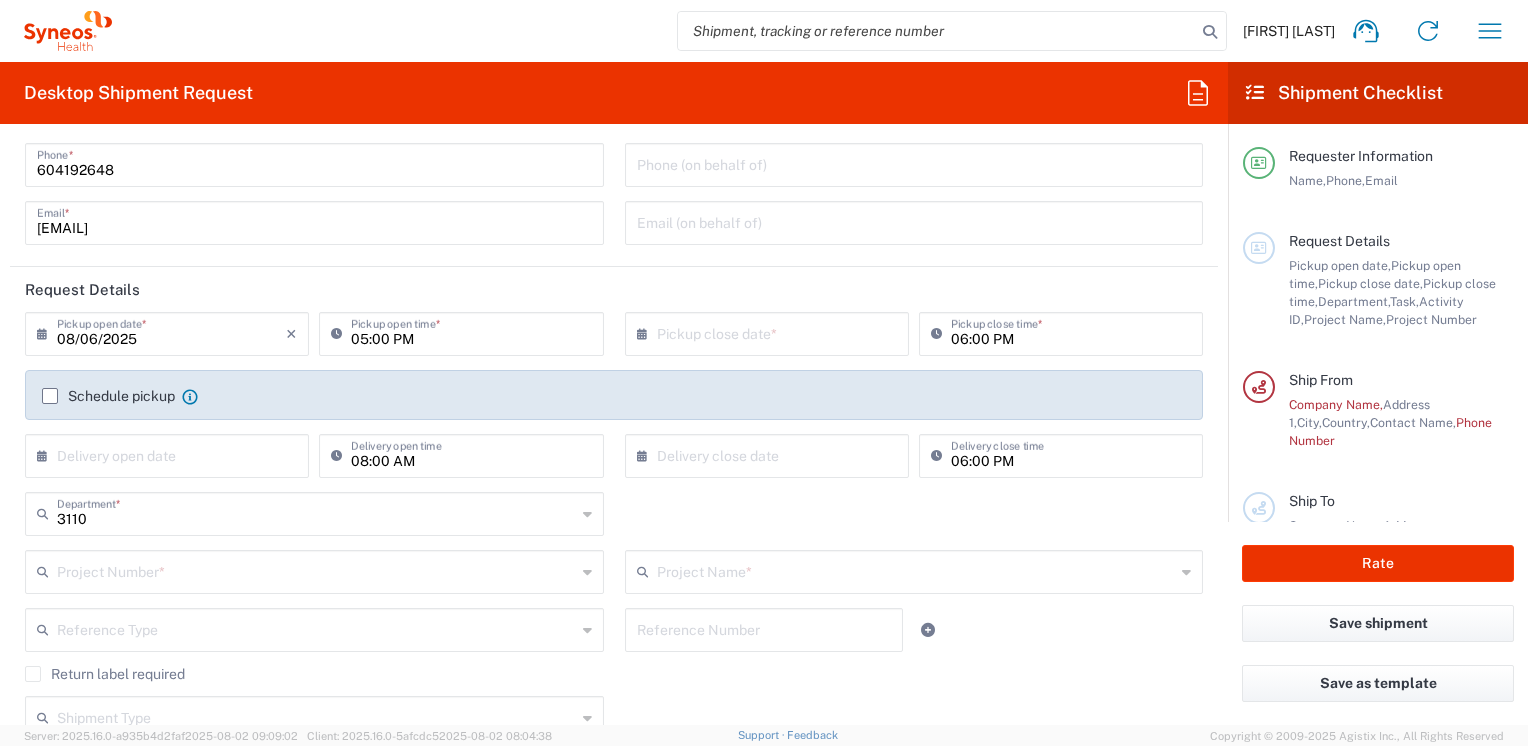 click on "05:00 PM" at bounding box center (471, 332) 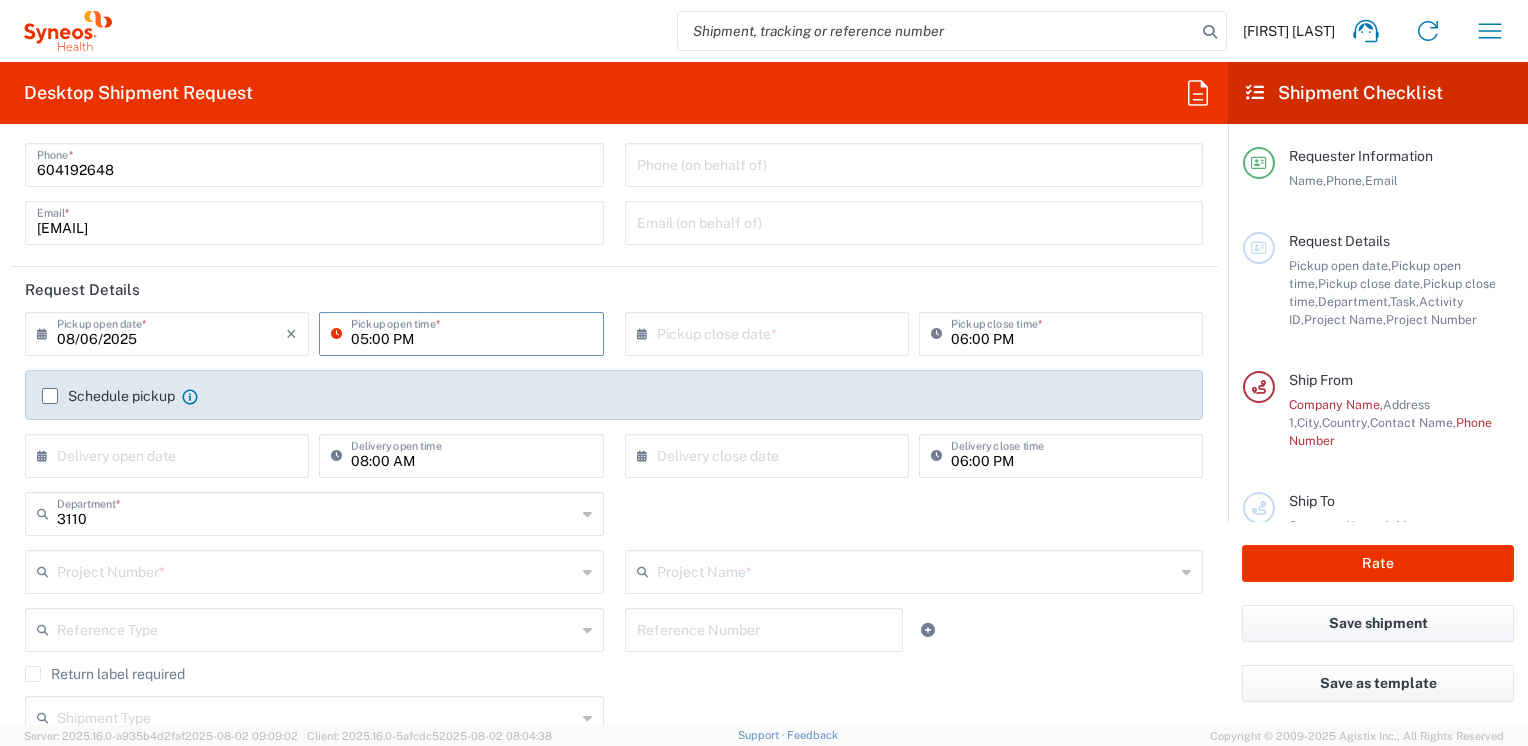 drag, startPoint x: 408, startPoint y: 338, endPoint x: 341, endPoint y: 336, distance: 67.02985 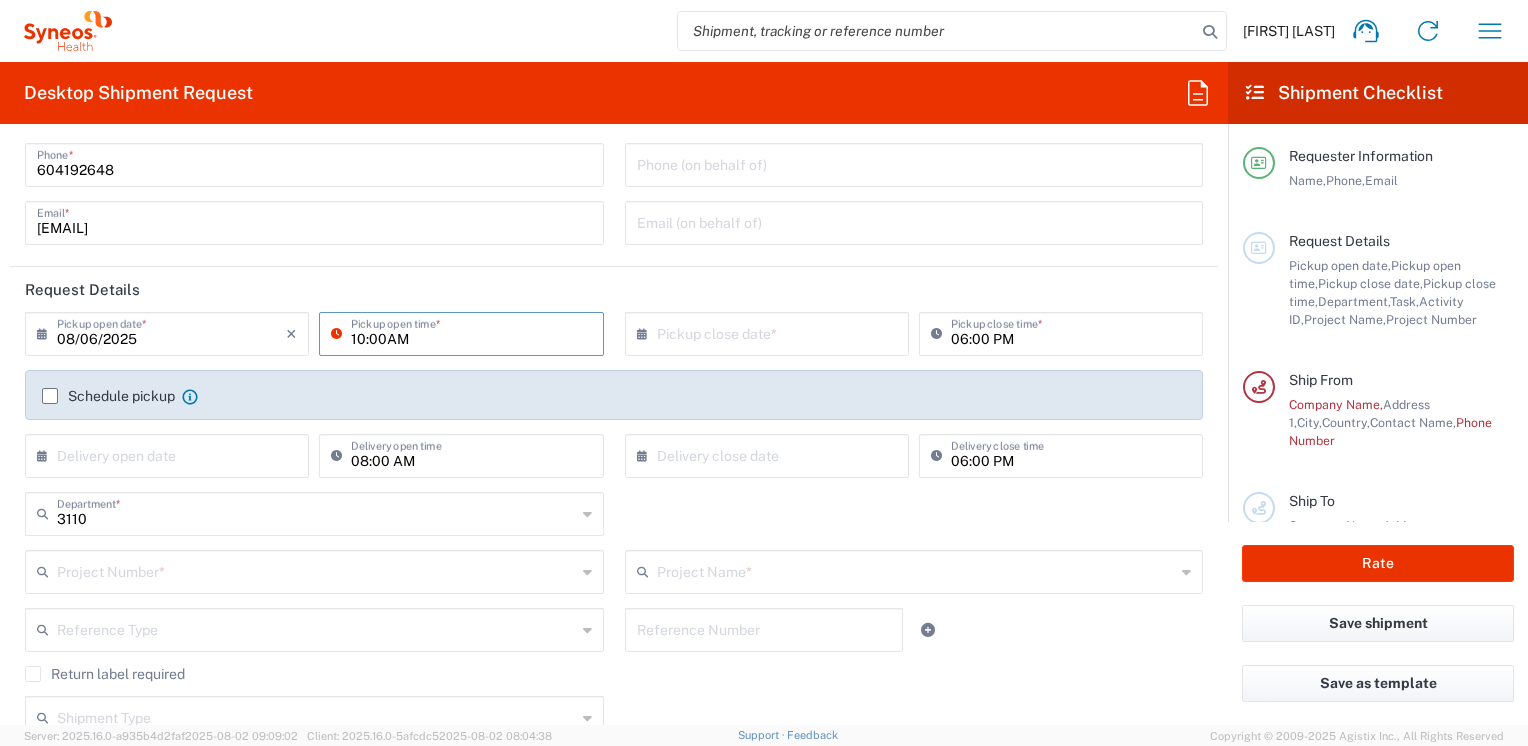 type on "10:00AM" 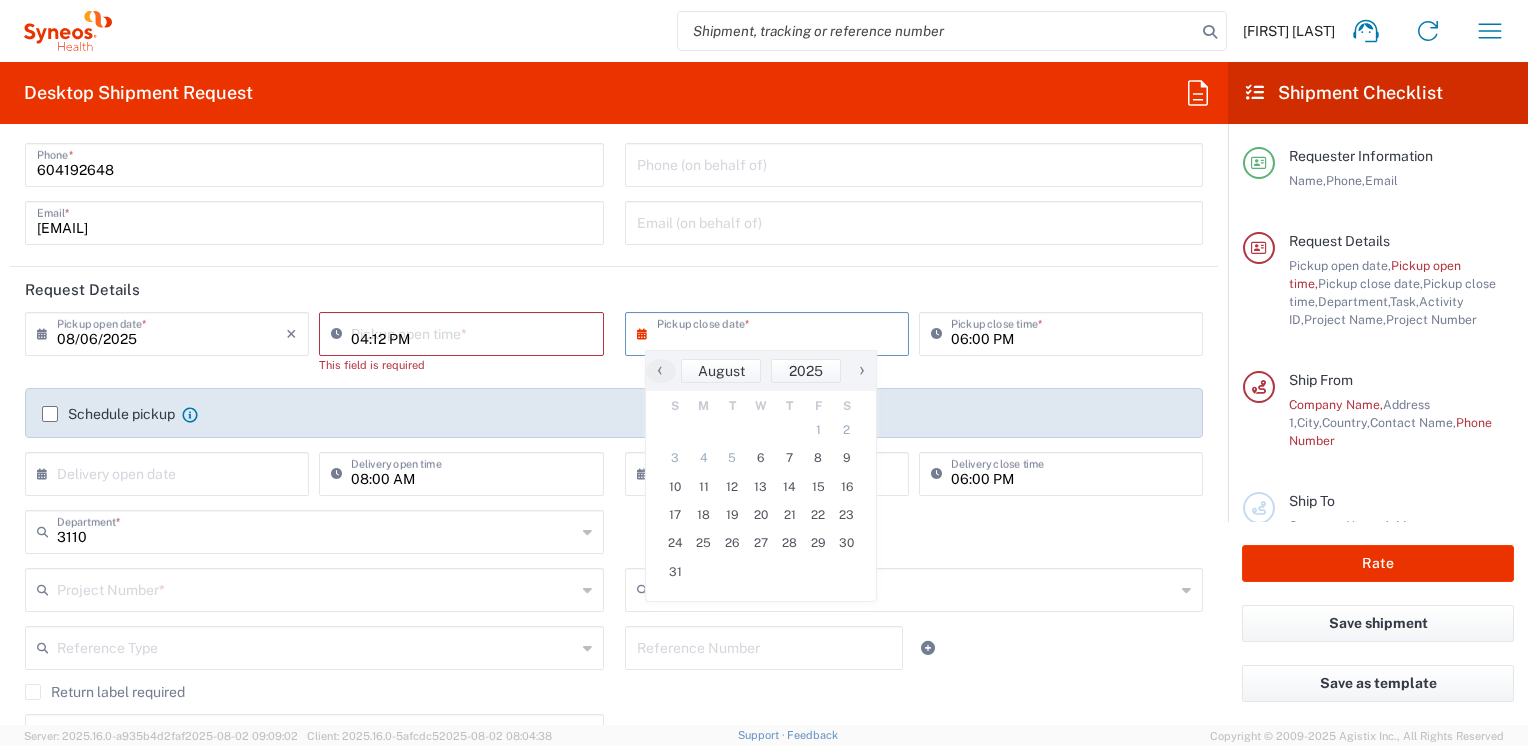 click on "04:12 PM" at bounding box center (471, 332) 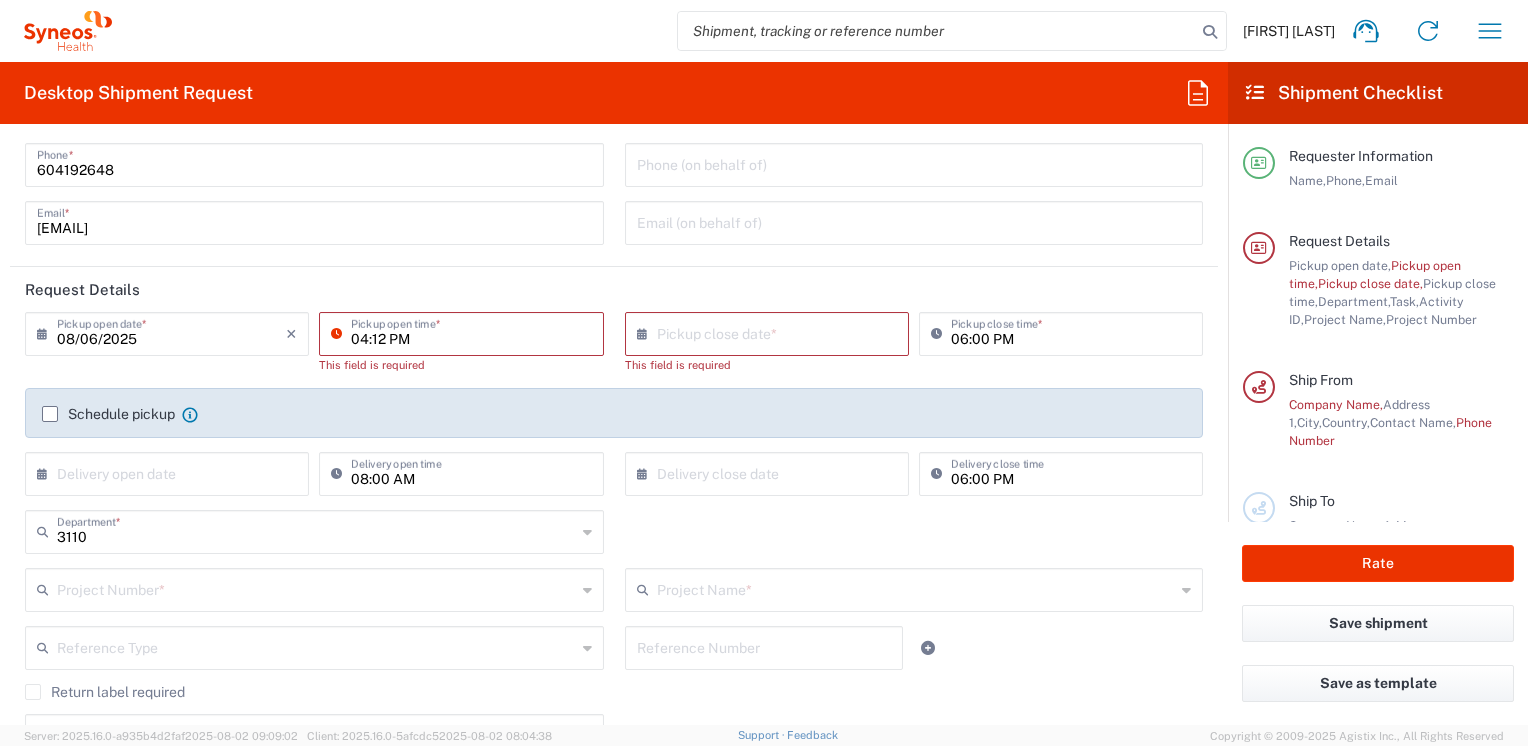 click on "04:12 PM" at bounding box center [471, 332] 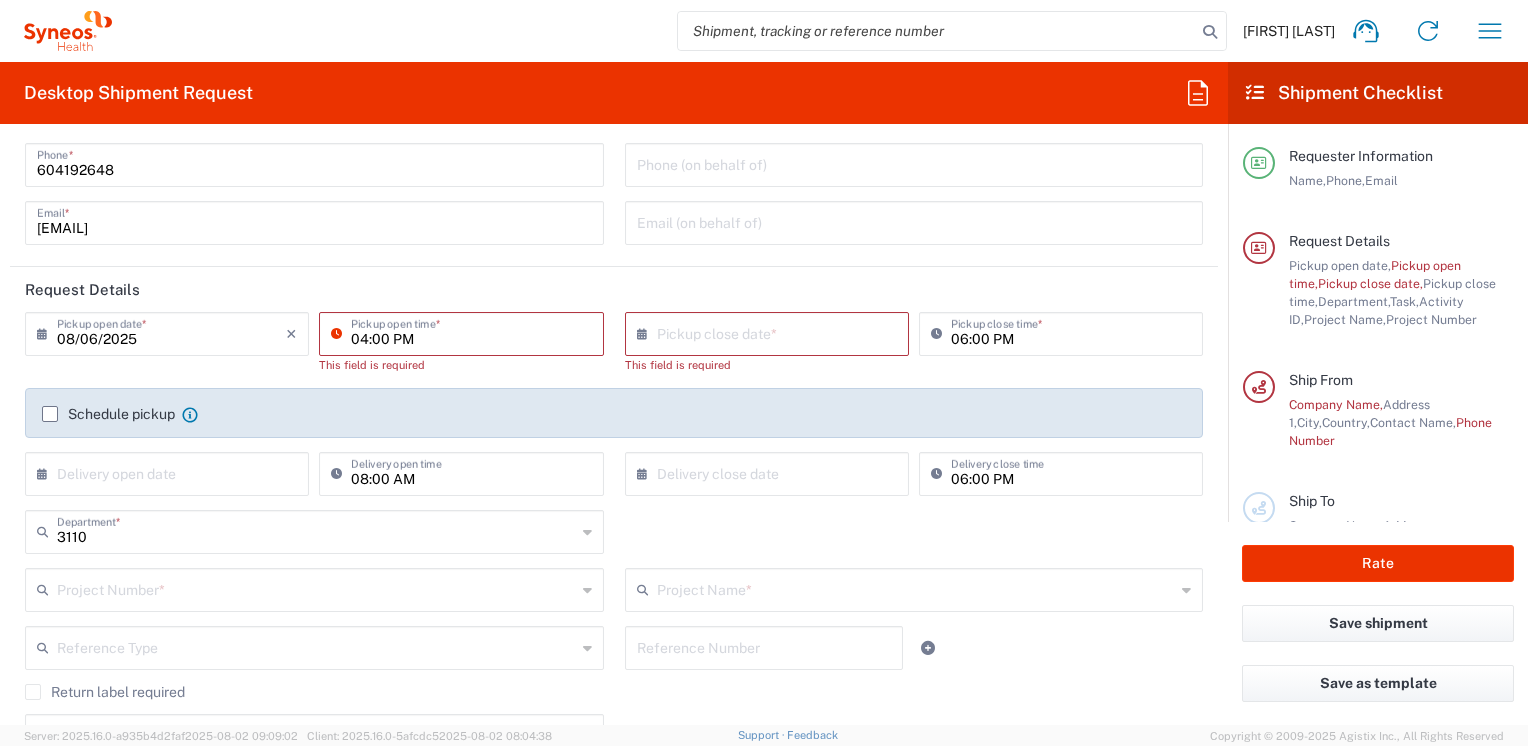 click on "×  Pickup close date  *" 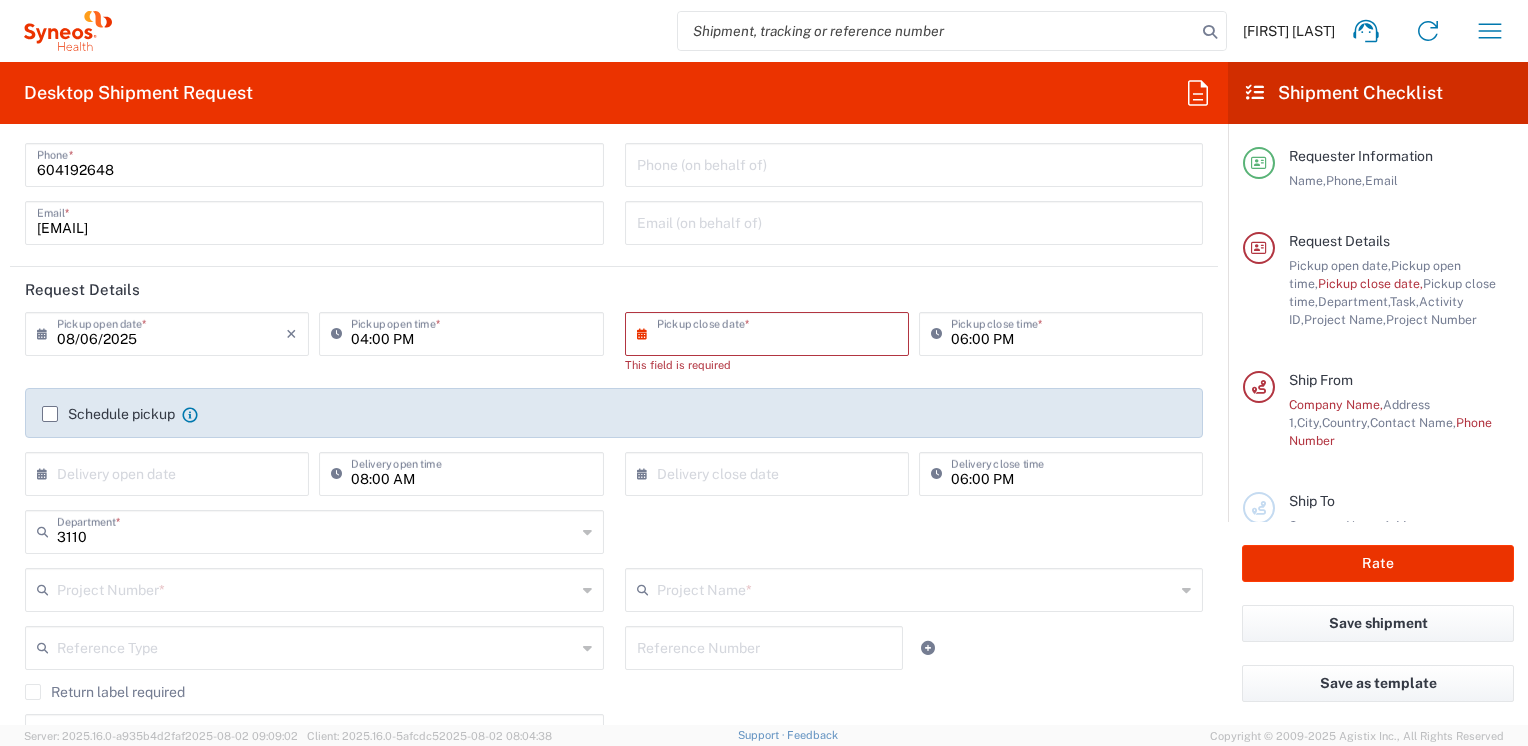 click at bounding box center (771, 332) 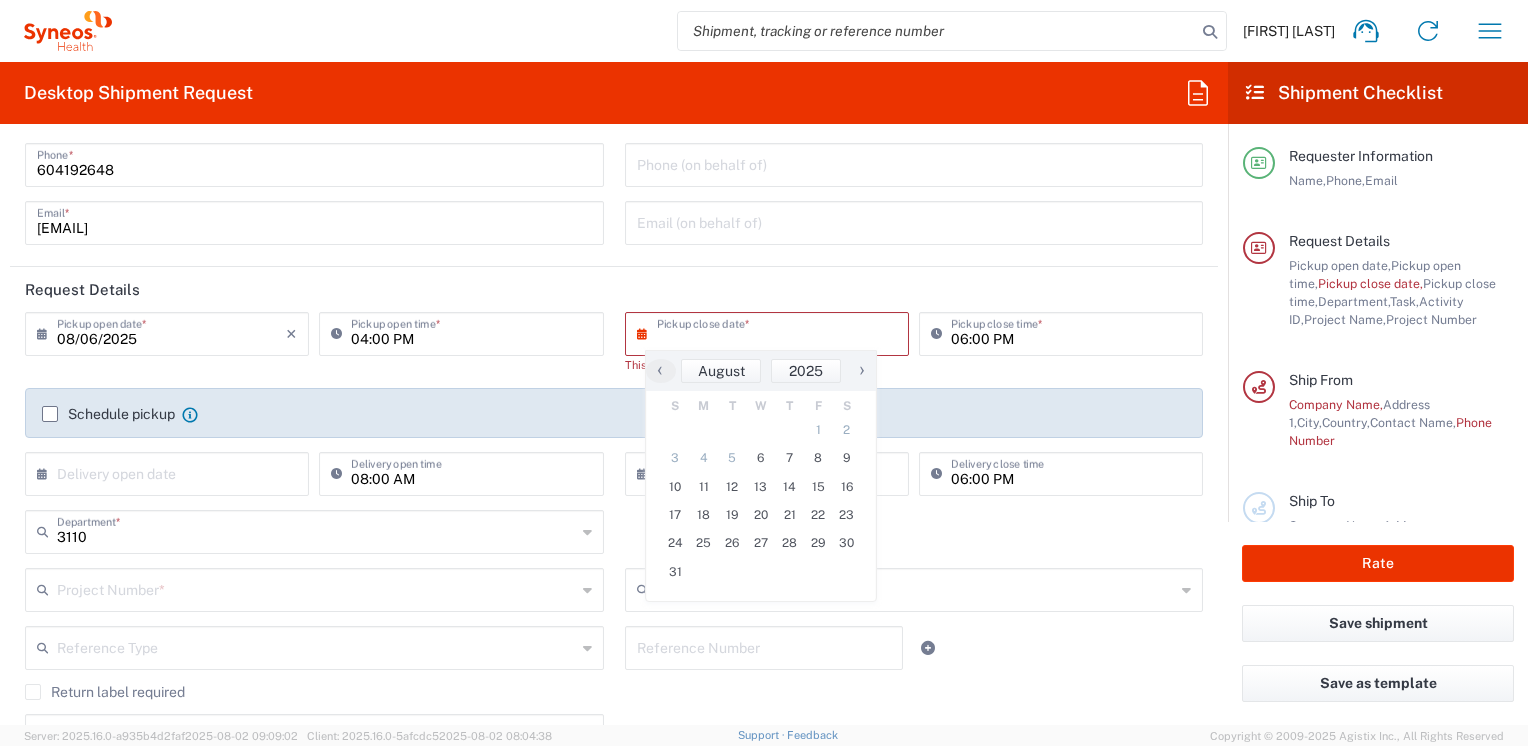 click on "04:00 PM" at bounding box center (471, 332) 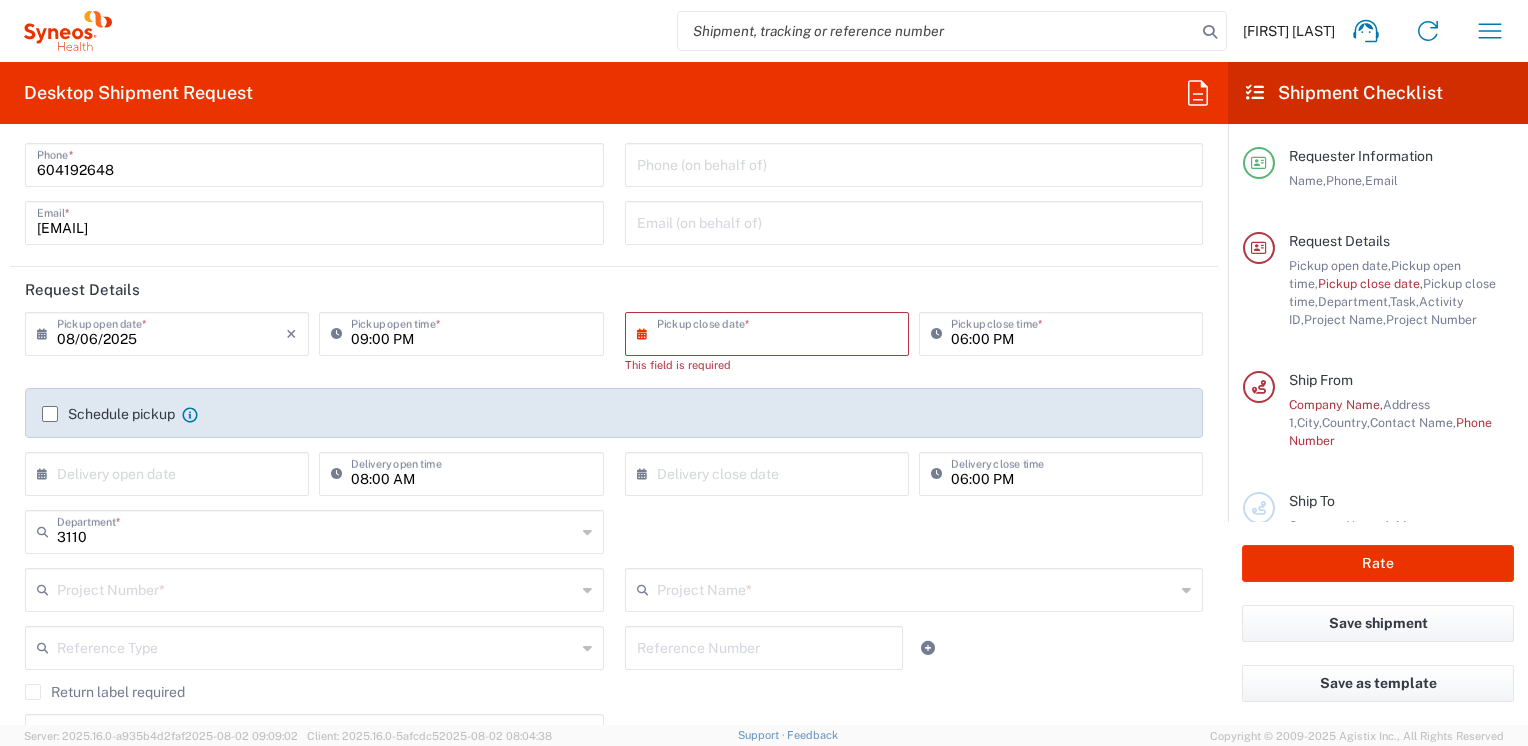 click at bounding box center [771, 332] 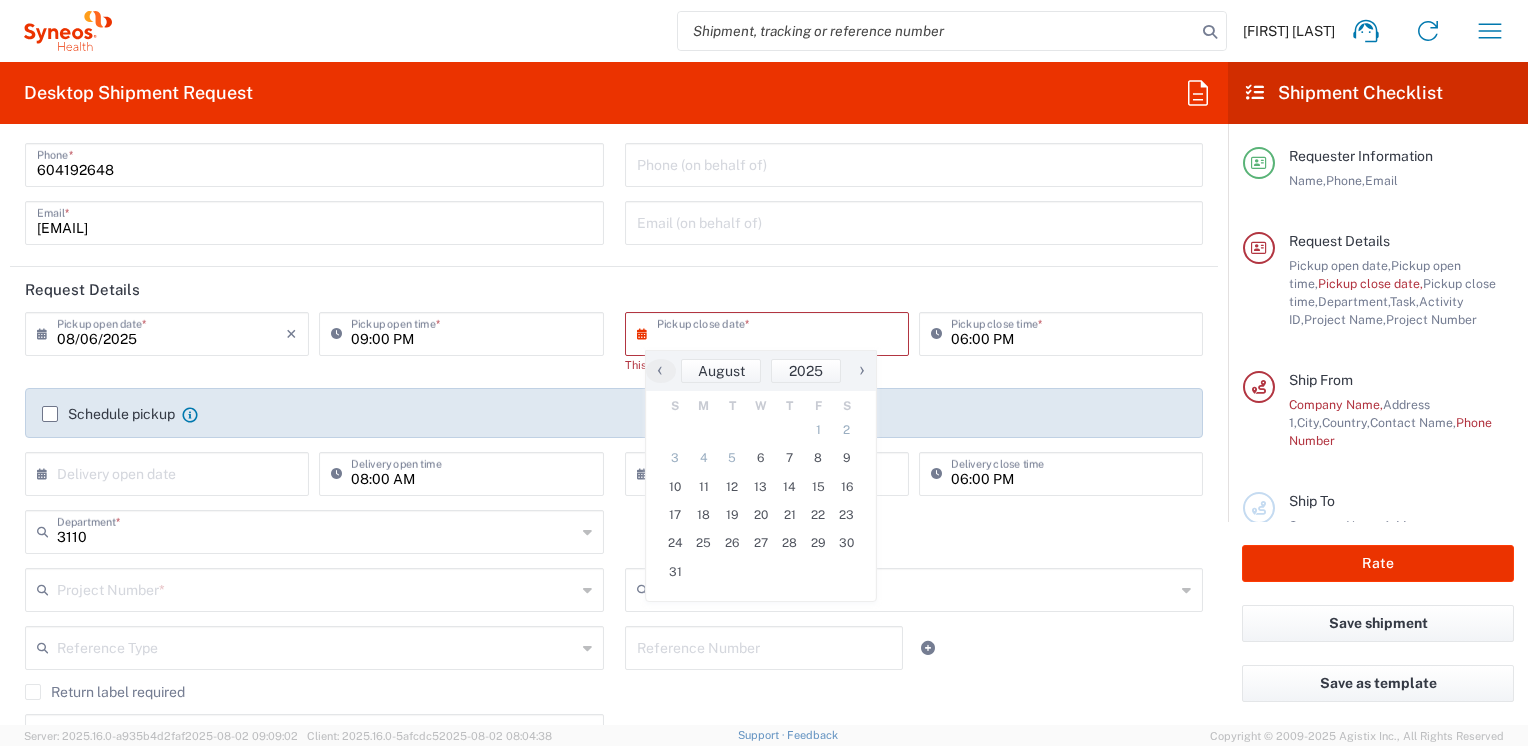 click on "09:00 PM" at bounding box center [471, 332] 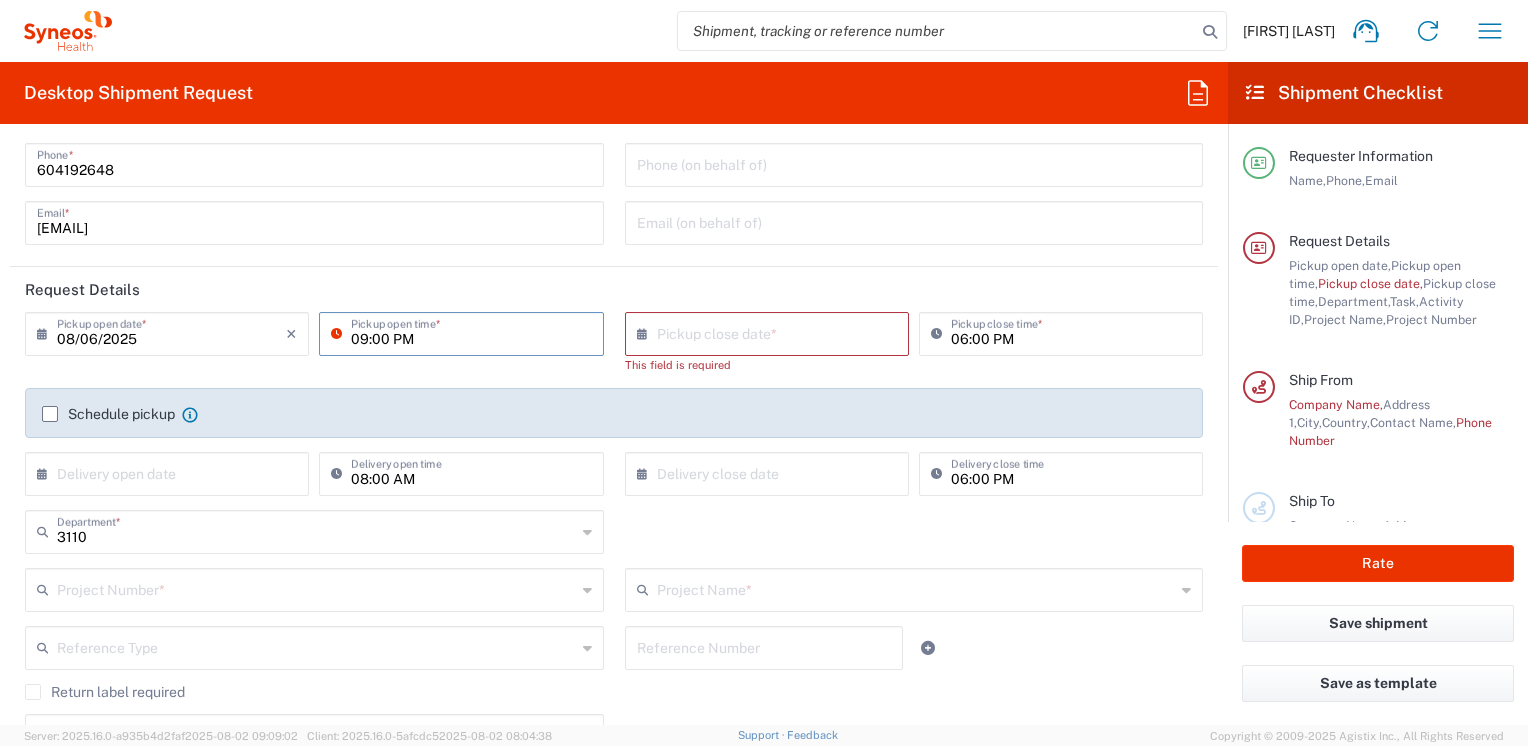 click on "09:00 PM" at bounding box center [471, 332] 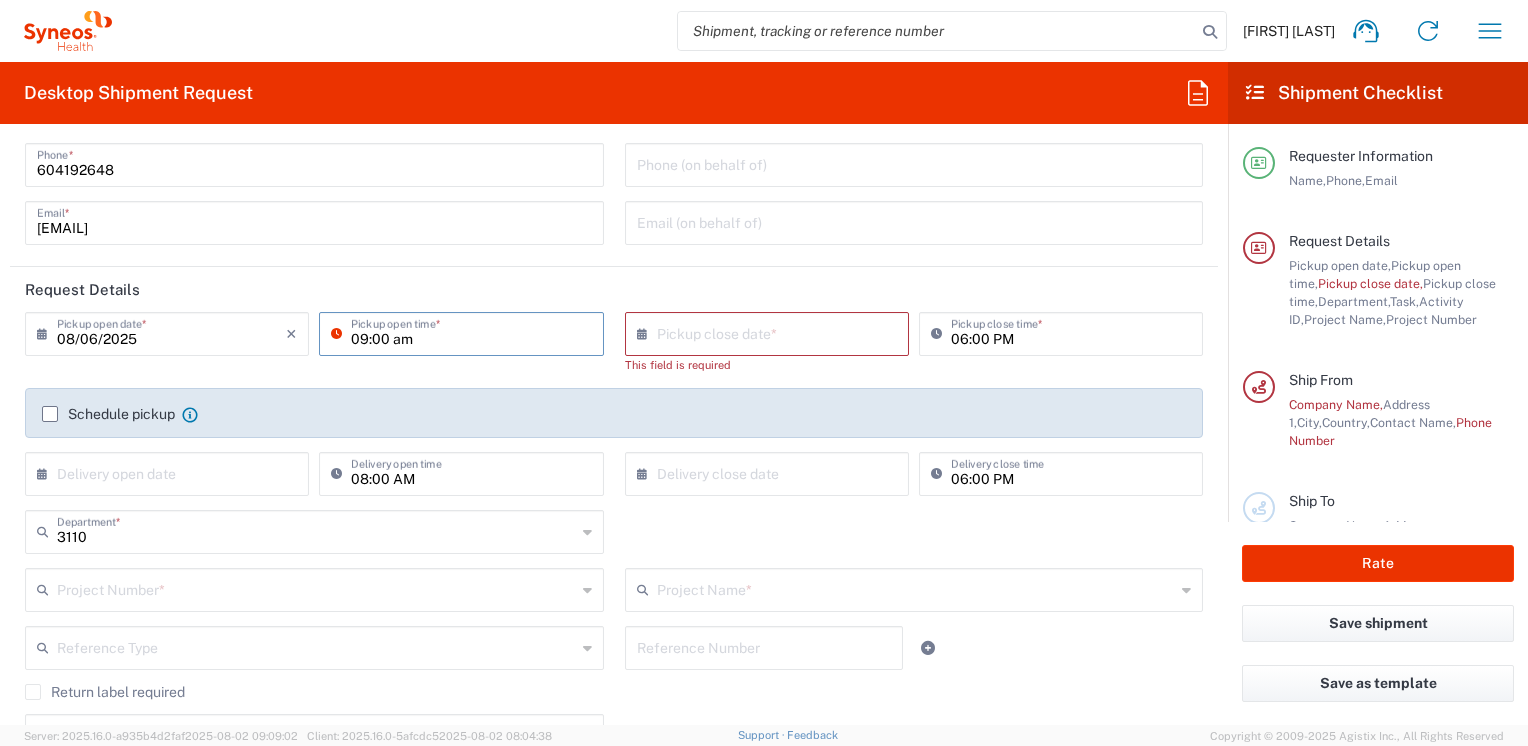 type on "09:00 AM" 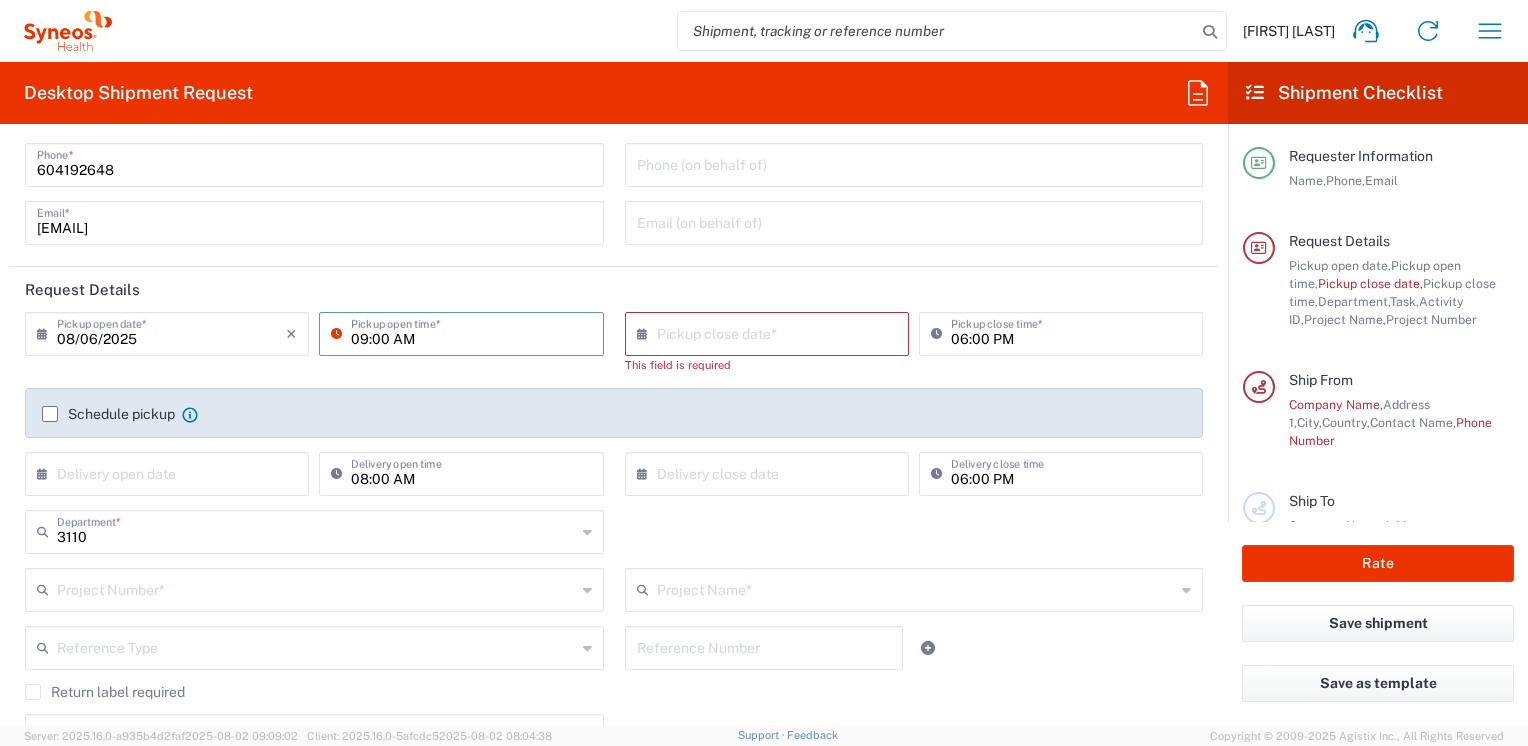 click 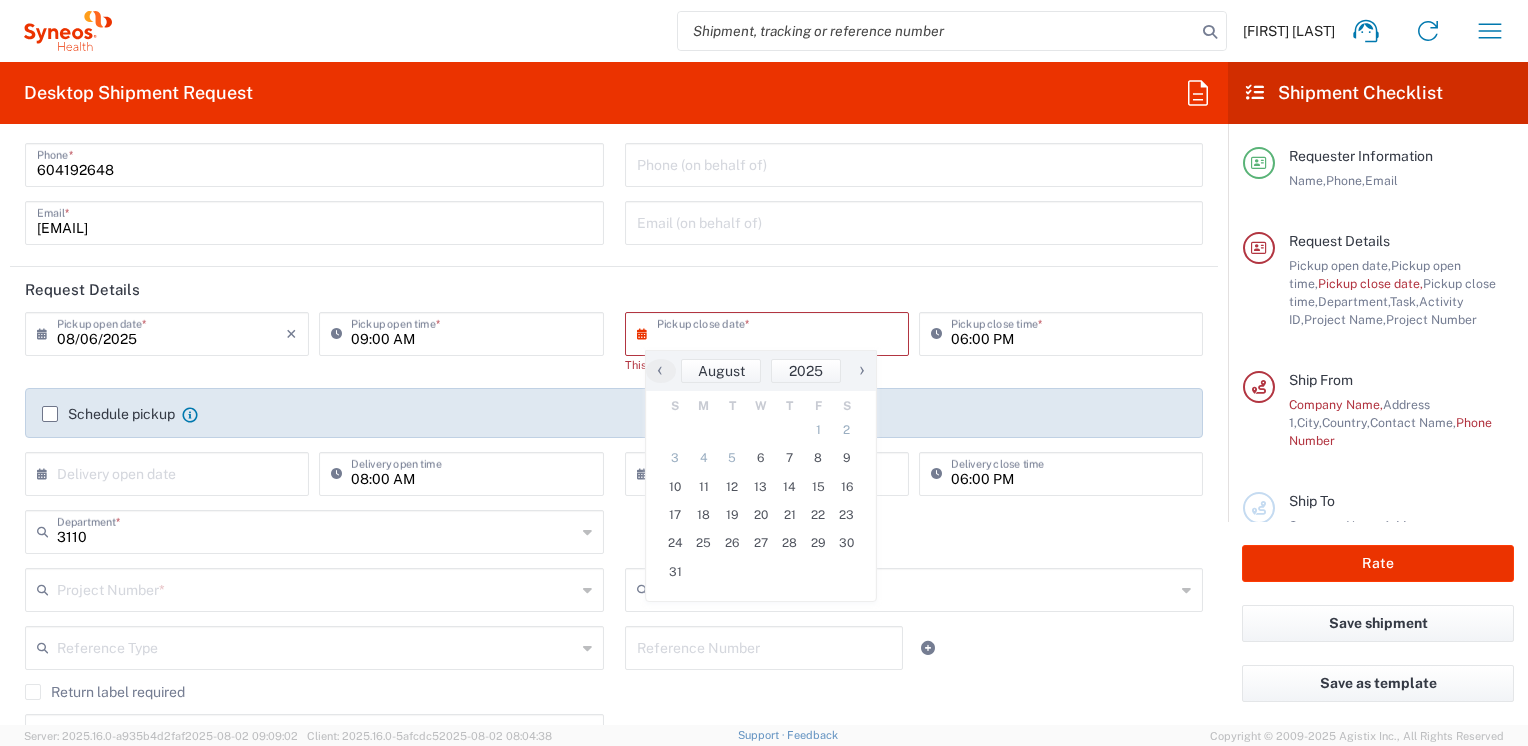 click at bounding box center [771, 332] 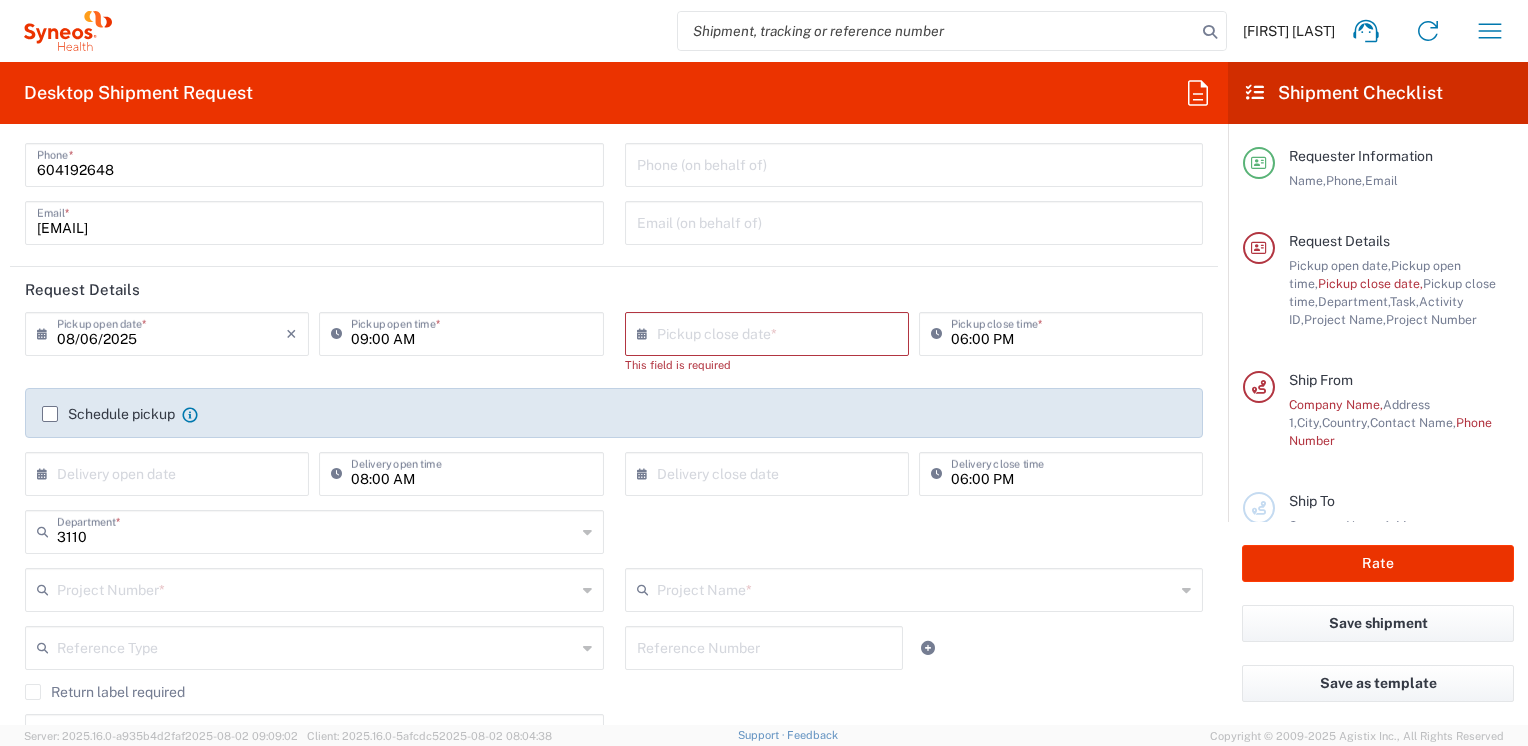 click at bounding box center (771, 332) 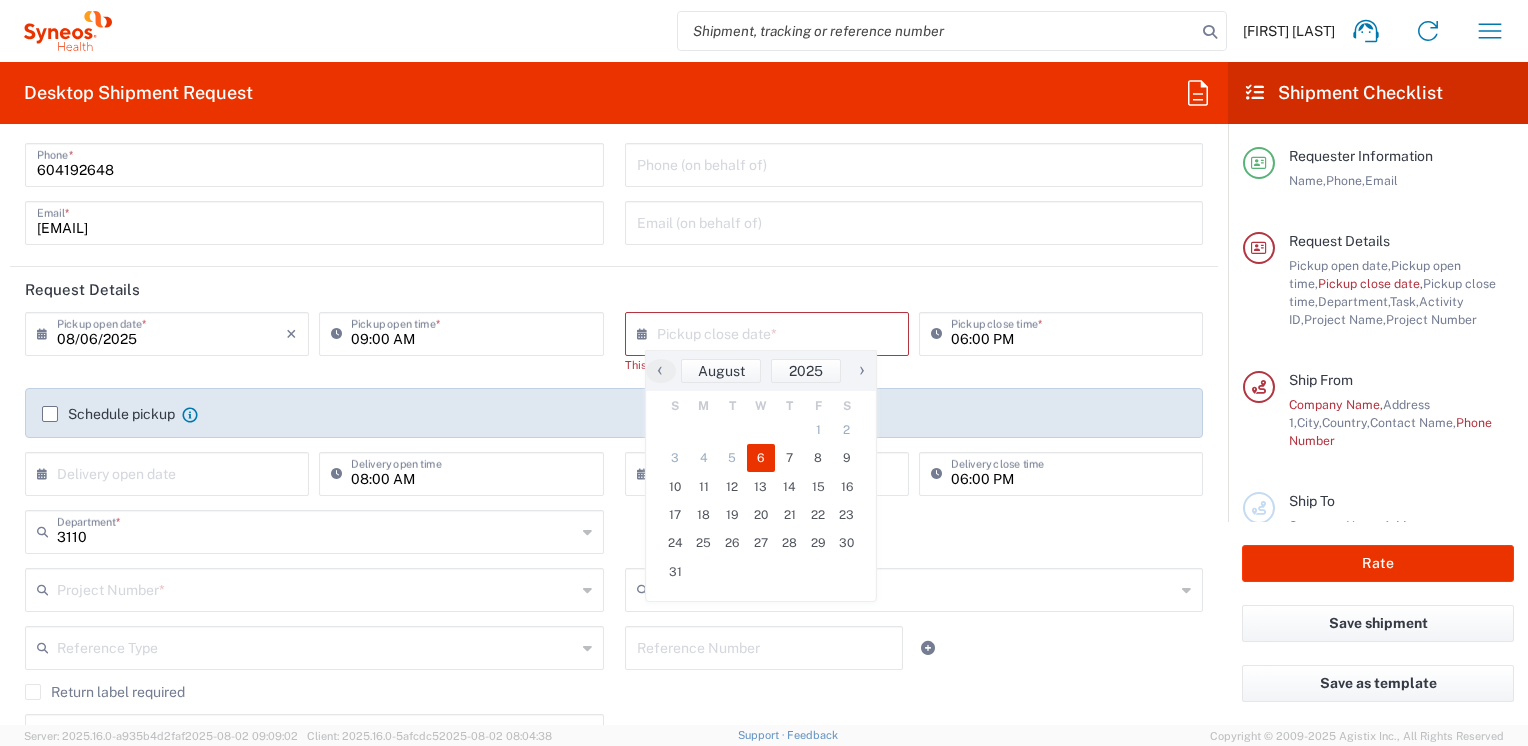 click on "6" 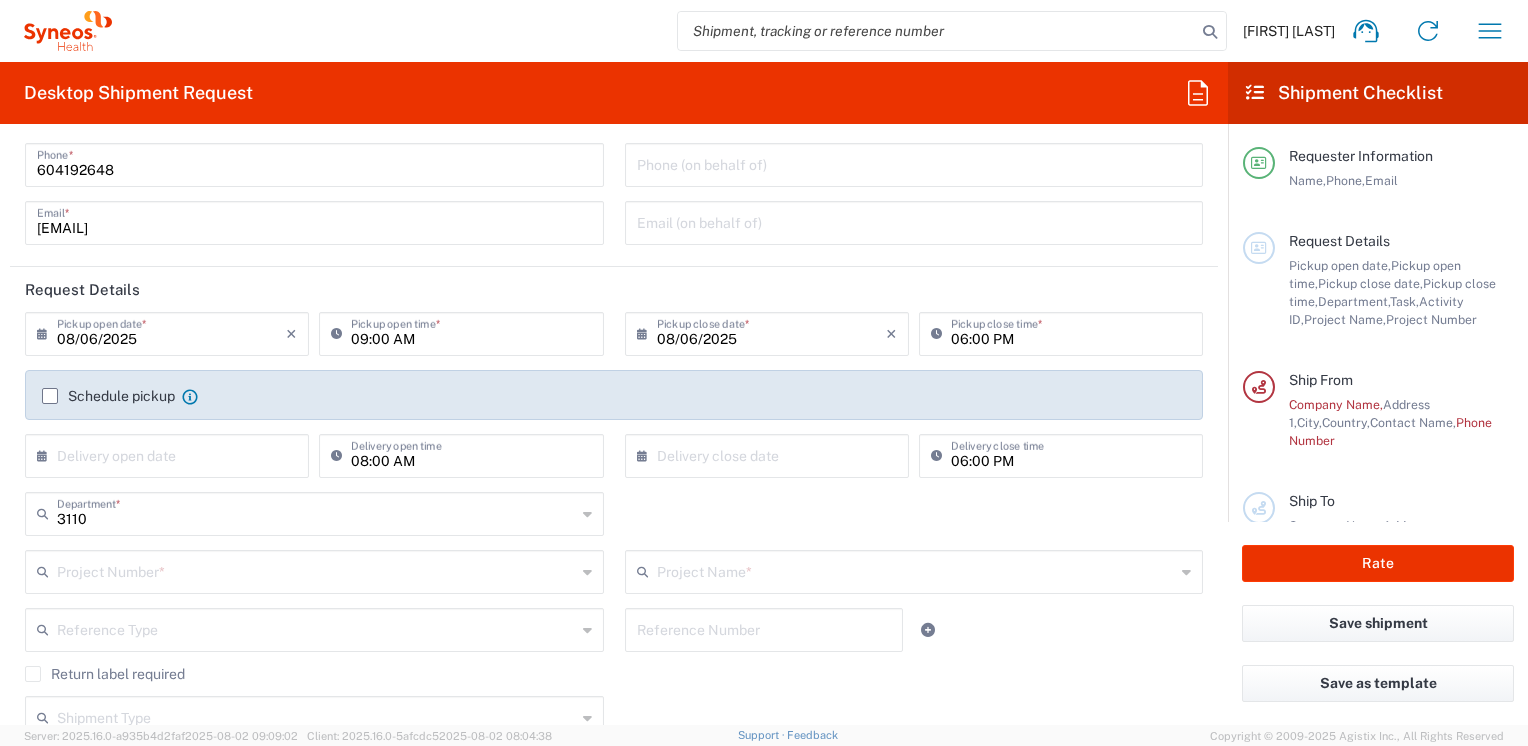 click on "06:00 PM" at bounding box center [1071, 332] 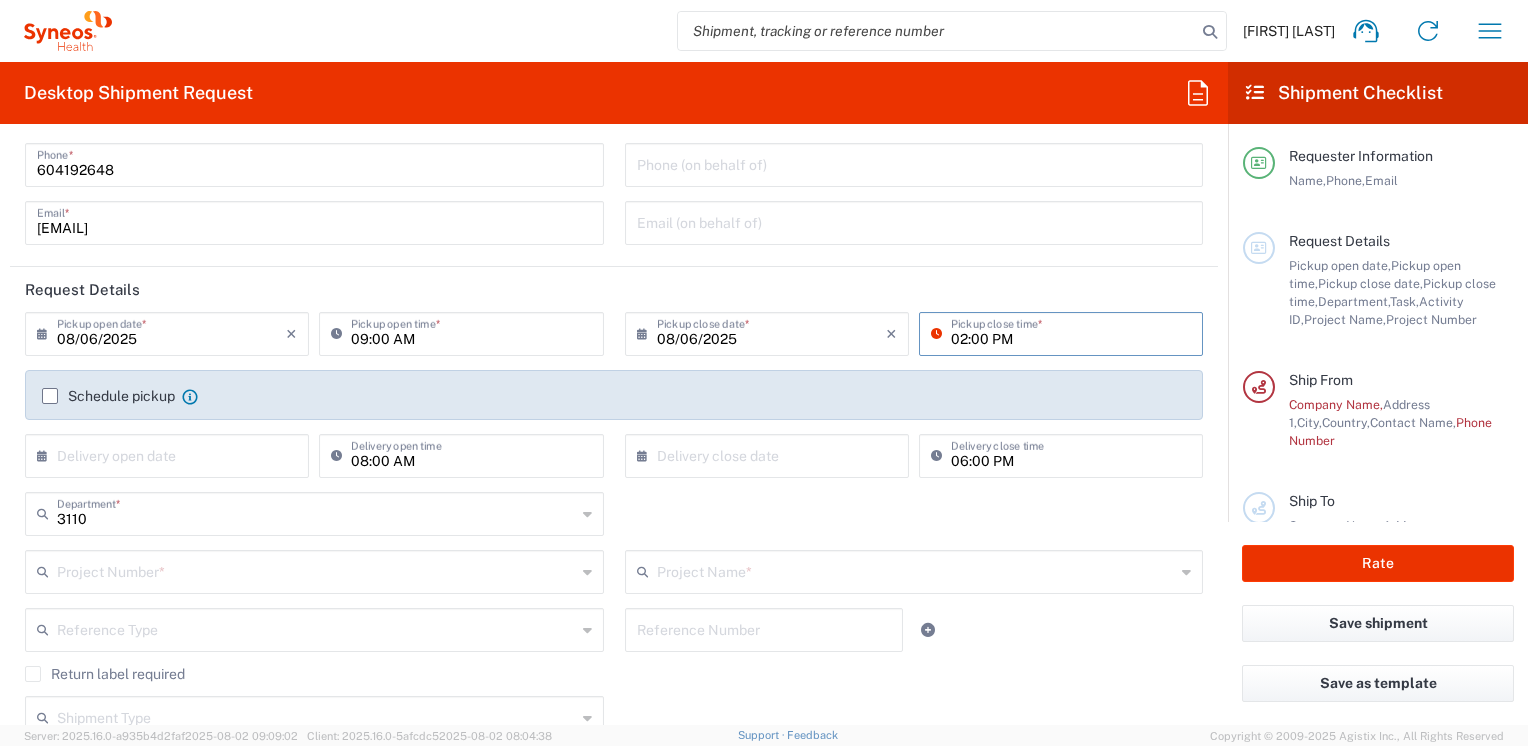 click on "02:00 PM" at bounding box center [1071, 332] 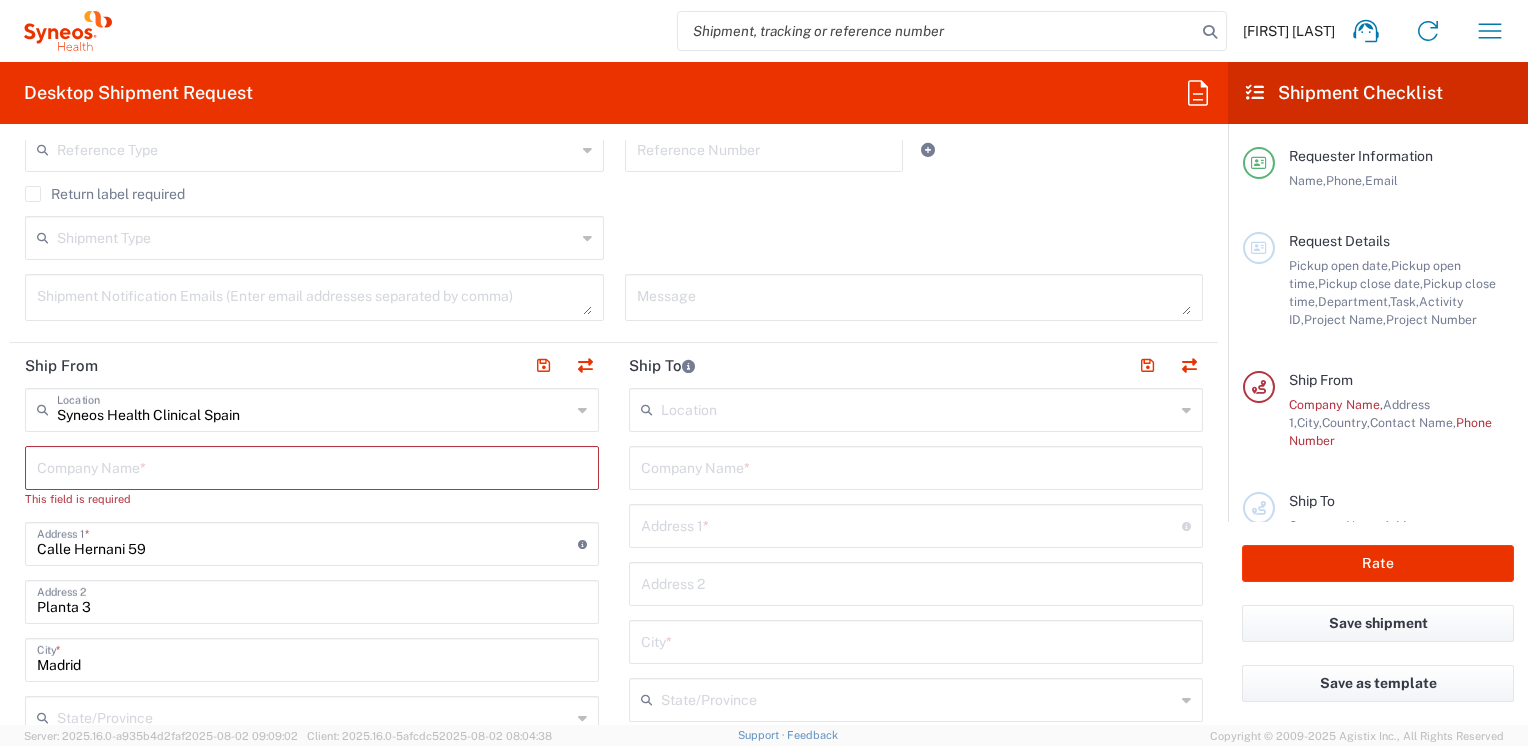 scroll, scrollTop: 500, scrollLeft: 0, axis: vertical 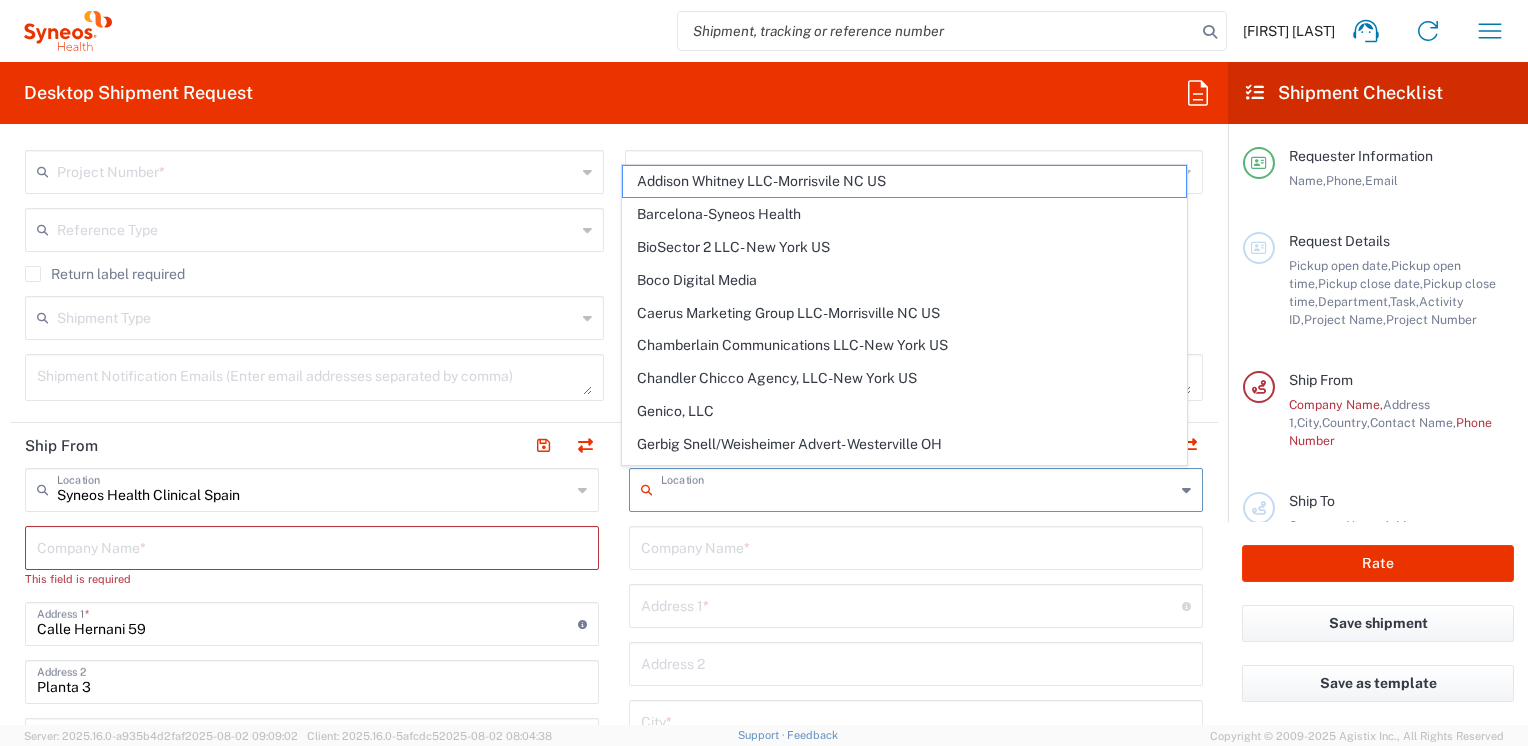 click at bounding box center (918, 488) 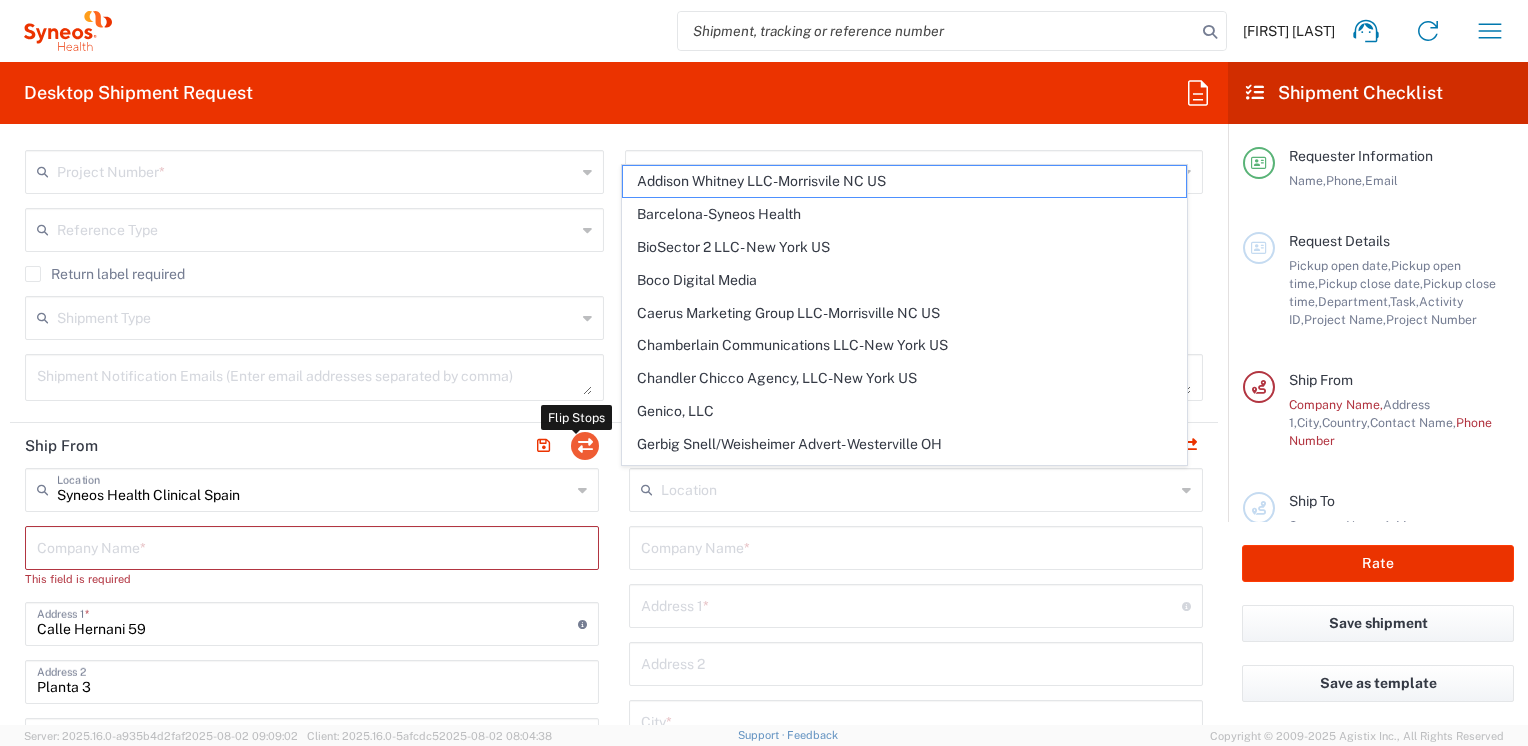 click 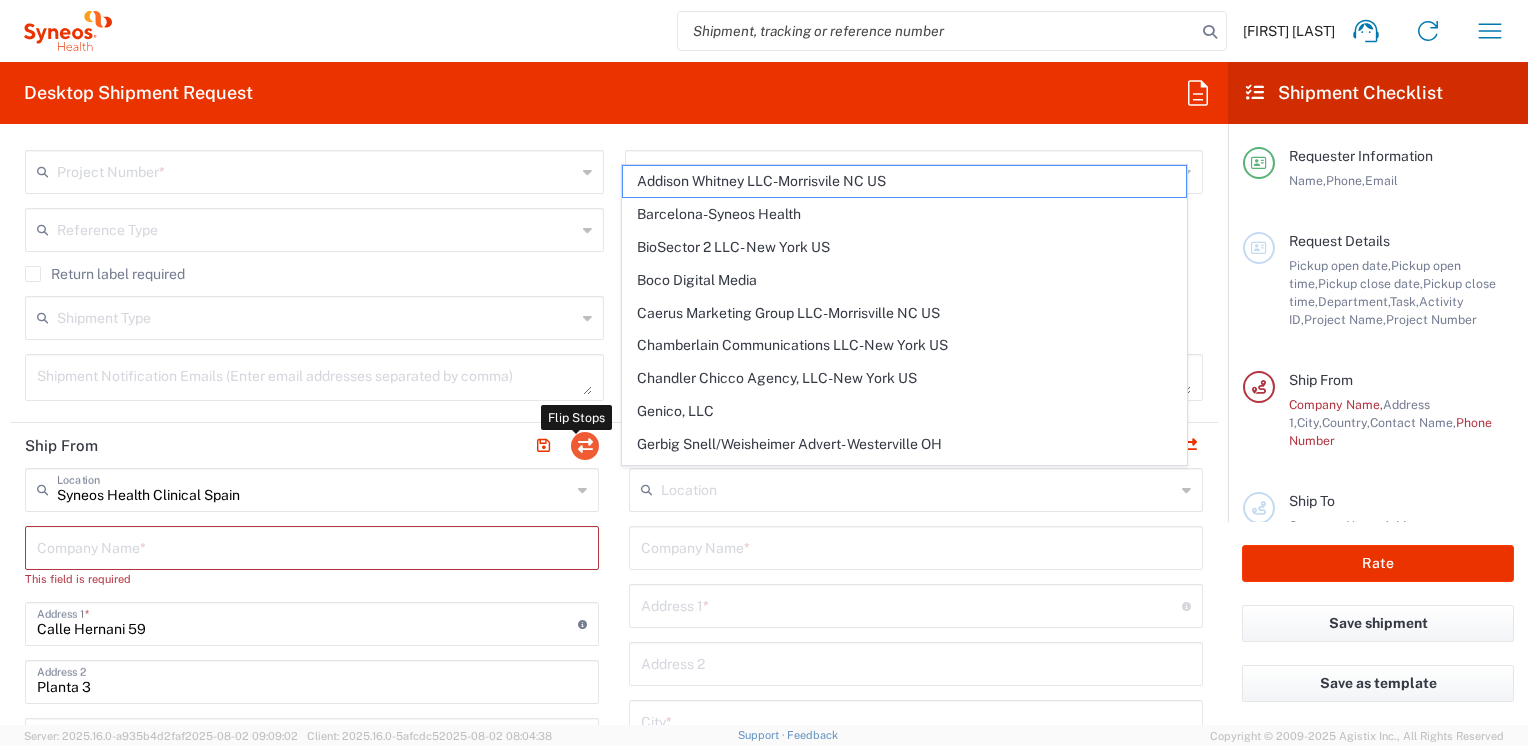 type 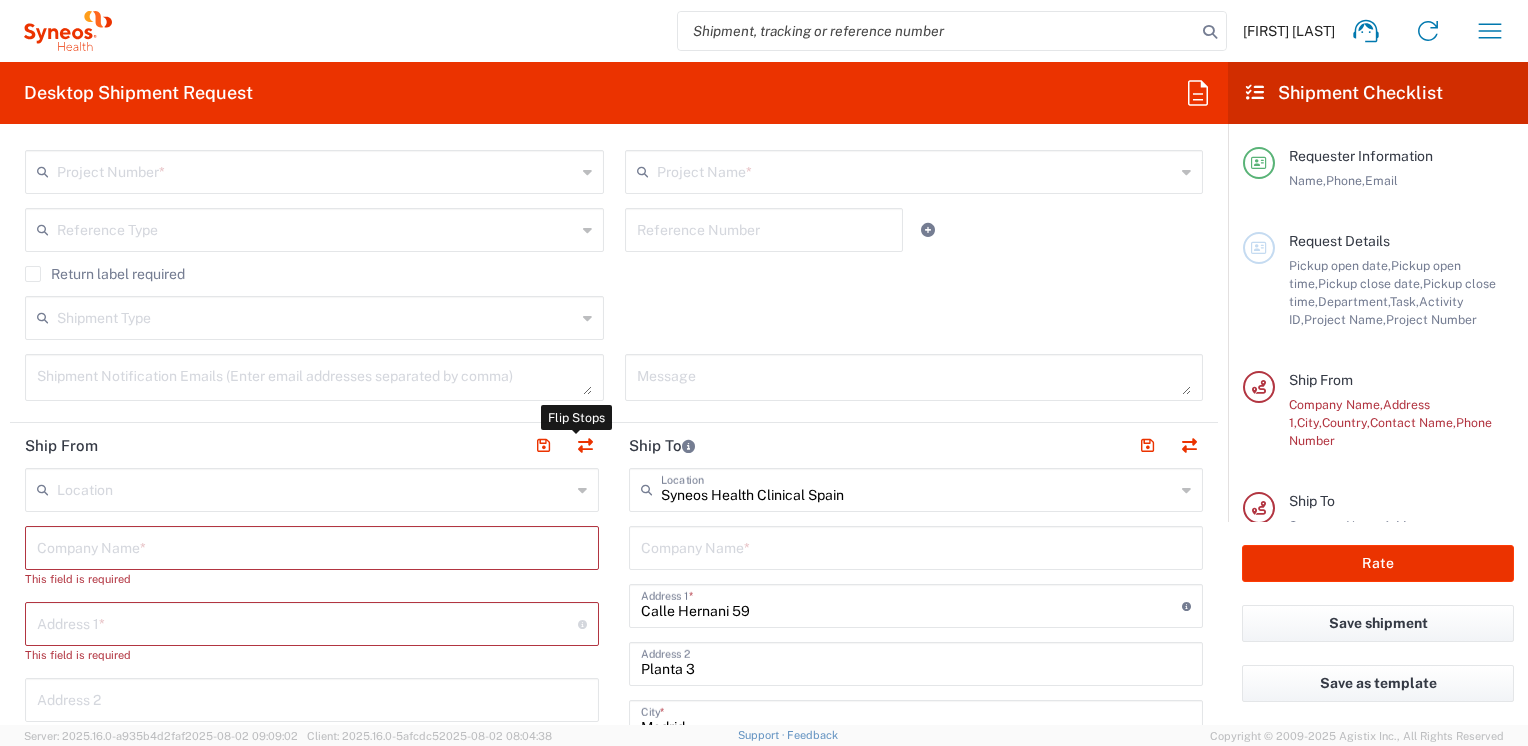 drag, startPoint x: 580, startPoint y: 450, endPoint x: 420, endPoint y: 490, distance: 164.92422 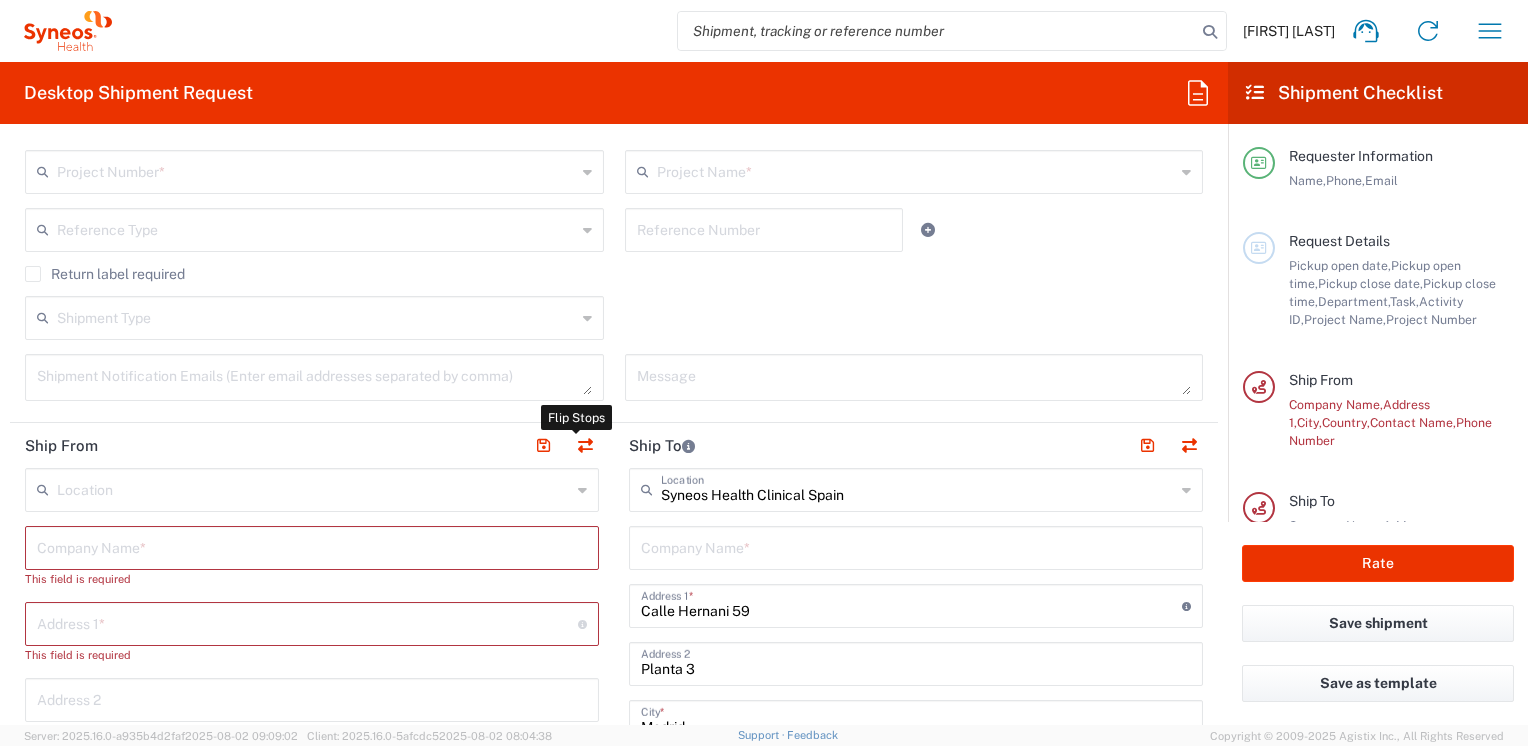 click at bounding box center (314, 488) 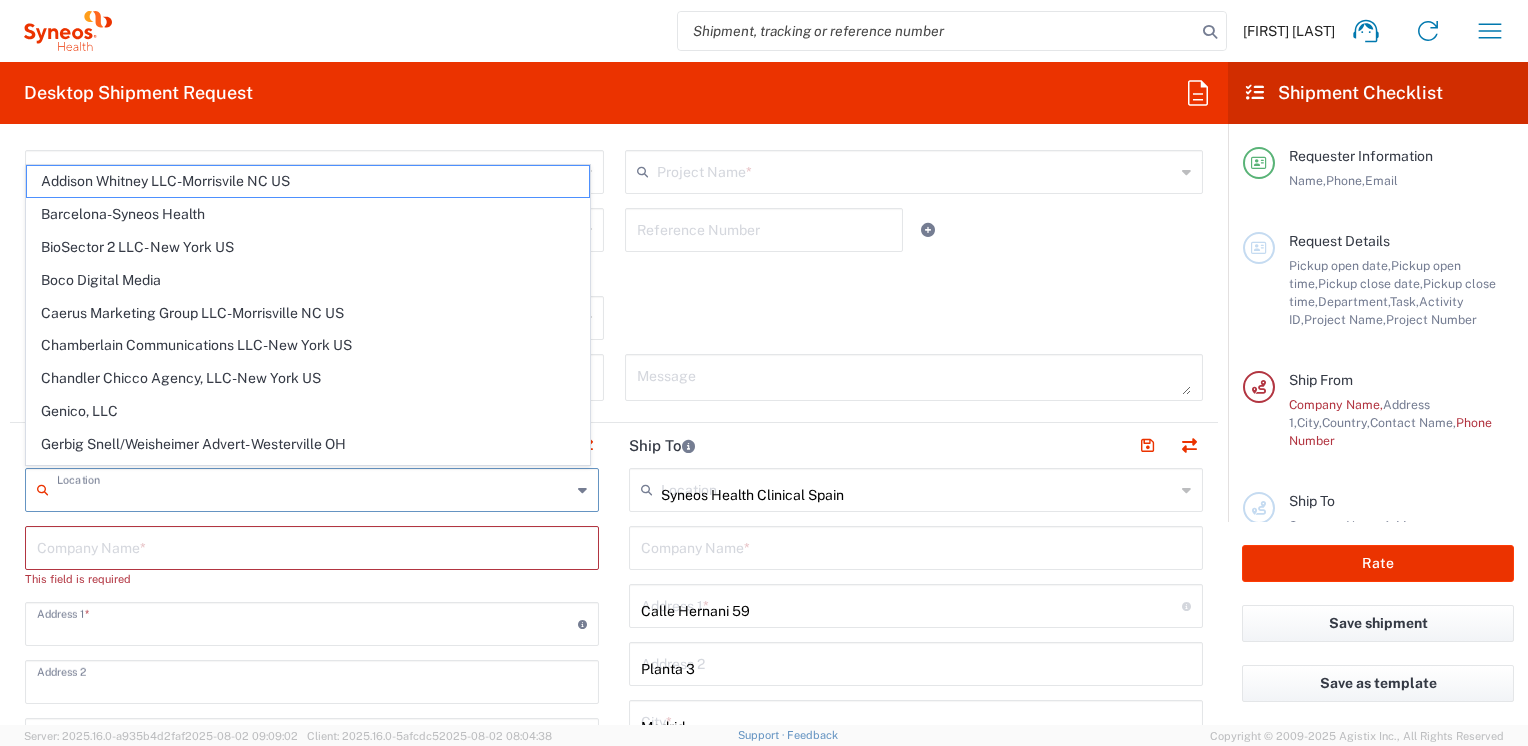 type 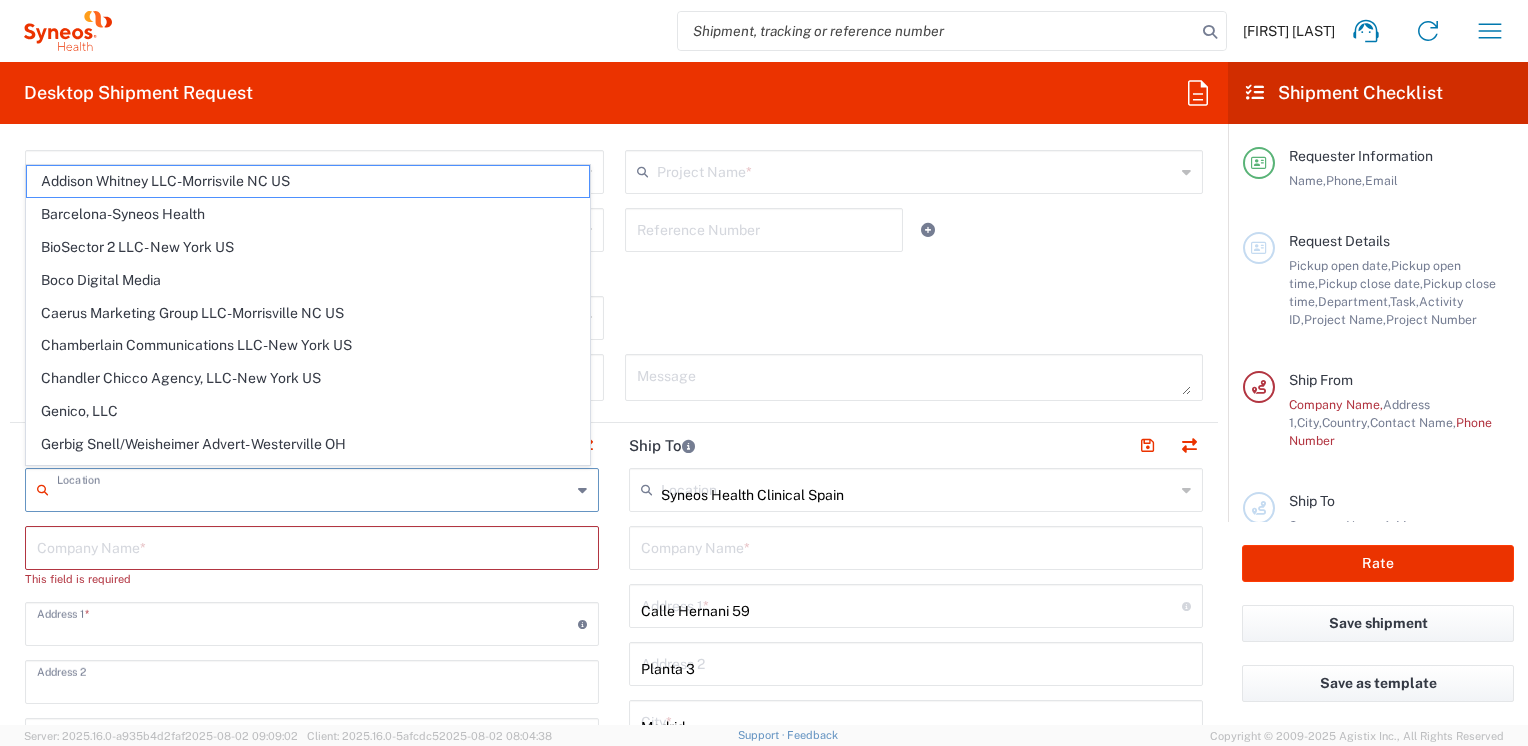 type on "Calle Hernani 59" 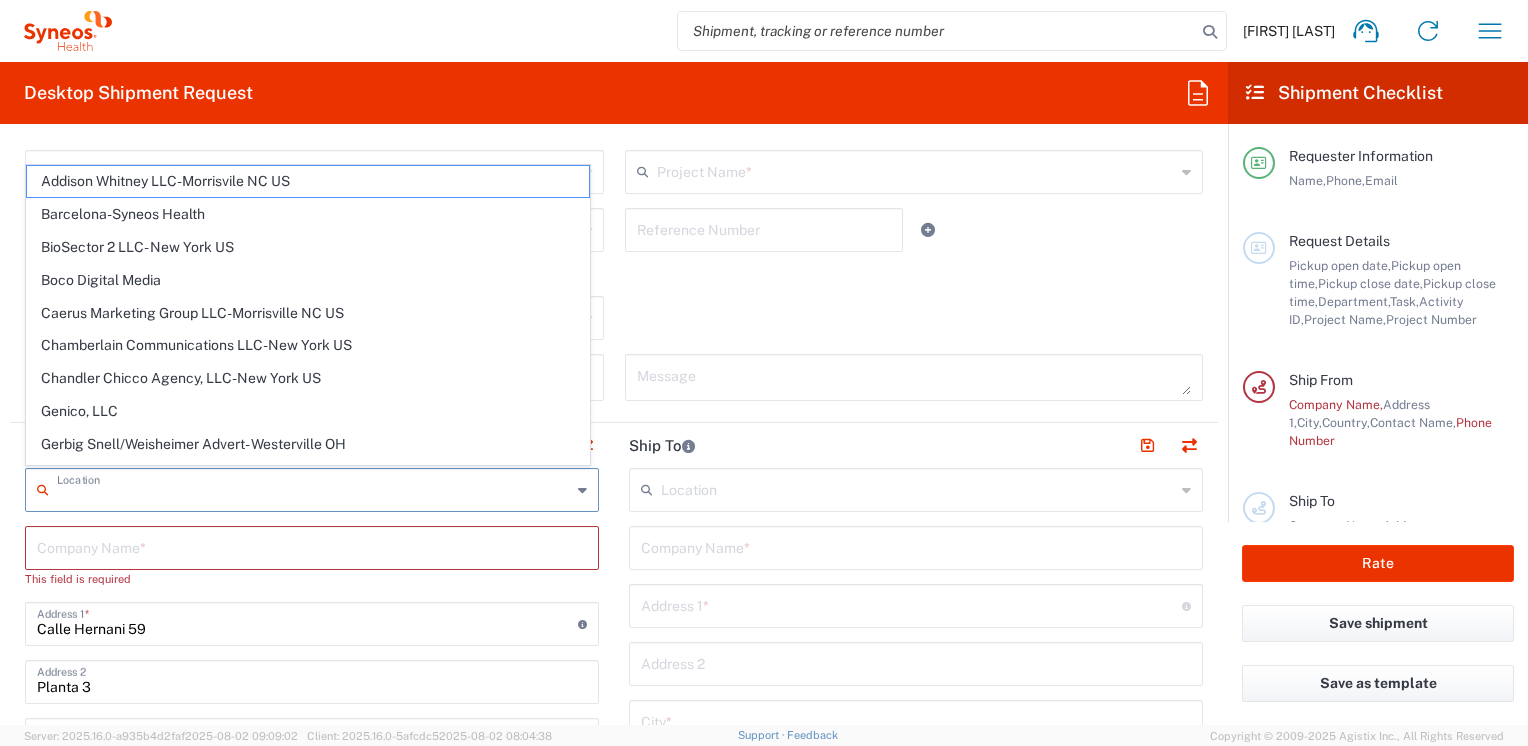 type on "EORI" 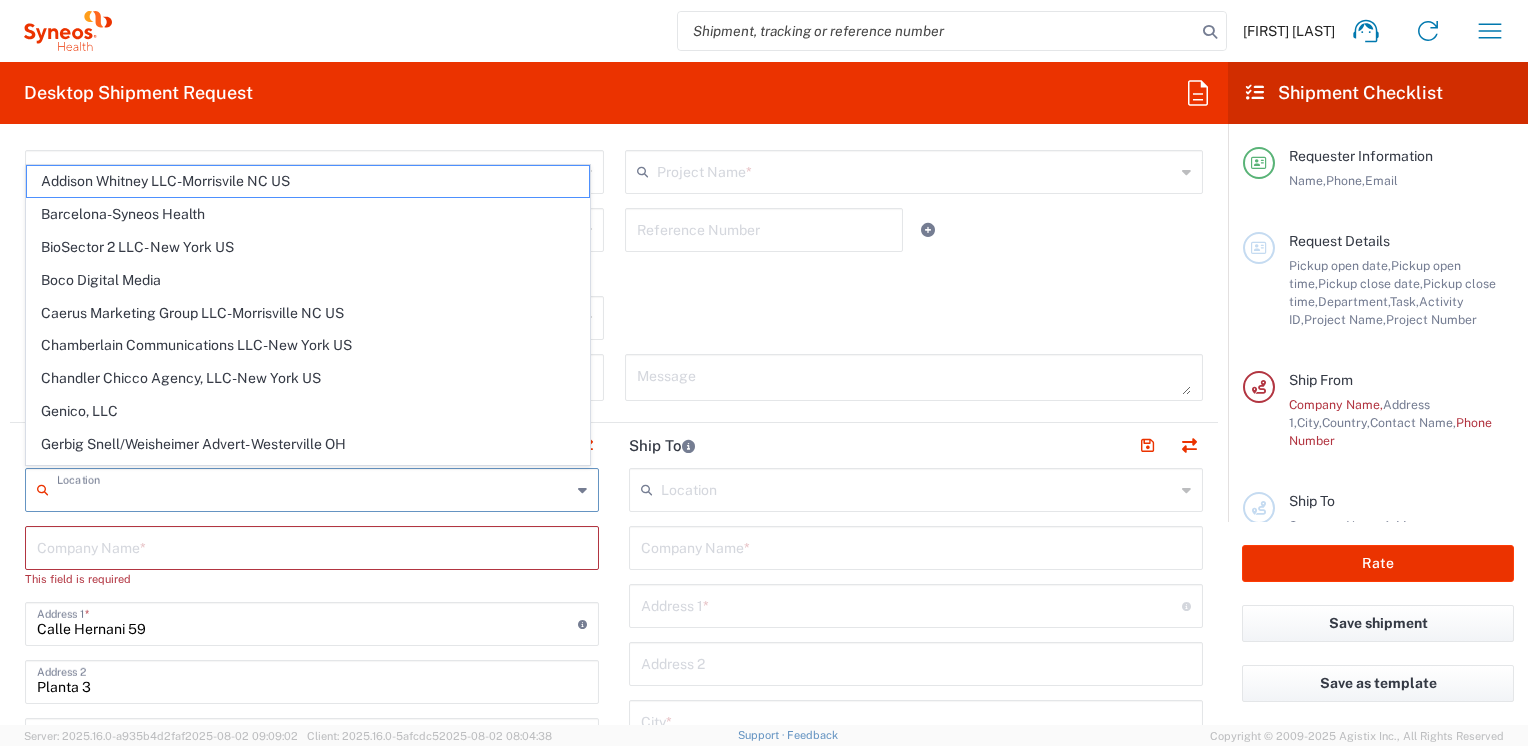 click on "Ship To" 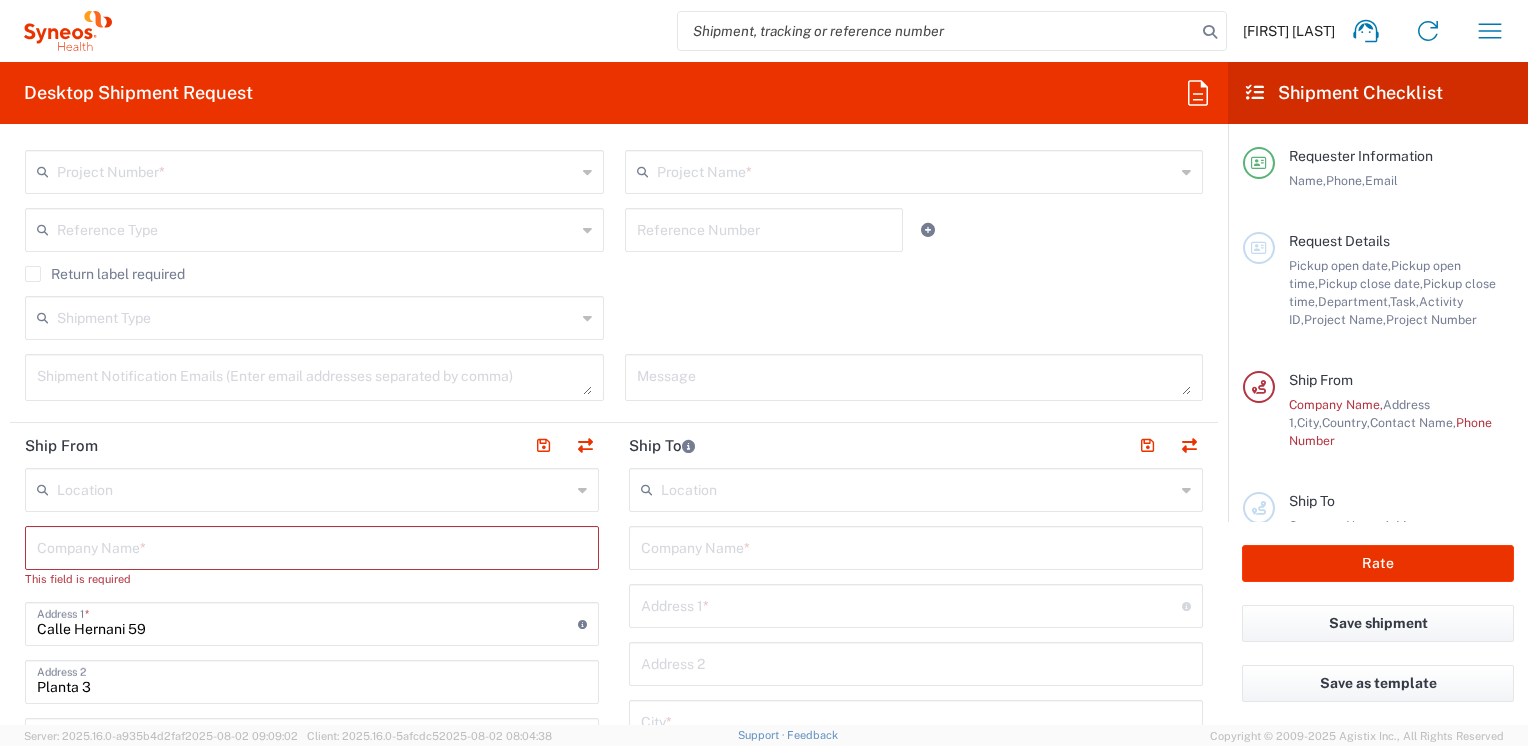 click at bounding box center [918, 488] 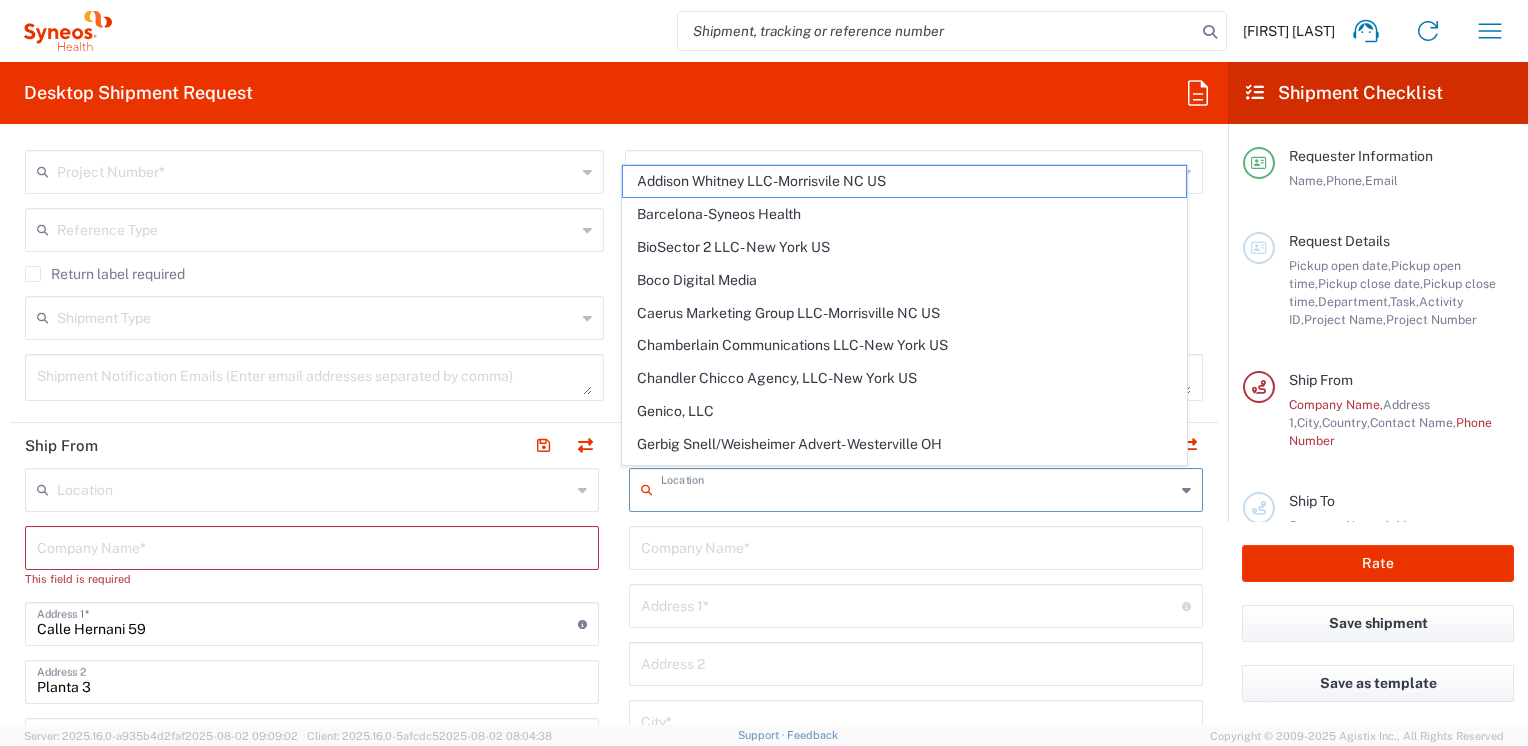 click at bounding box center [314, 488] 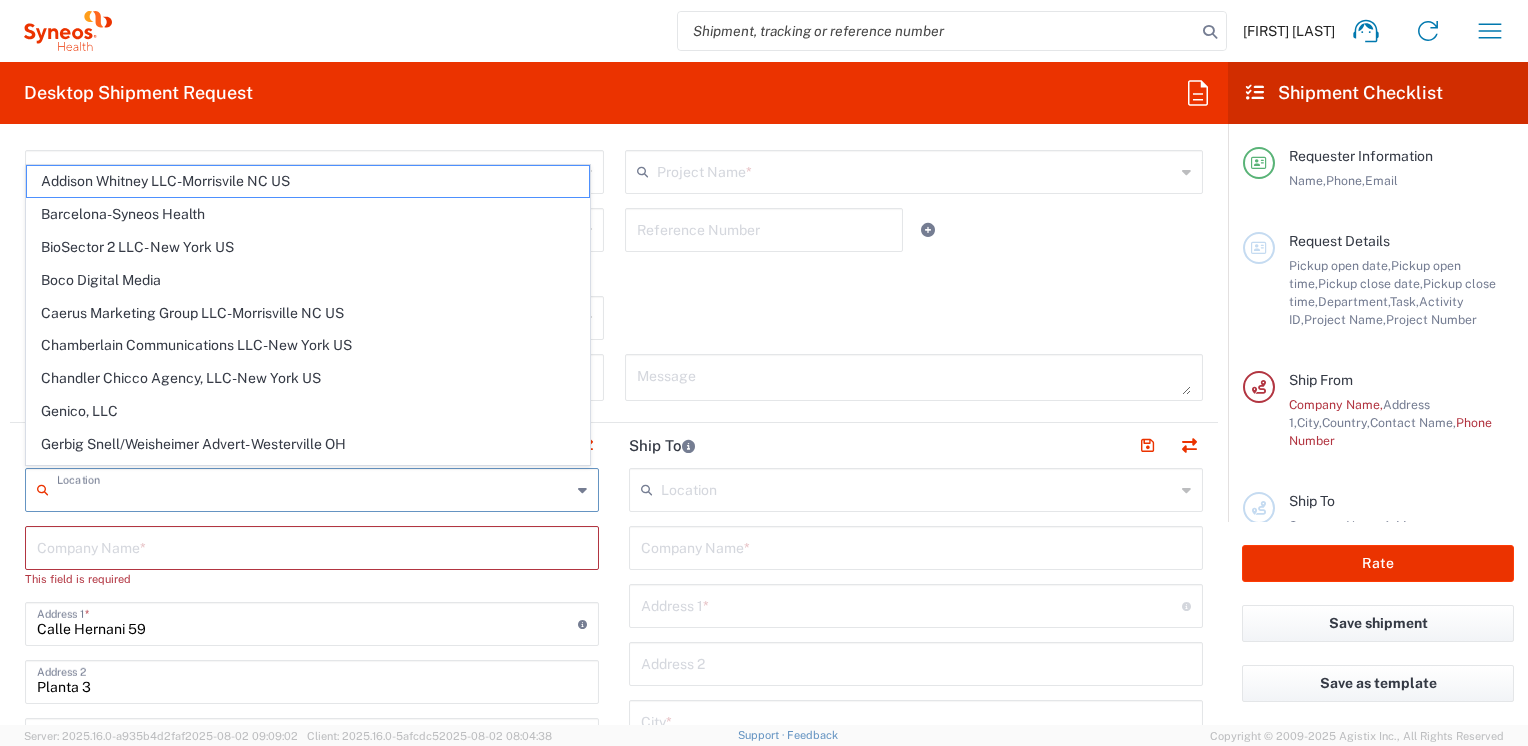 click on "Ship To" 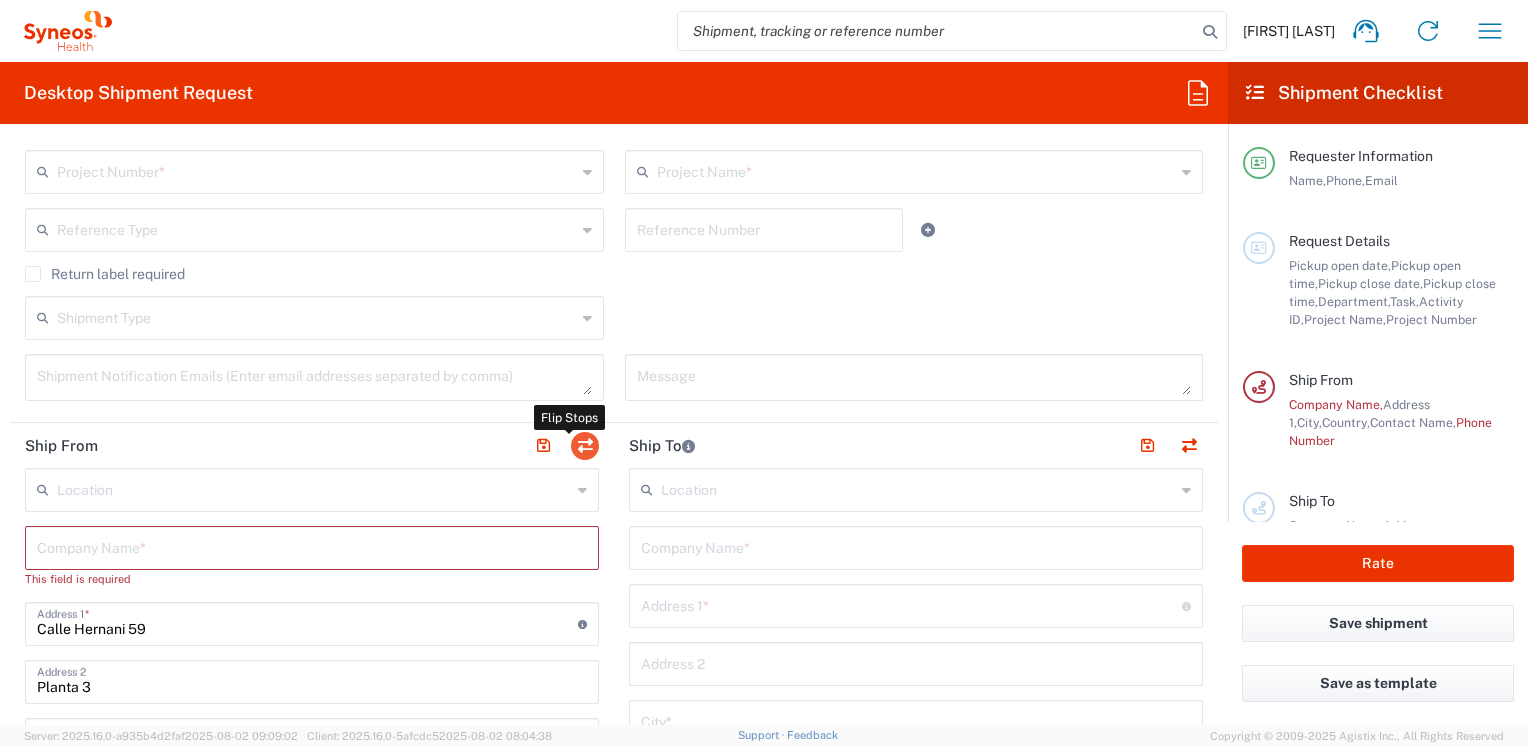 click 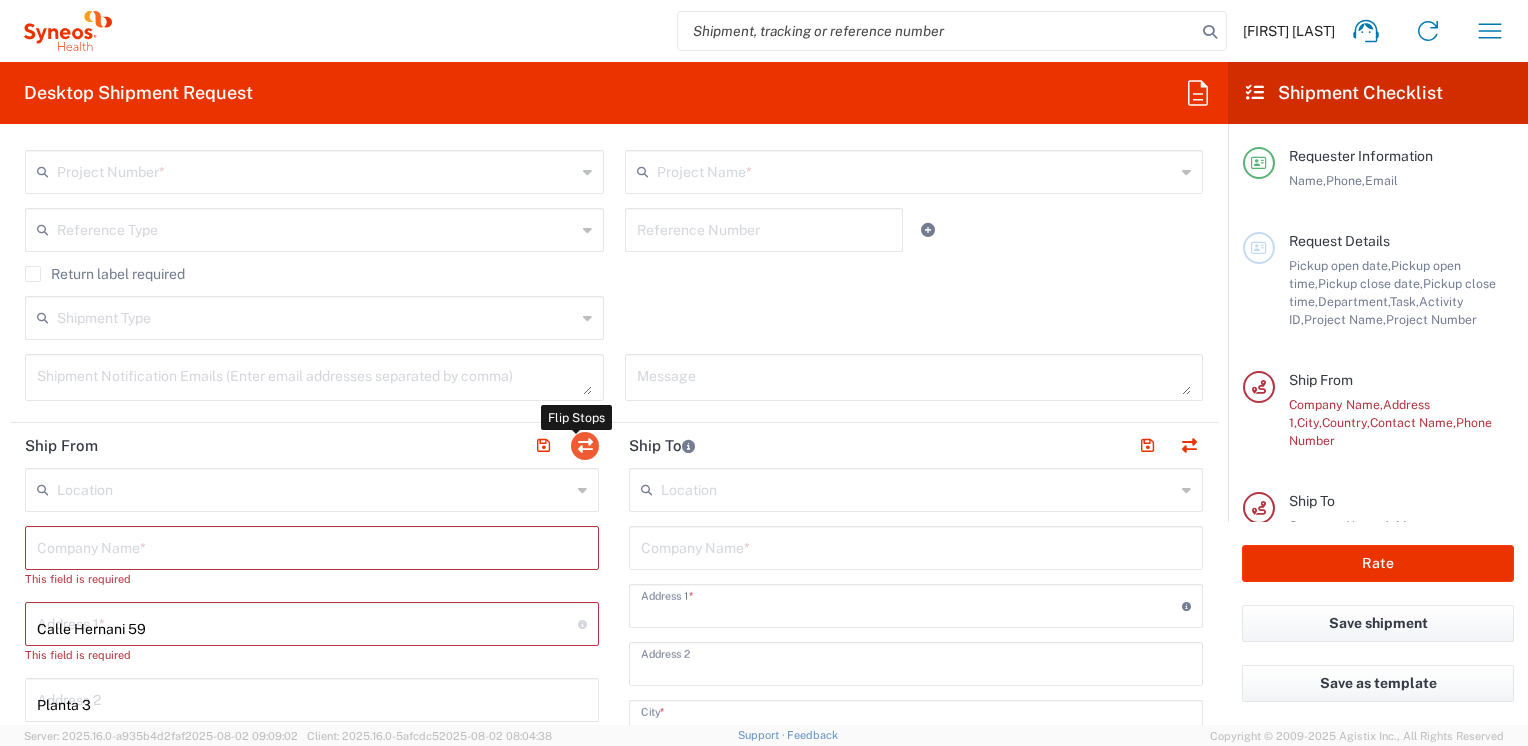 type 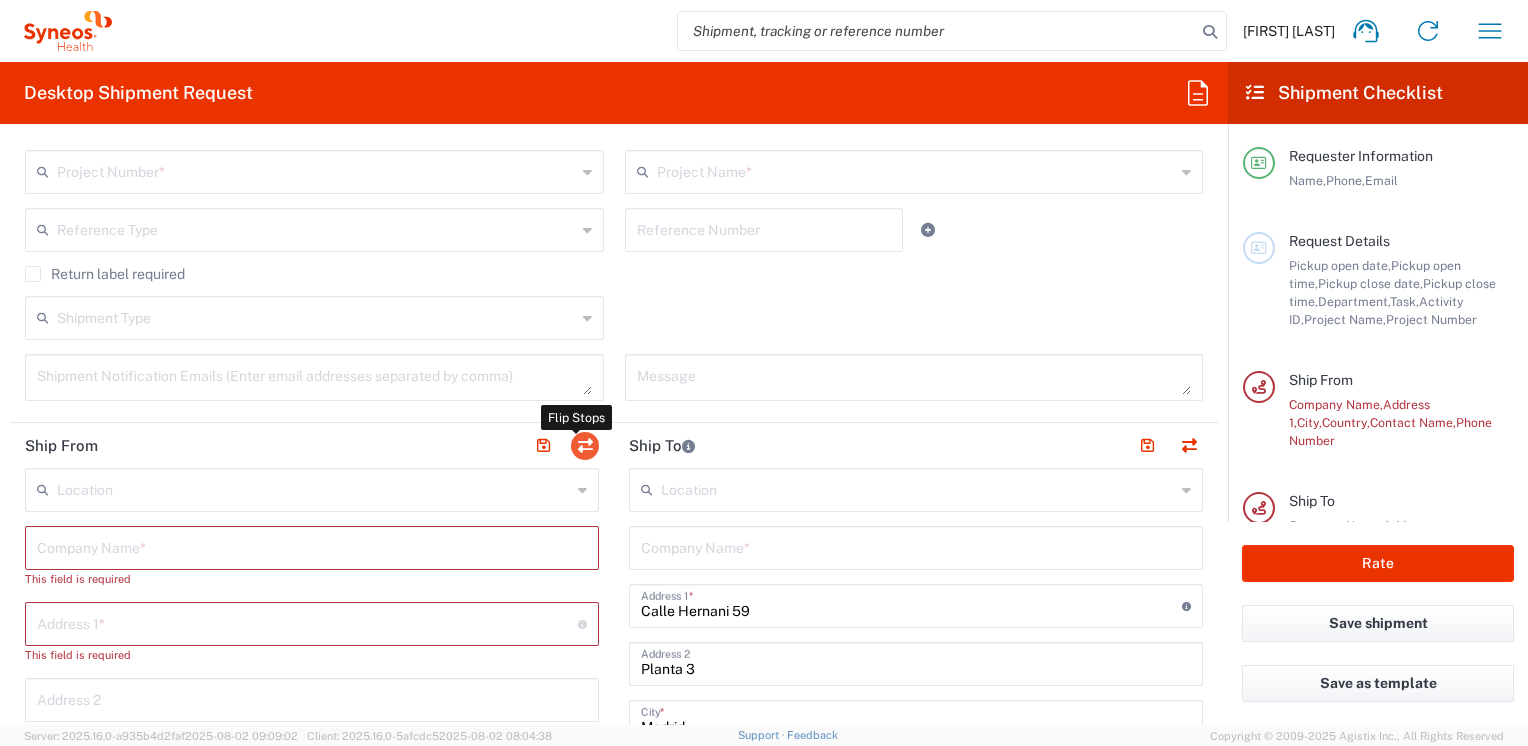 type on "[FIRST] [LAST] [LAST]" 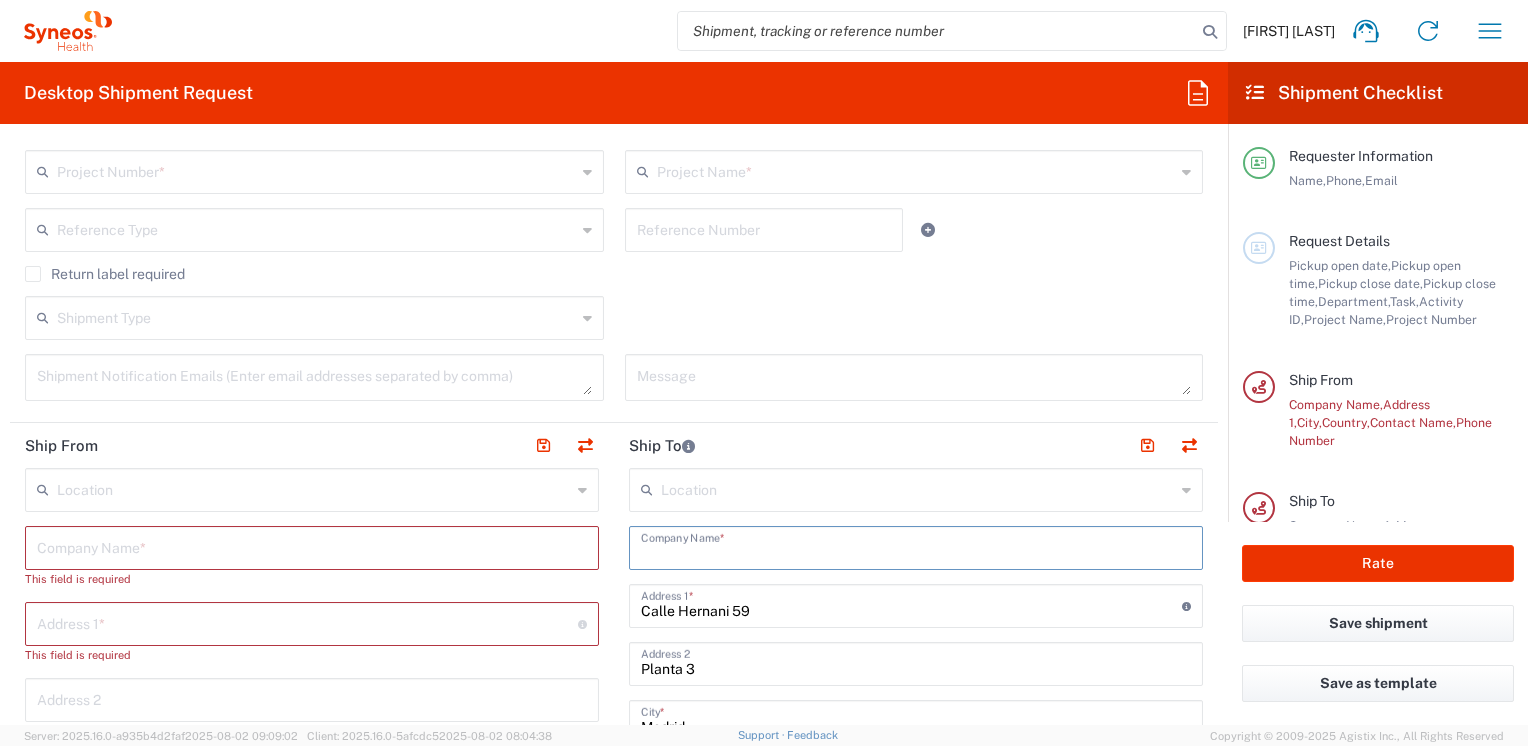 click at bounding box center [916, 546] 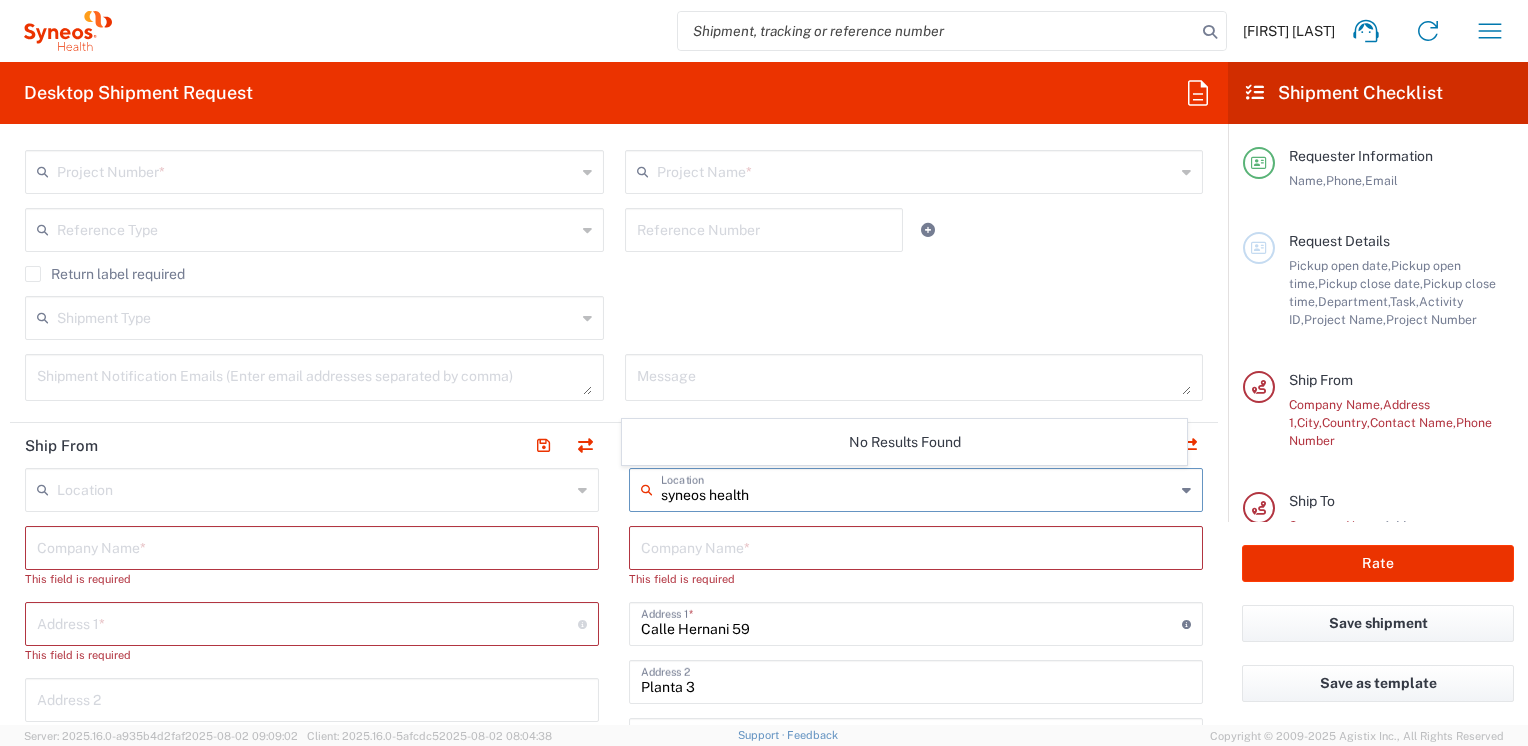 type on "syneos health" 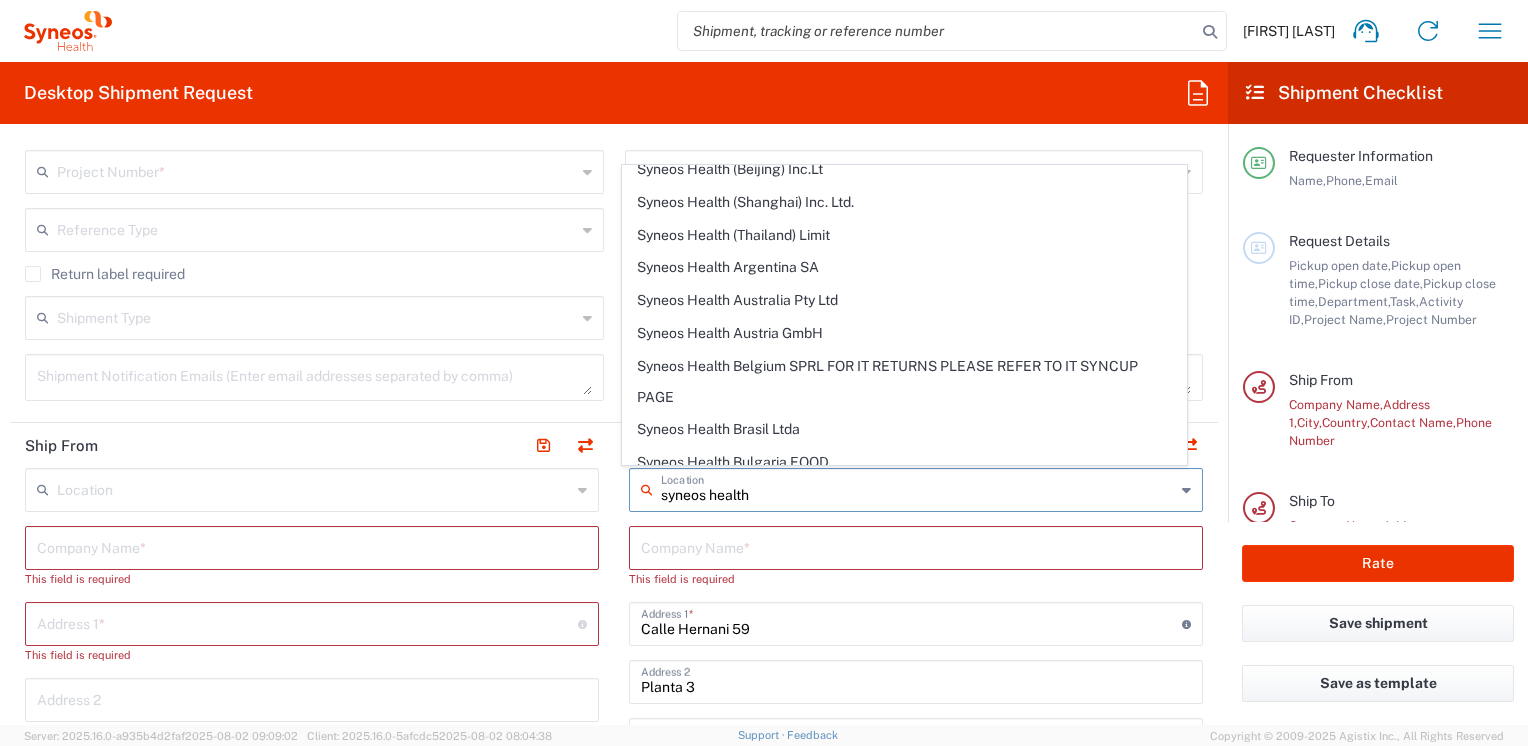 scroll, scrollTop: 0, scrollLeft: 0, axis: both 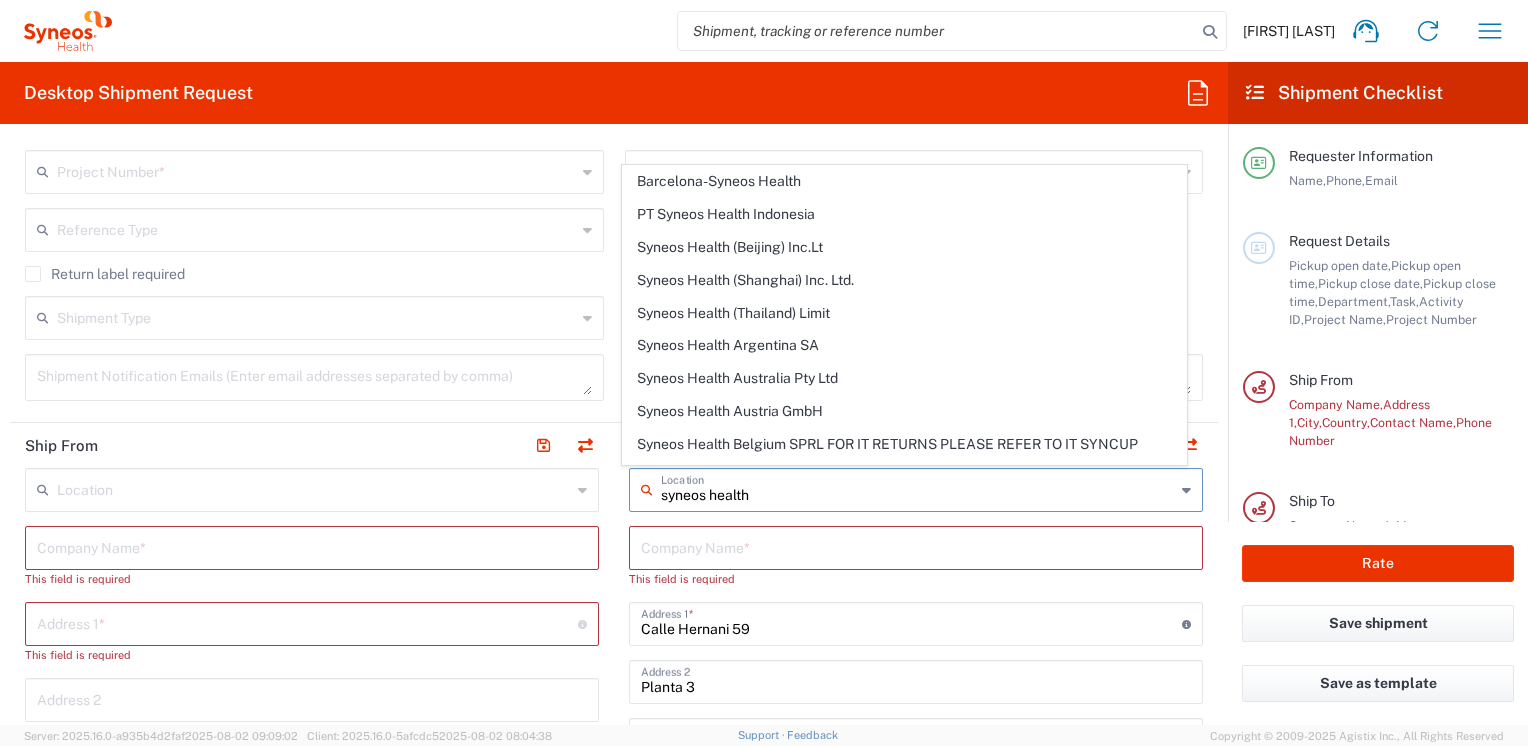drag, startPoint x: 752, startPoint y: 492, endPoint x: 558, endPoint y: 486, distance: 194.09276 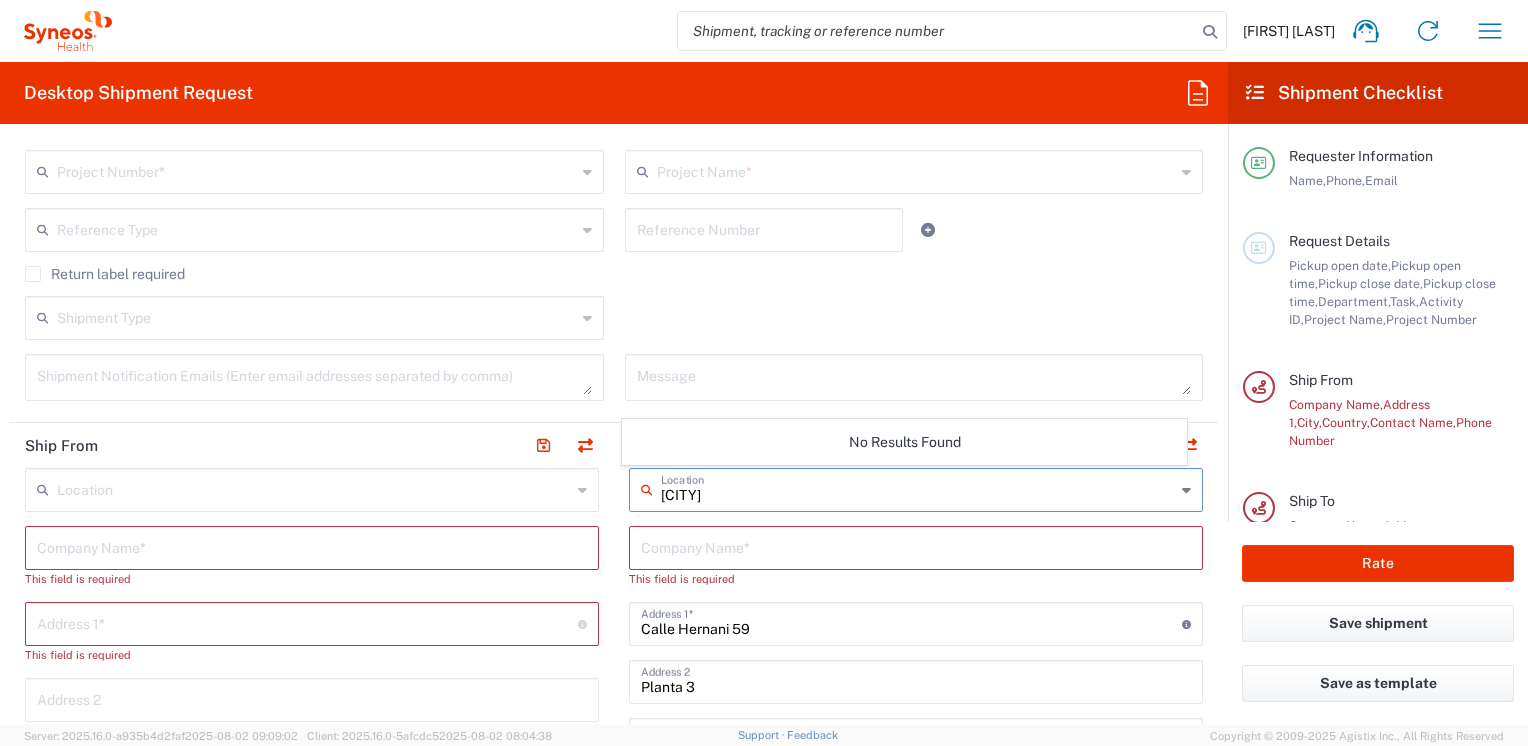 type on "madrid" 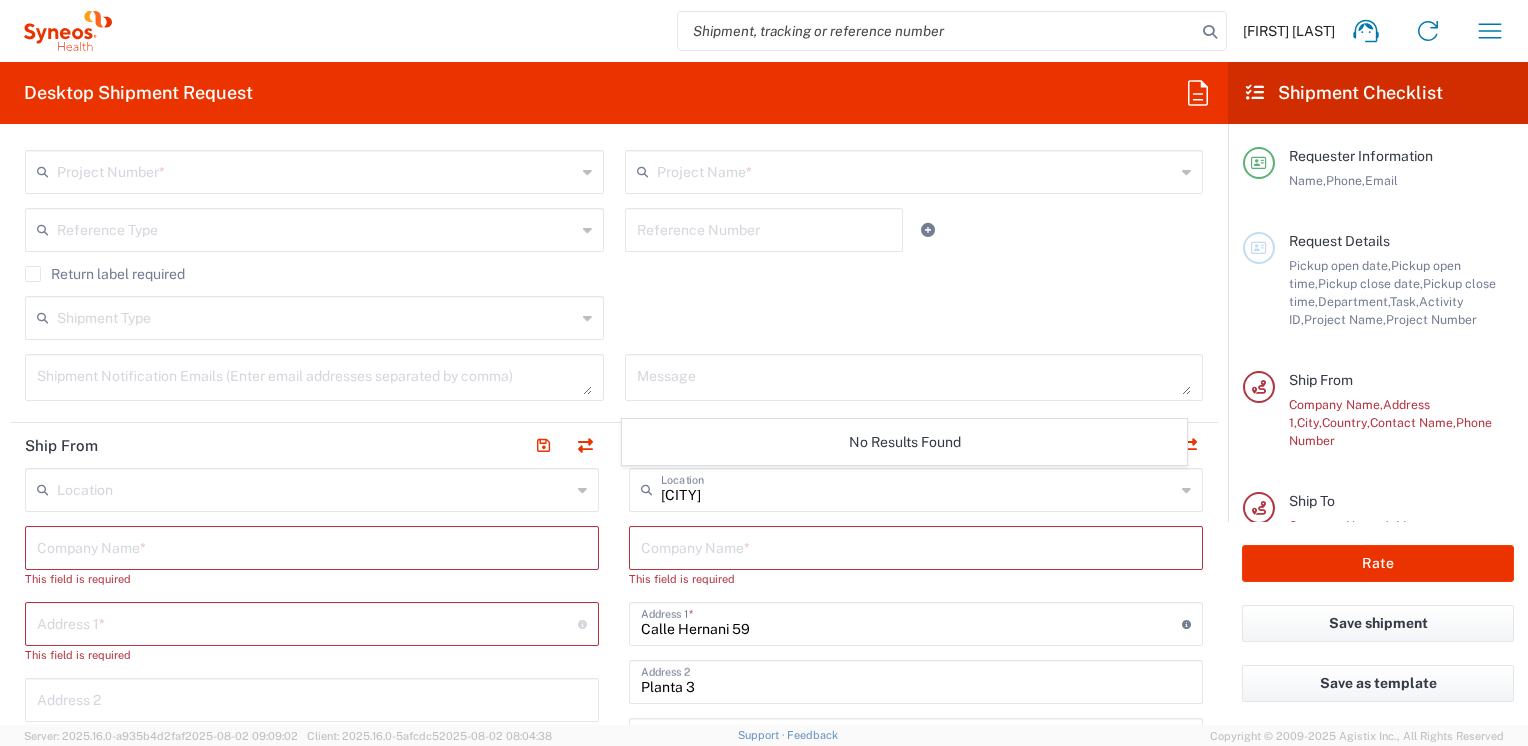 click on "No Results Found" 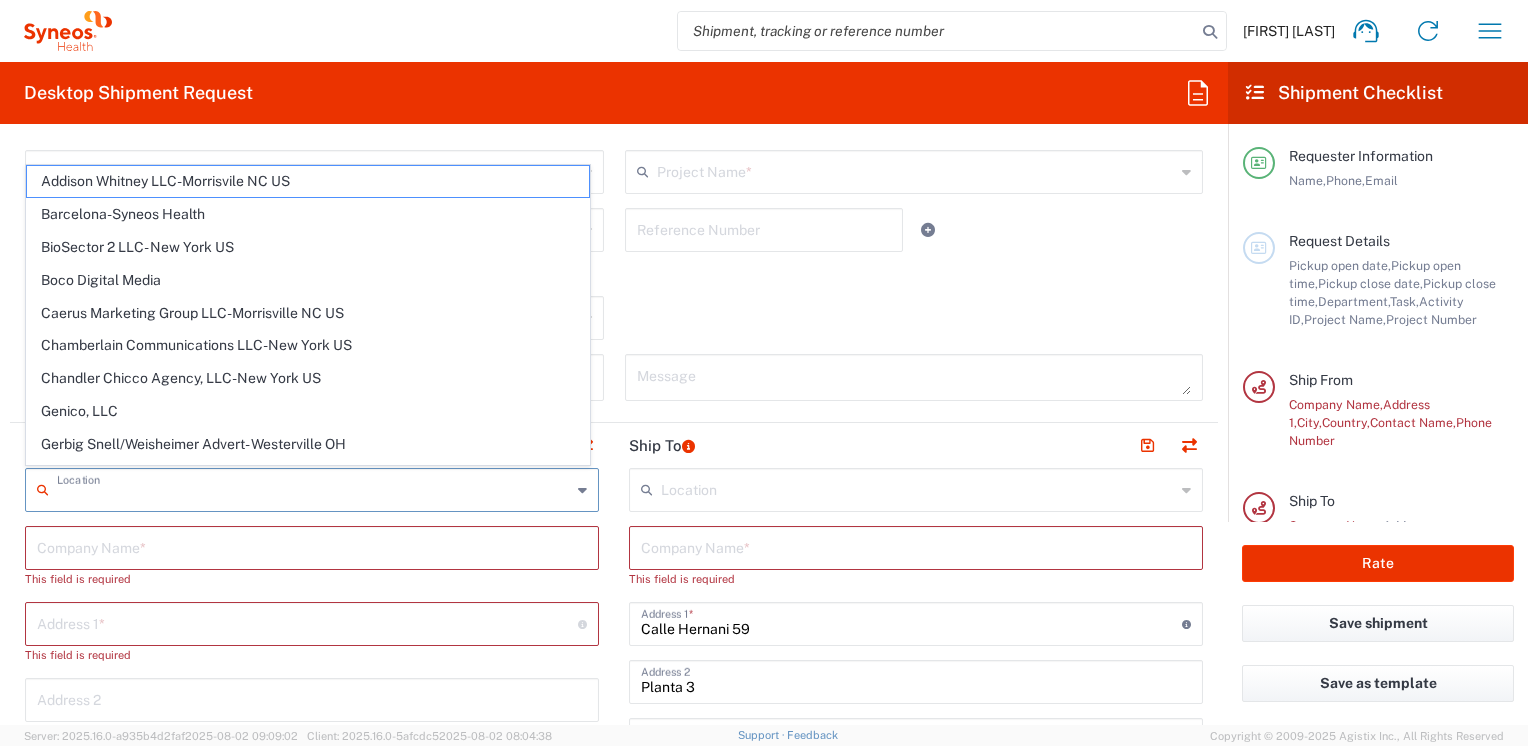 click 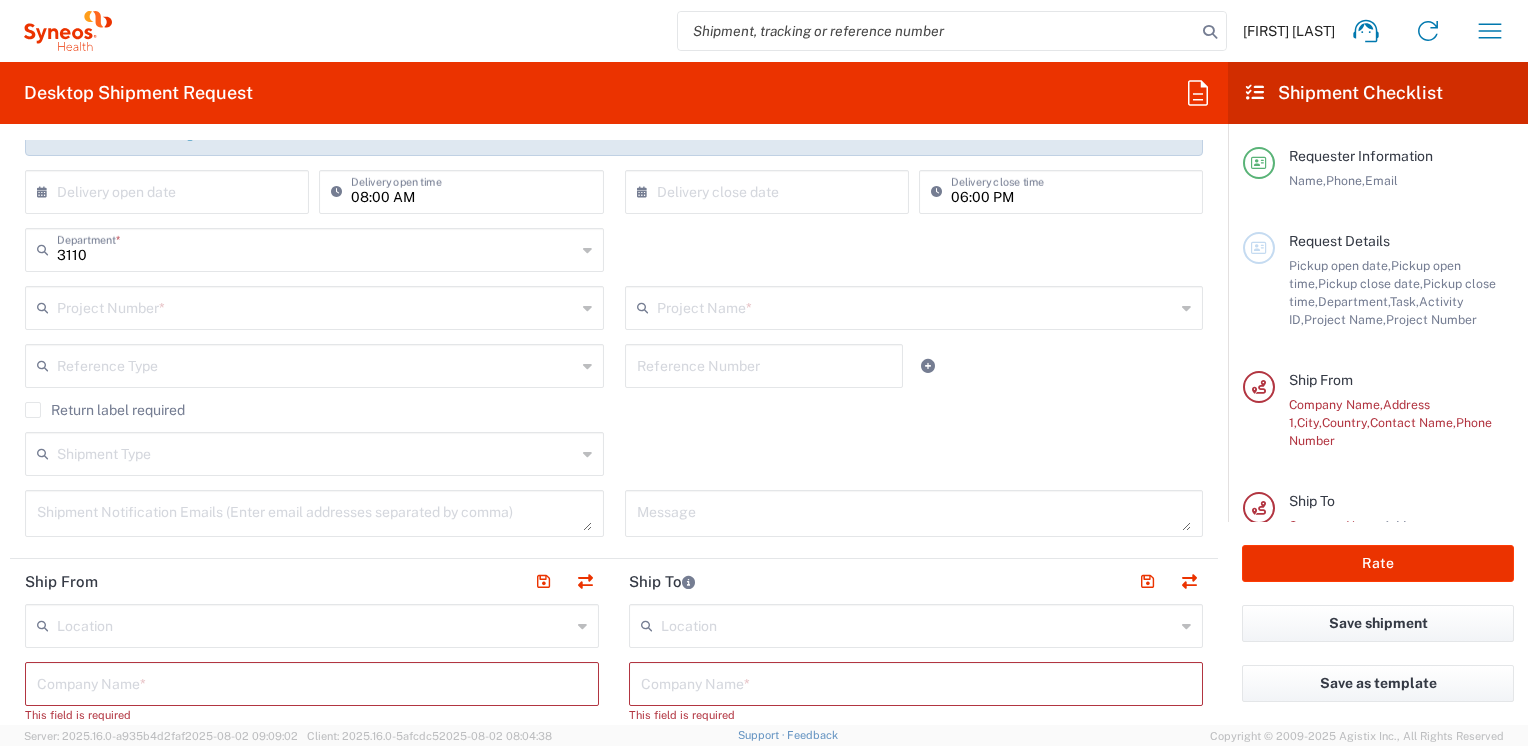 scroll, scrollTop: 100, scrollLeft: 0, axis: vertical 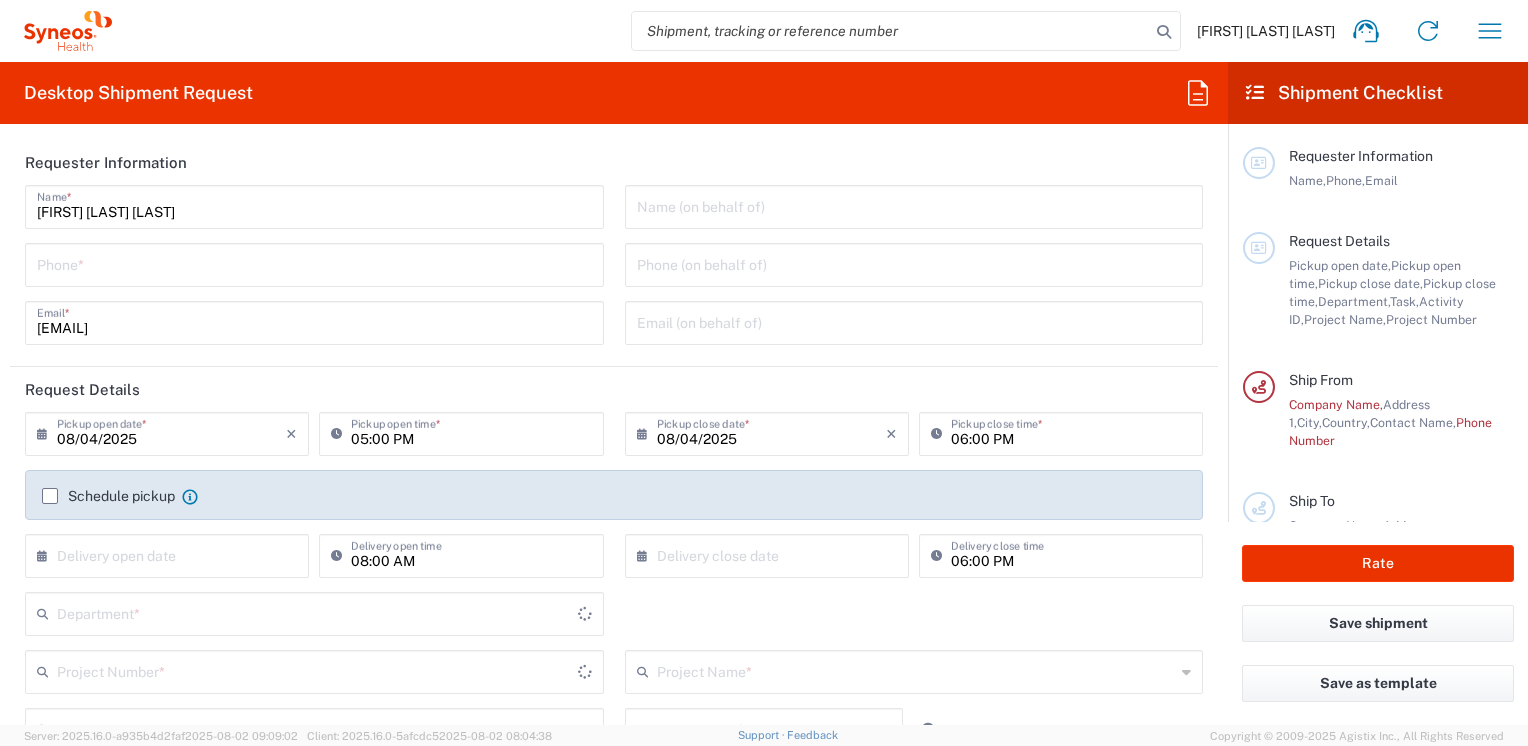 type on "Spain" 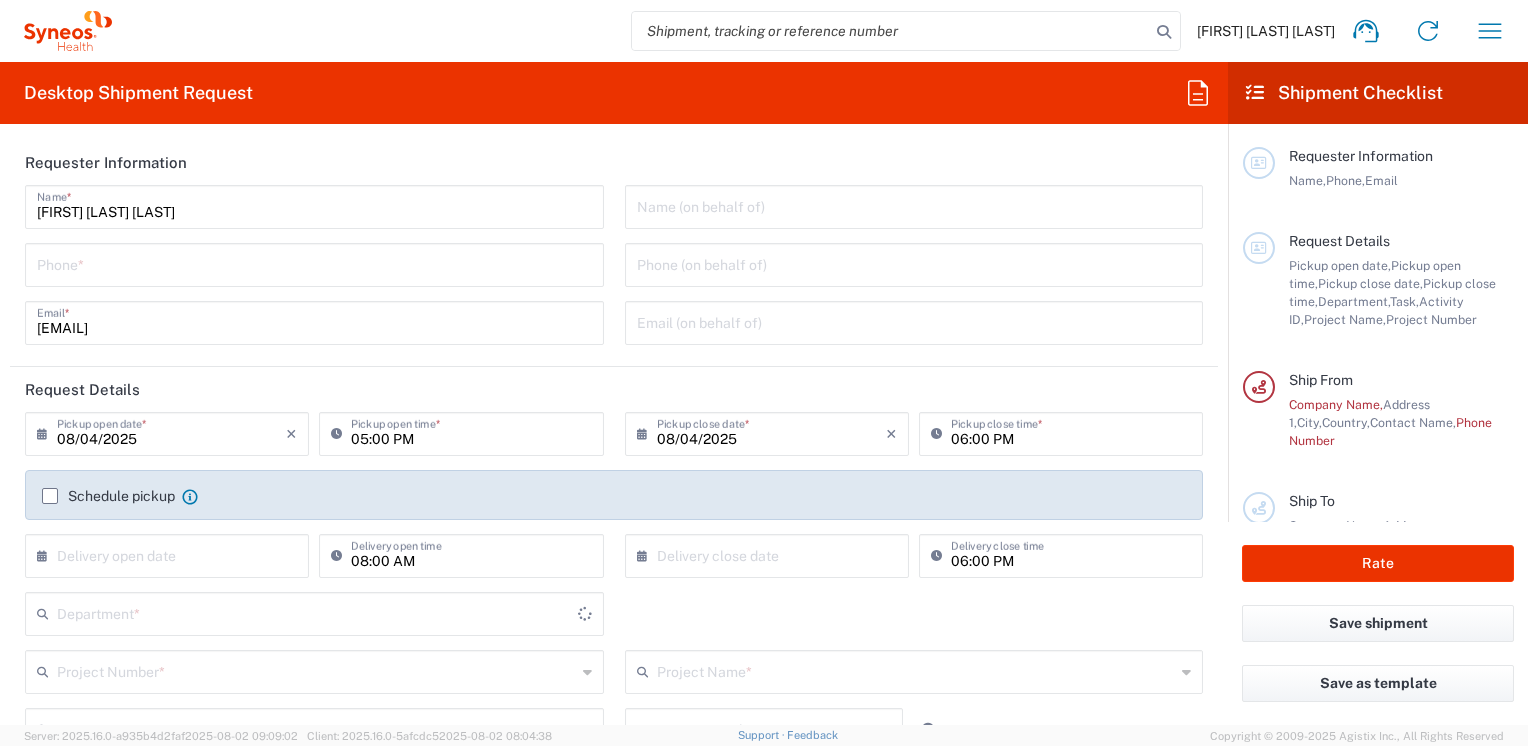 type on "3110" 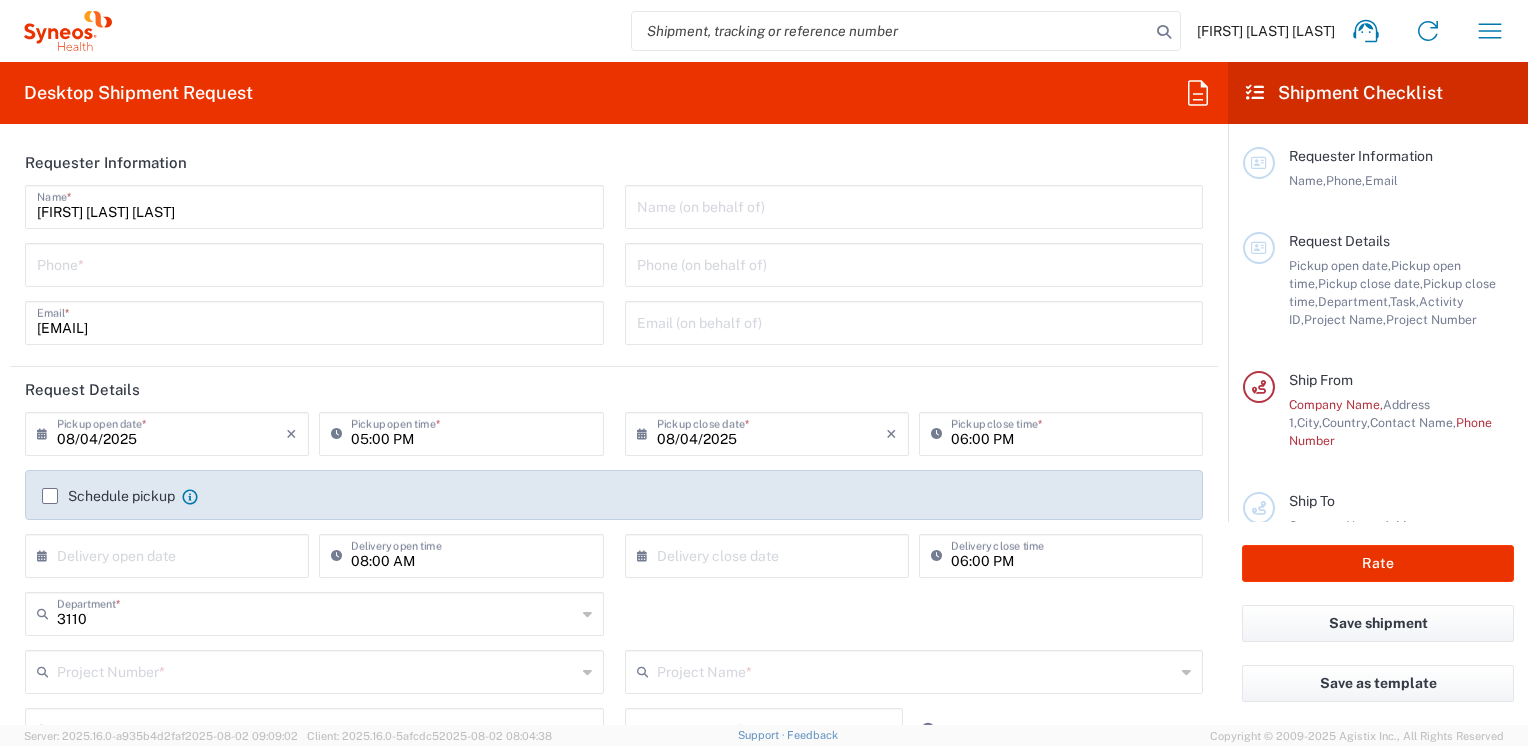 click at bounding box center [314, 263] 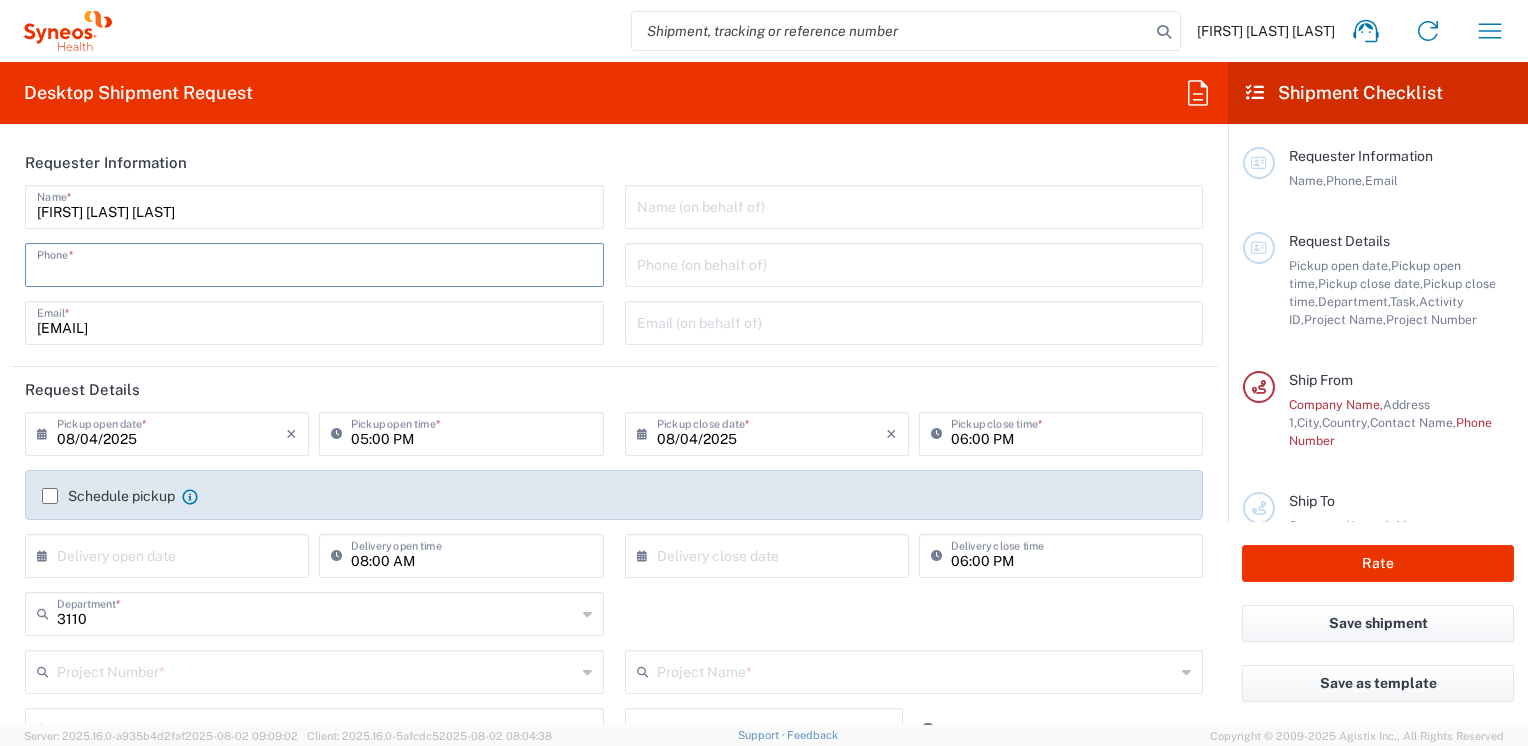 type on "Syneos Health Clinical Spain" 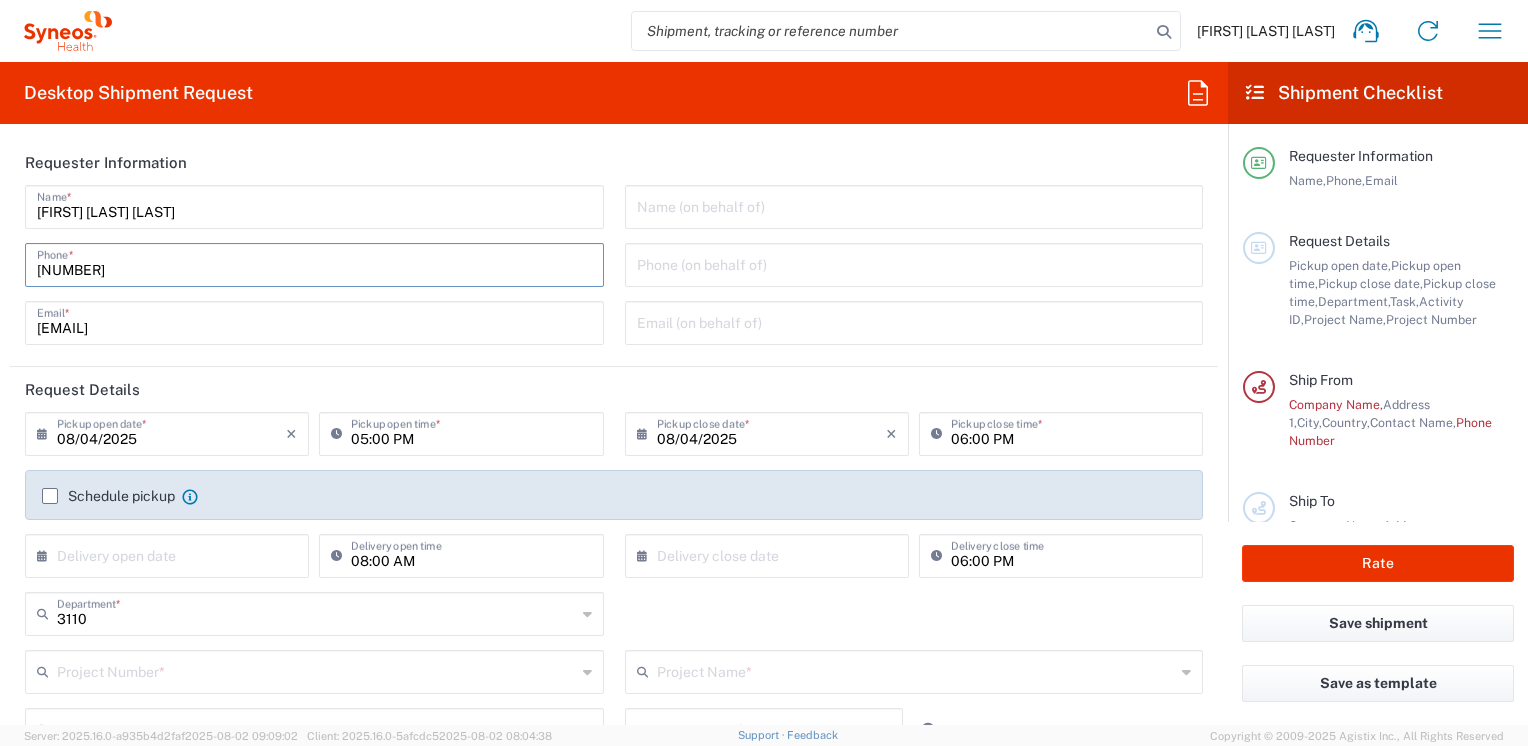 type on "[NUMBER]" 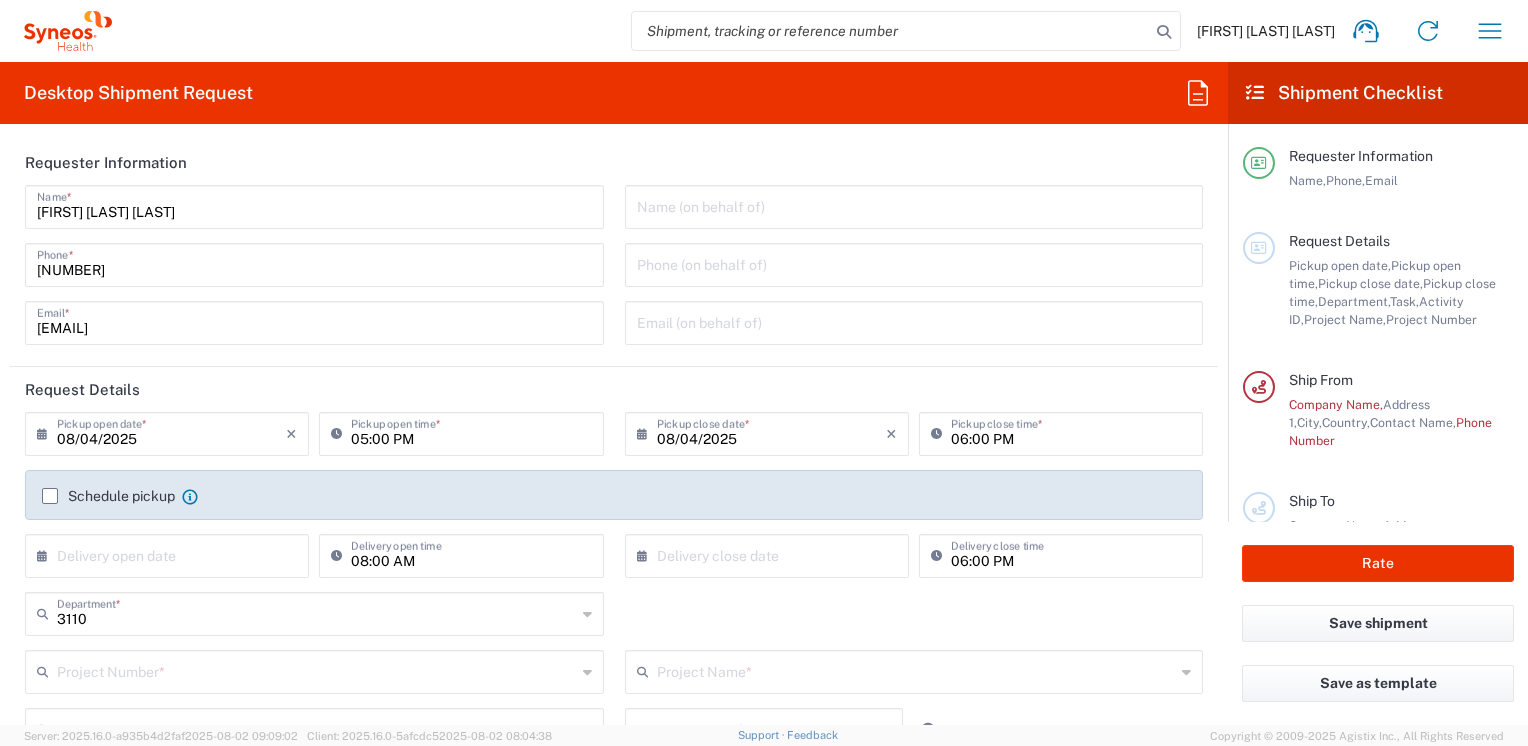 click on "Requester Information" 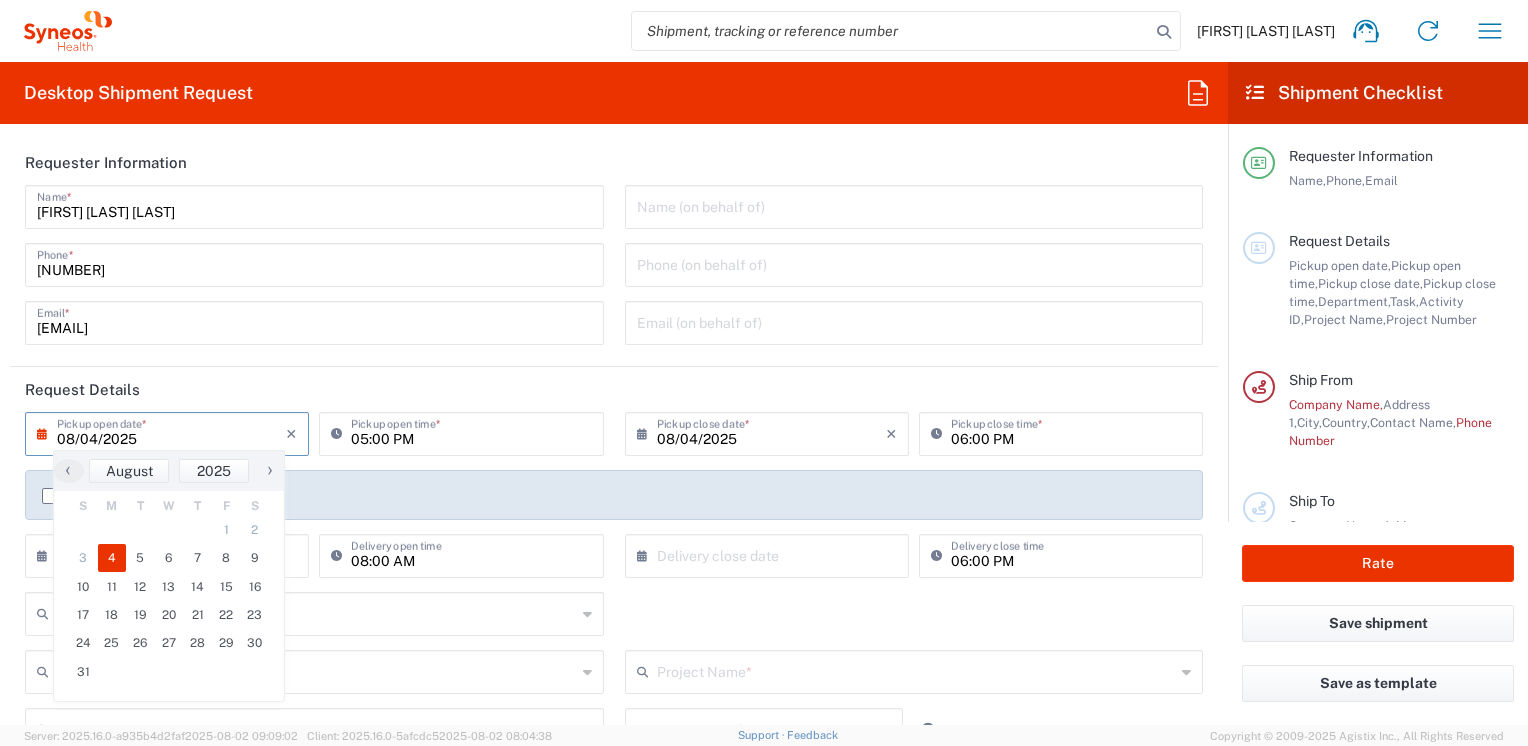 click on "[FIRST] [LAST]  Name  * [NUMBER]  Phone  * [EMAIL]  Email  *" 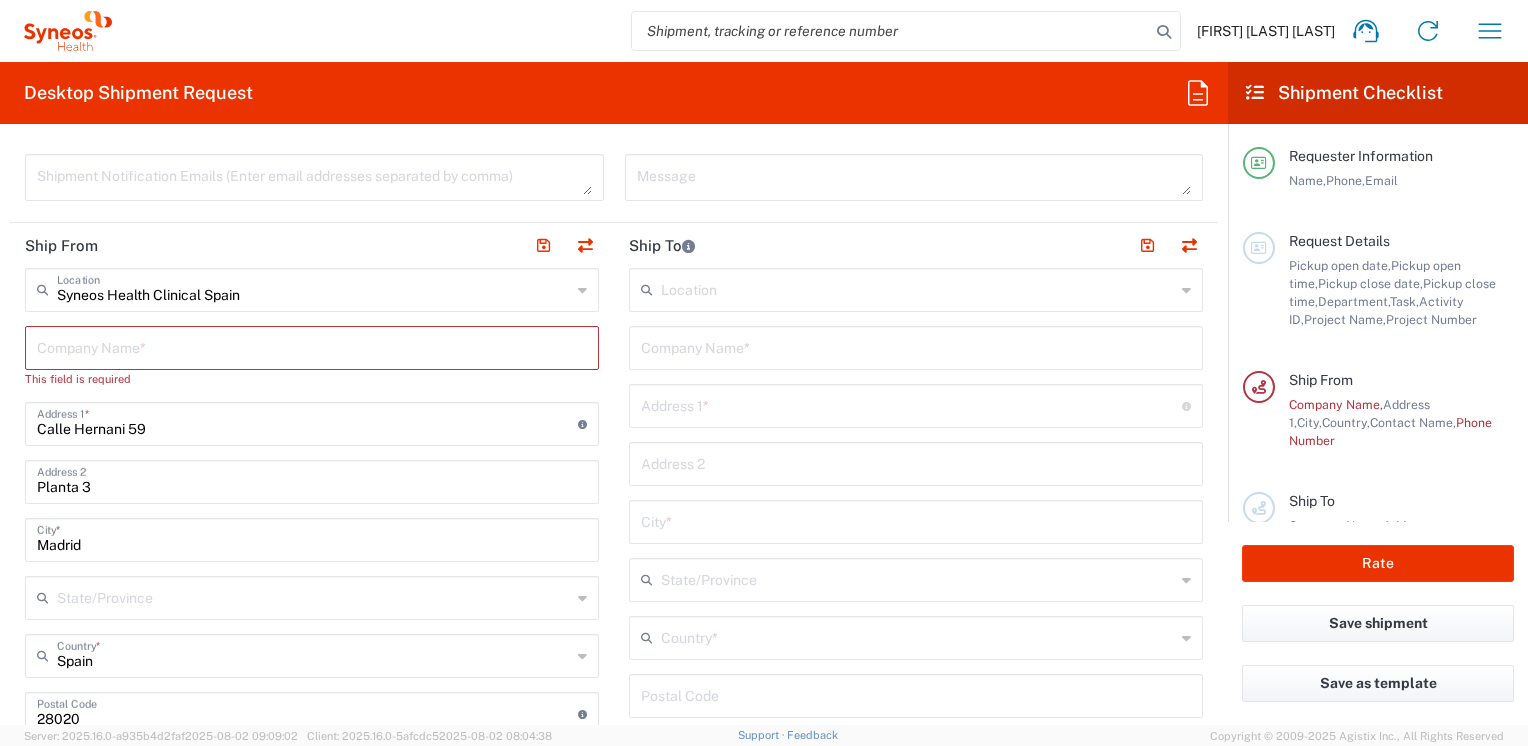 scroll, scrollTop: 600, scrollLeft: 0, axis: vertical 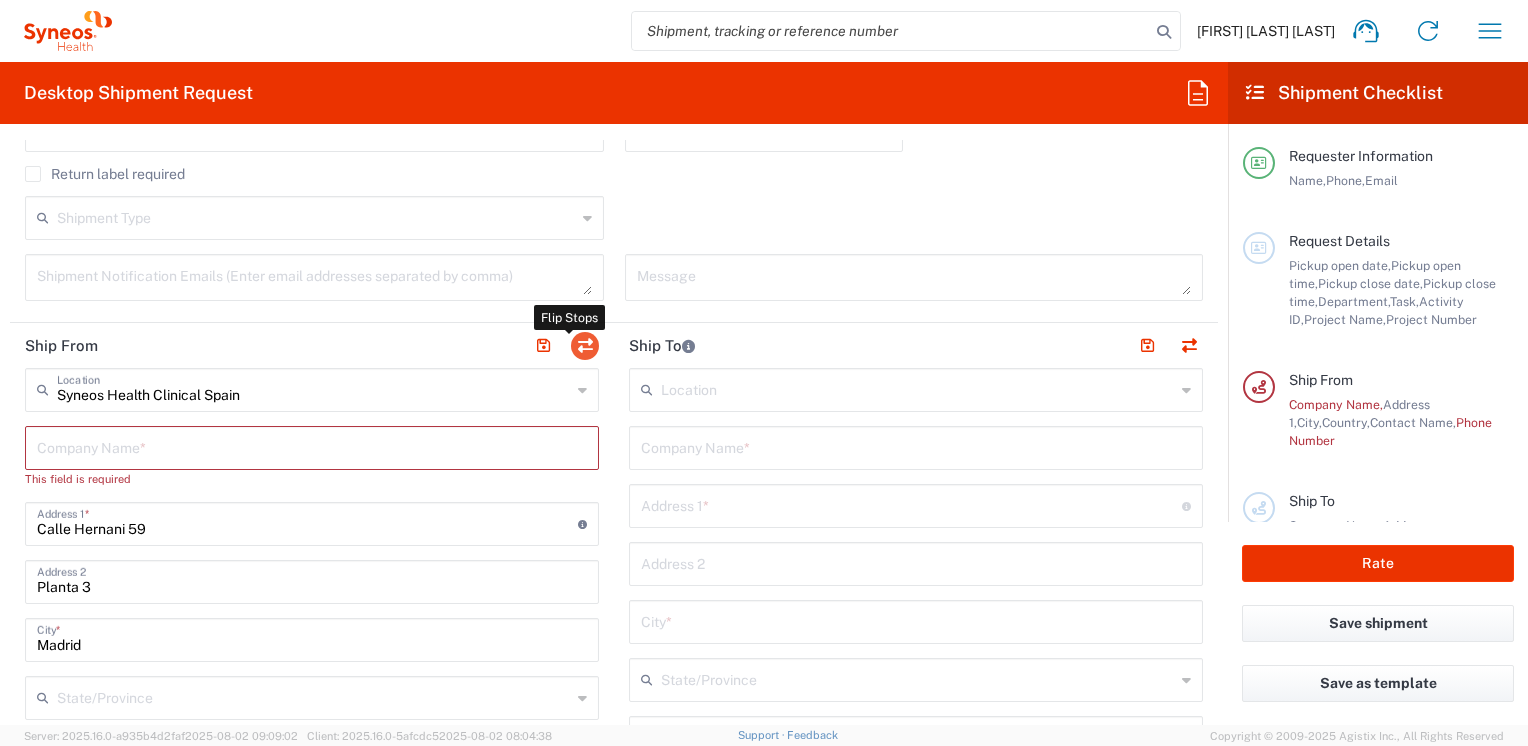 click 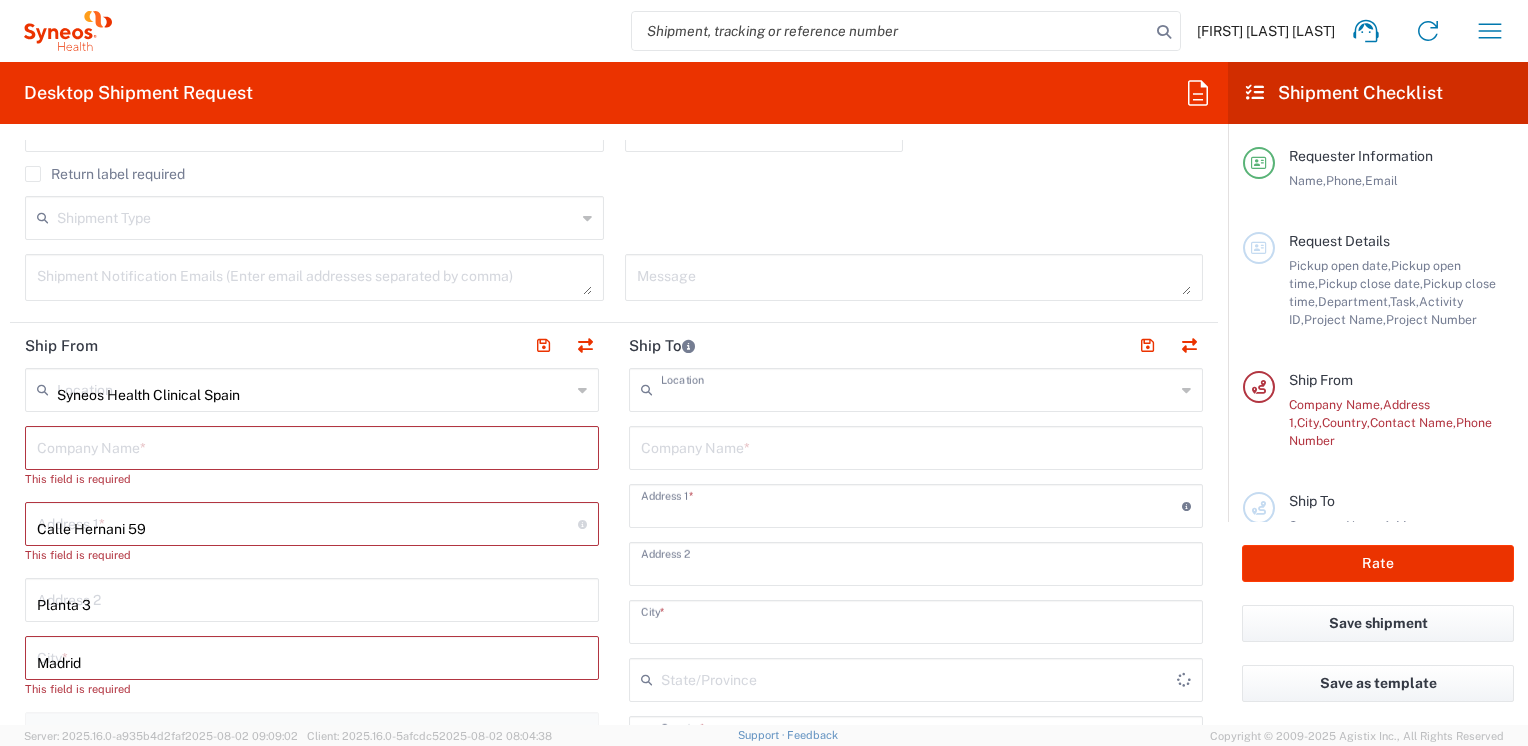 type 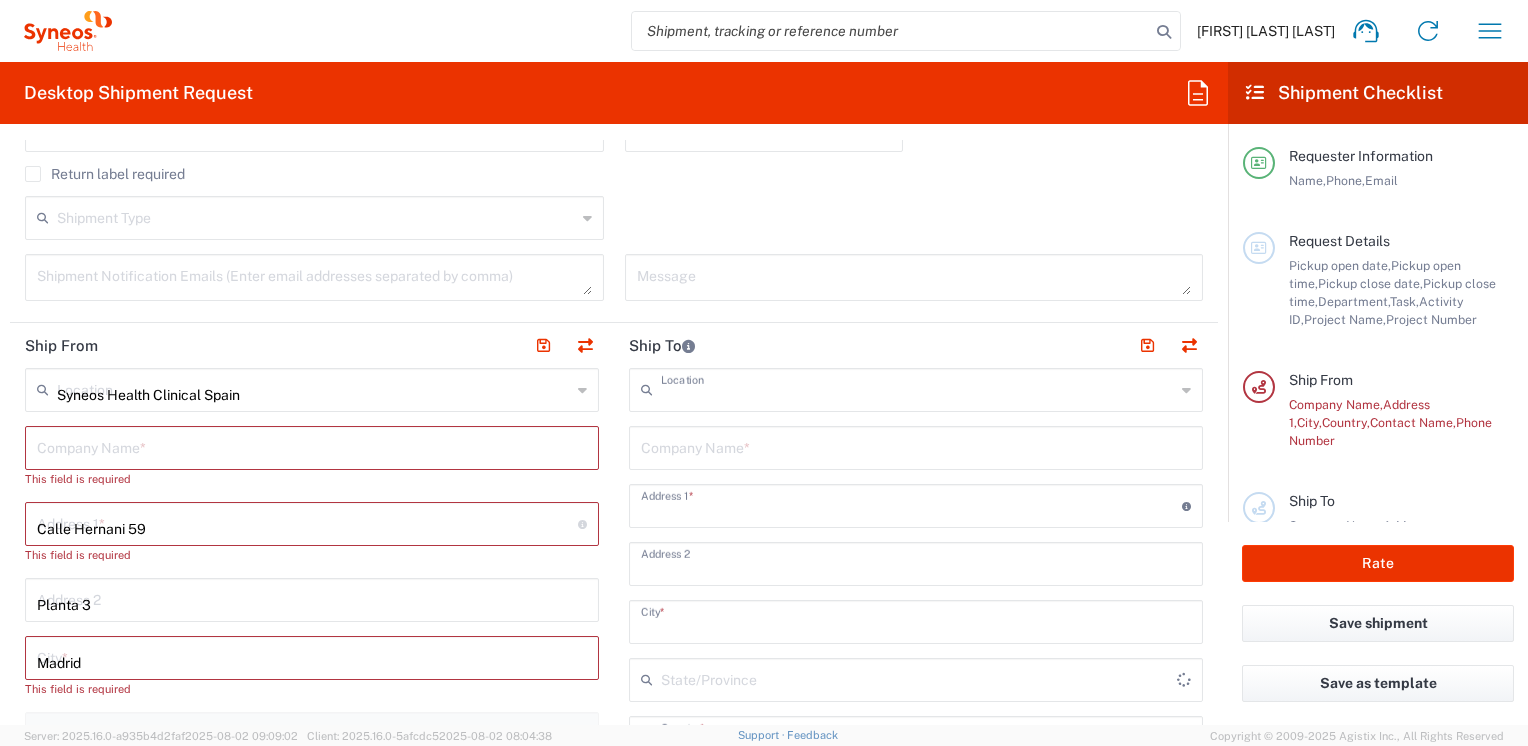 type 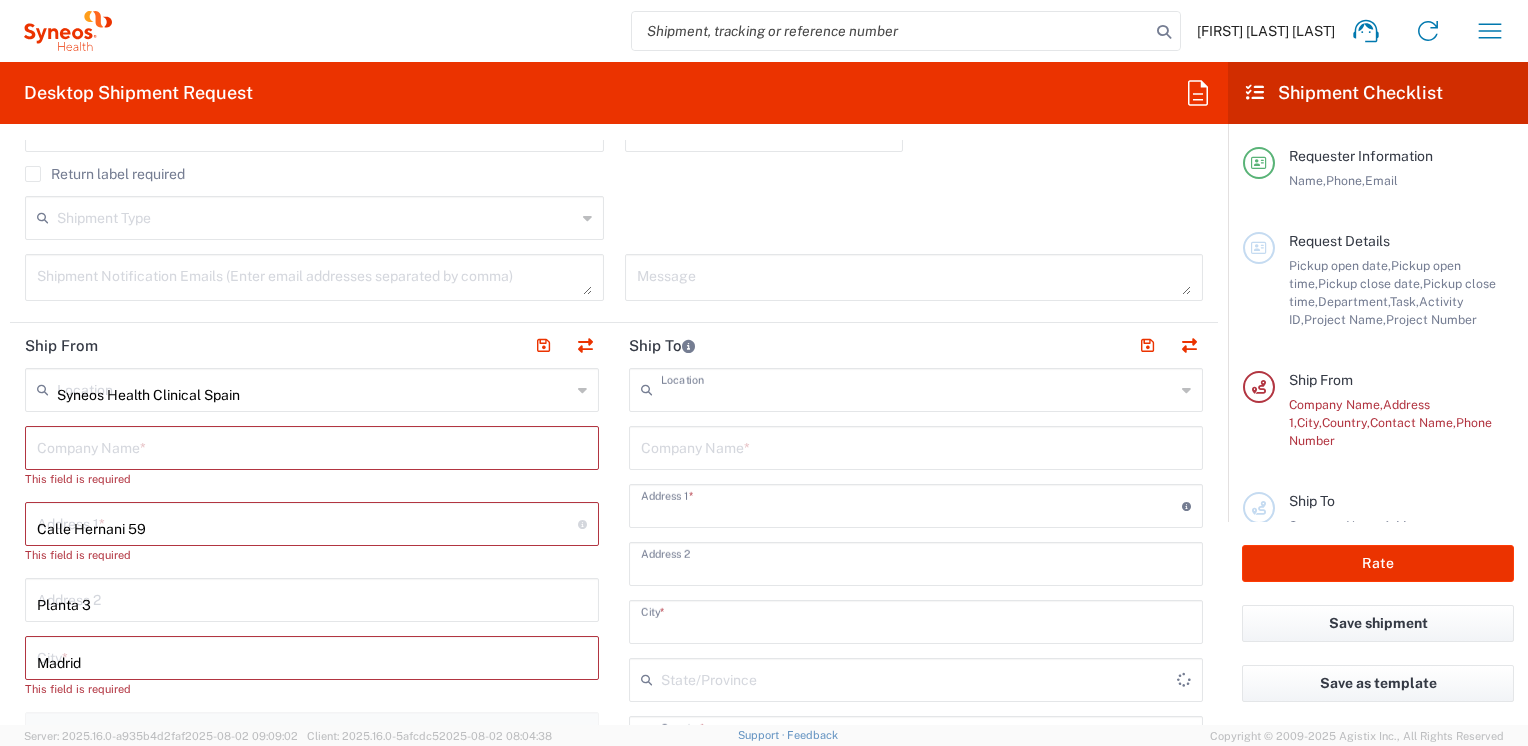 type 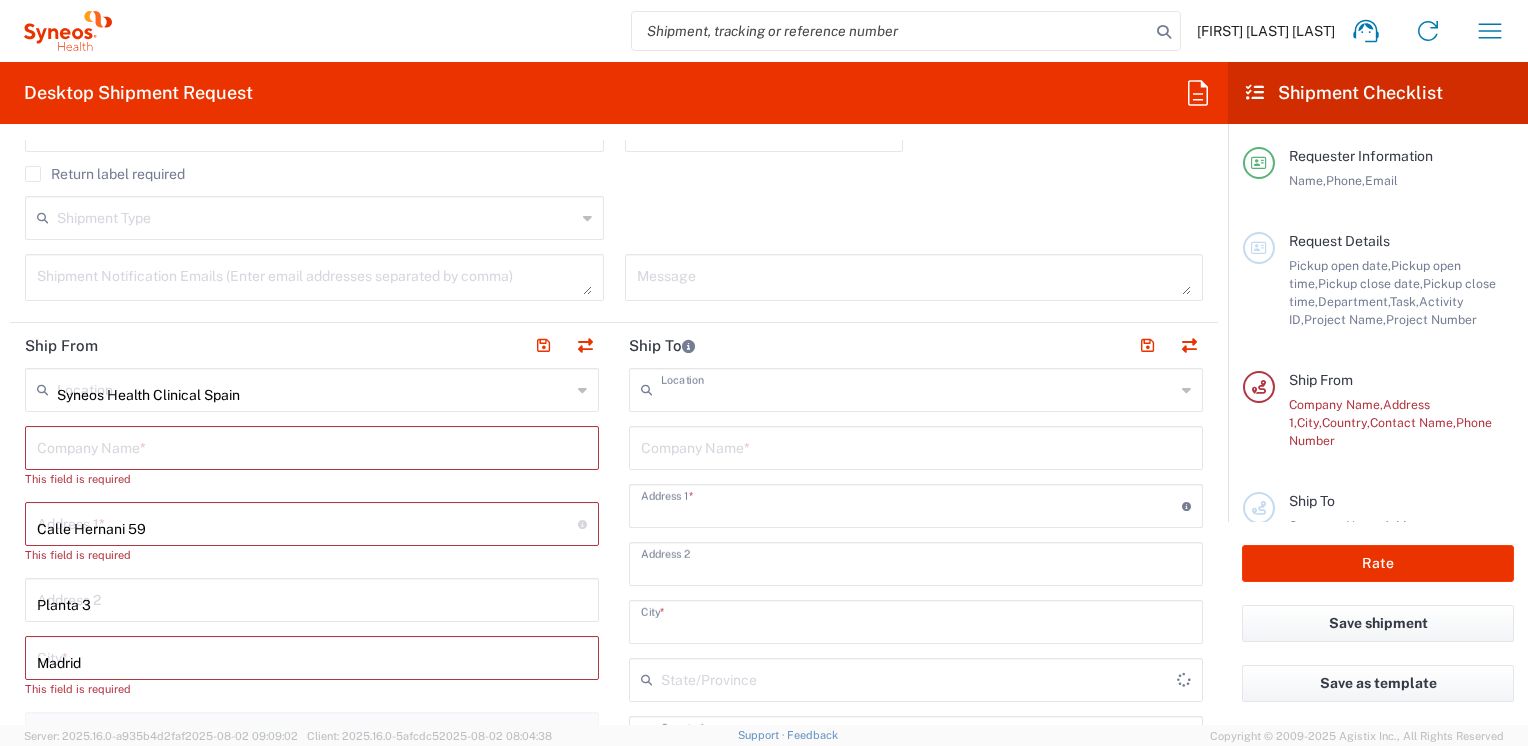 type 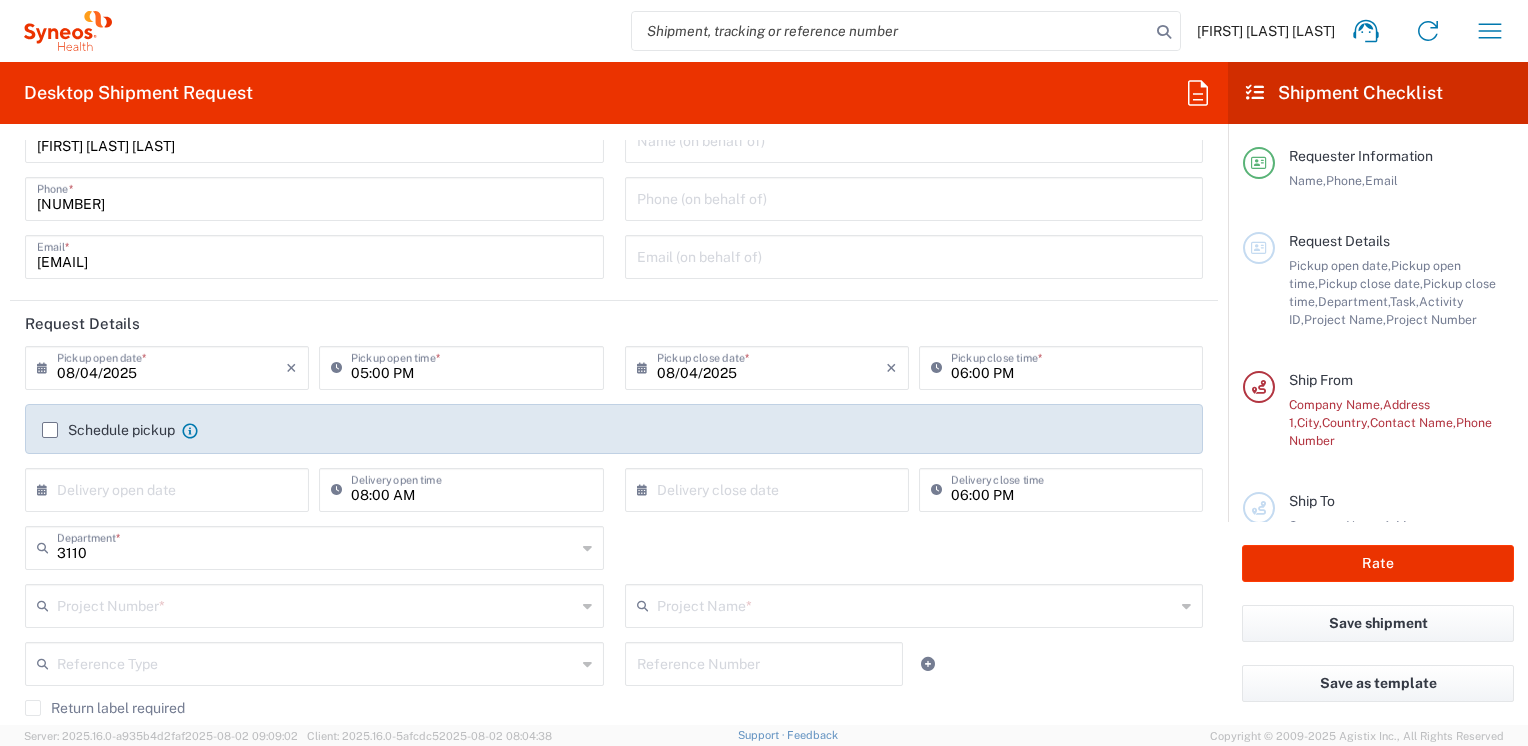 scroll, scrollTop: 100, scrollLeft: 0, axis: vertical 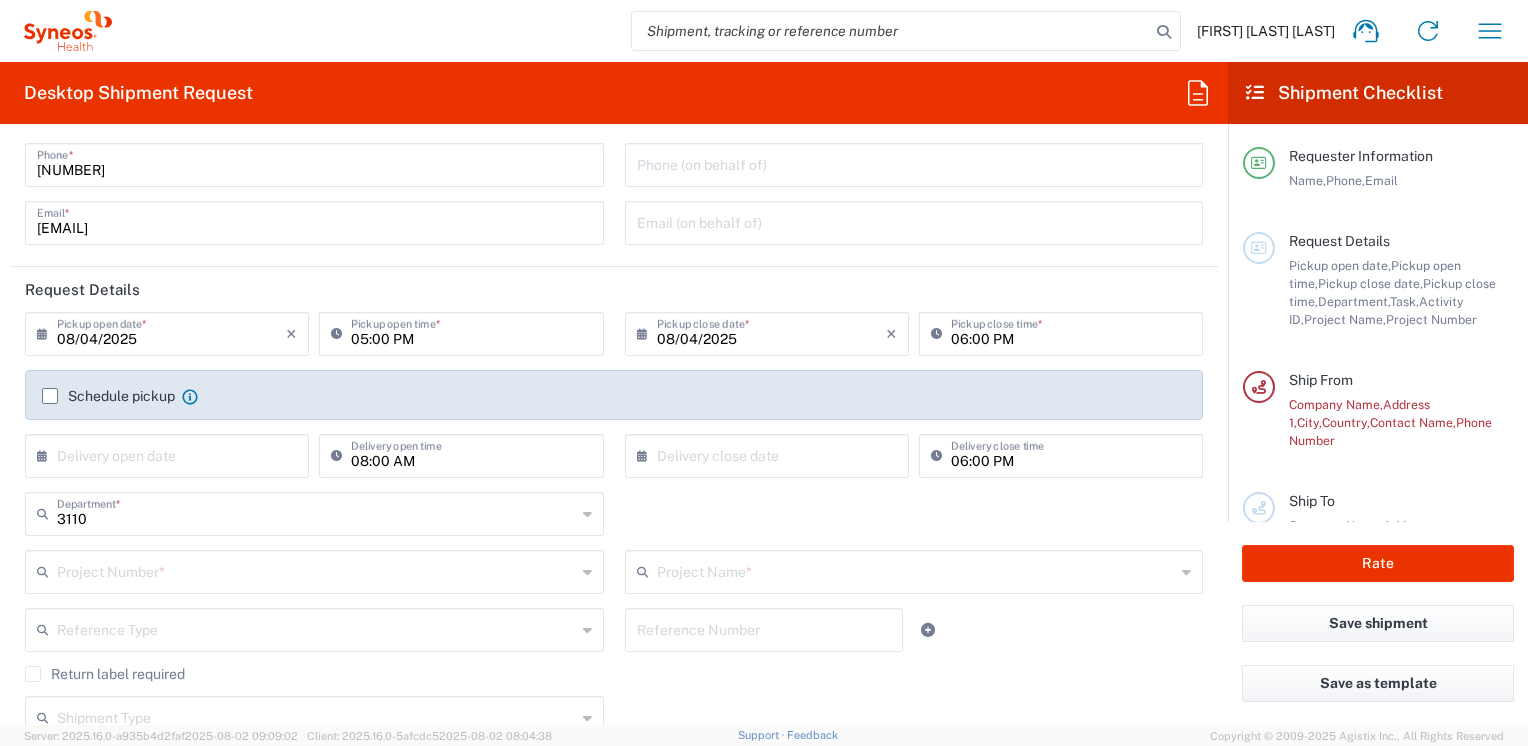 click on "08/04/2025" at bounding box center [171, 332] 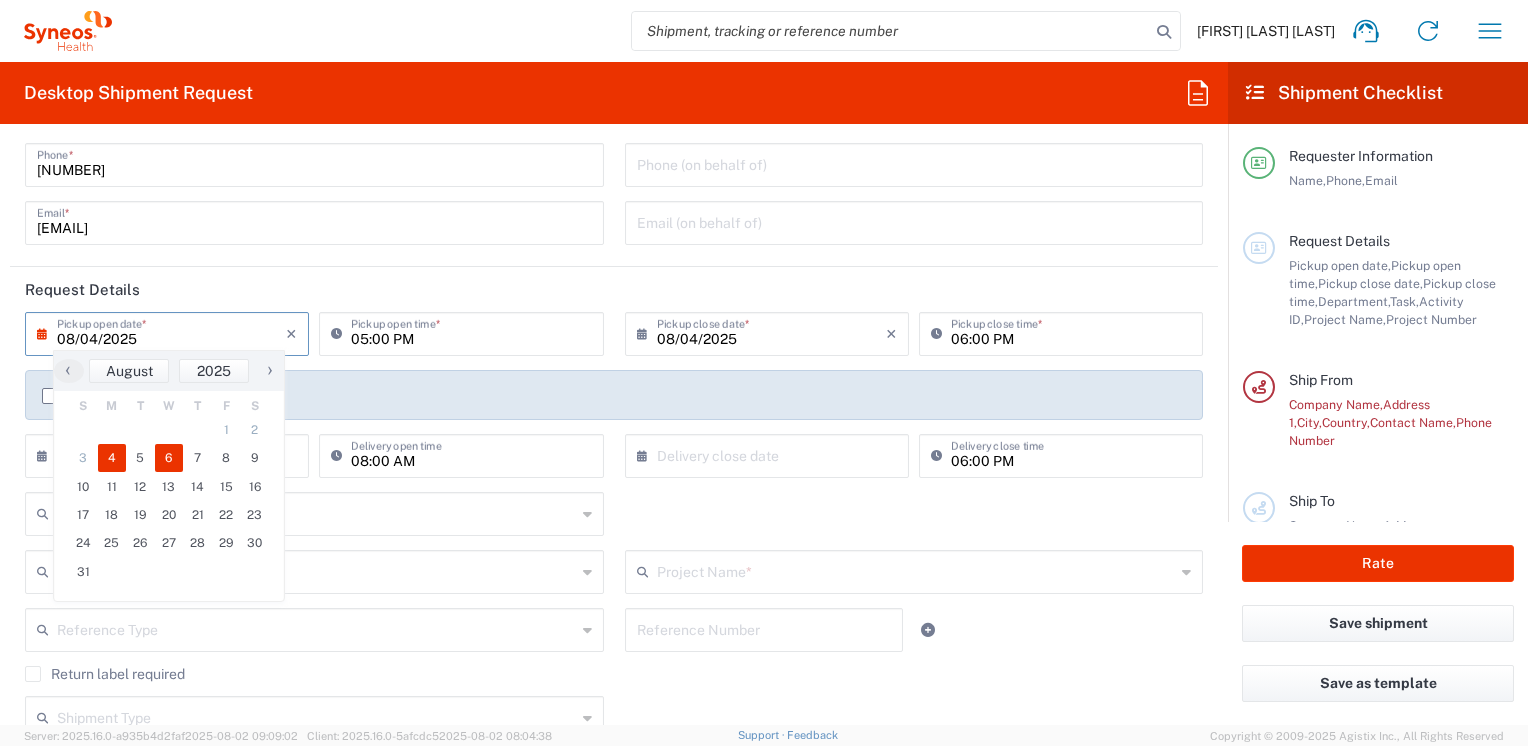 click on "6" 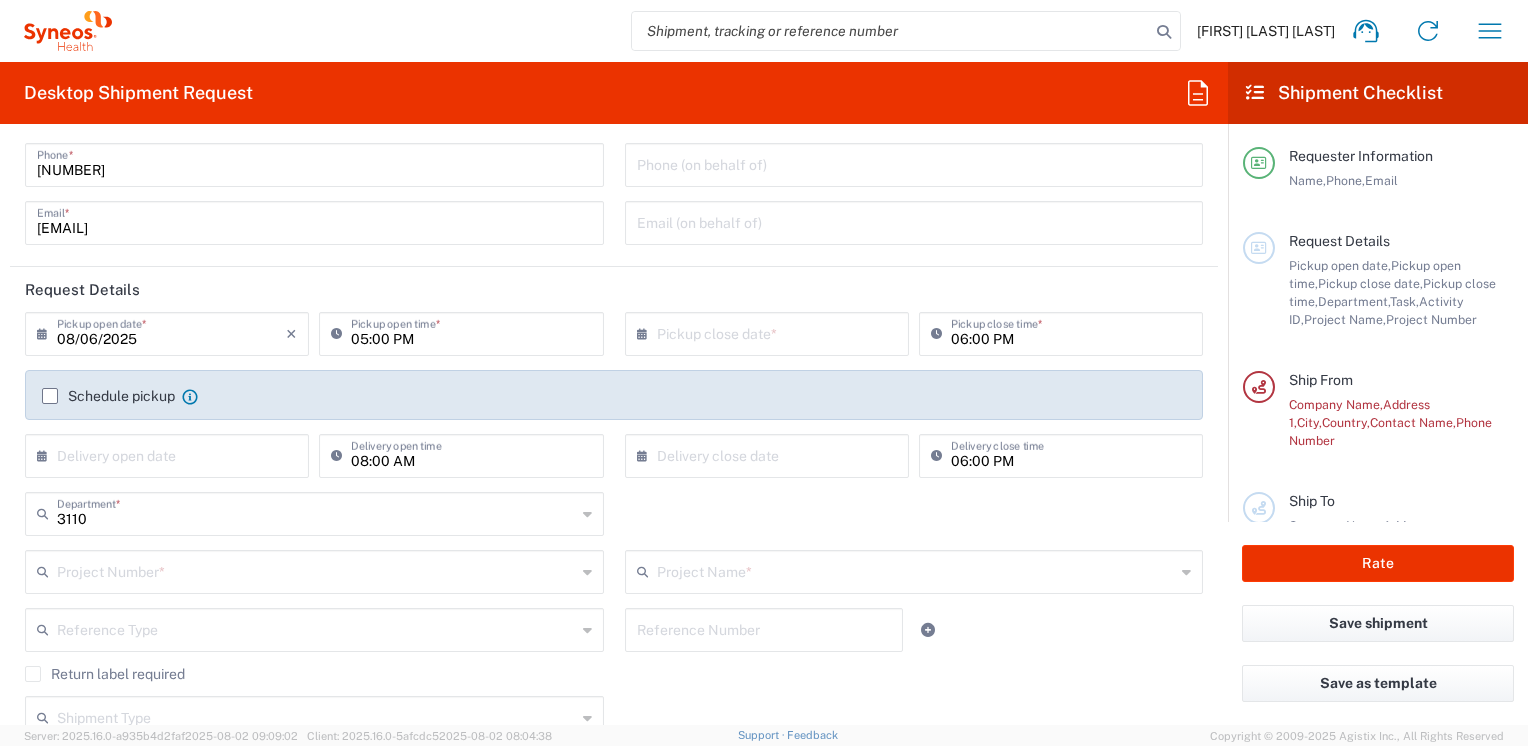 click on "05:00 PM" at bounding box center [471, 332] 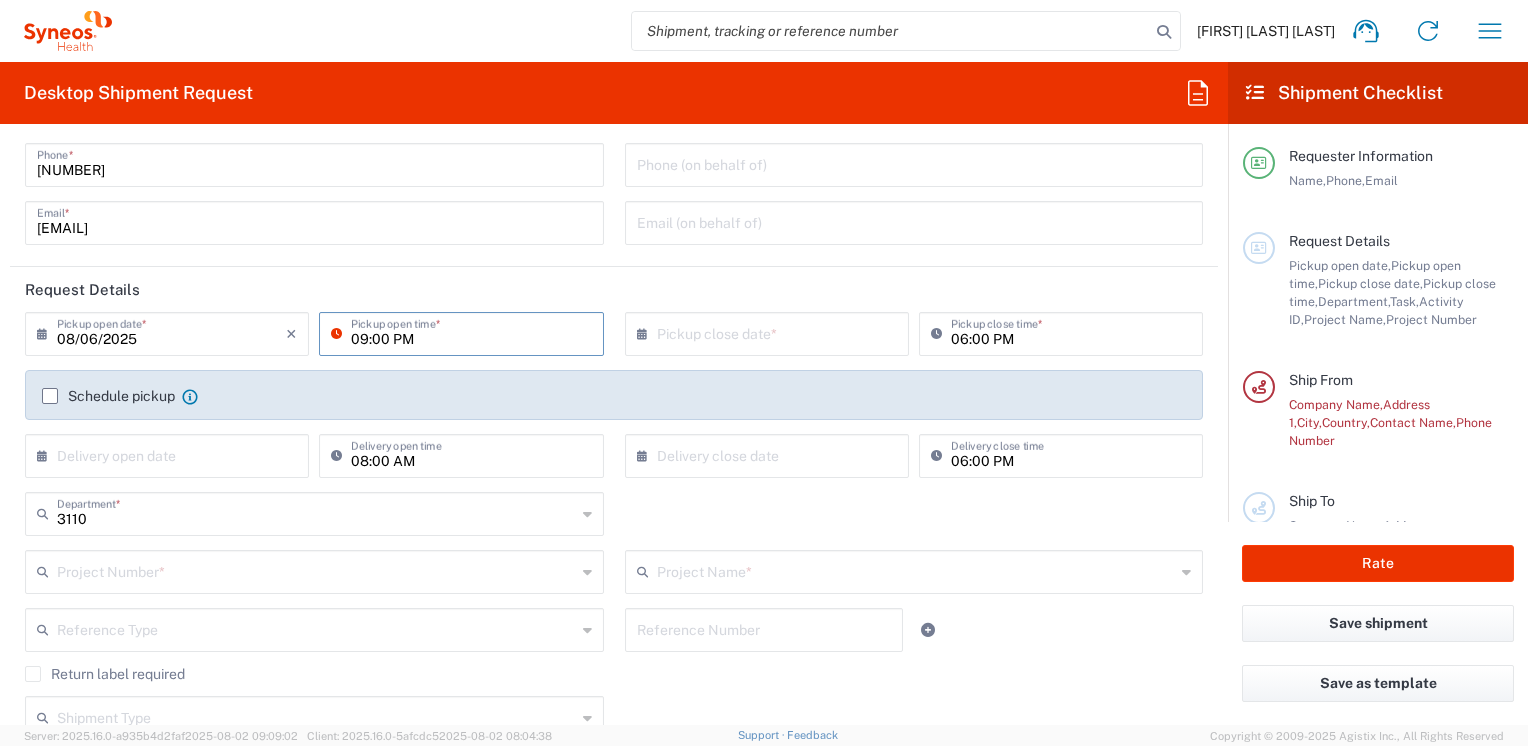 click on "09:00 PM" at bounding box center (471, 332) 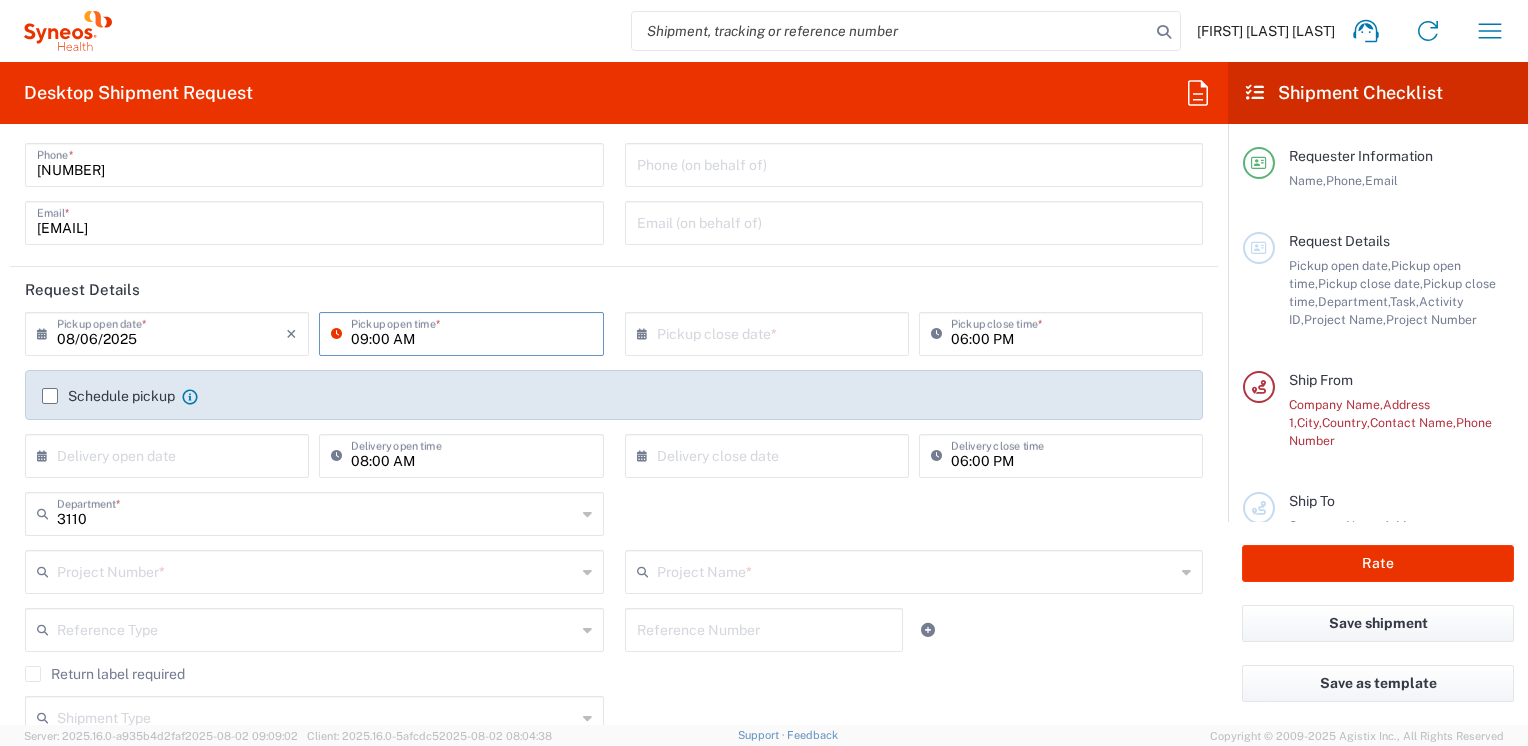 type on "09:00 AM" 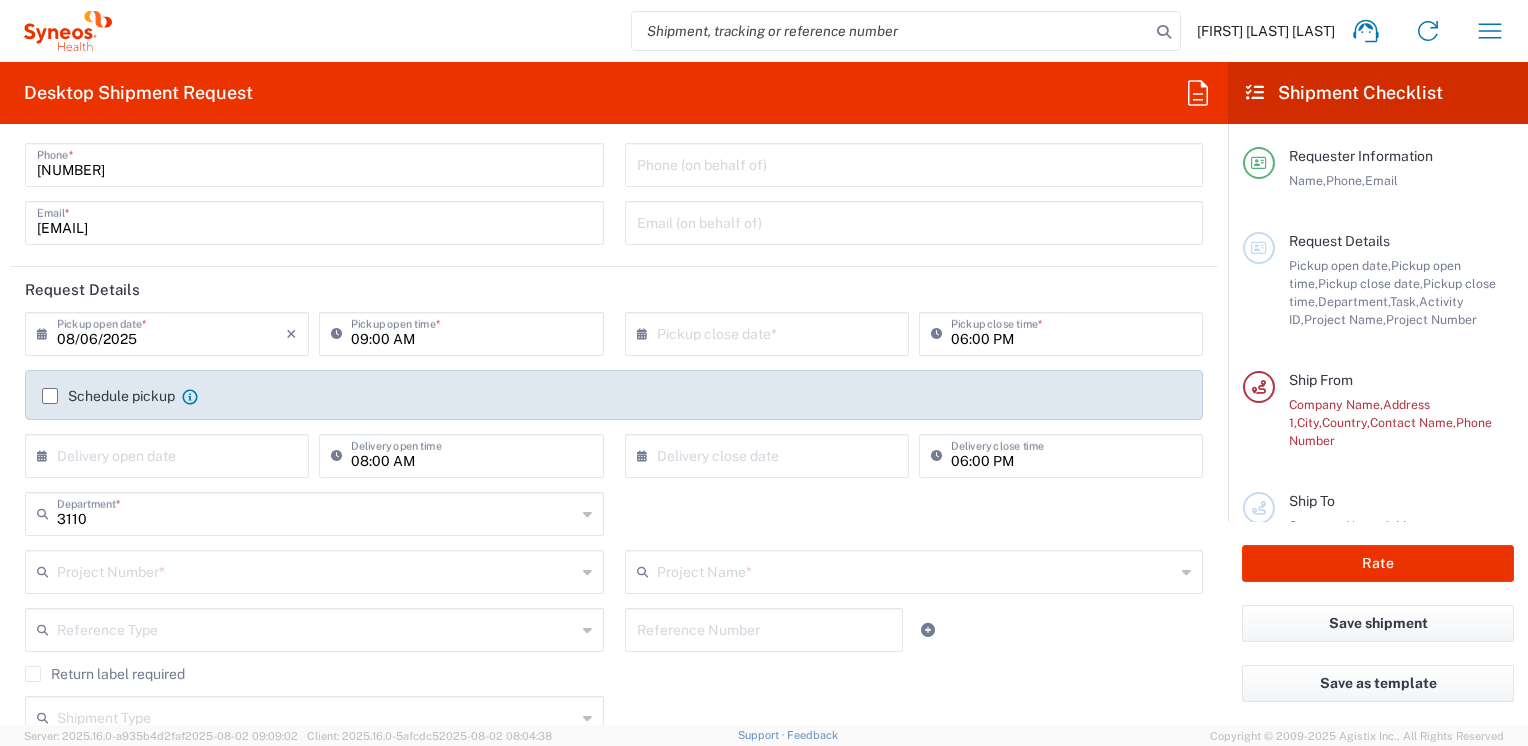 click at bounding box center (771, 332) 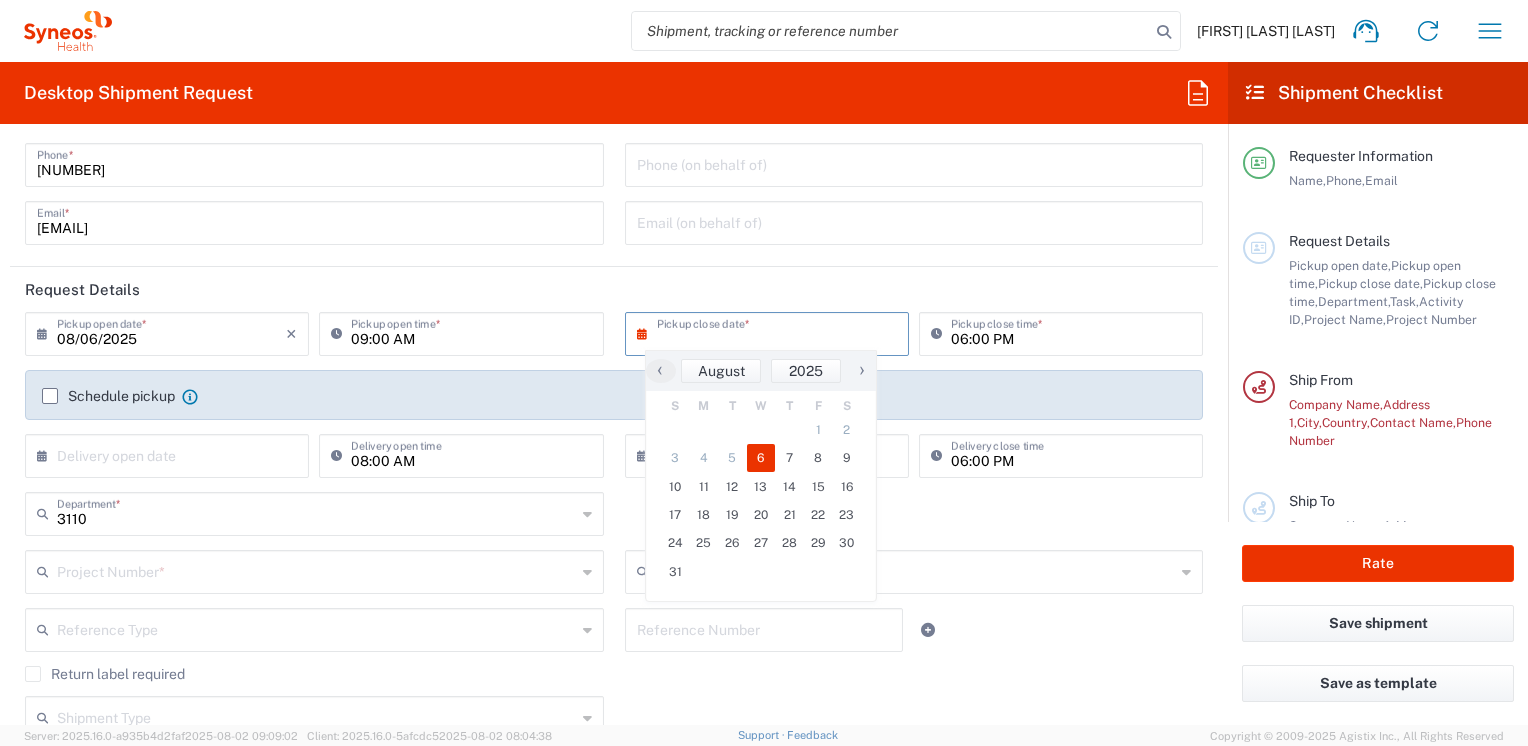 click on "6" 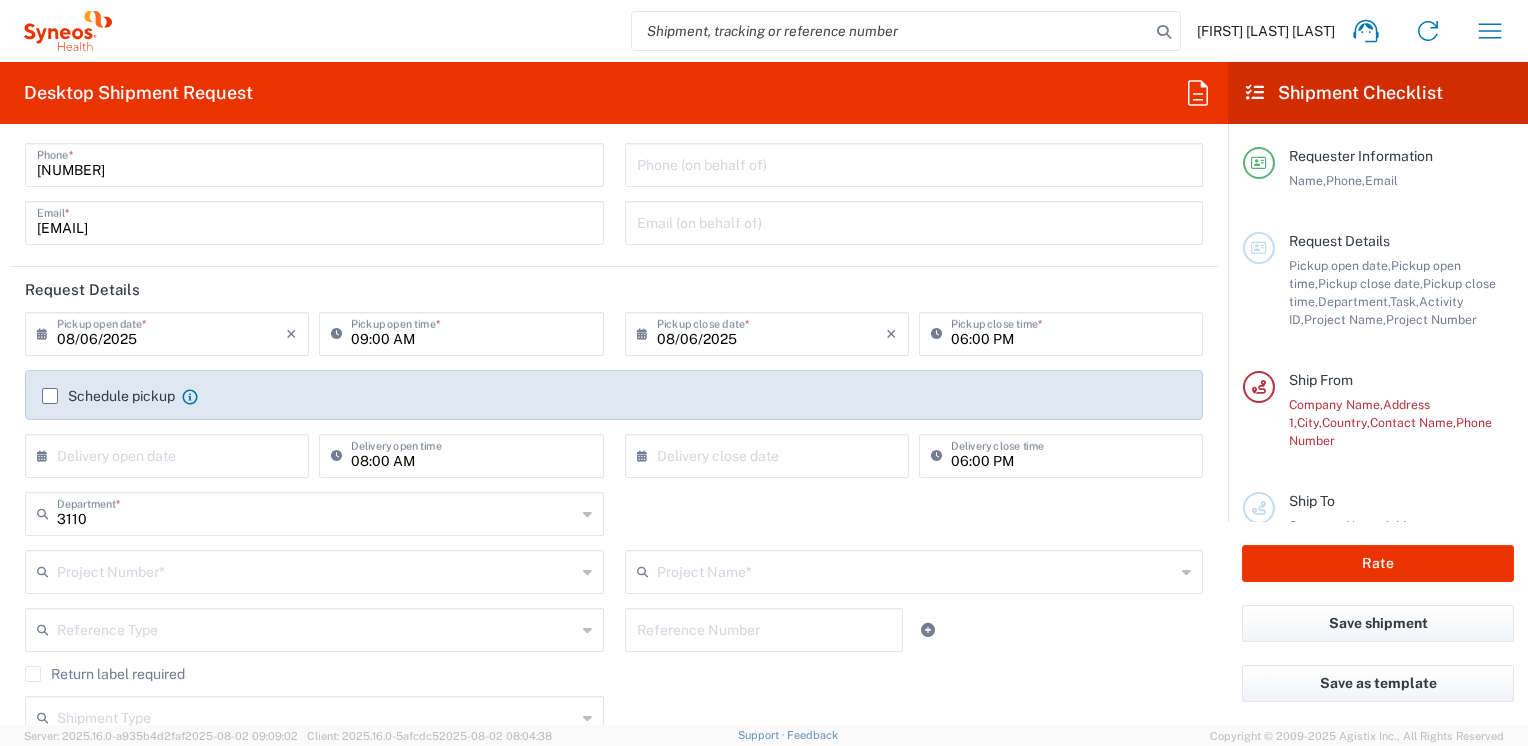 click on "06:00 PM" at bounding box center (1071, 332) 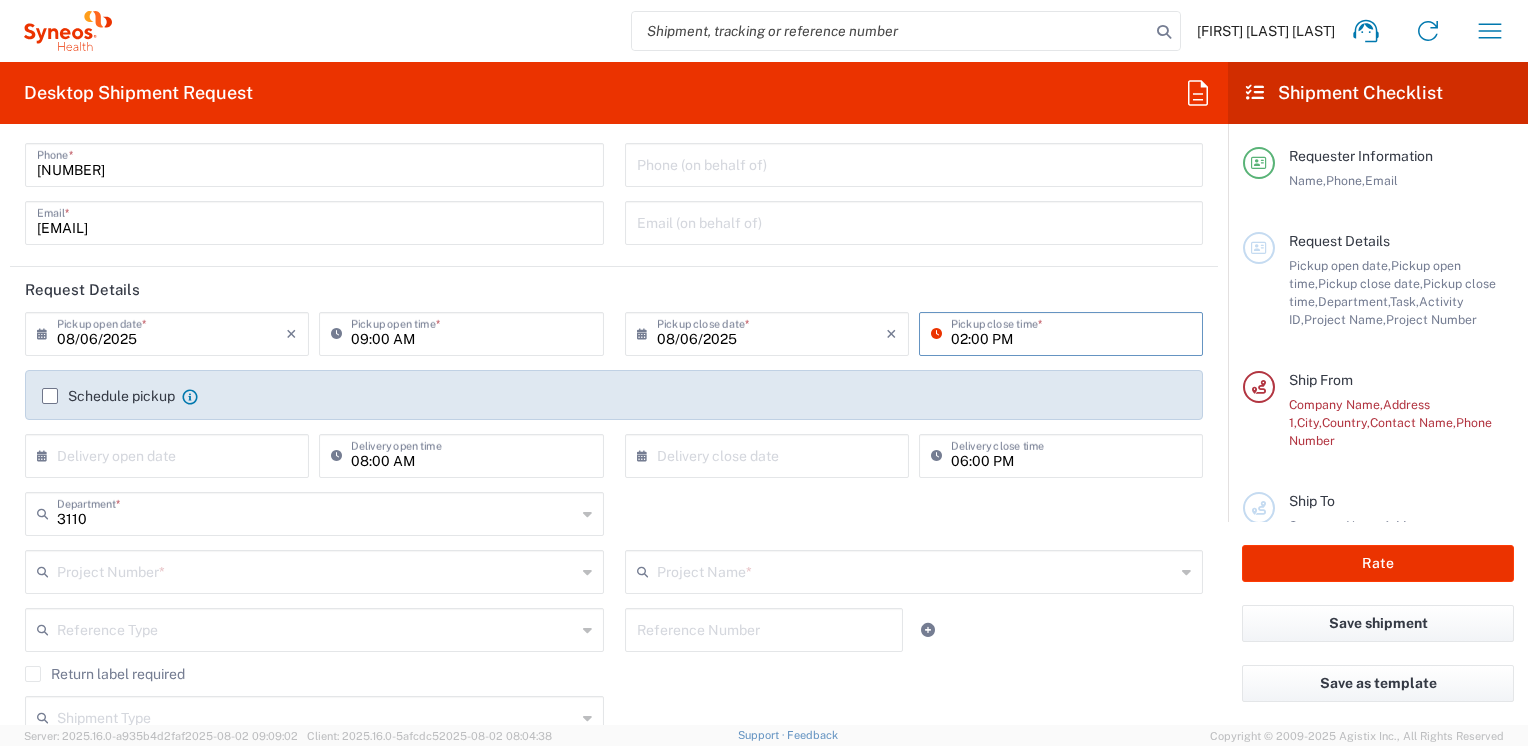 click on "02:00 PM" at bounding box center (1071, 332) 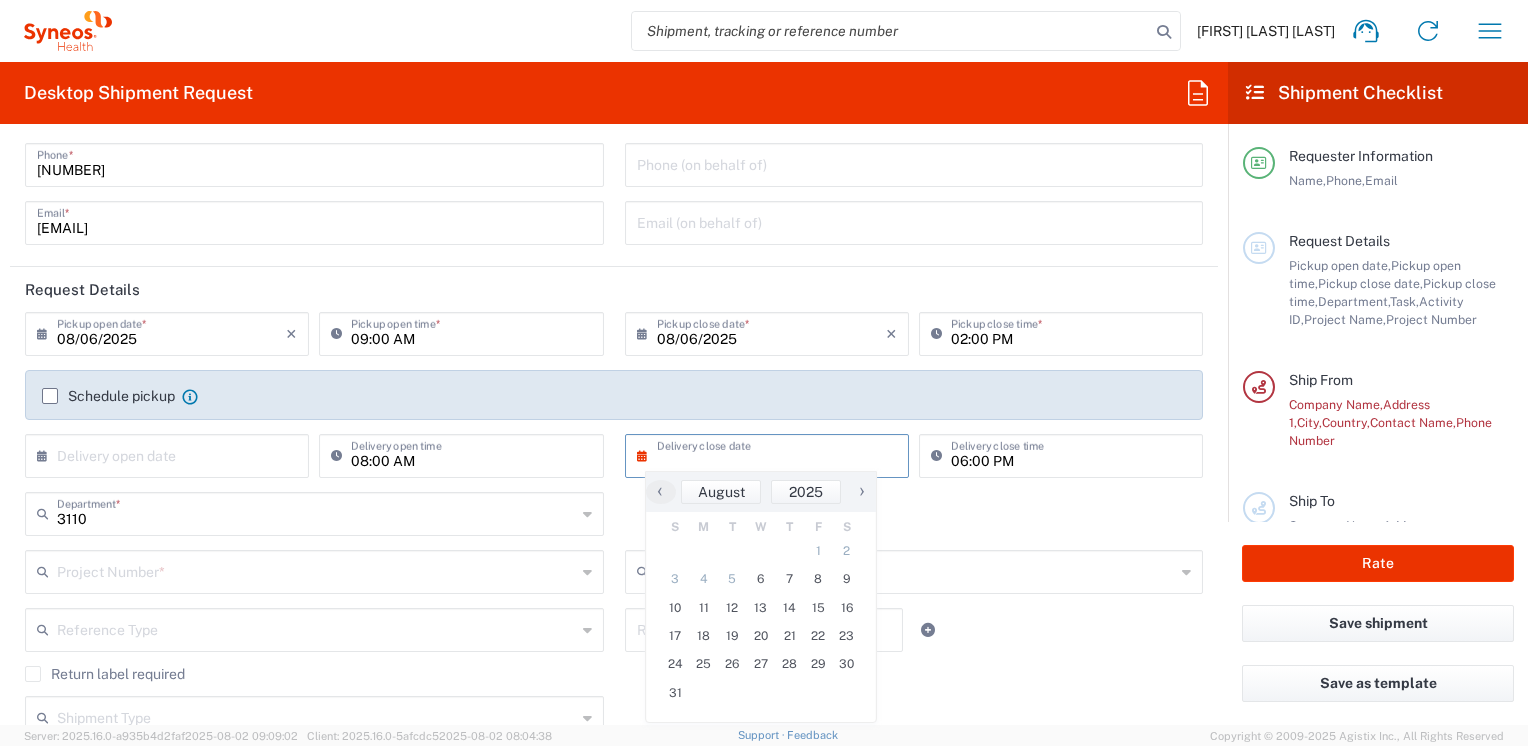 click at bounding box center (171, 454) 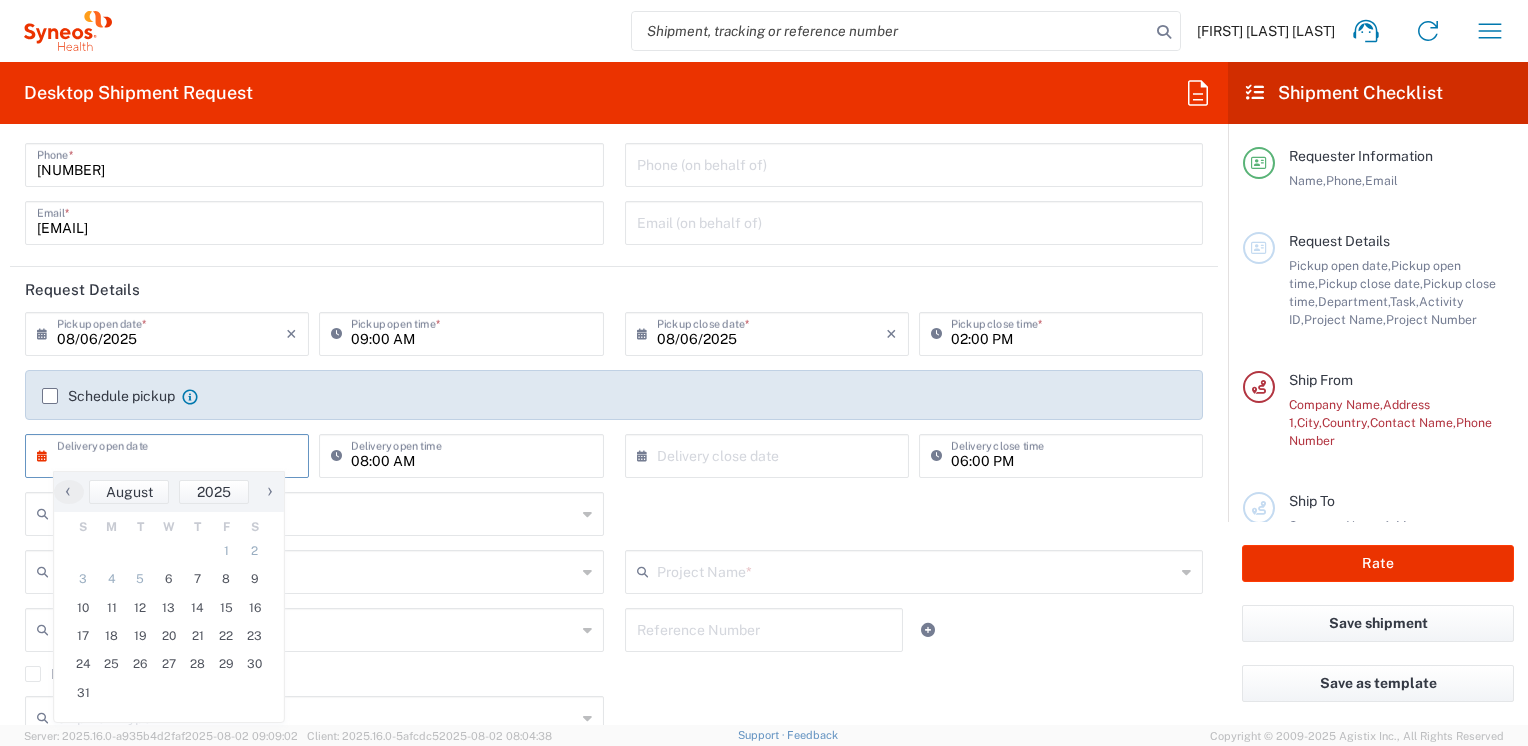 click on "Schedule pickup  When scheduling a pickup please be sure to meet the following criteria:
1. Pickup window should start at least 2 hours after current time.
2.Pickup window needs to be at least 2 hours.
3.Pickup close time should not exceed business hours." 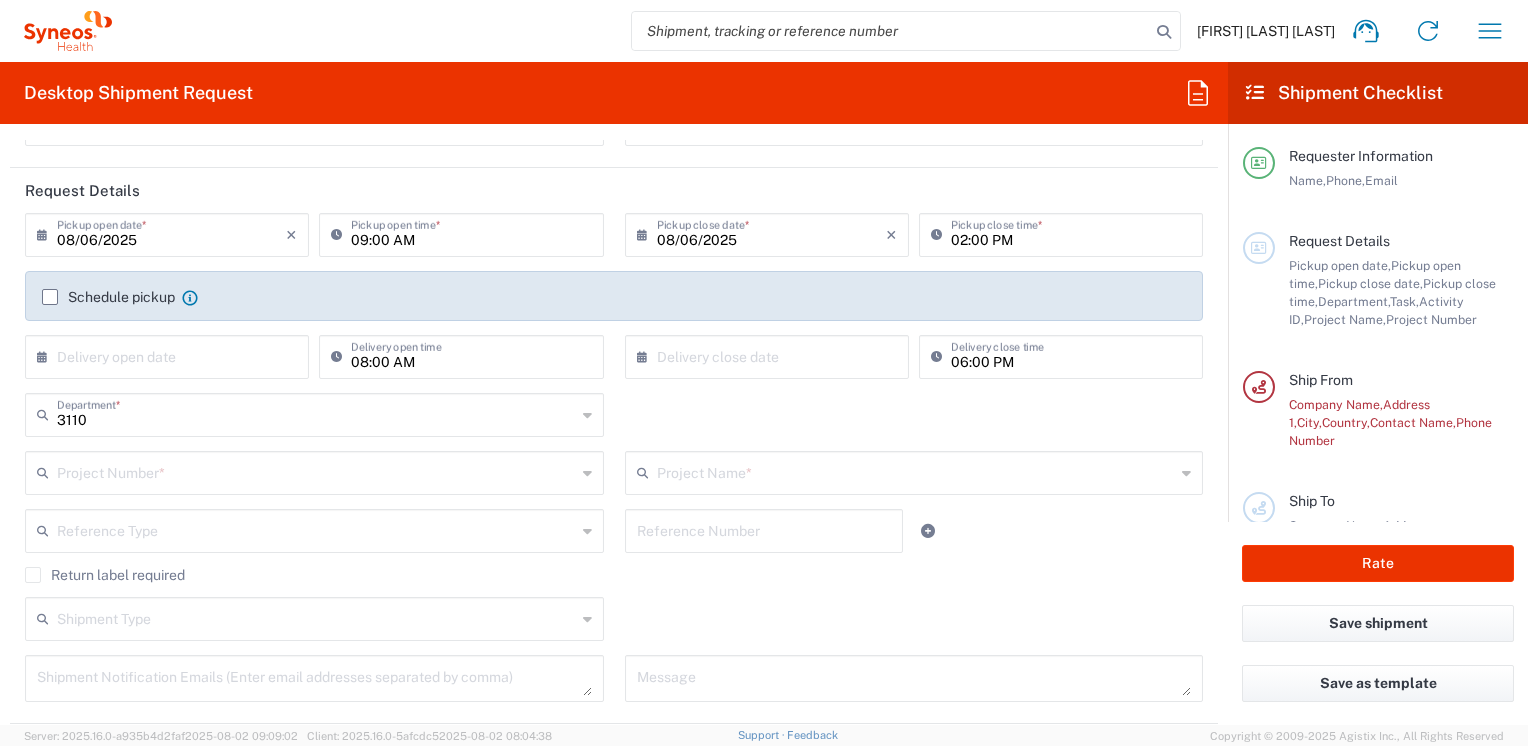 scroll, scrollTop: 200, scrollLeft: 0, axis: vertical 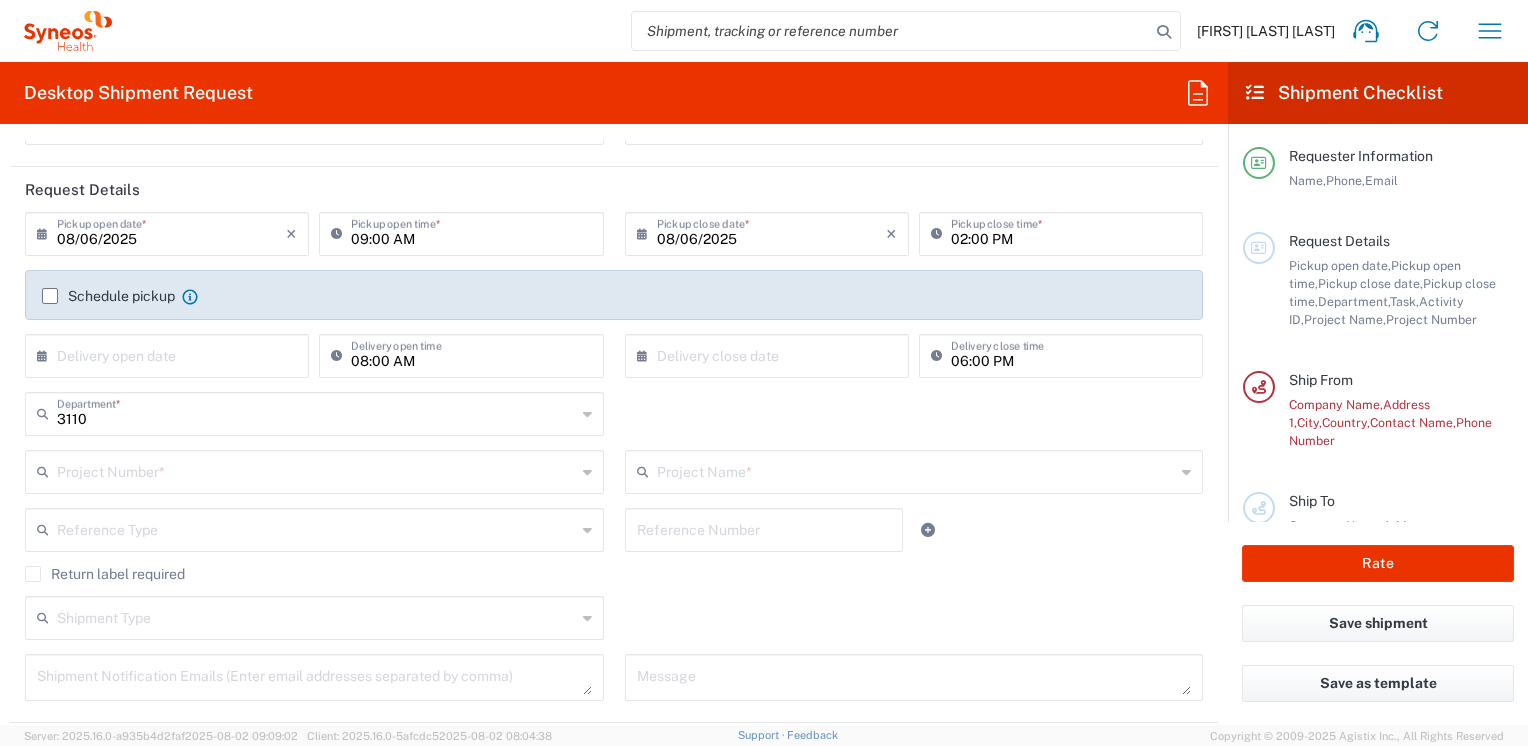 click at bounding box center [171, 354] 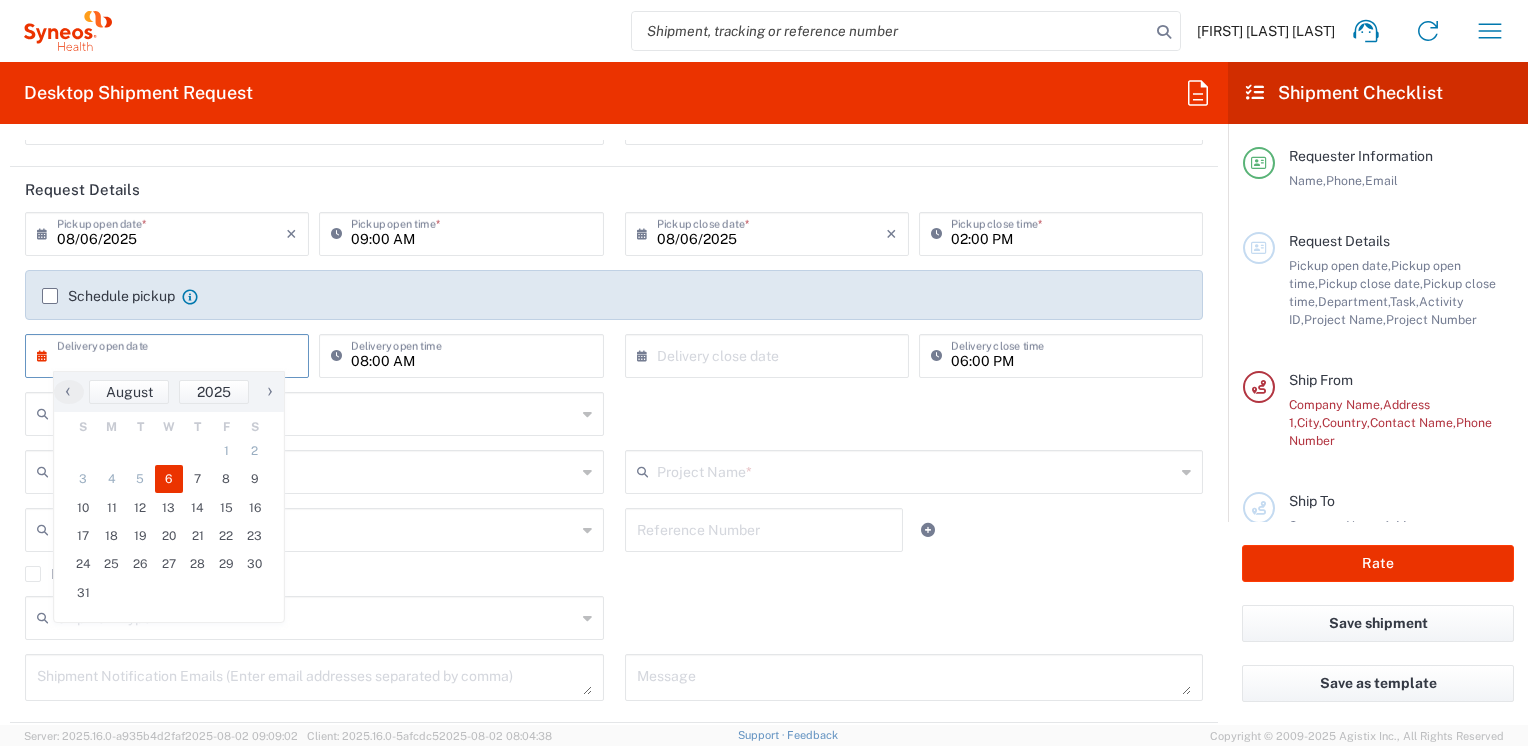 click on "6" 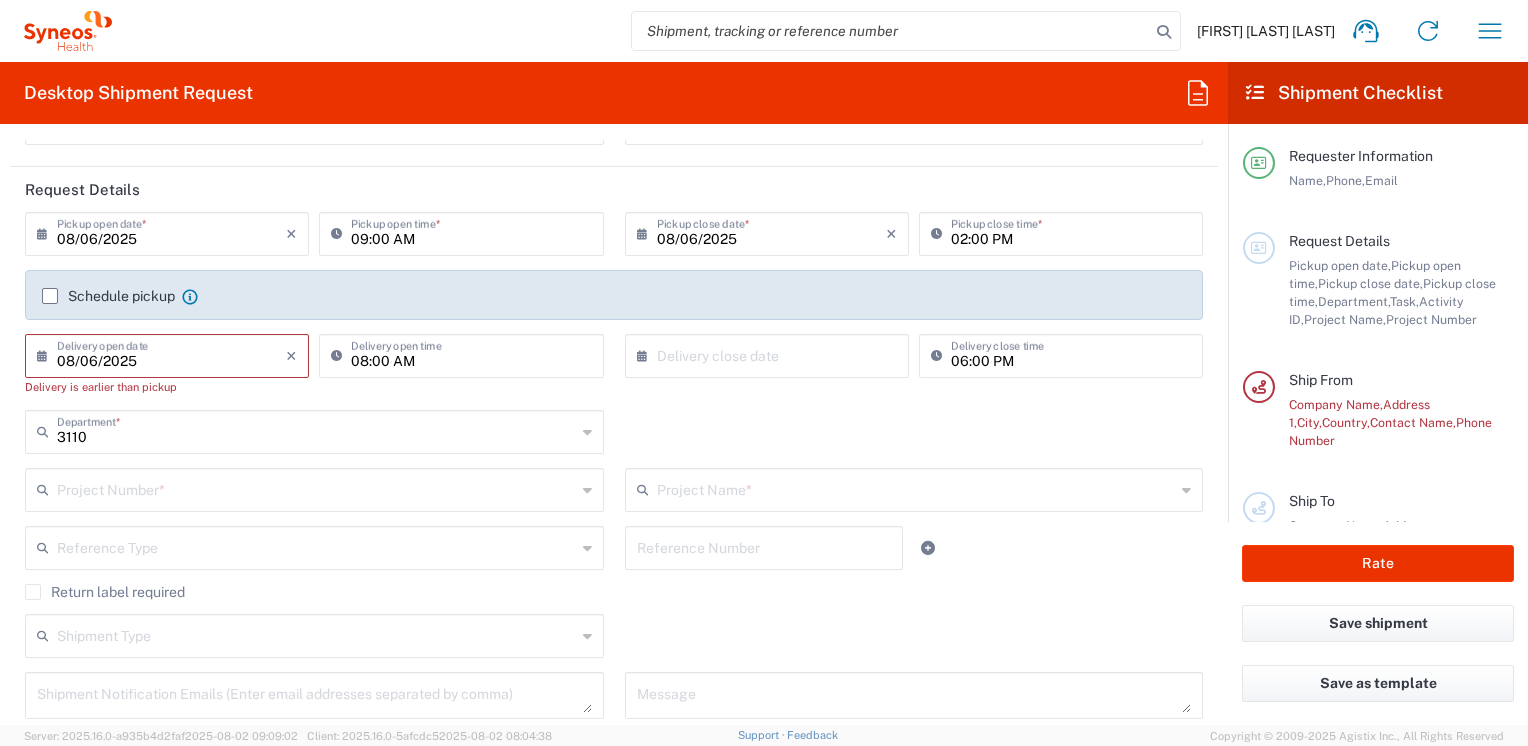 click on "08/06/2025" at bounding box center (171, 354) 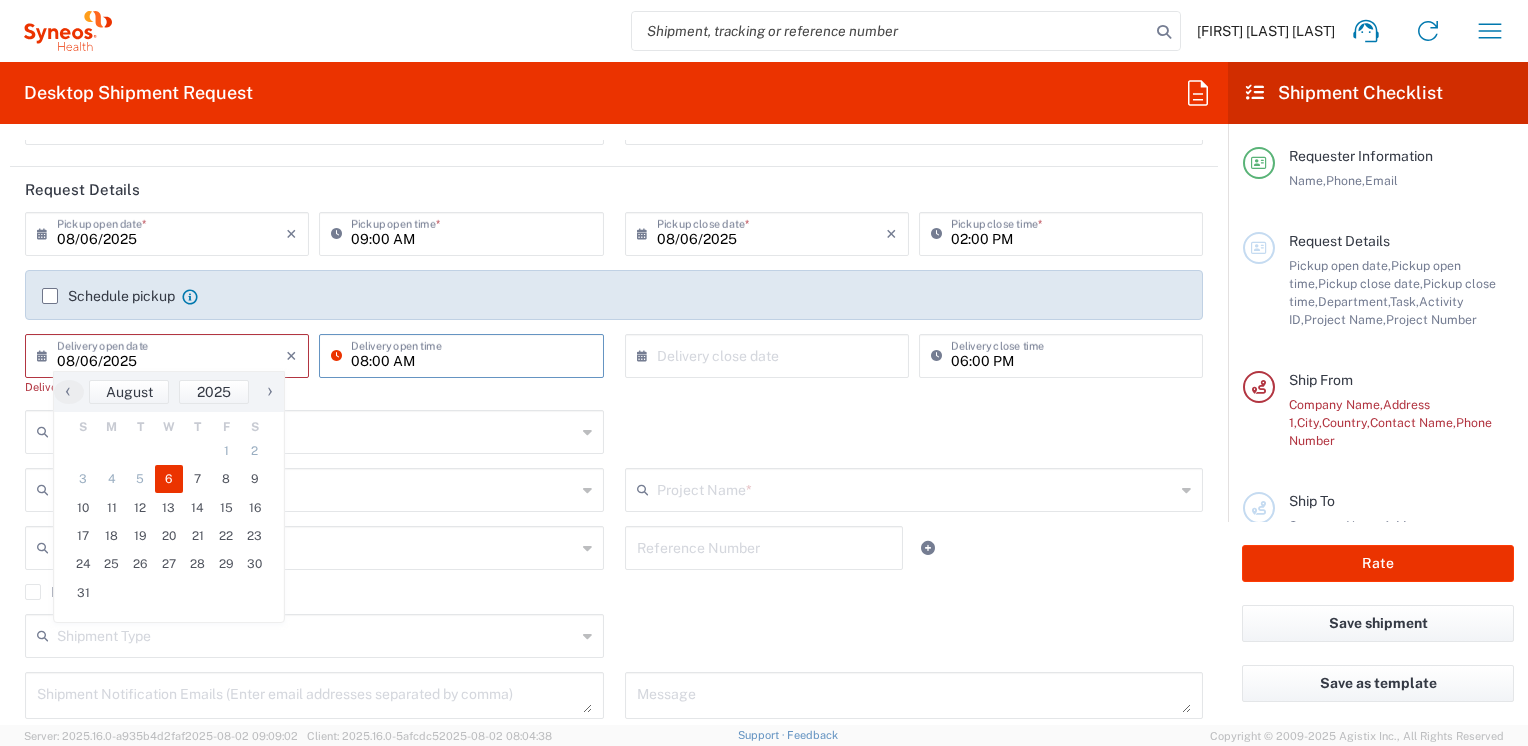 click on "08:00 AM" at bounding box center [471, 354] 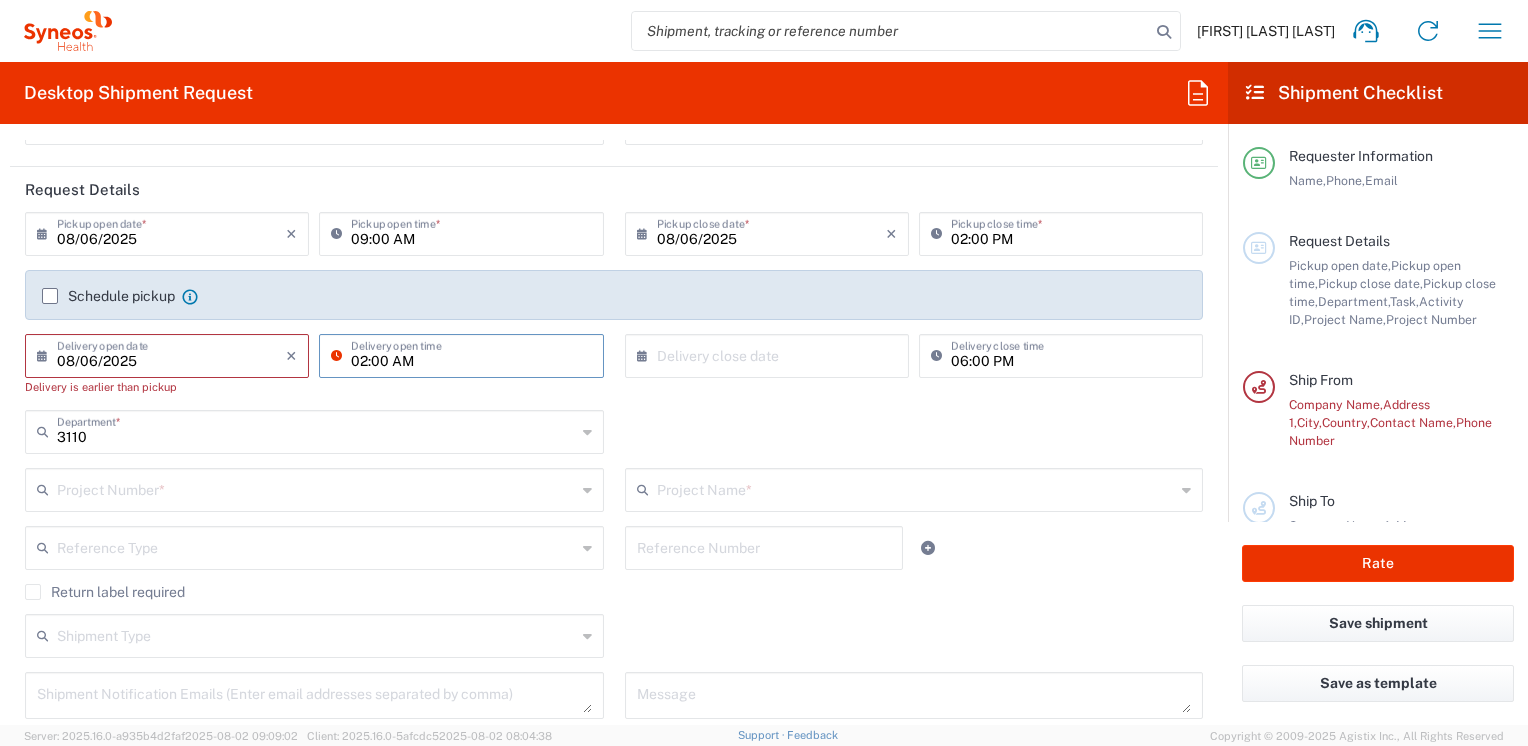 drag, startPoint x: 388, startPoint y: 362, endPoint x: 417, endPoint y: 350, distance: 31.38471 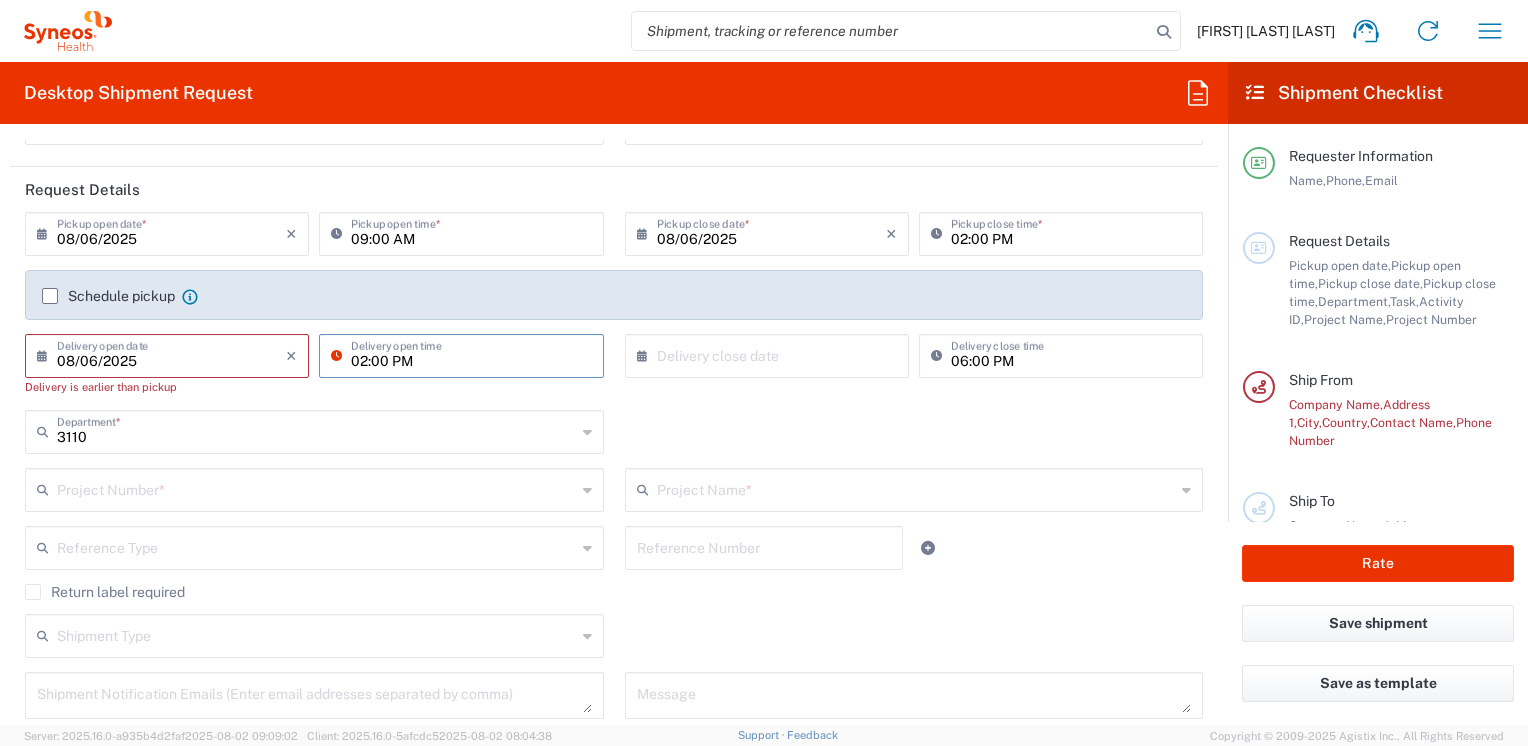 type on "02:00 PM" 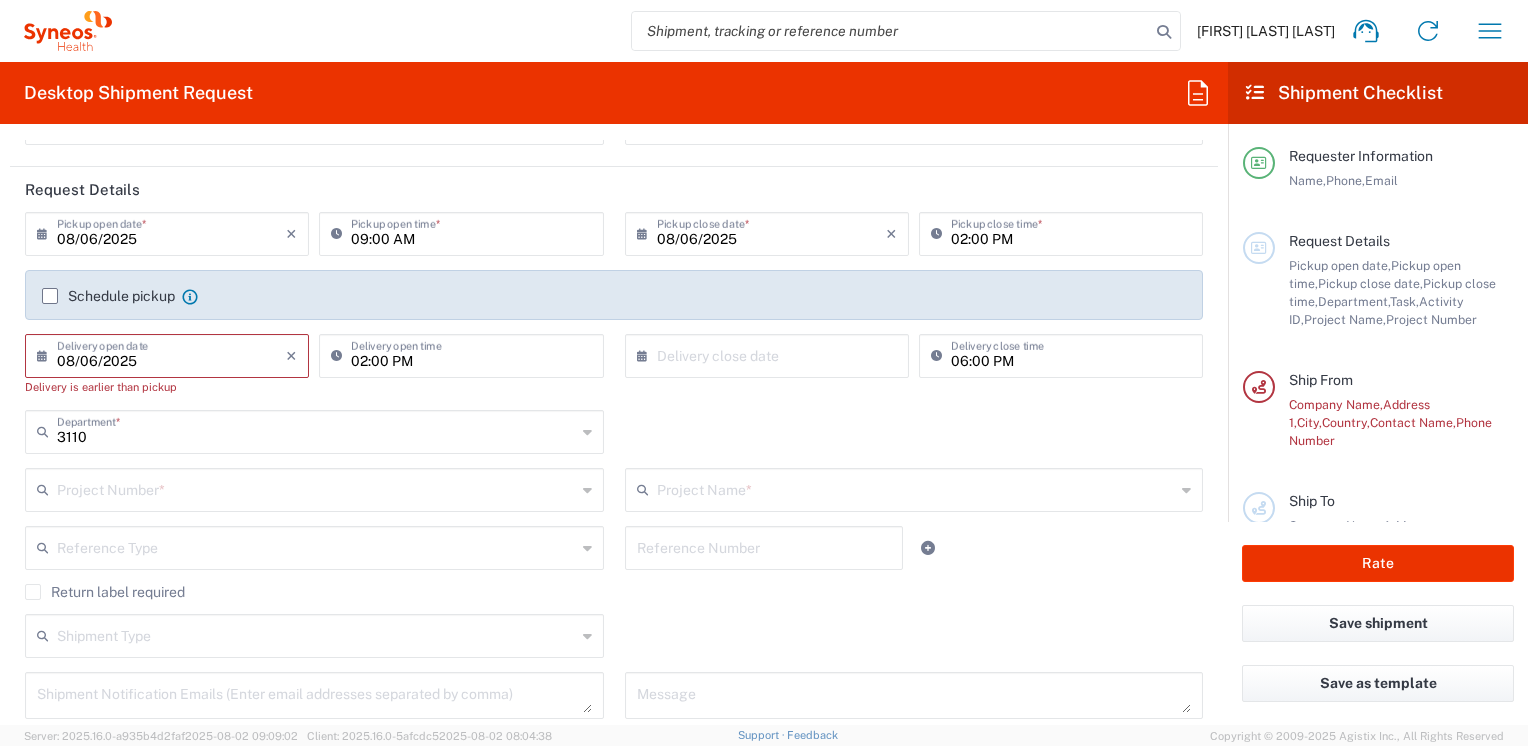 click on "×  Delivery close date" 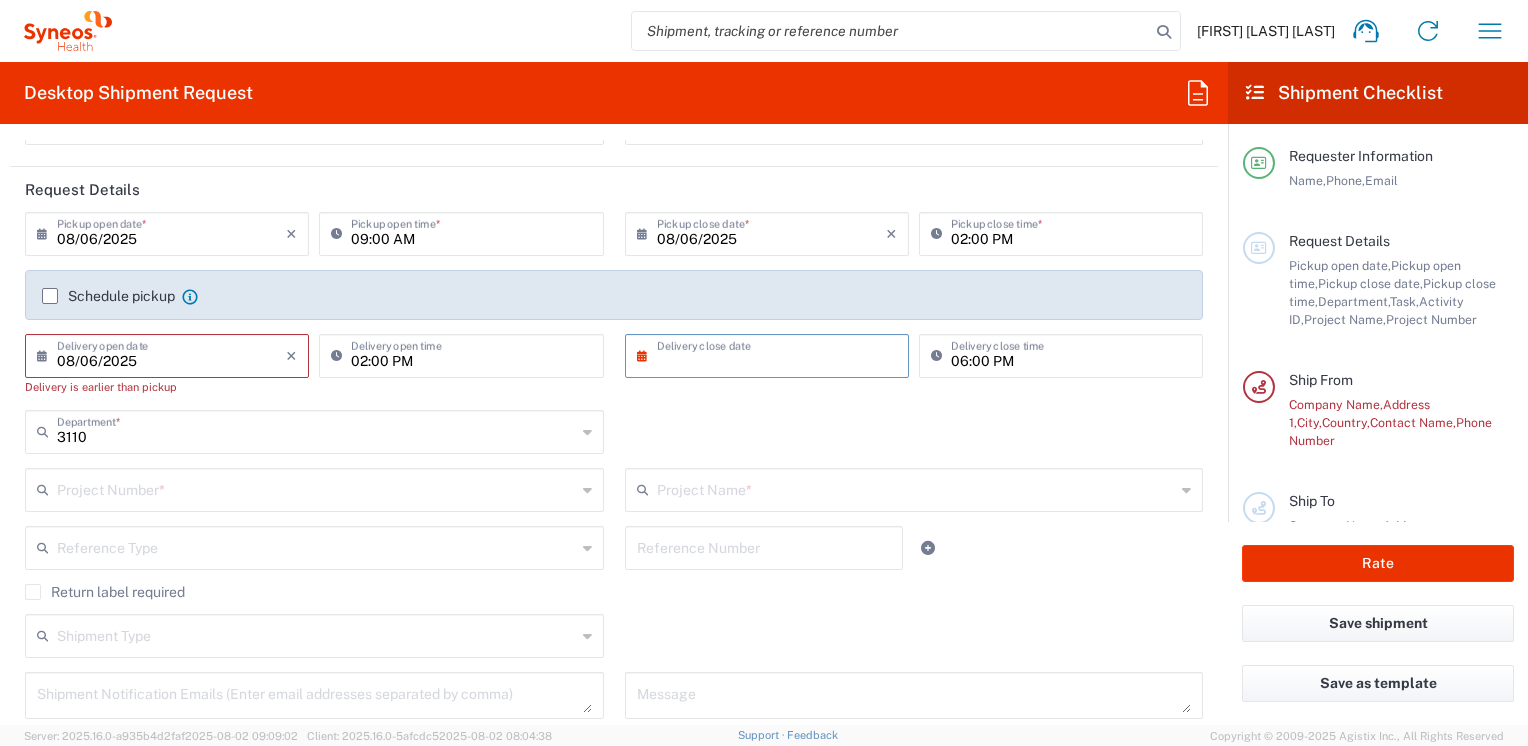 click on "08/06/2025" at bounding box center [171, 354] 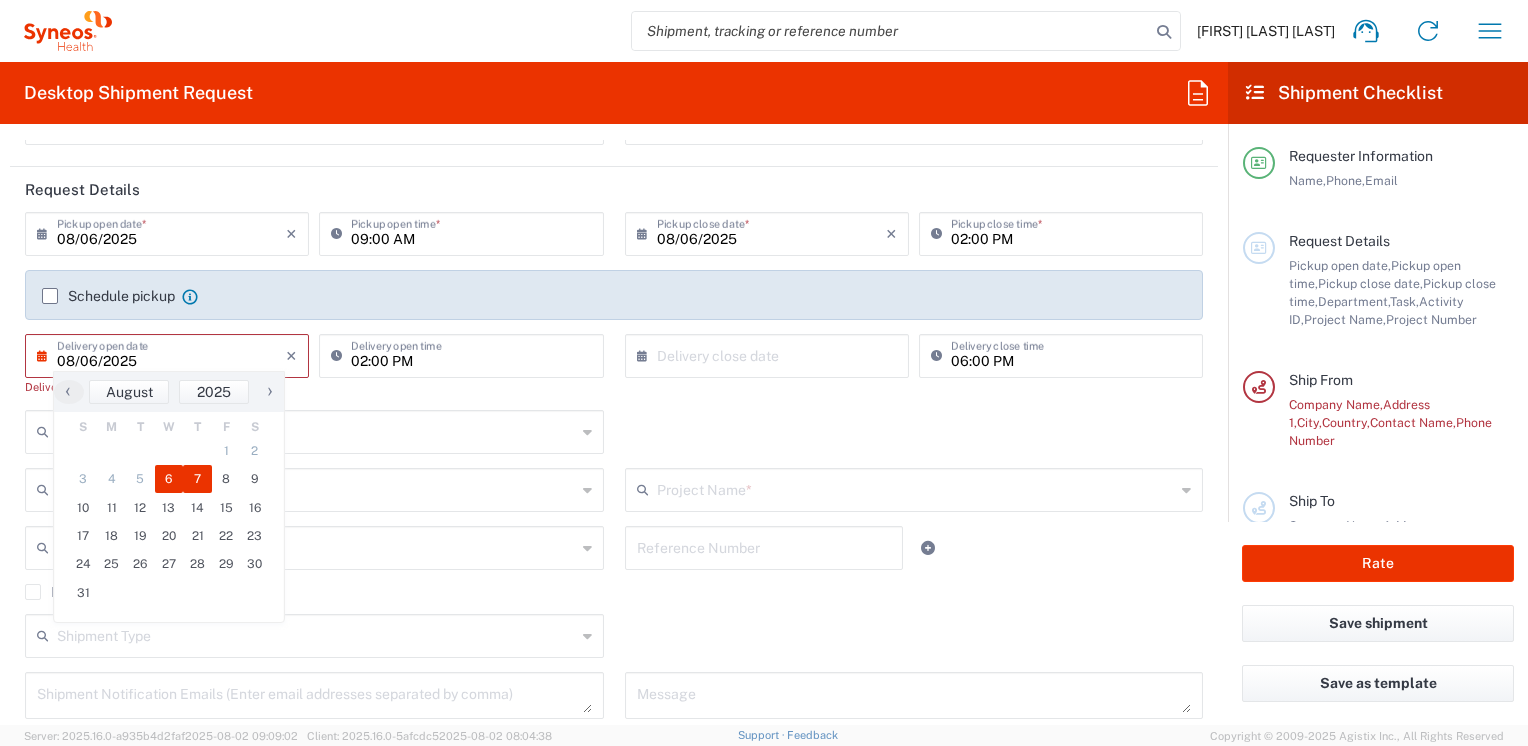 click on "7" 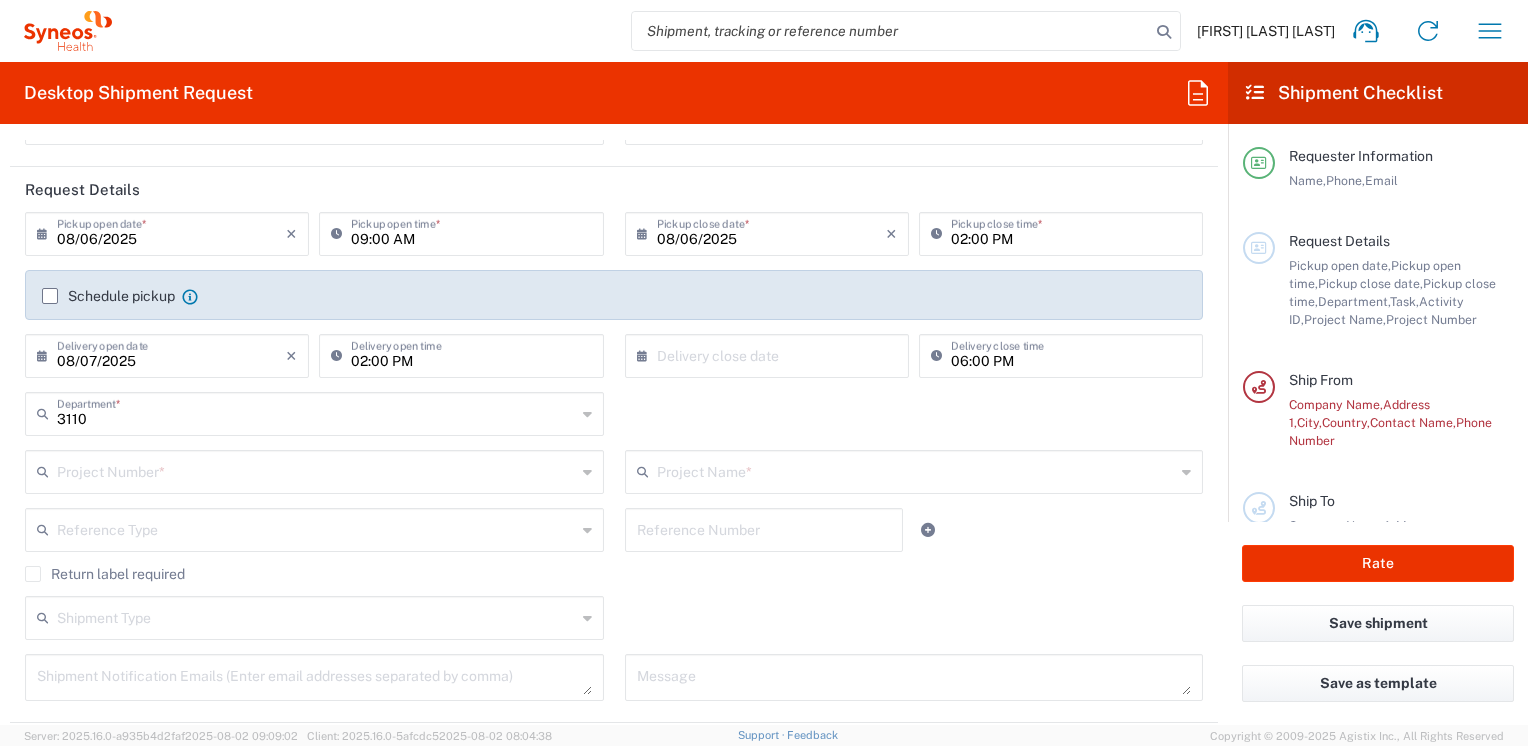 click on "02:00 PM" at bounding box center (471, 354) 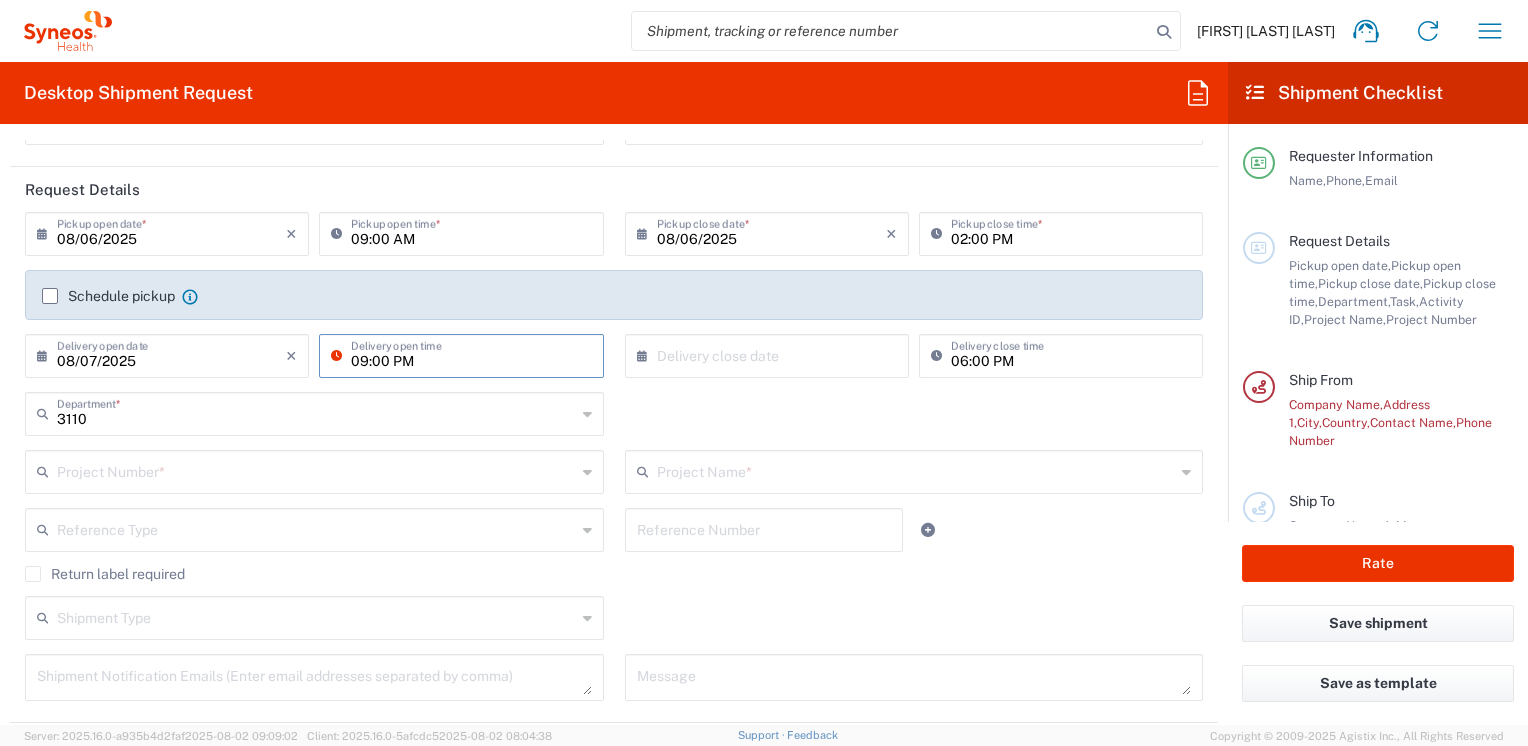 click on "09:00 PM" at bounding box center (471, 354) 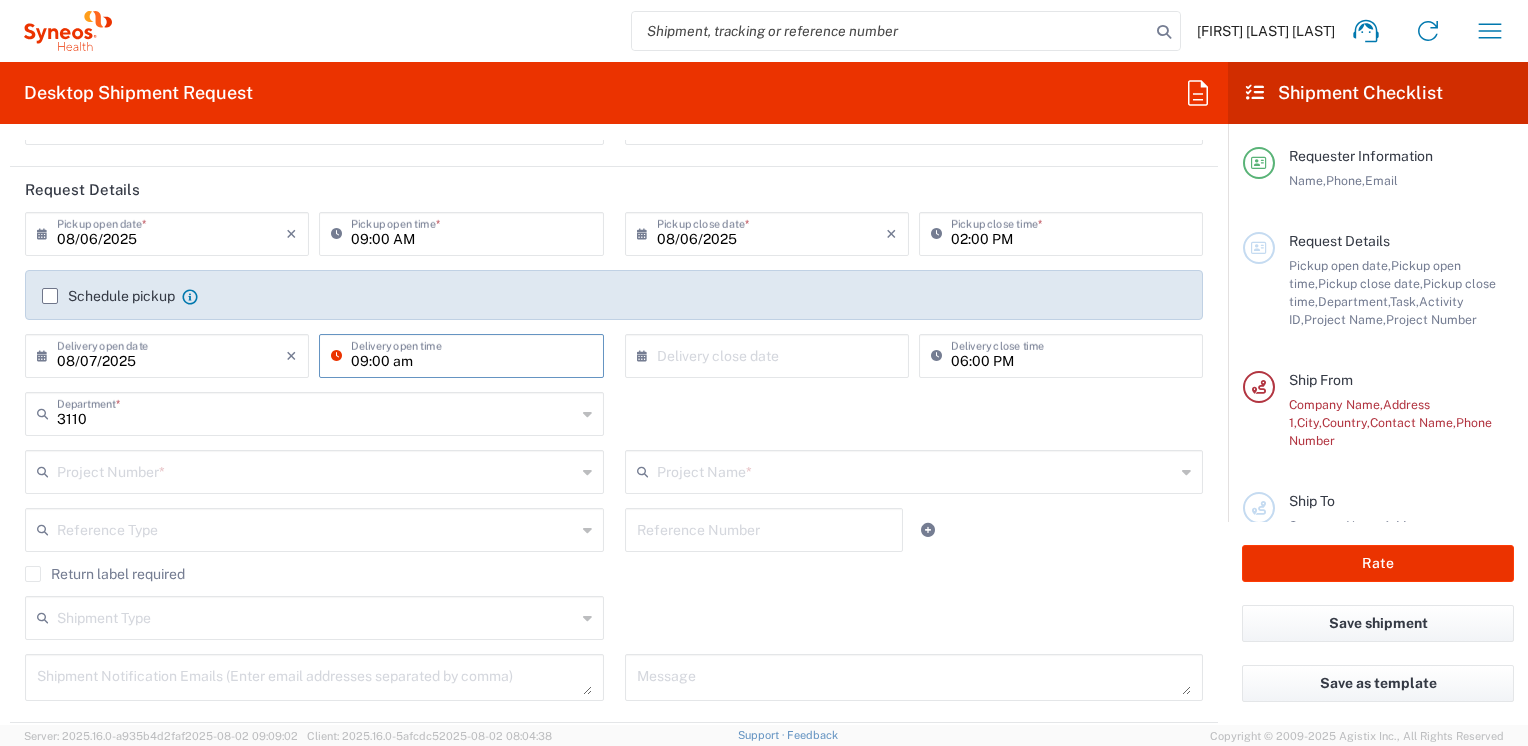 type on "09:00 AM" 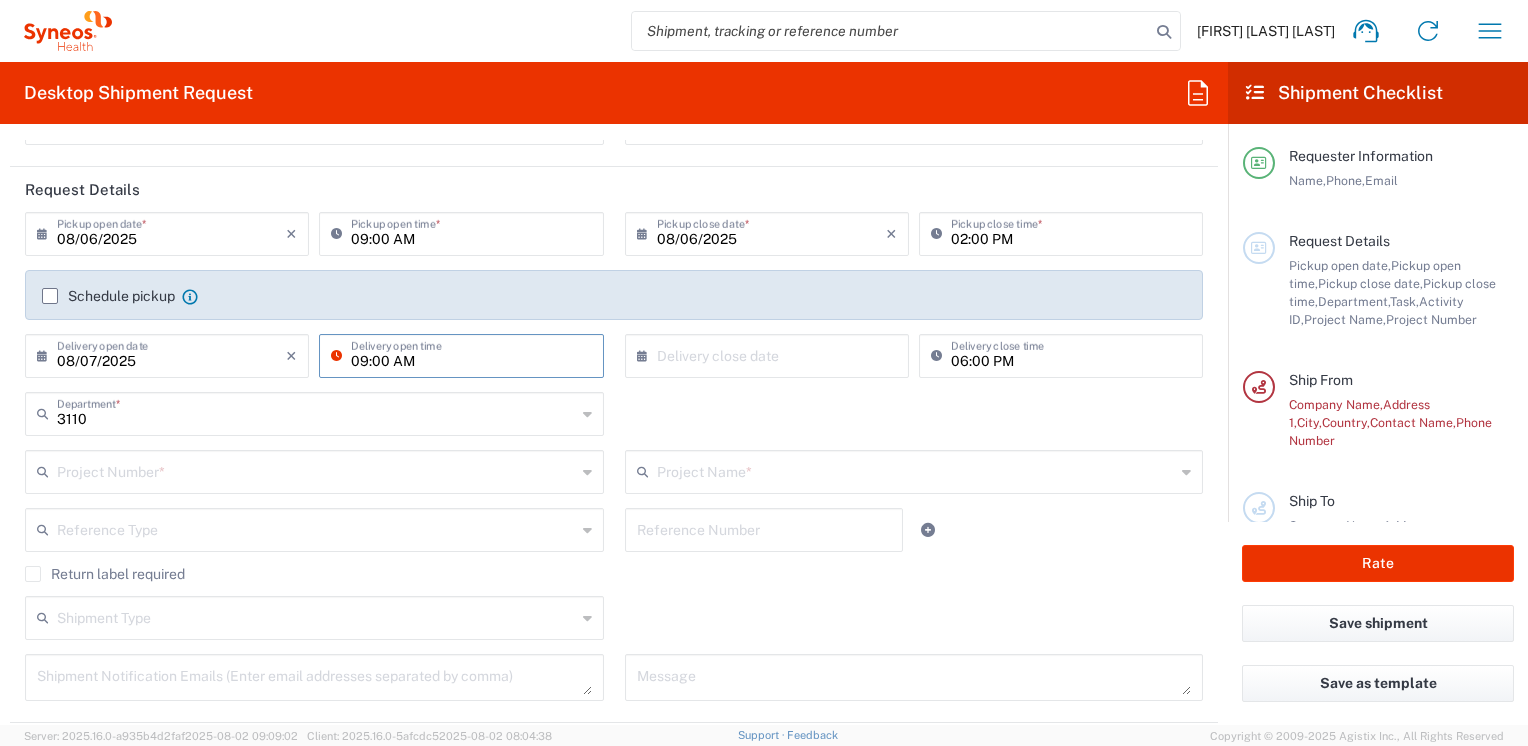 click at bounding box center [771, 354] 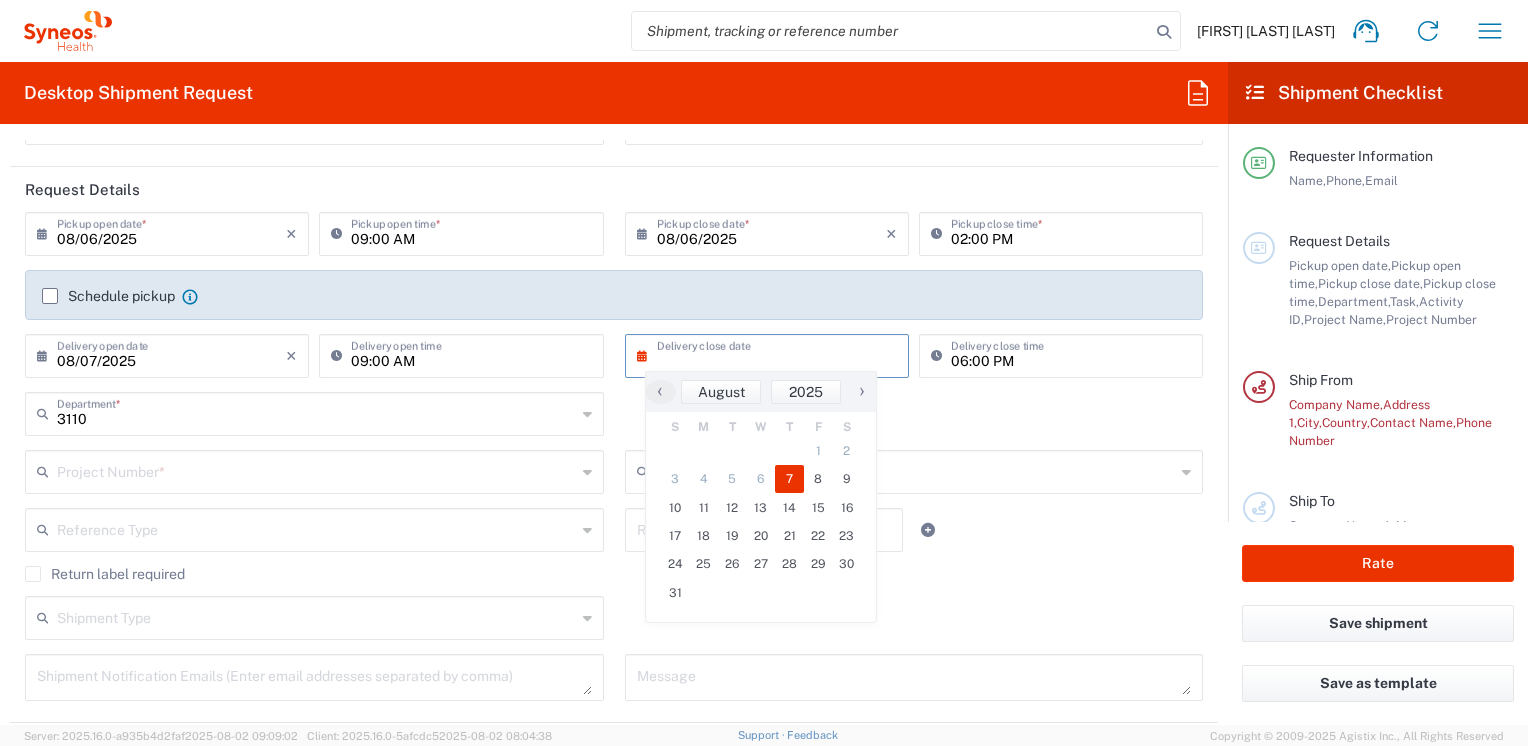 click on "7" 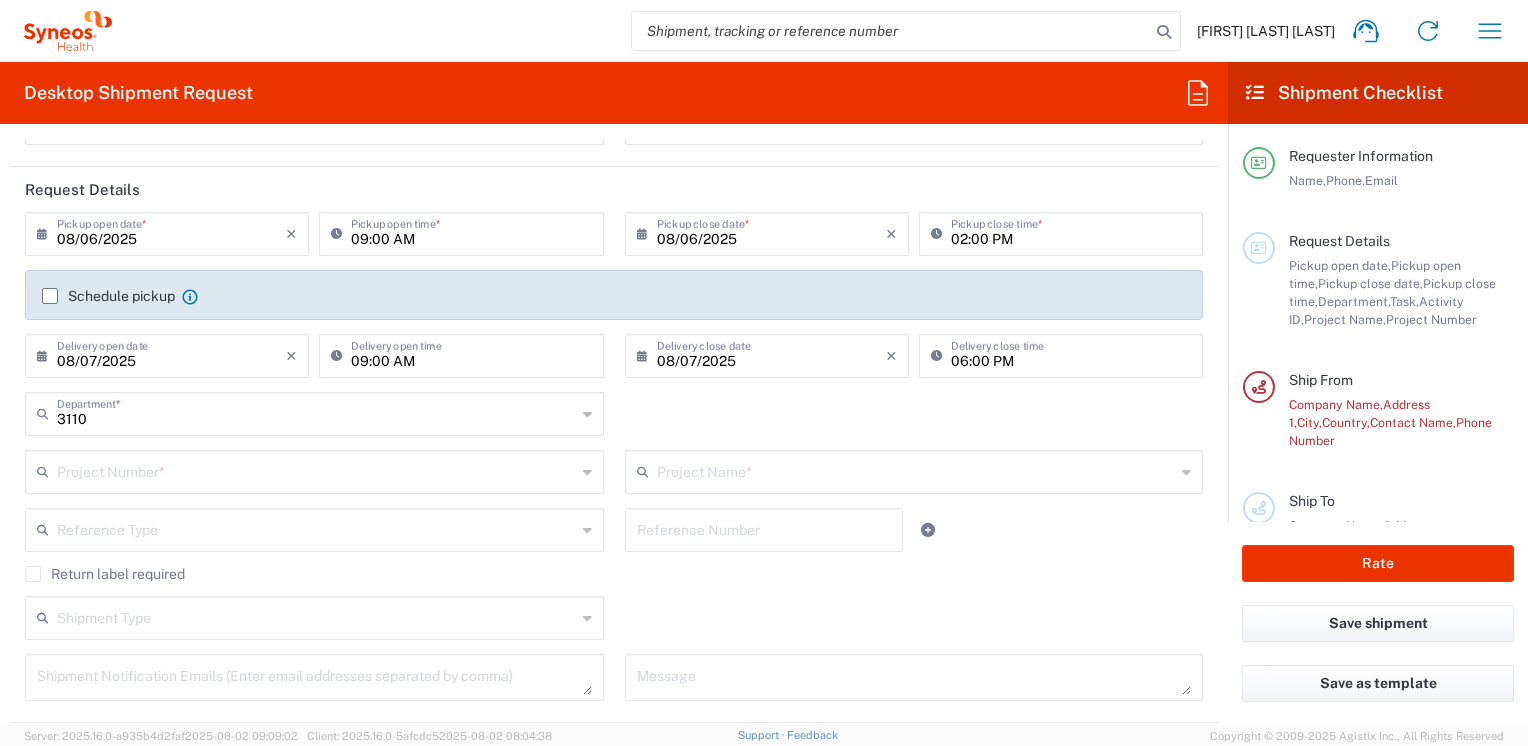 click on "06:00 PM" at bounding box center (1071, 354) 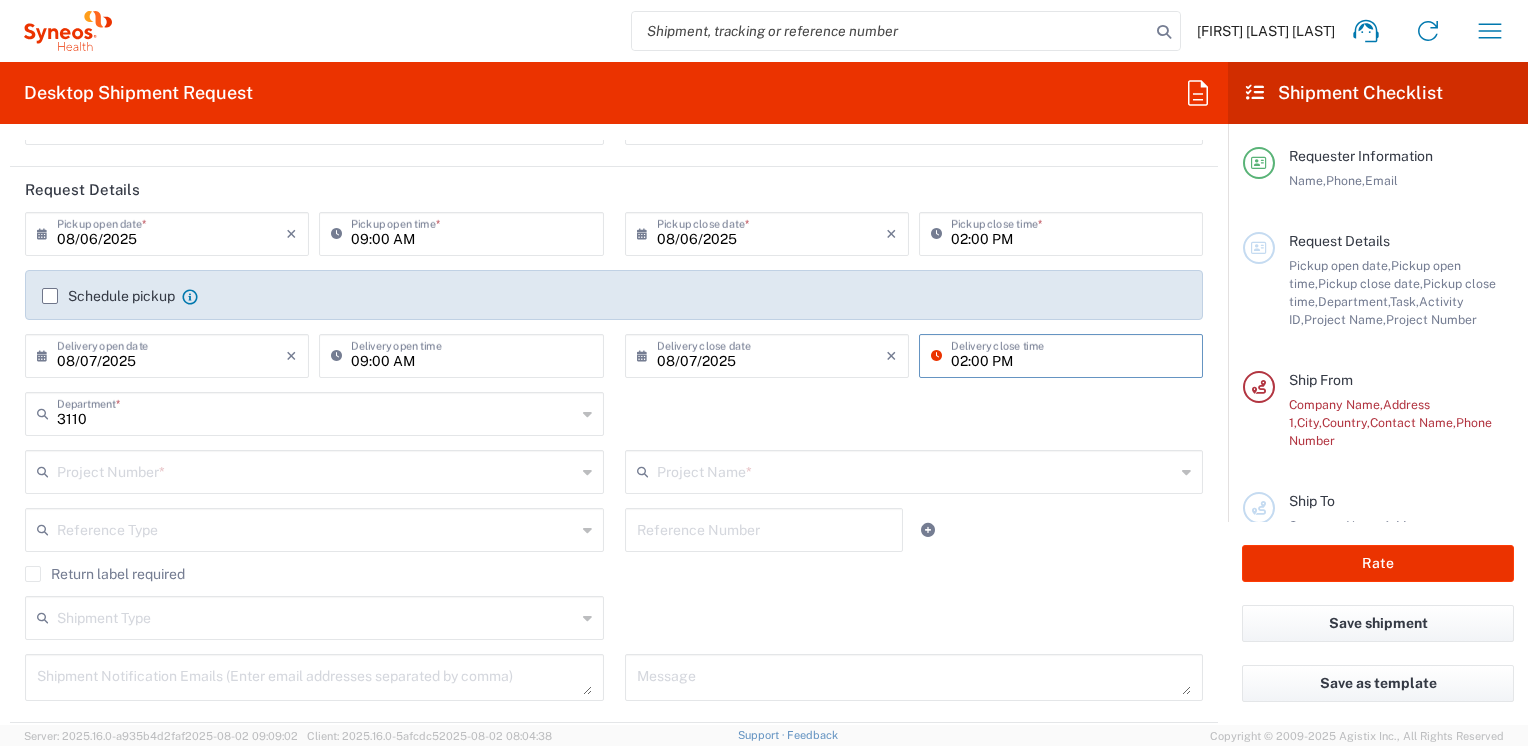 click on "02:00 PM" at bounding box center (1071, 354) 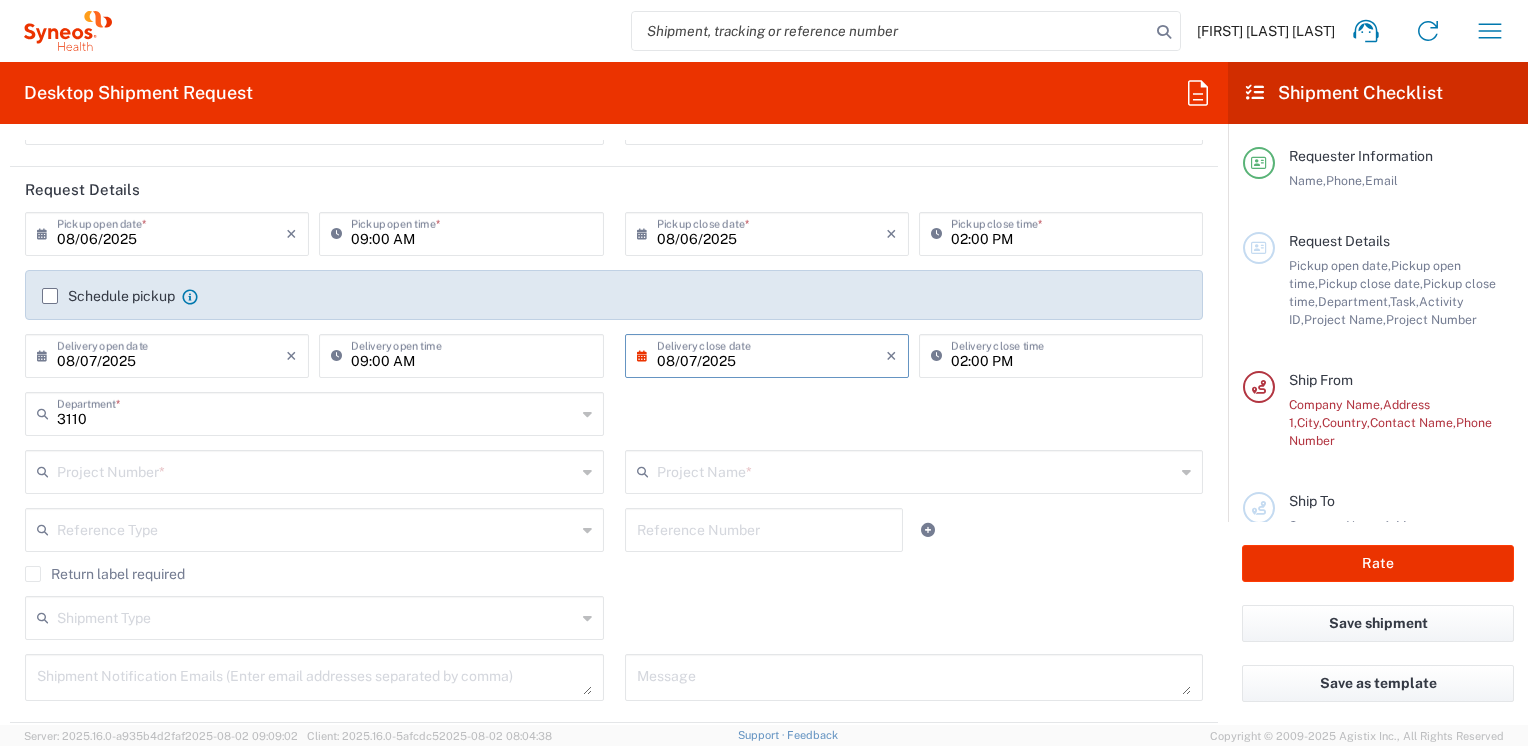 click on "3110  Department  * 3110 3000 3100 3109 3111 3112 3125 3130 3135 3136 3150 3155 3165 3171 3172 3190 3191 3192 3193 3194 3200 3201 3202 3210 3211 Dept 3212 3213 3214 3215 3216 3218 3220 3221 3222 3223 3225 3226 3227 3228 3229 3230 3231 3232 3233 3234 3235 3236 3237 3238 3240 3241" 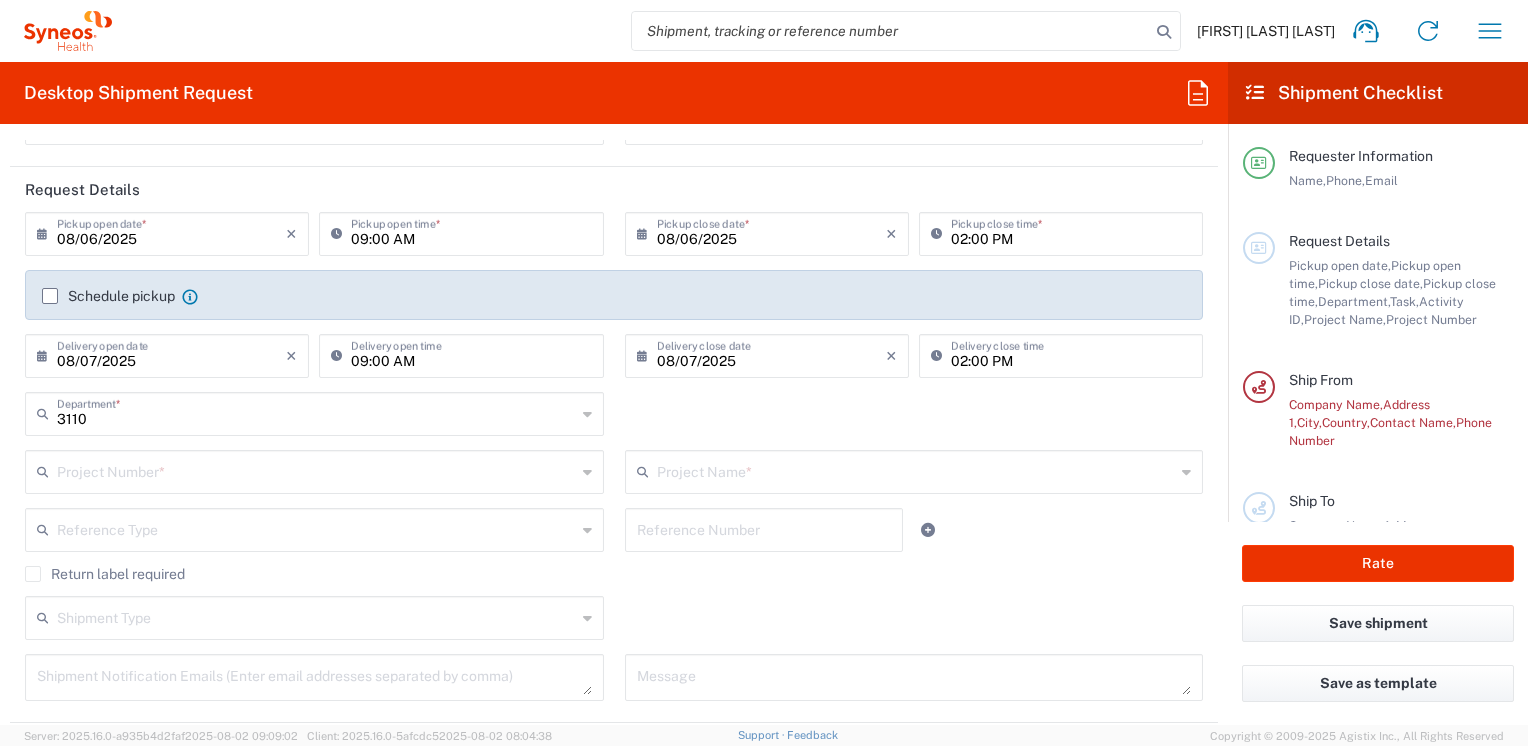 scroll, scrollTop: 200, scrollLeft: 0, axis: vertical 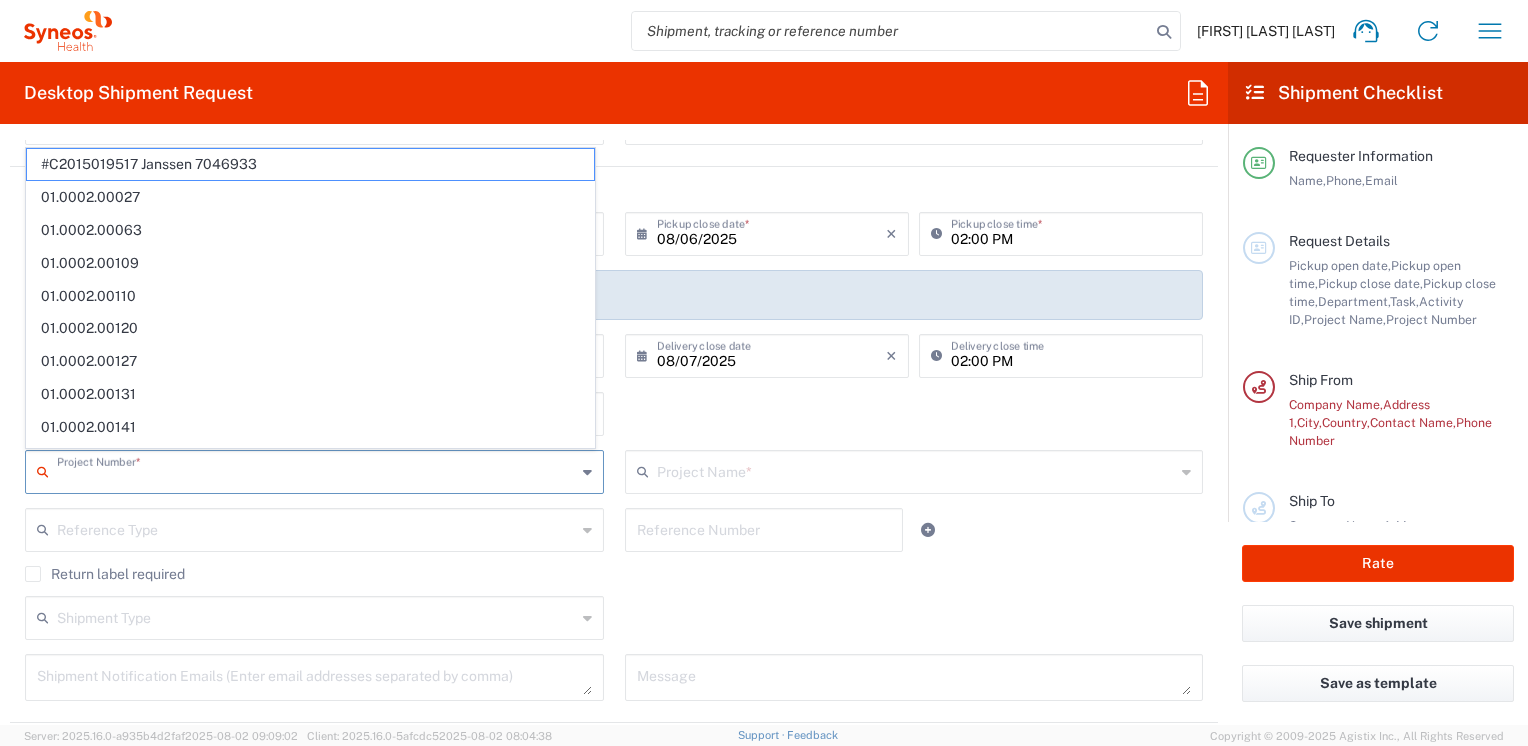 click on "Shipment Type  Batch Regular" 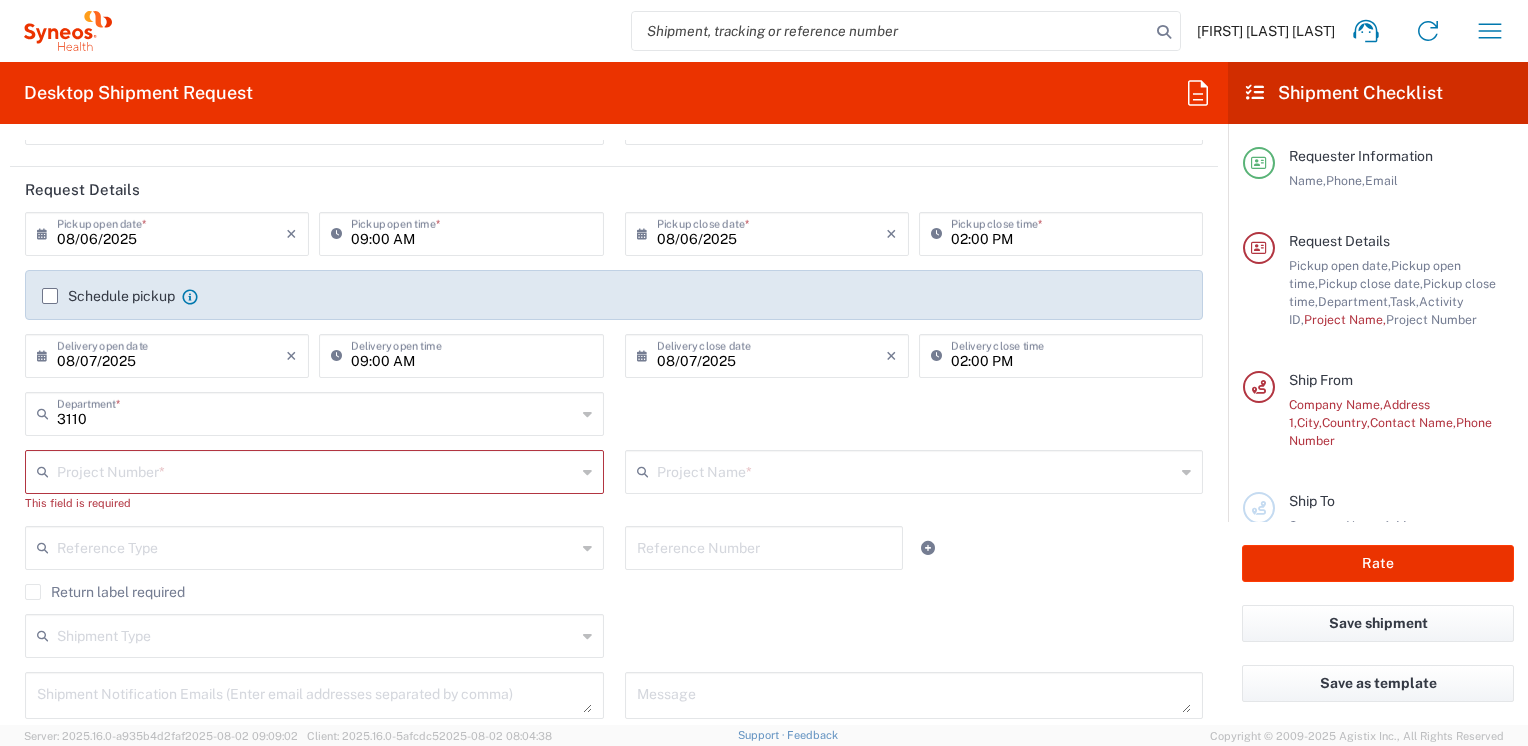 click at bounding box center (316, 470) 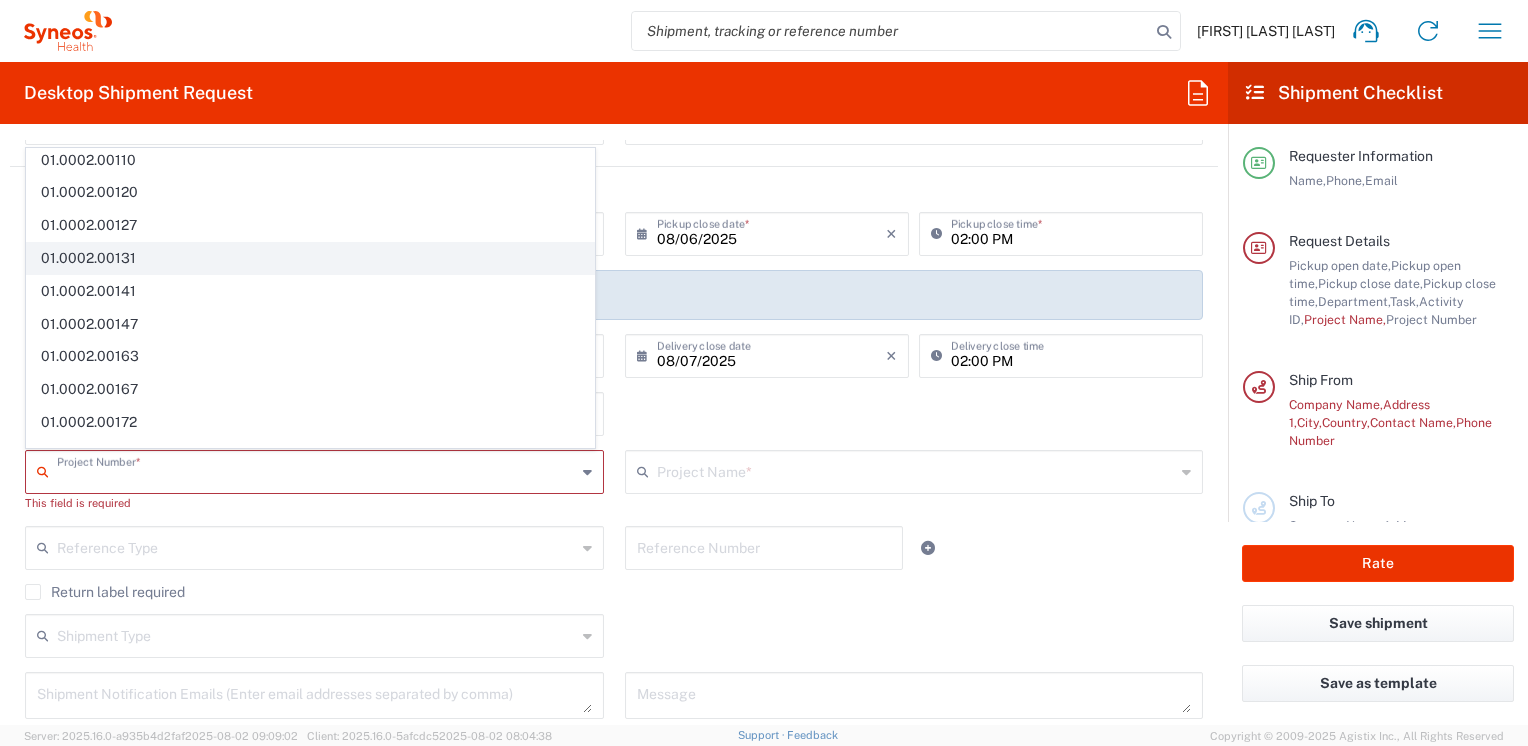 scroll, scrollTop: 0, scrollLeft: 0, axis: both 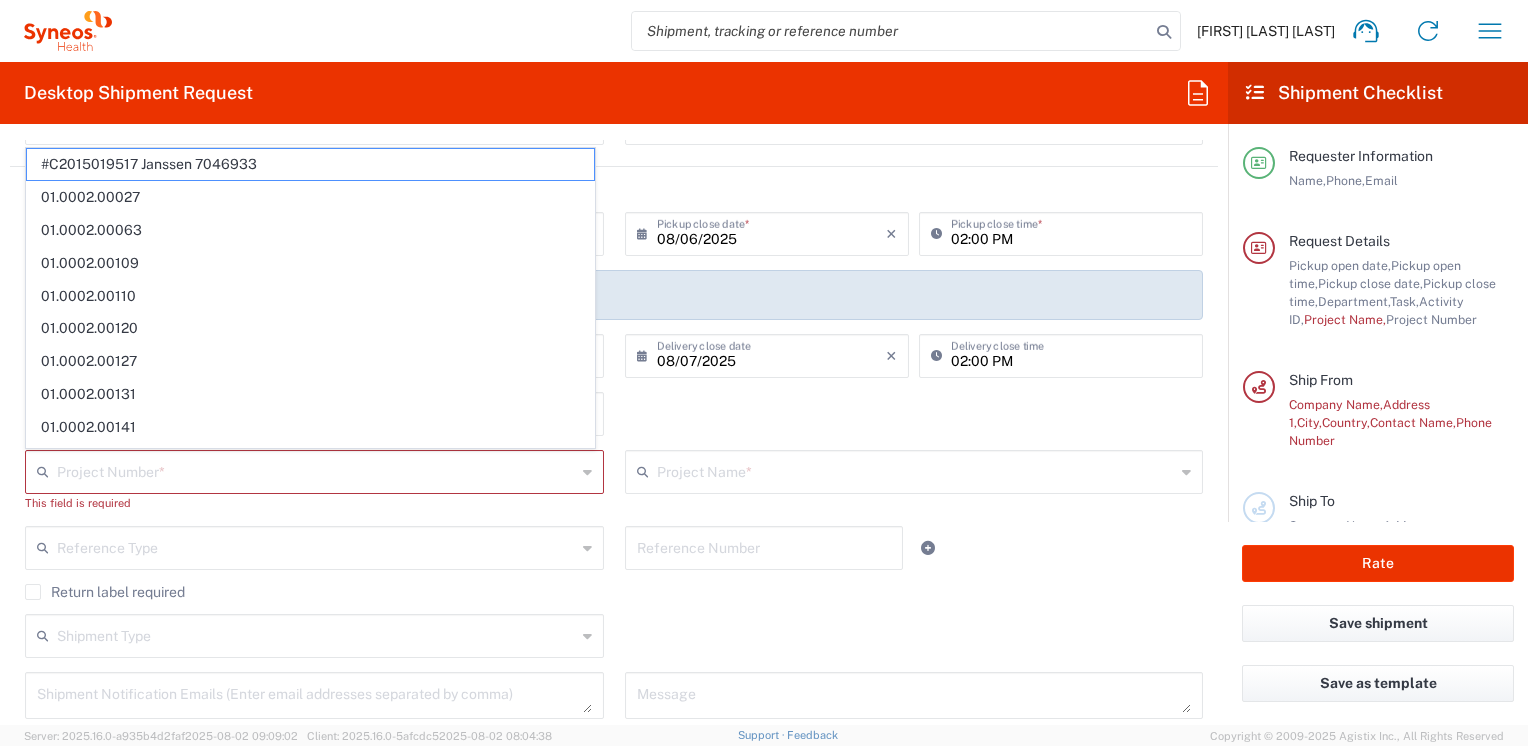 click on "Reference Type" 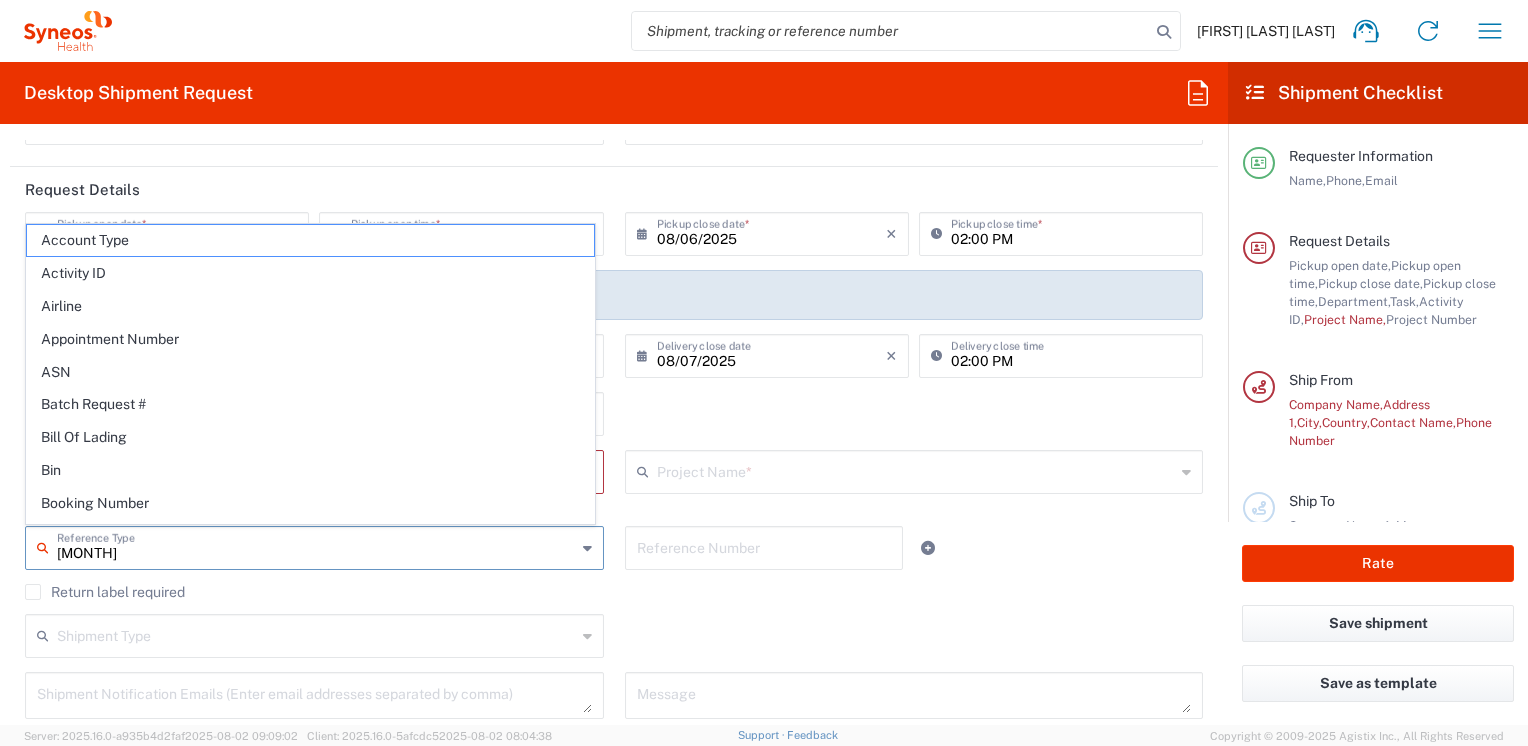 type on "[BRAND]" 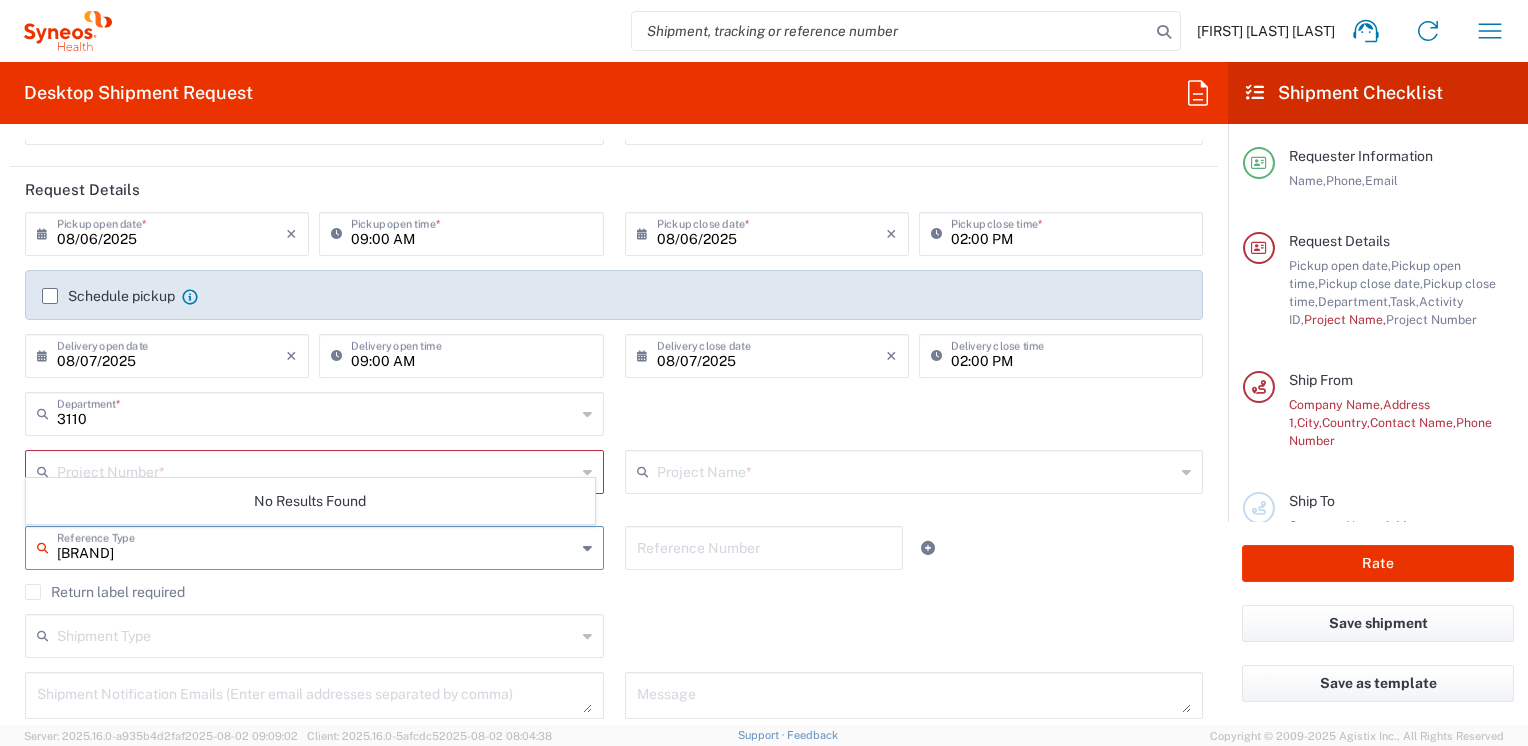type 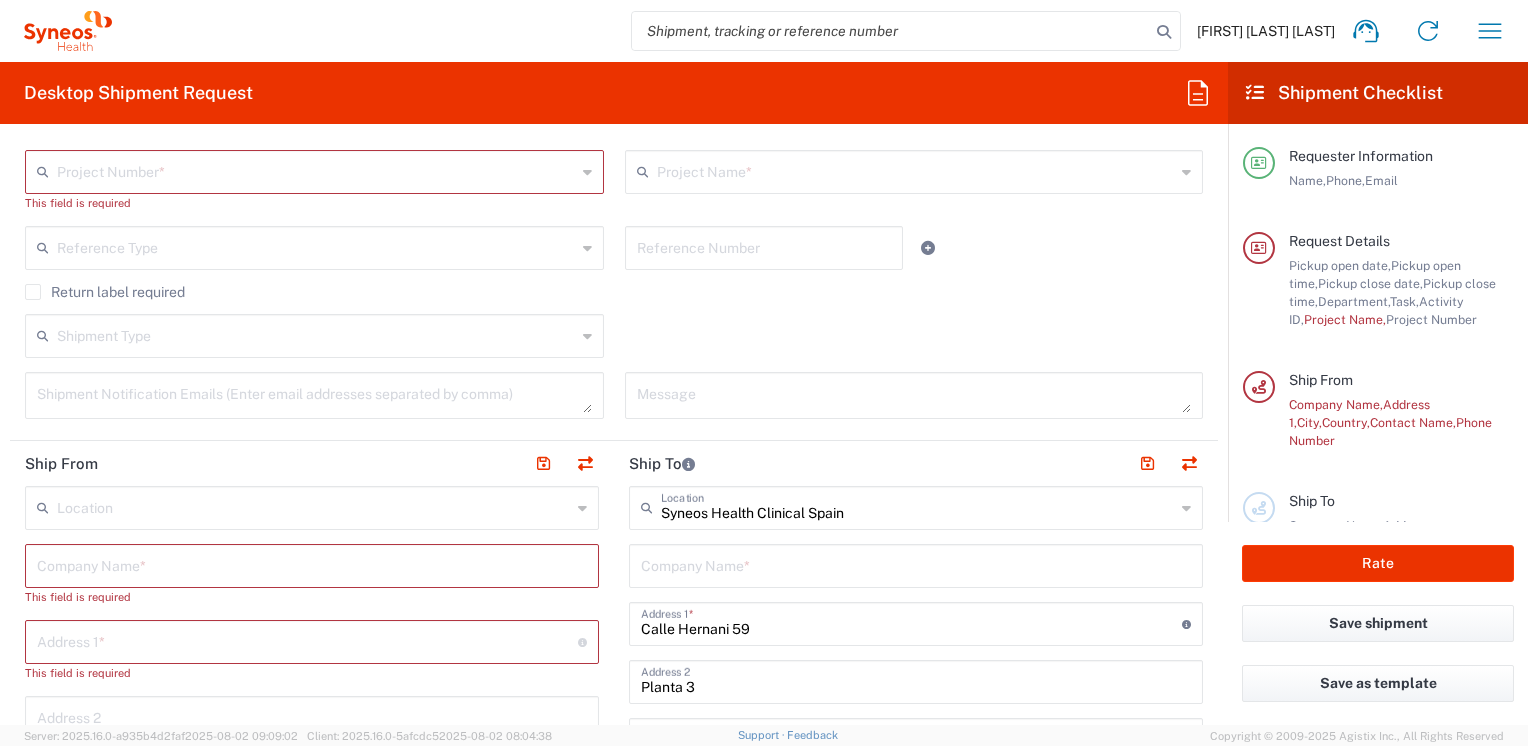 scroll, scrollTop: 600, scrollLeft: 0, axis: vertical 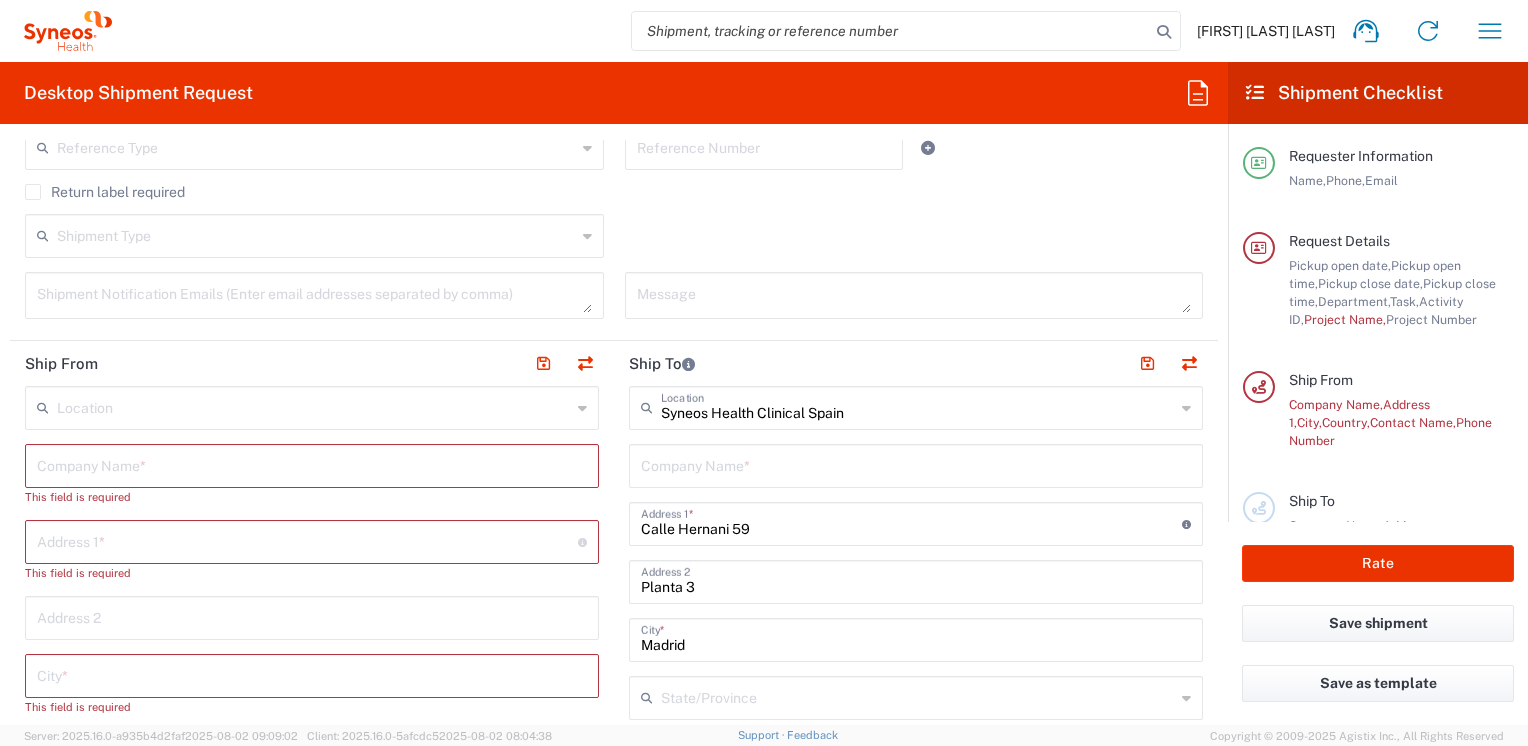 click at bounding box center (314, 406) 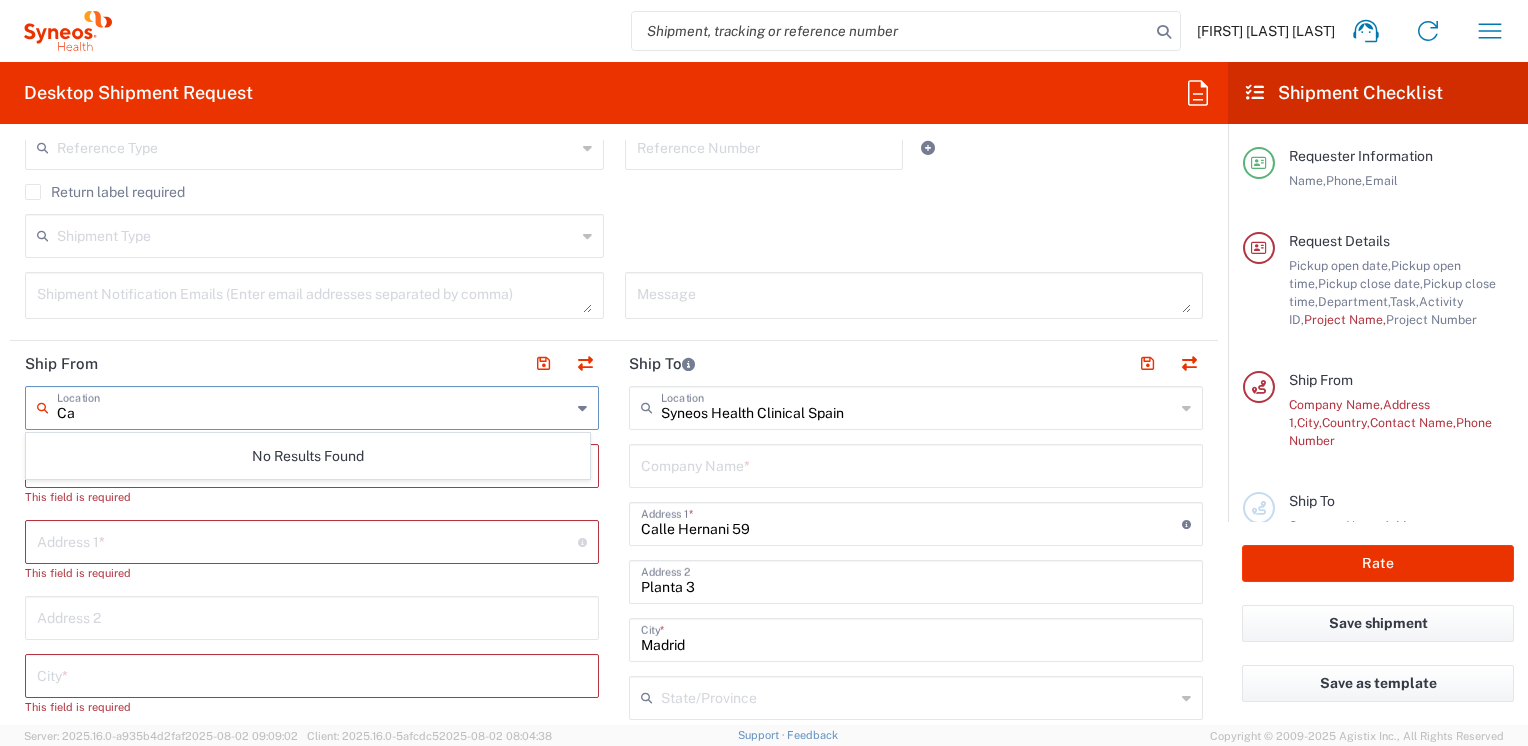 type on "C" 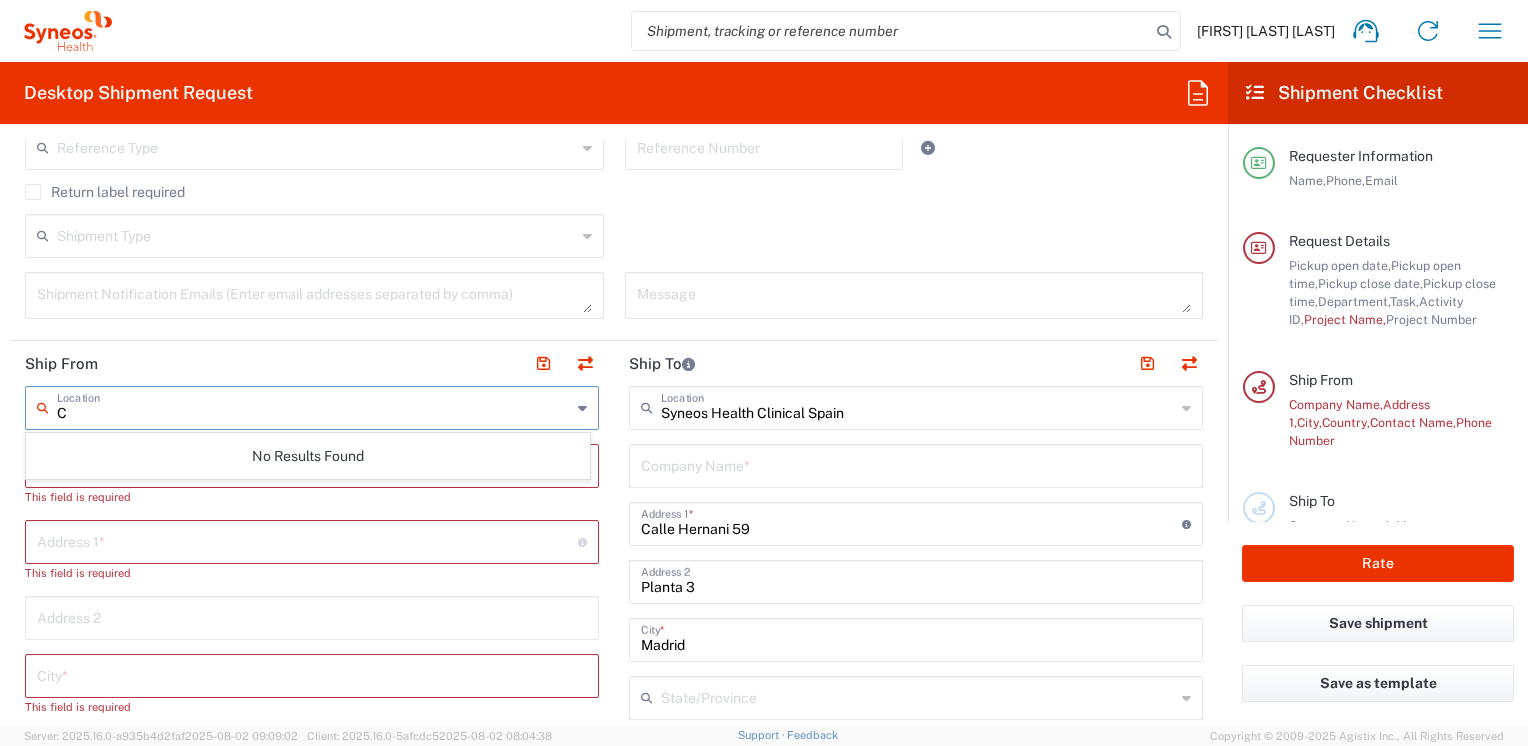 type 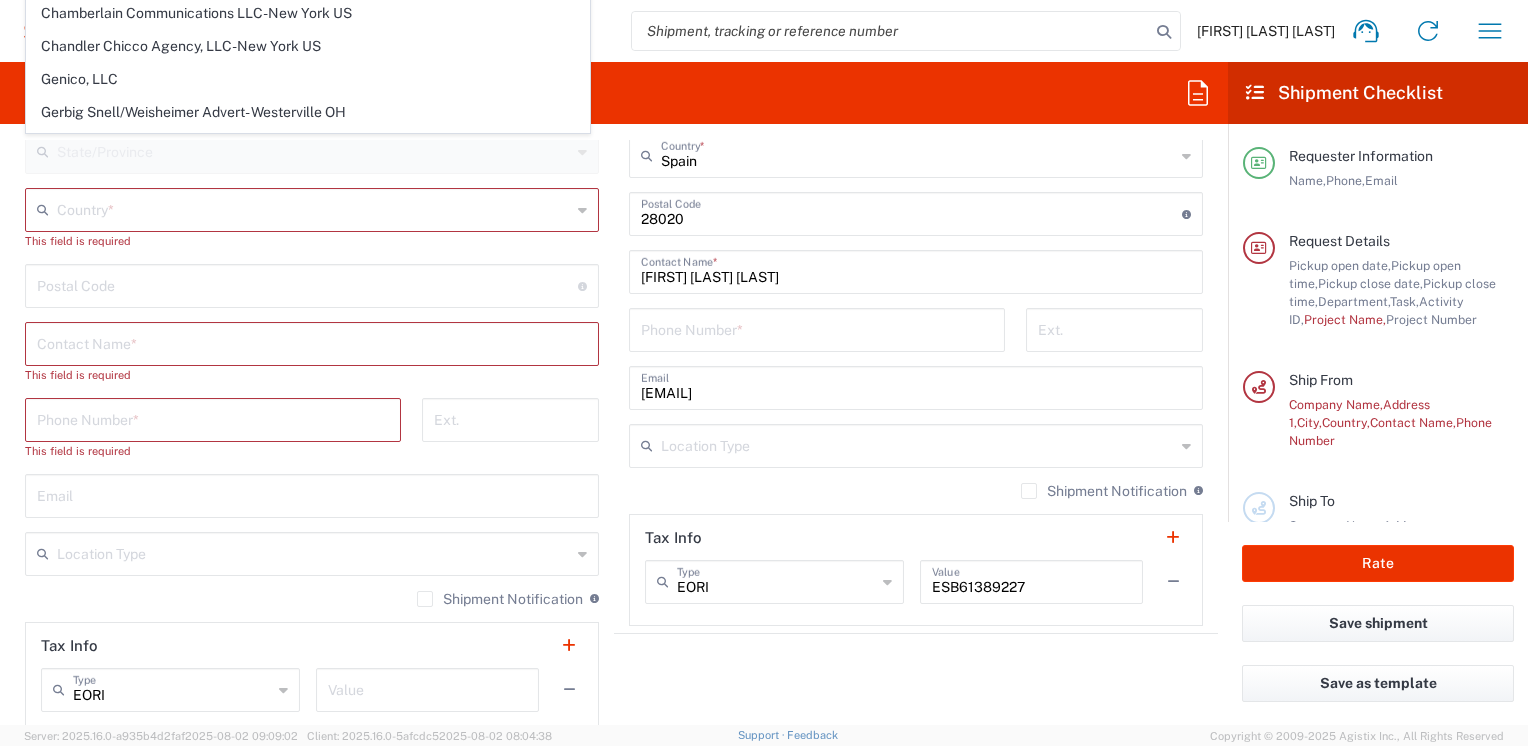 scroll, scrollTop: 600, scrollLeft: 0, axis: vertical 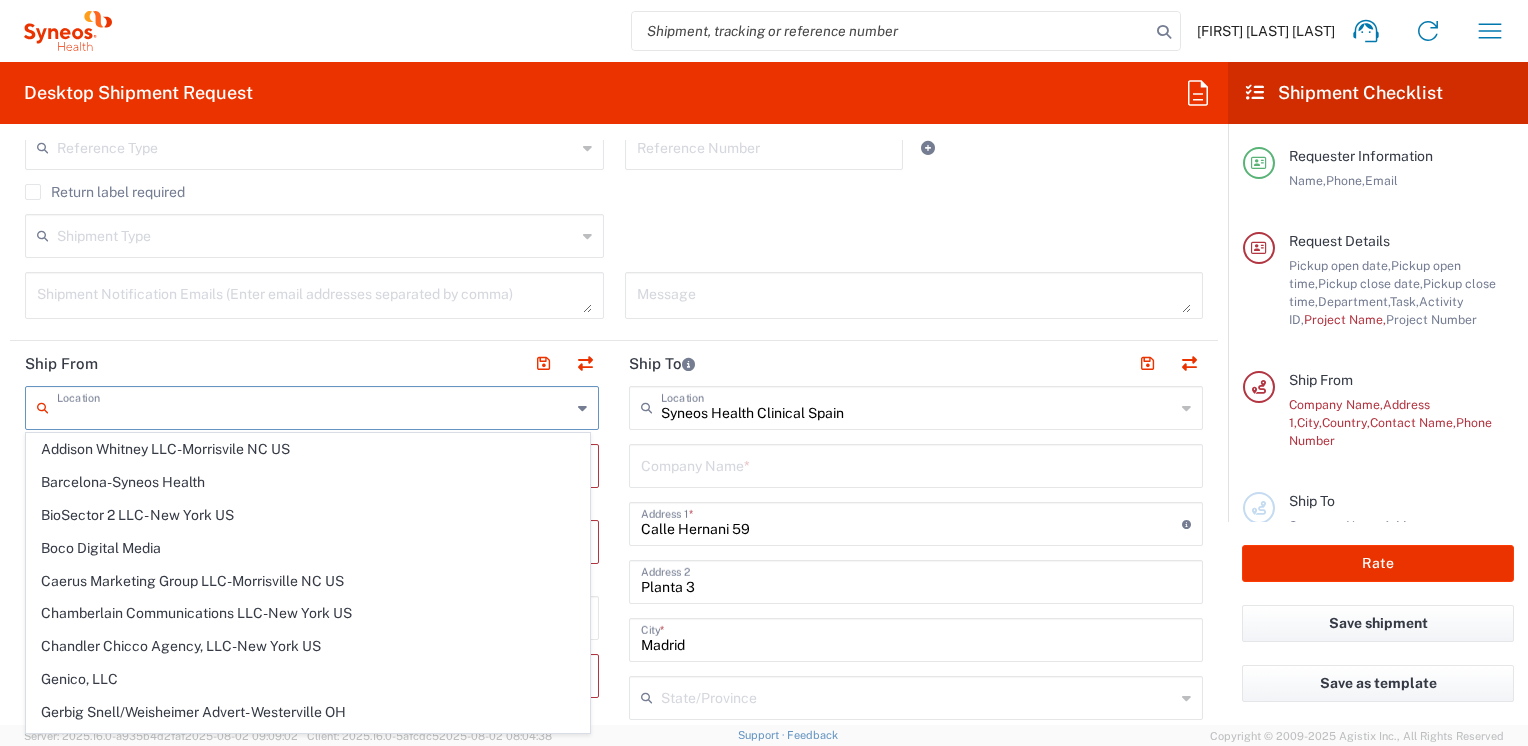 click on "Ship From" 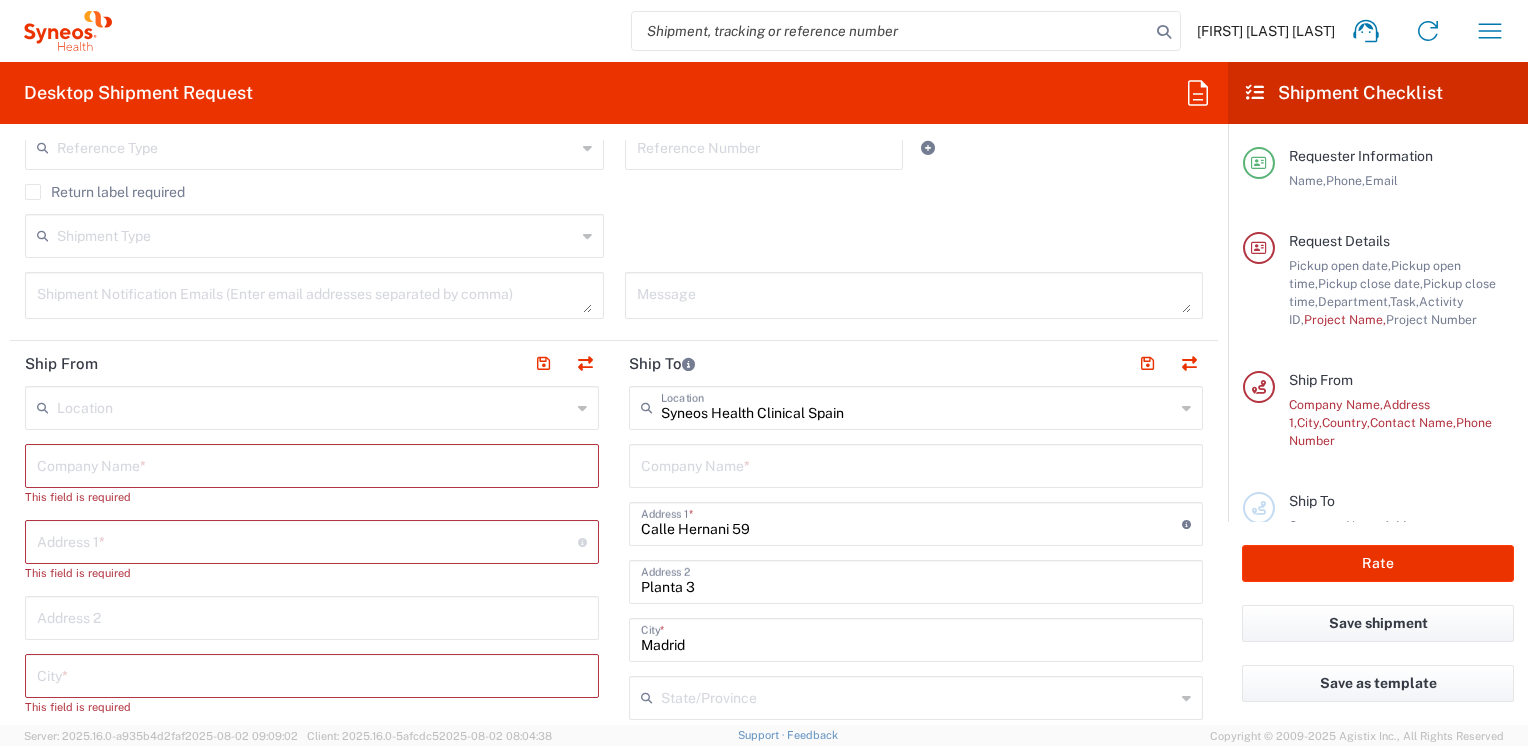 click at bounding box center (312, 464) 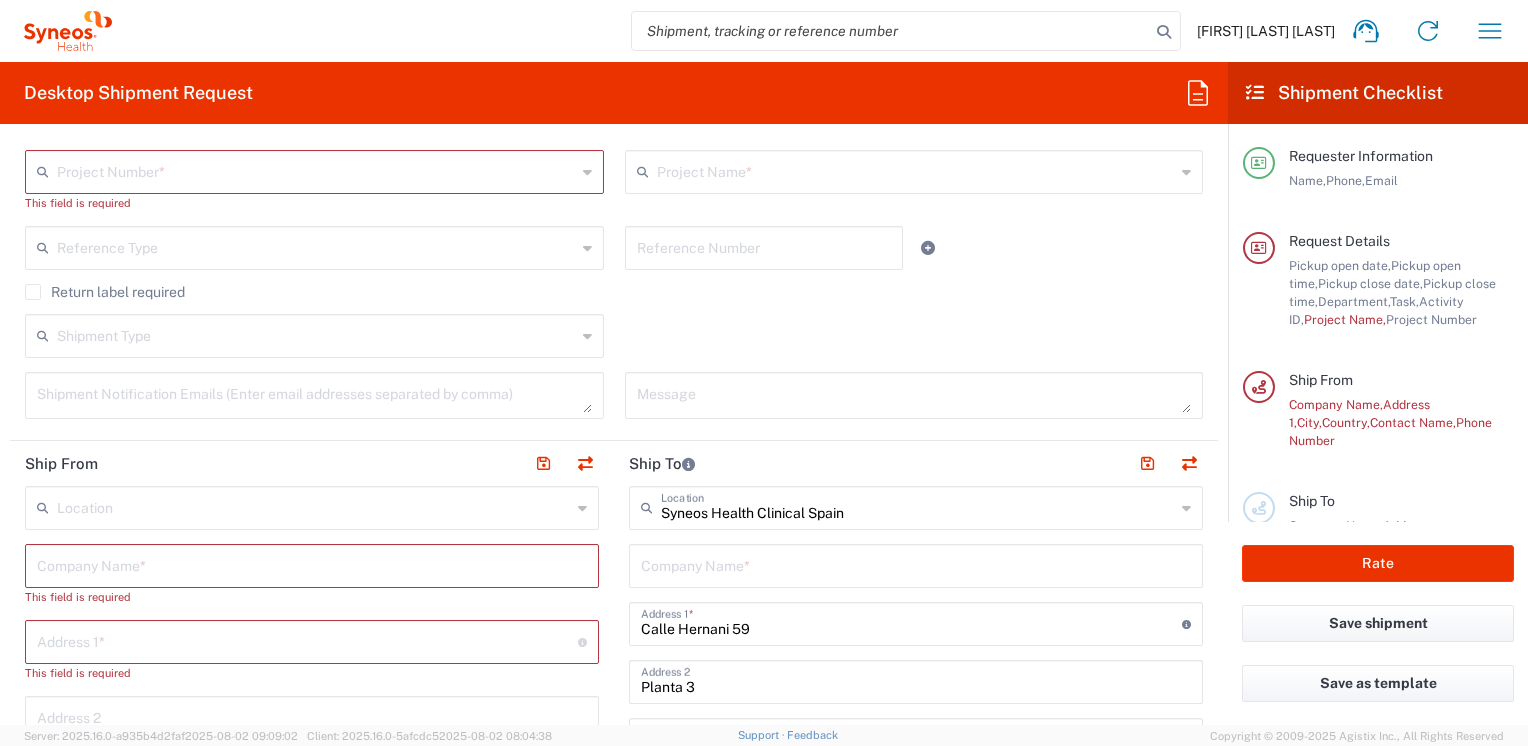 scroll, scrollTop: 400, scrollLeft: 0, axis: vertical 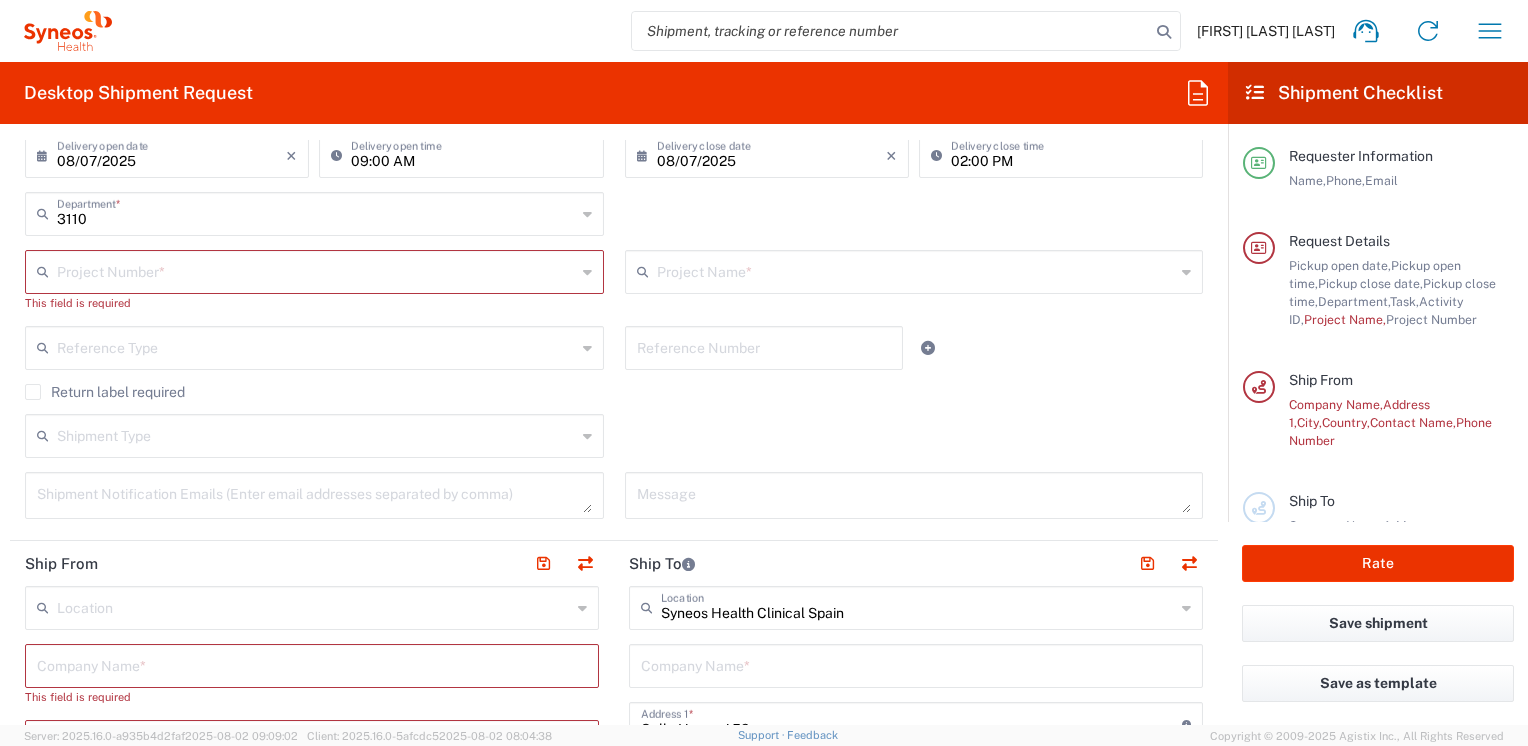 click at bounding box center (316, 270) 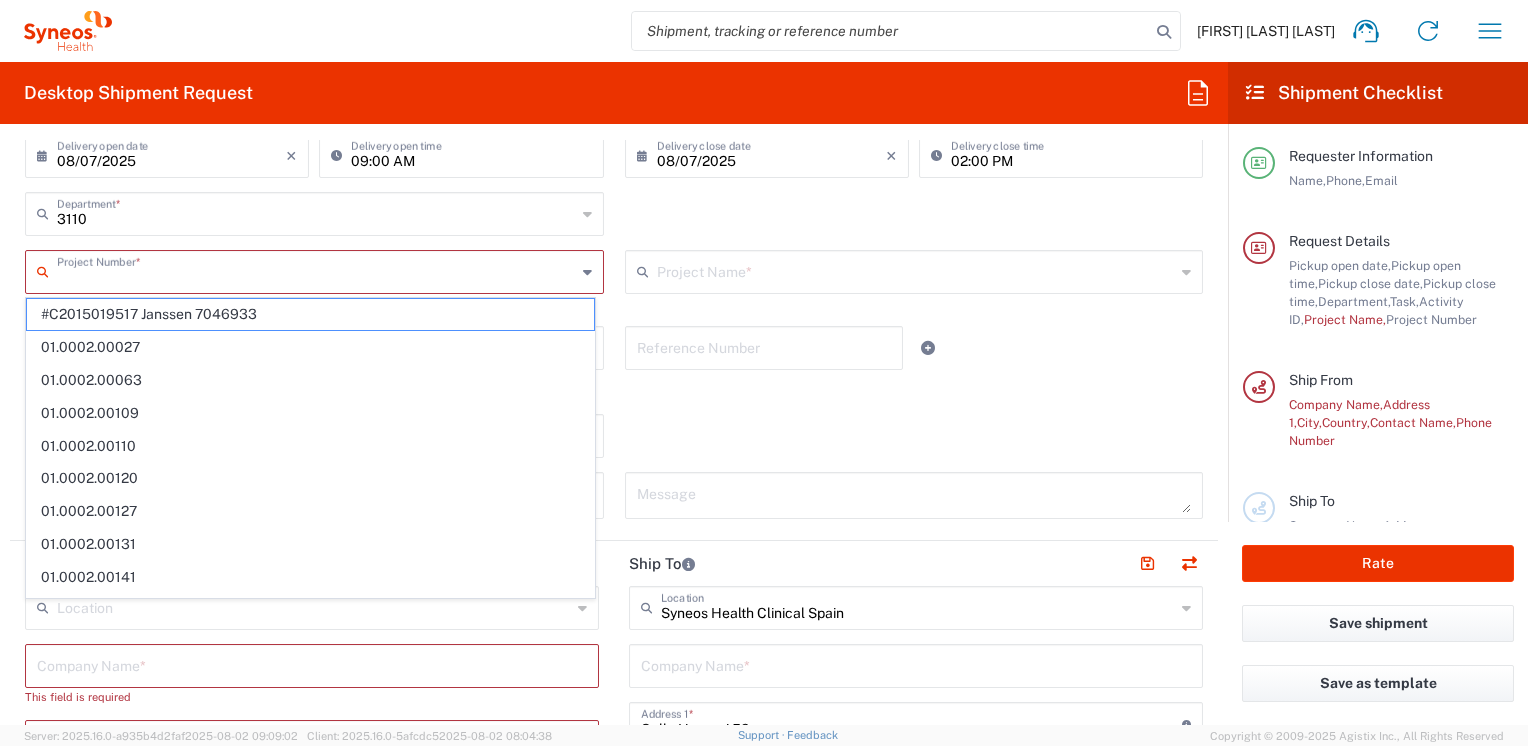 paste on "[NUMBER]" 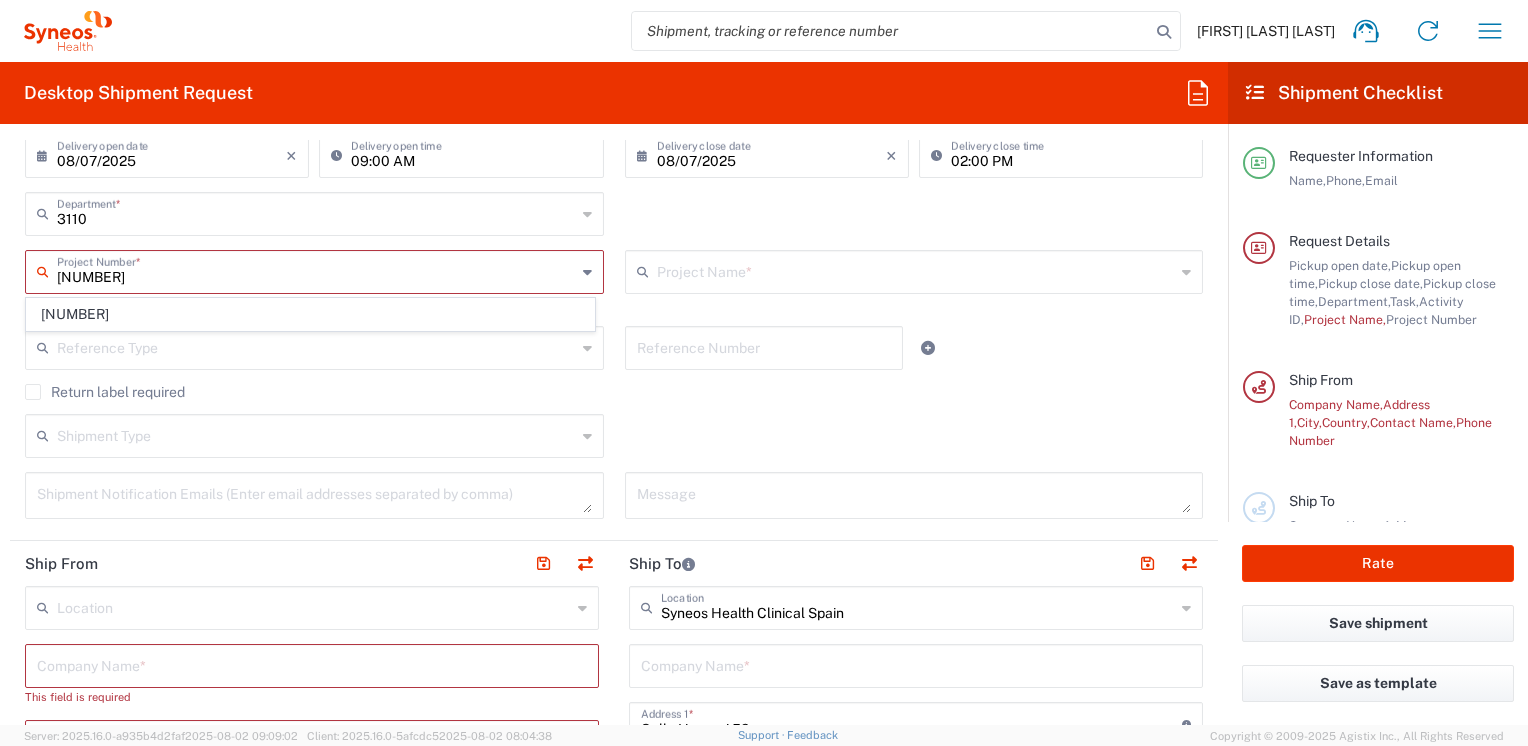 drag, startPoint x: 139, startPoint y: 275, endPoint x: 49, endPoint y: 276, distance: 90.005554 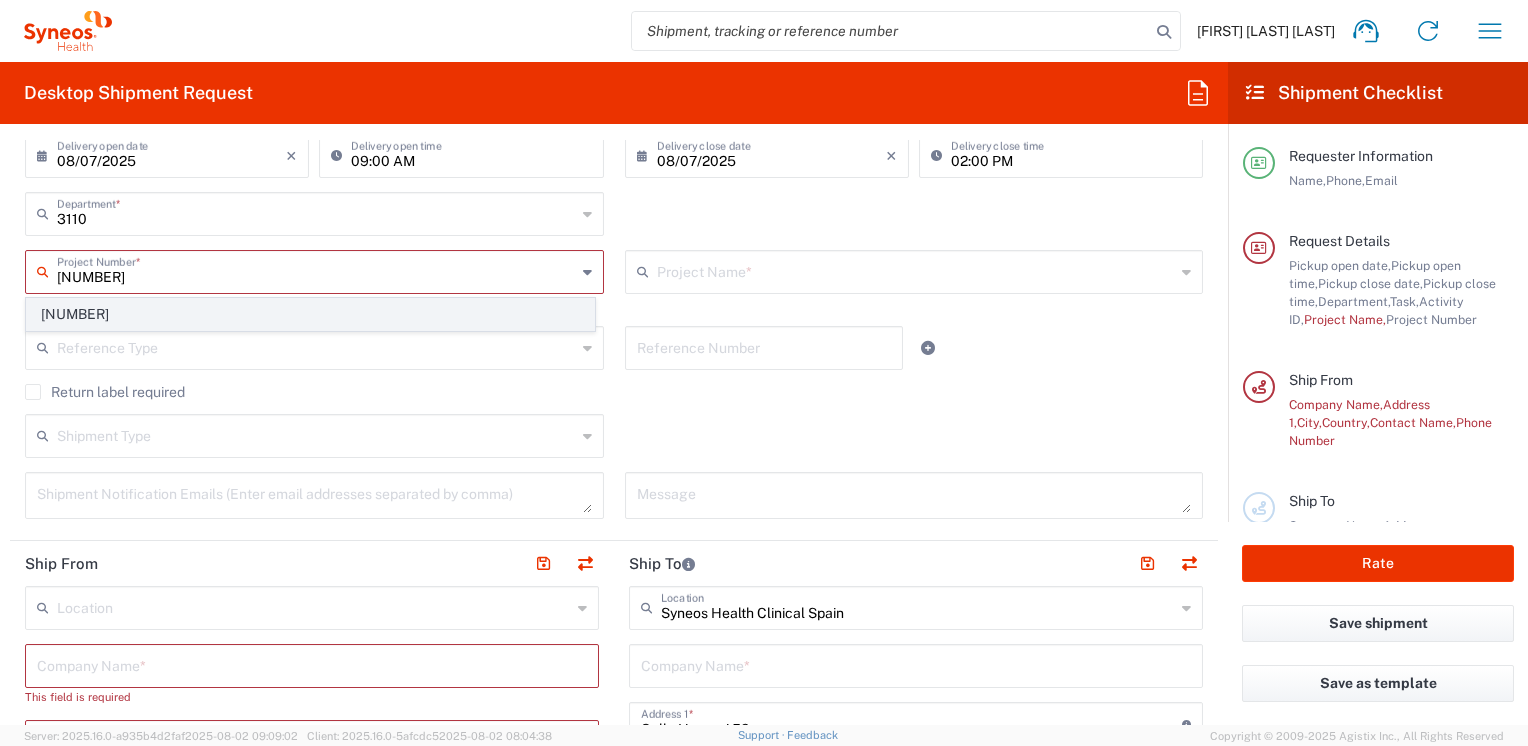 type on "[NUMBER]" 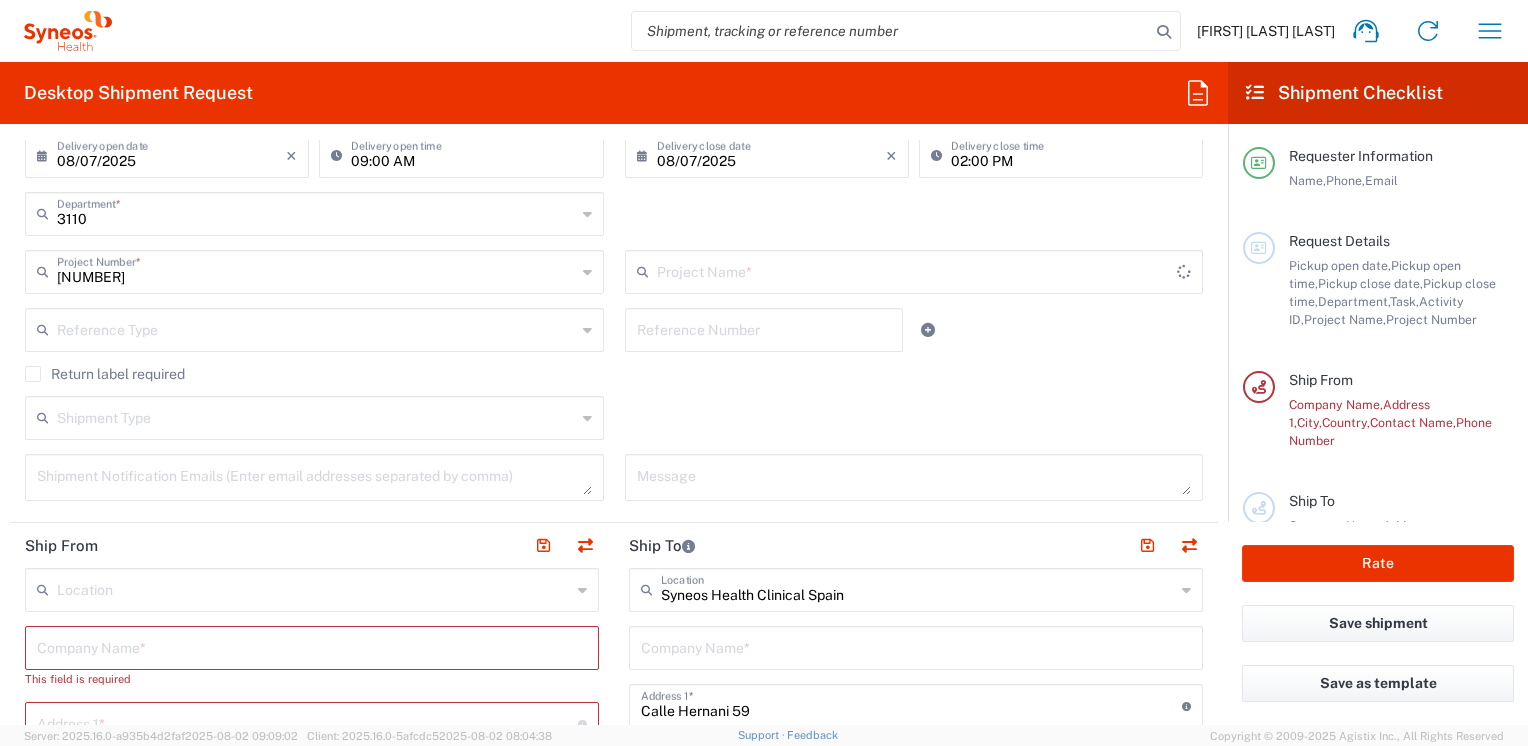 type on "[BRAND] [NUMBER]" 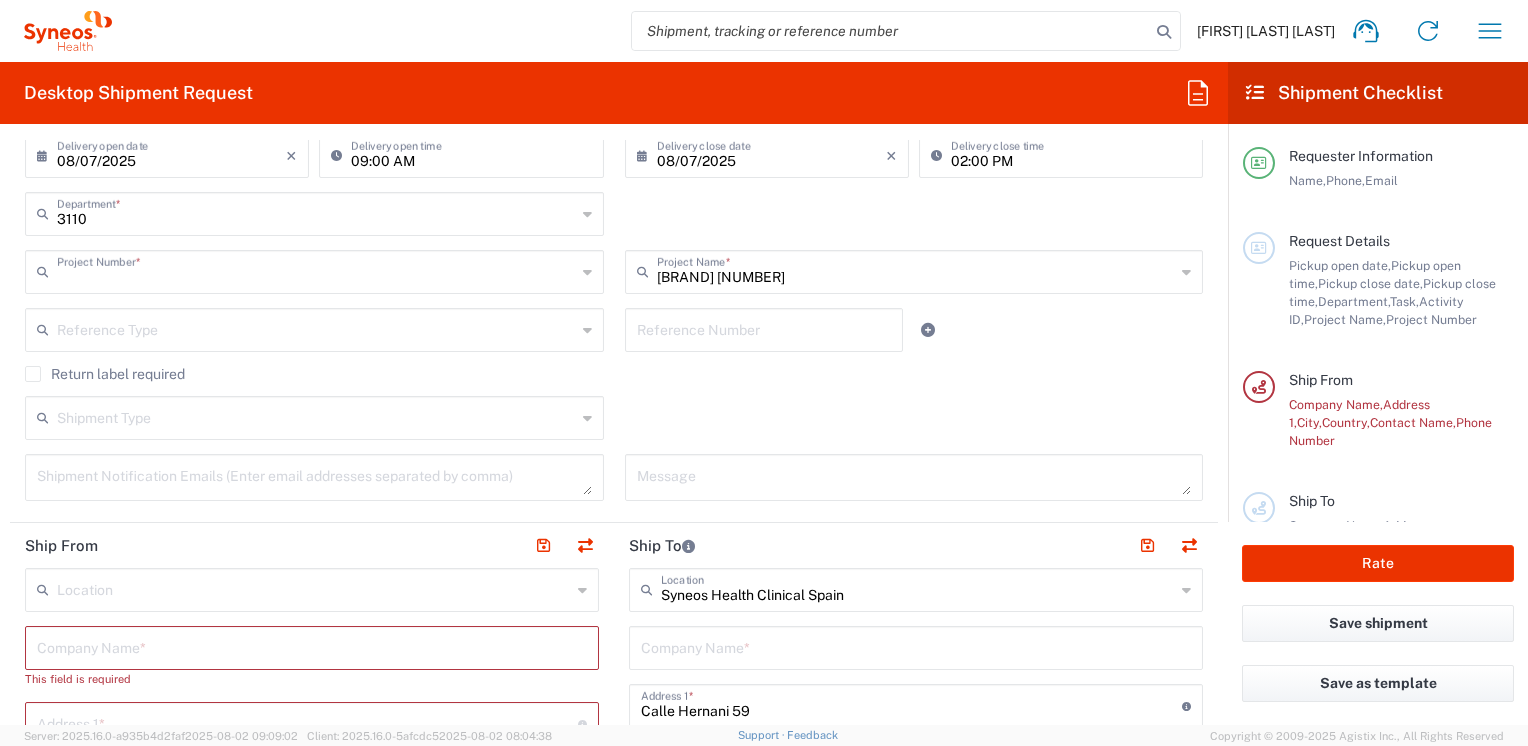 drag, startPoint x: 159, startPoint y: 274, endPoint x: 142, endPoint y: 273, distance: 17.029387 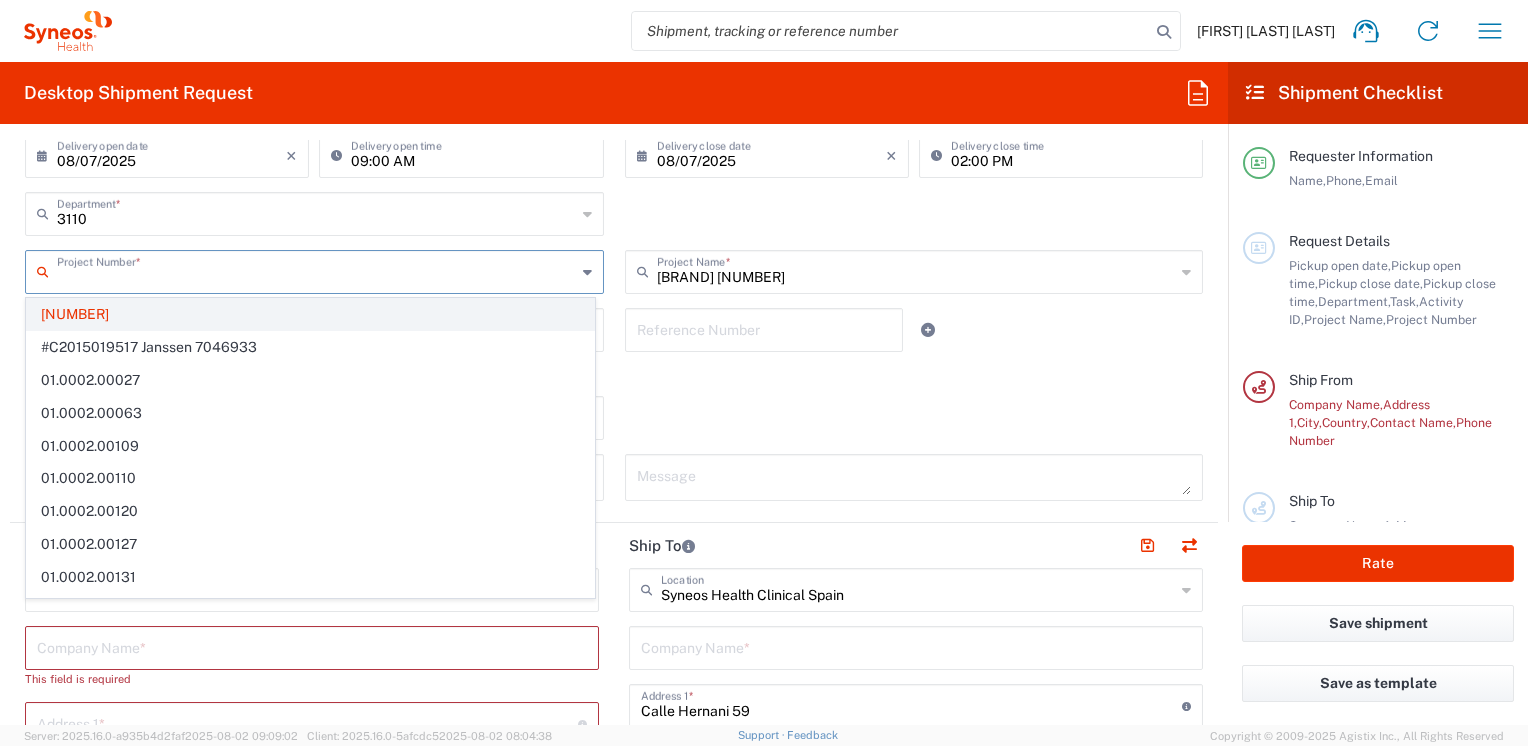 click on "[NUMBER]" 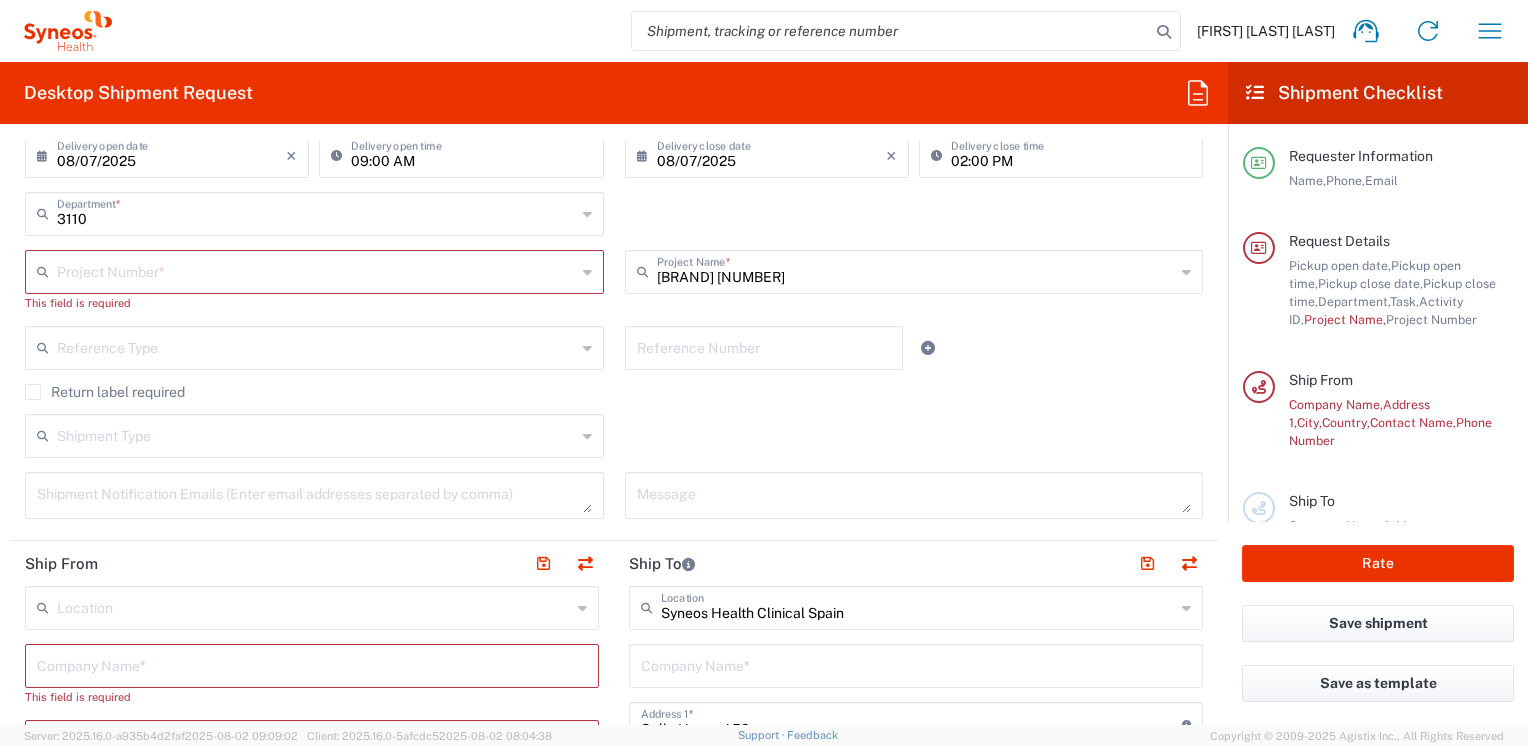 click at bounding box center [316, 270] 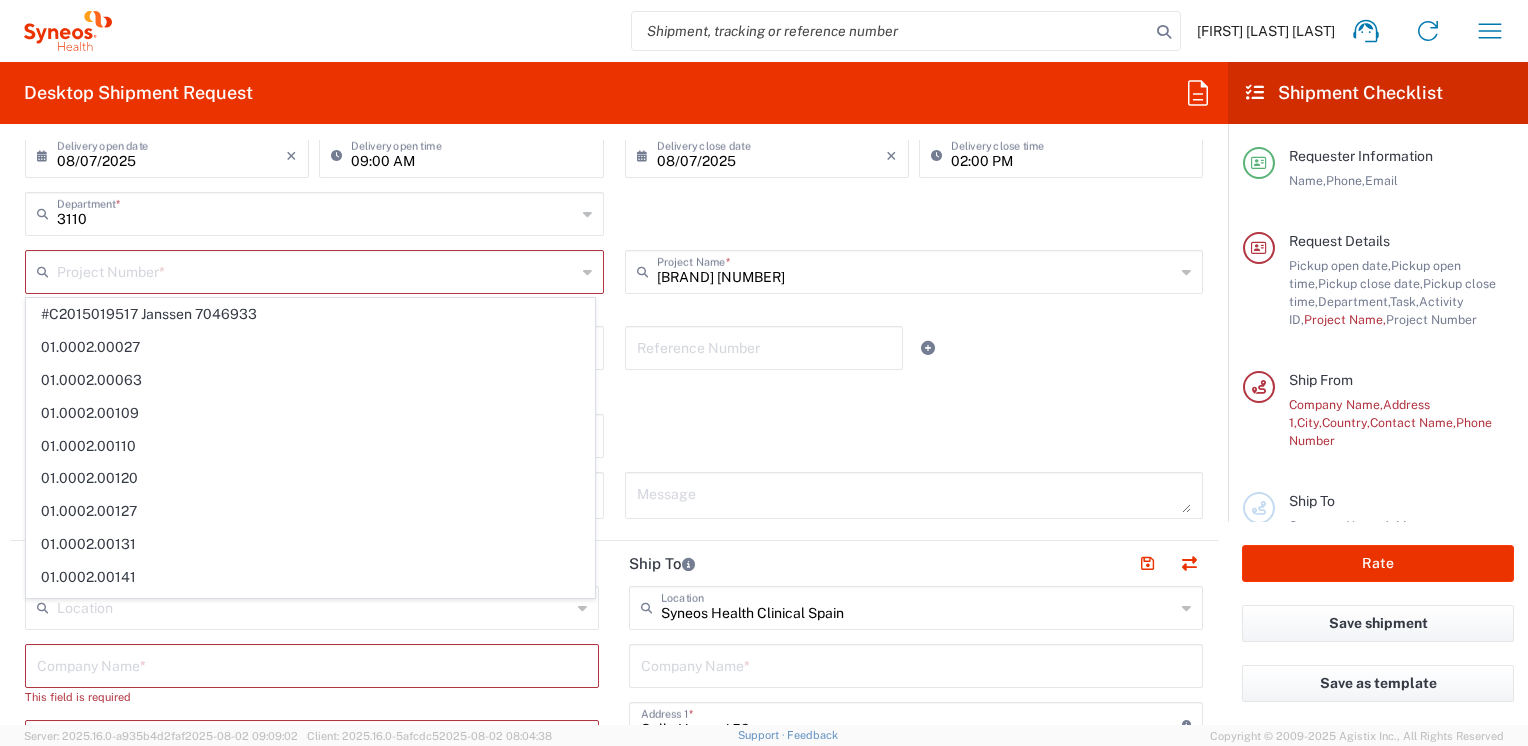 click on "Return label required" 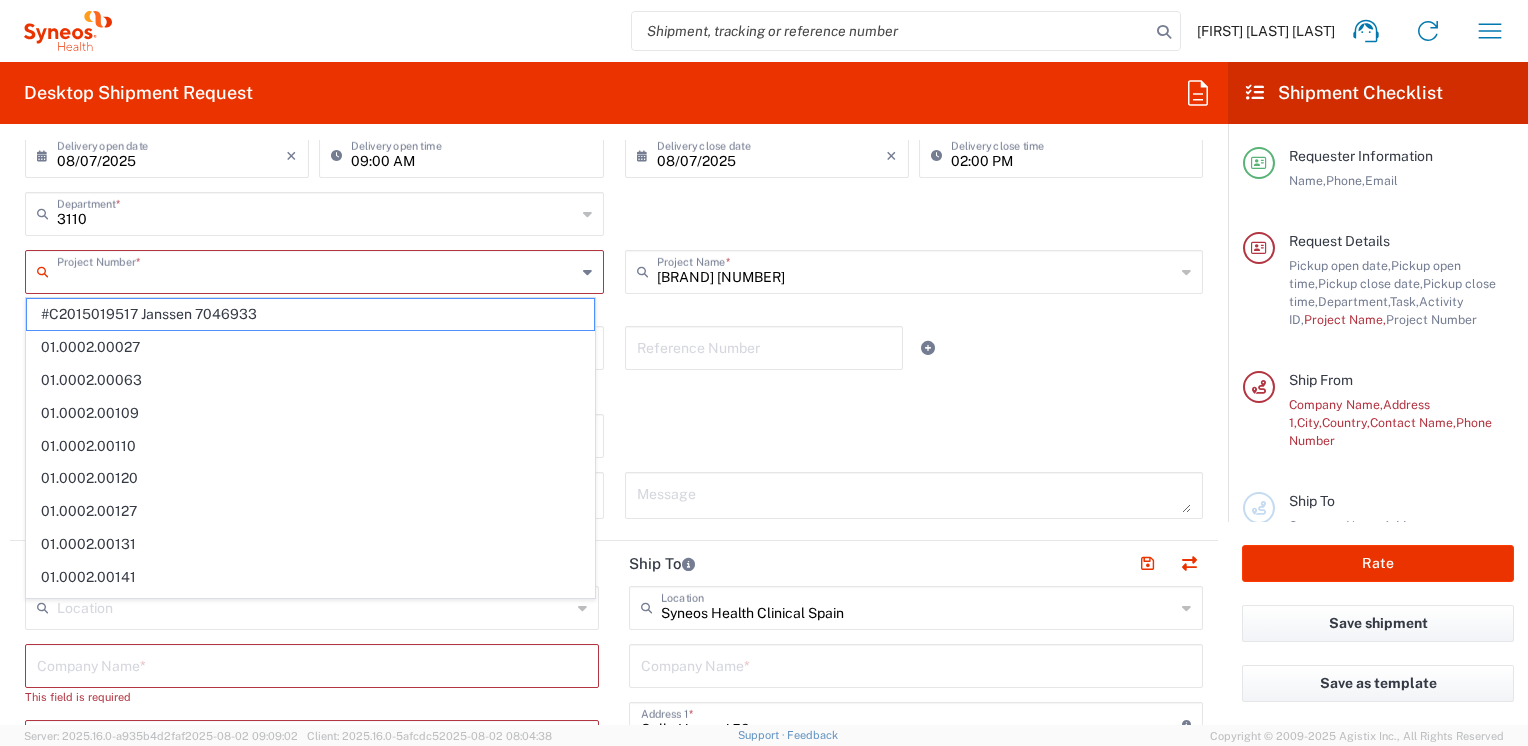 click at bounding box center [316, 270] 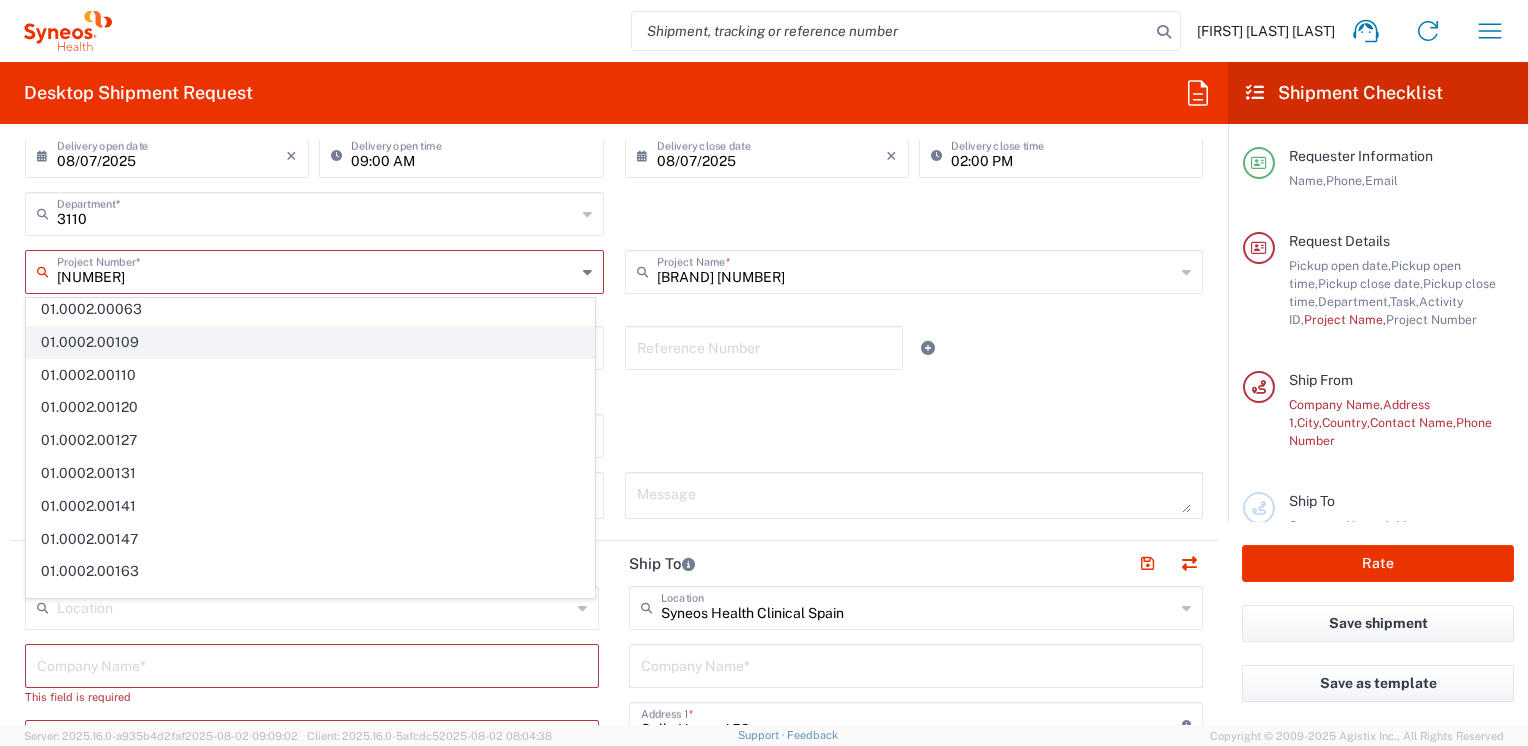 scroll, scrollTop: 0, scrollLeft: 0, axis: both 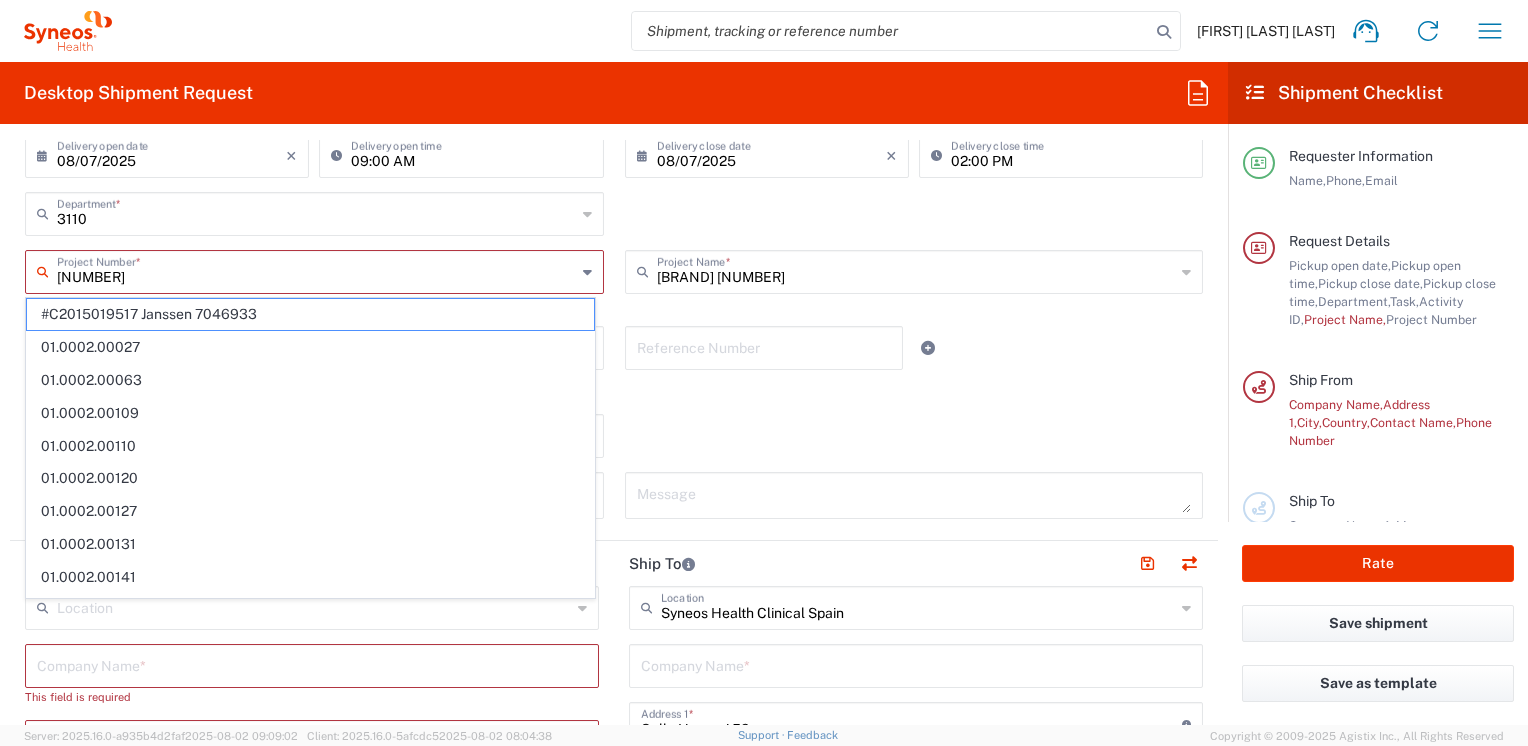type on "[NUMBER]" 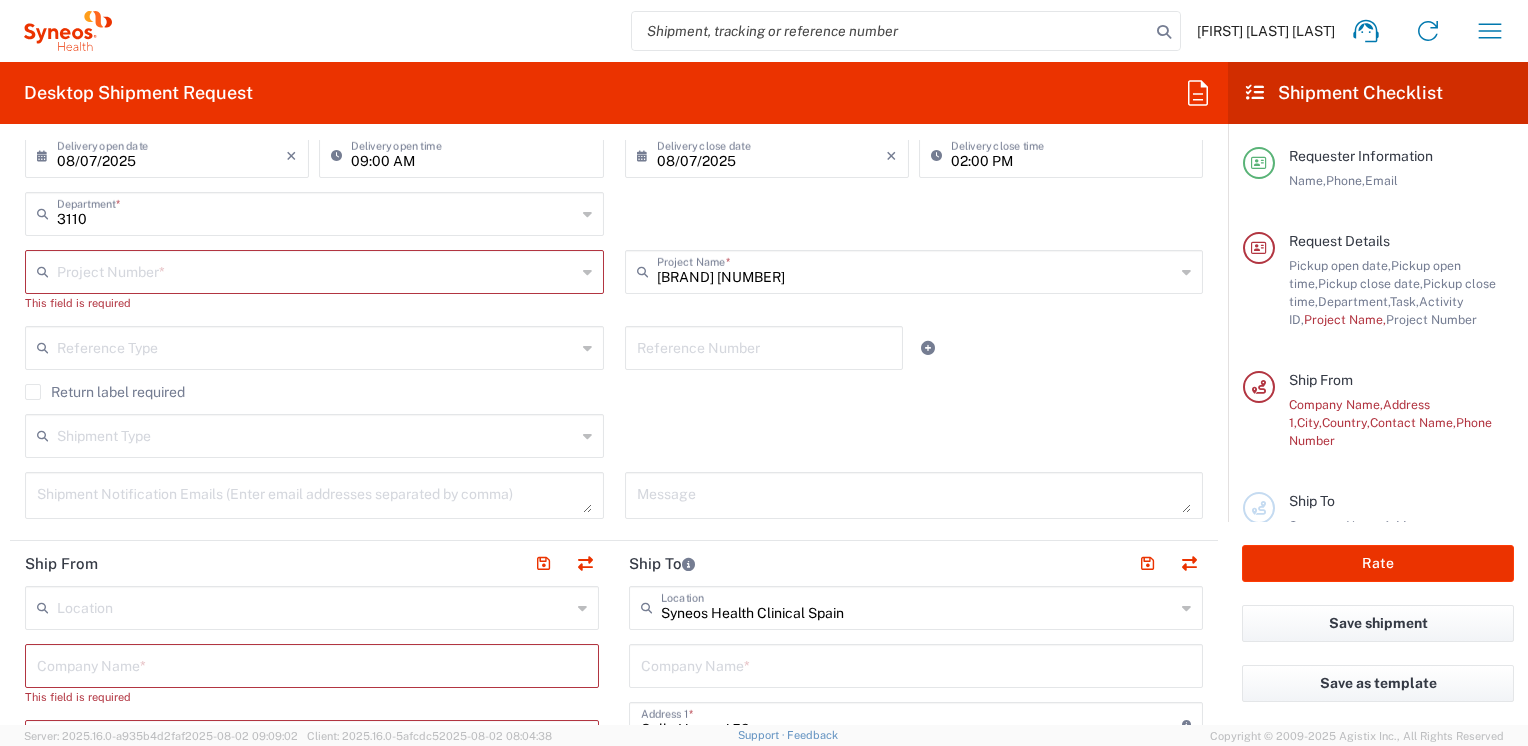 click at bounding box center [316, 270] 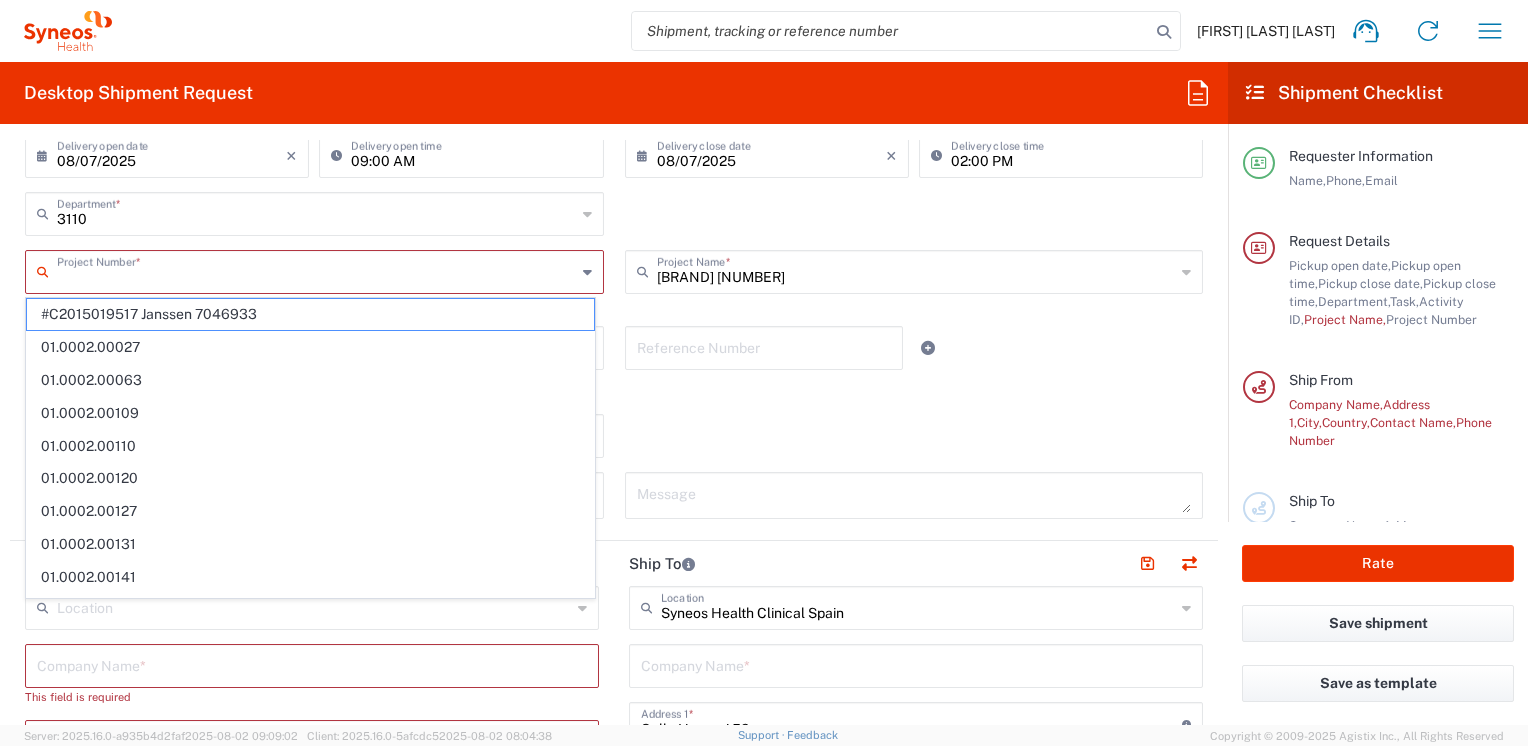 paste on "[NUMBER]" 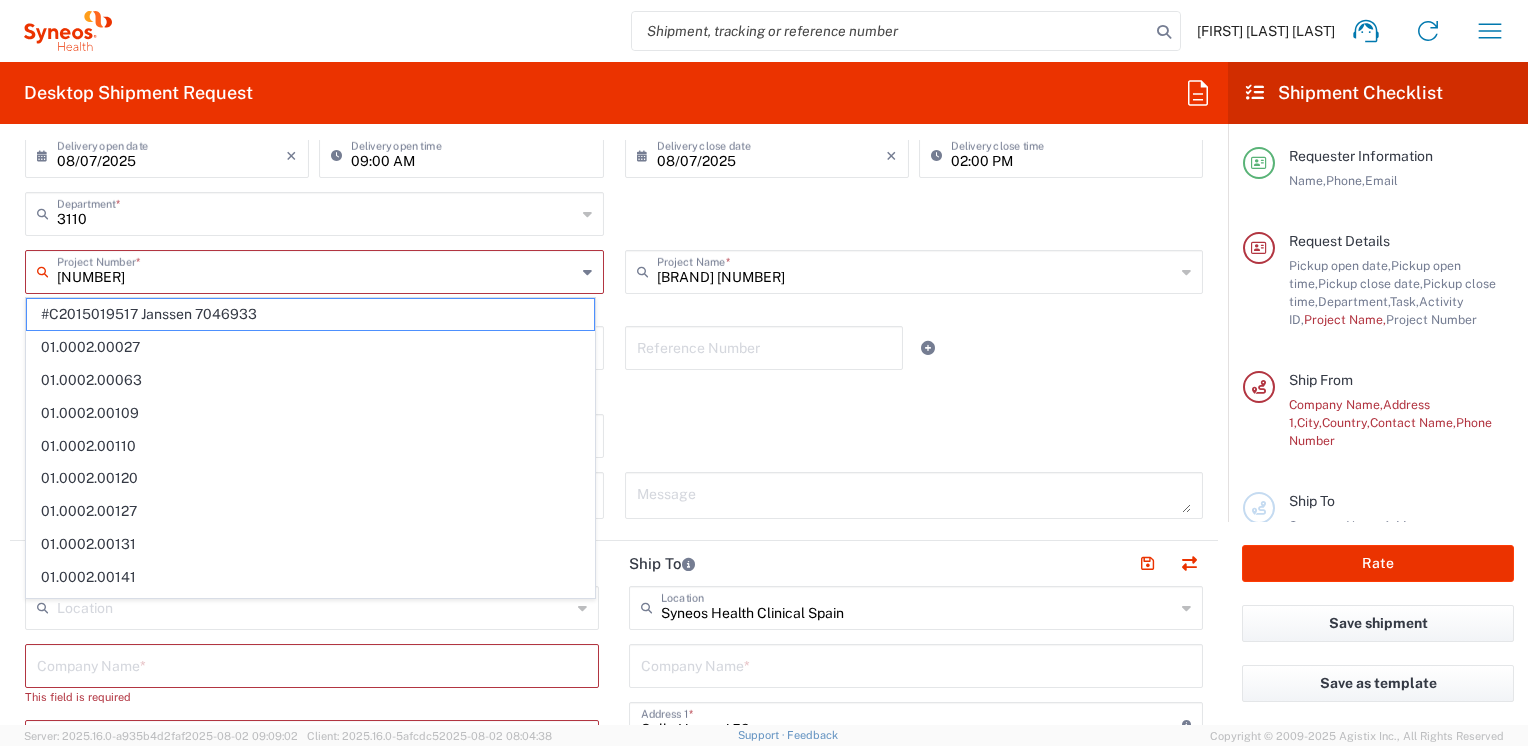 type on "#C2015019517 Janssen 7046933" 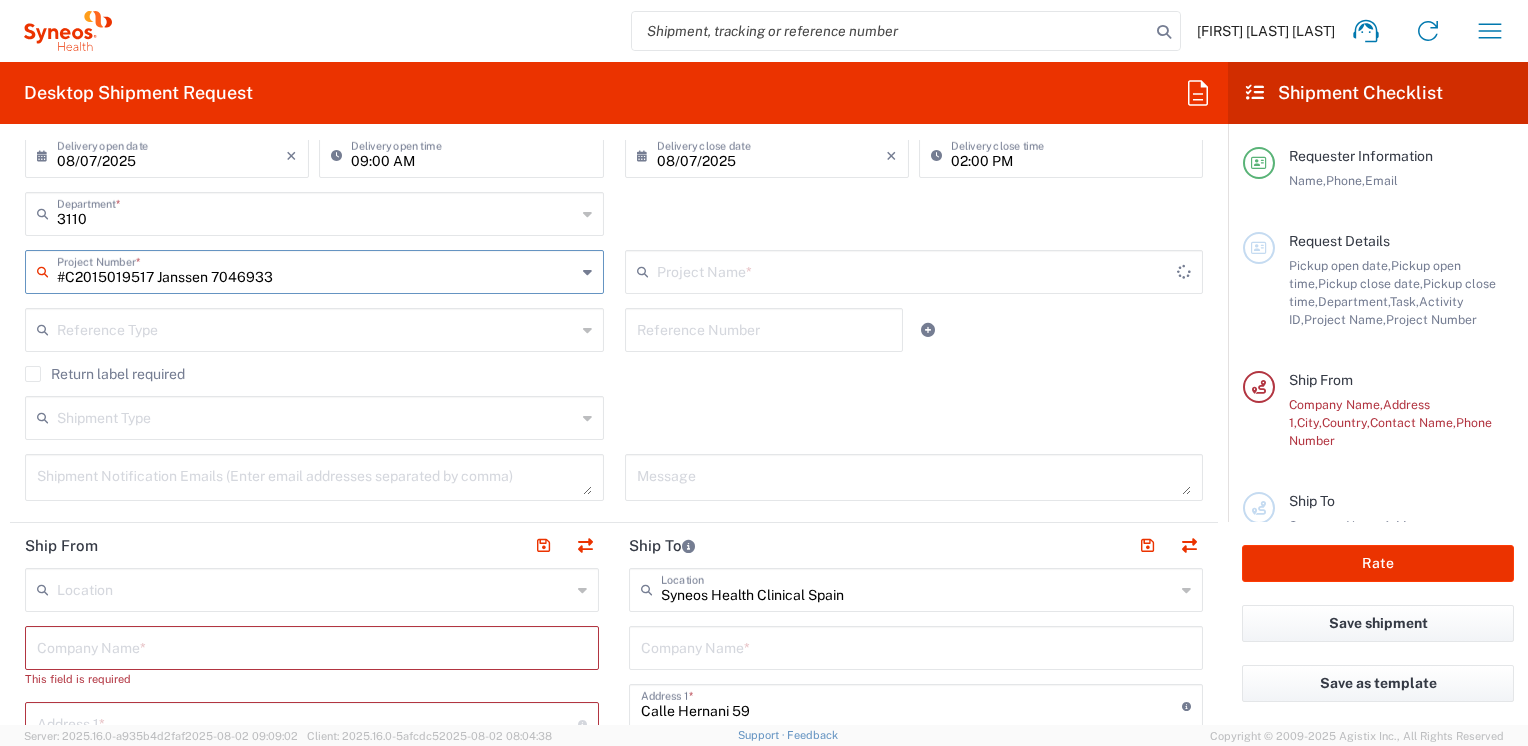 type on "7046933" 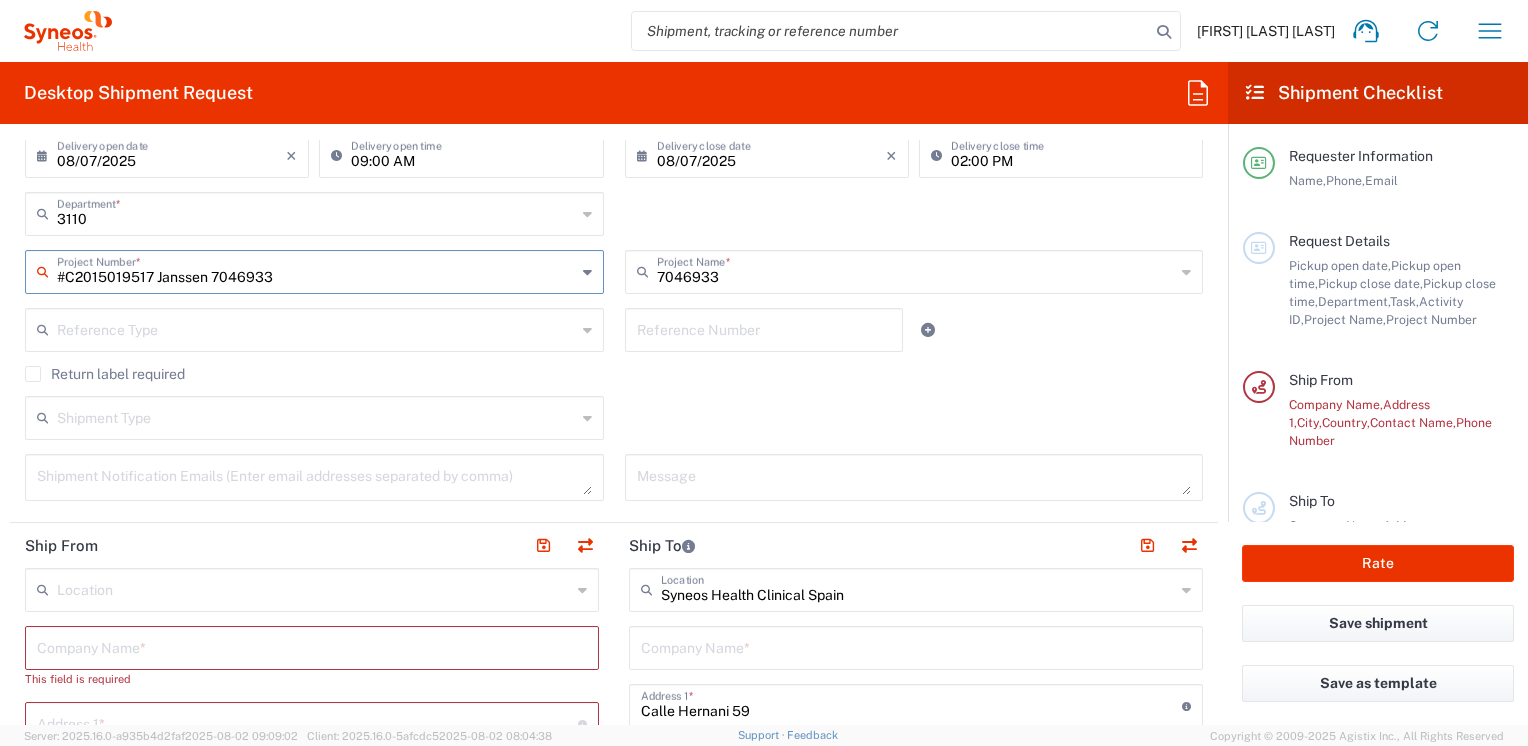 drag, startPoint x: 302, startPoint y: 276, endPoint x: -4, endPoint y: 252, distance: 306.93973 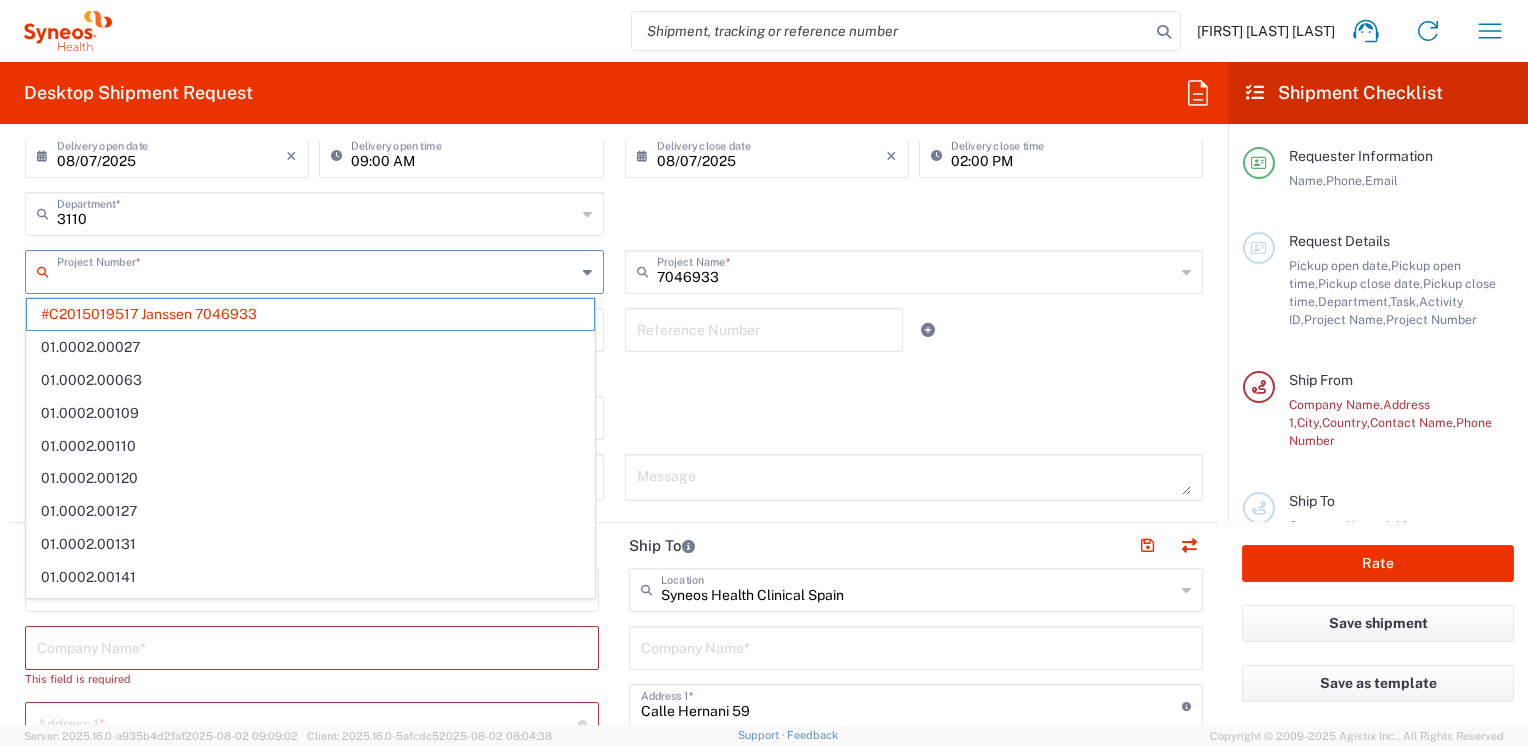 paste on "[NUMBER]" 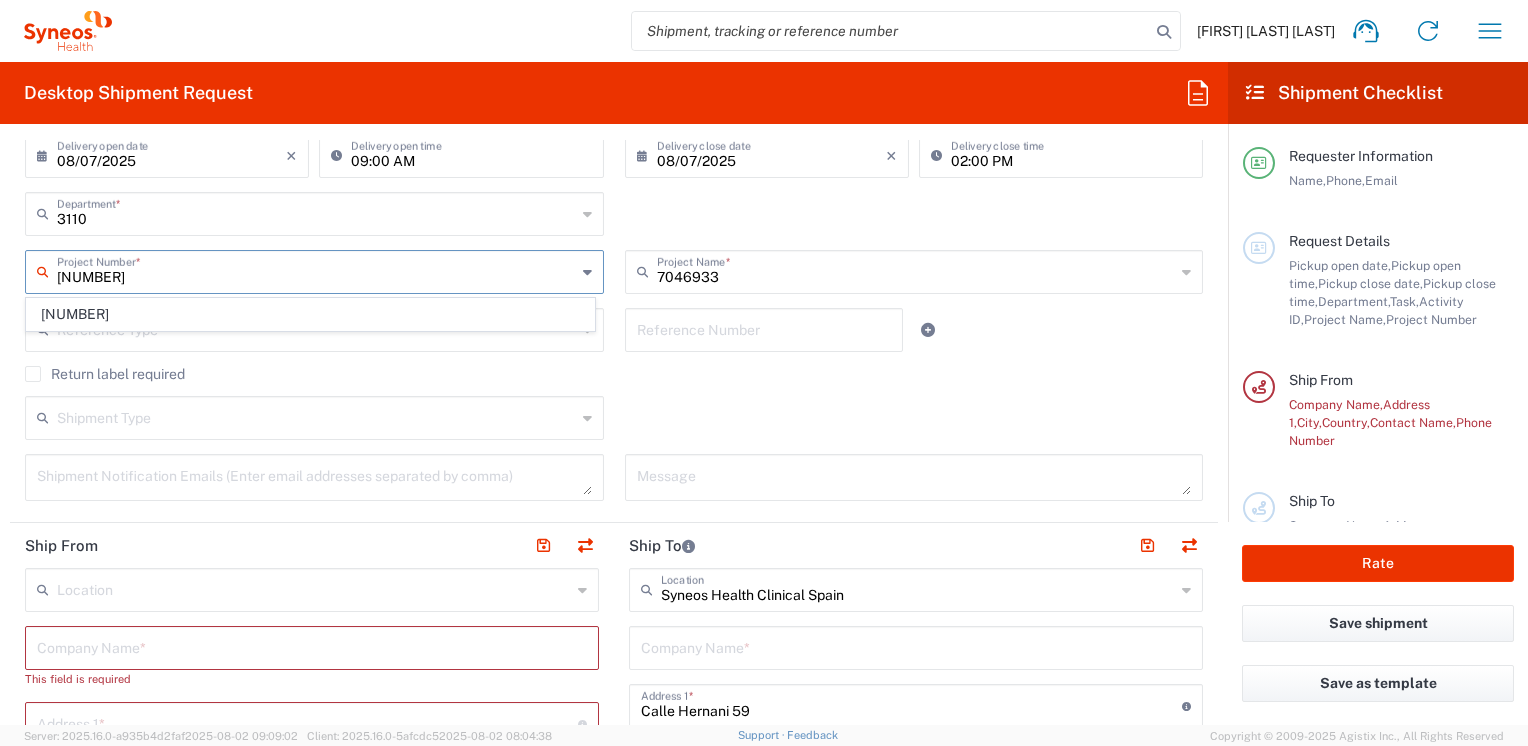type on "[NUMBER]" 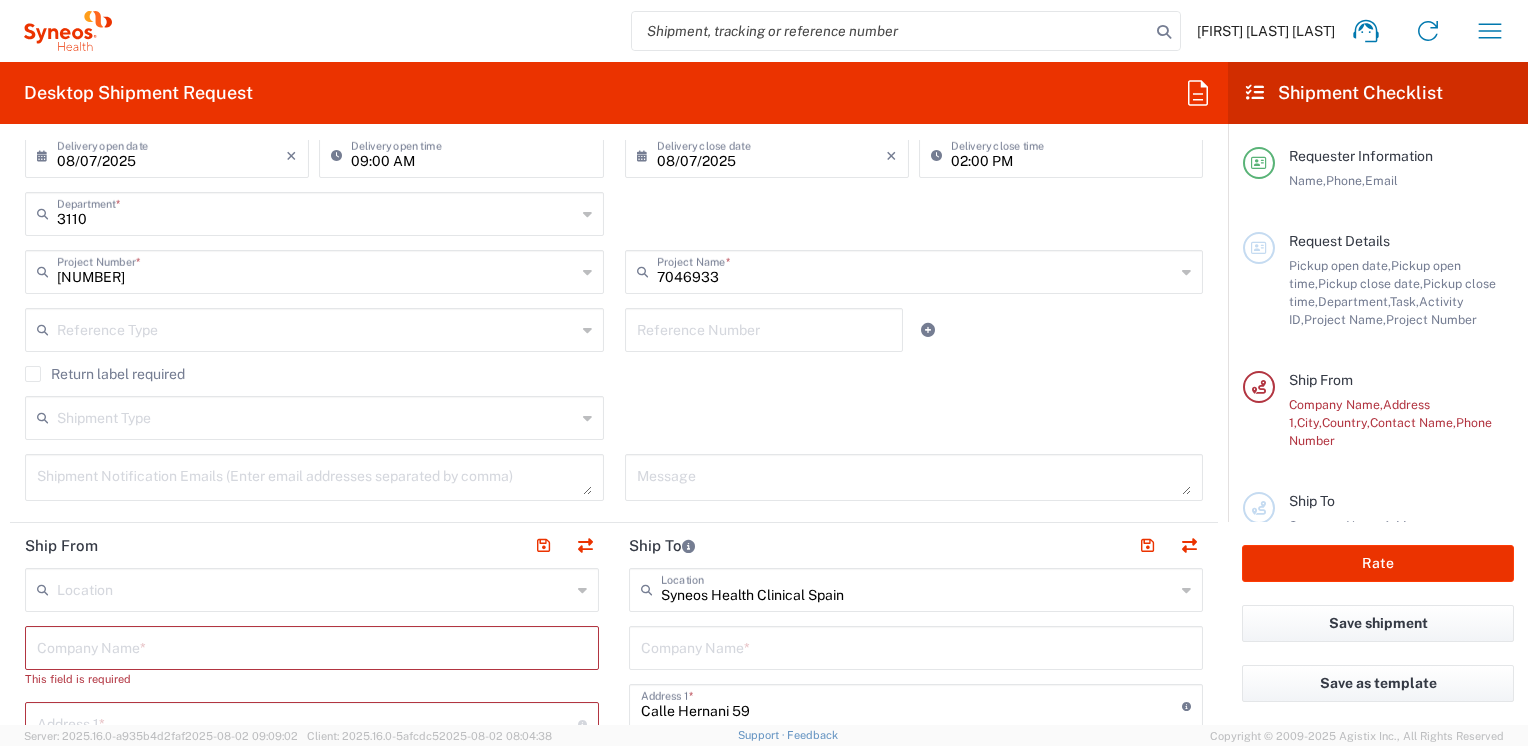 type on "[BRAND] [NUMBER]" 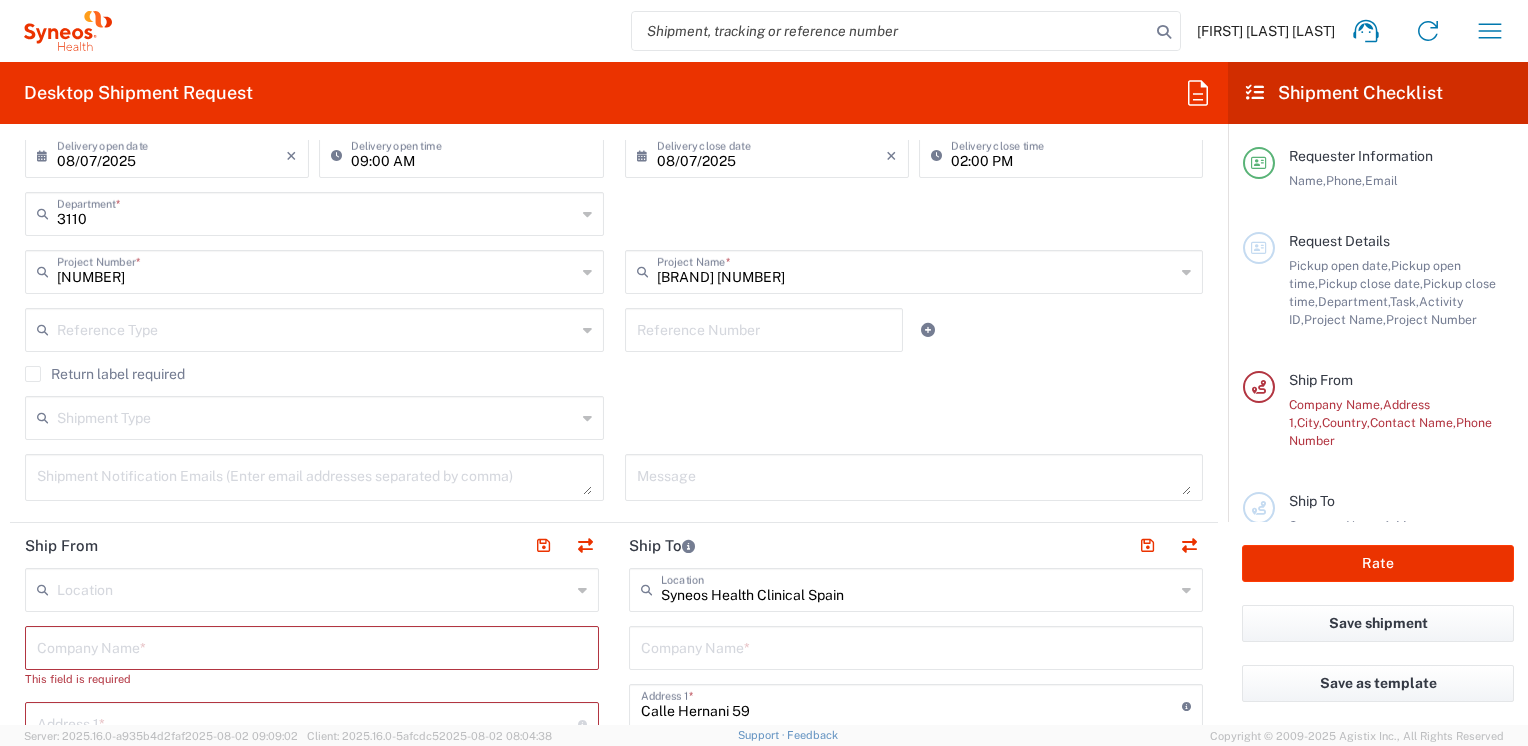 click on "Return label required" 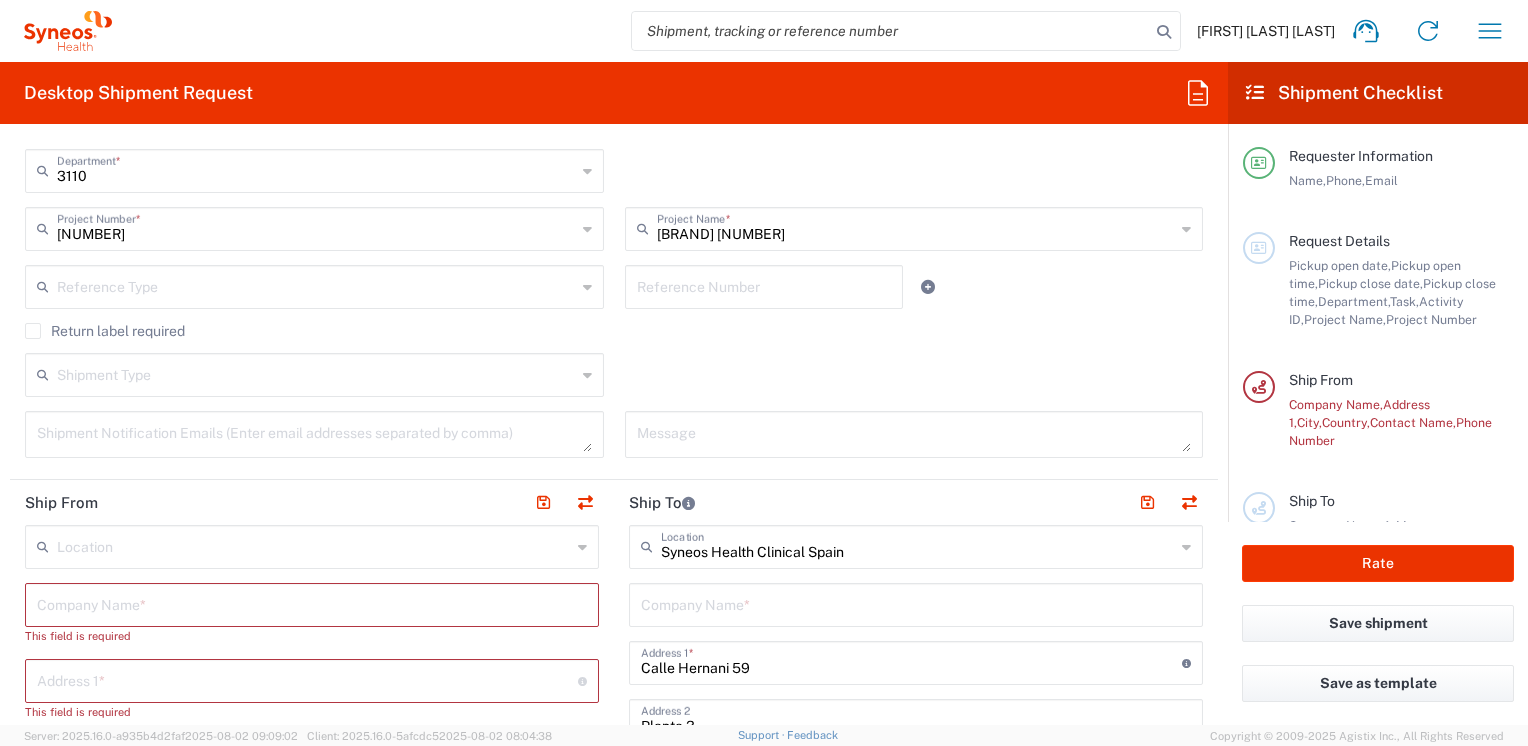 scroll, scrollTop: 400, scrollLeft: 0, axis: vertical 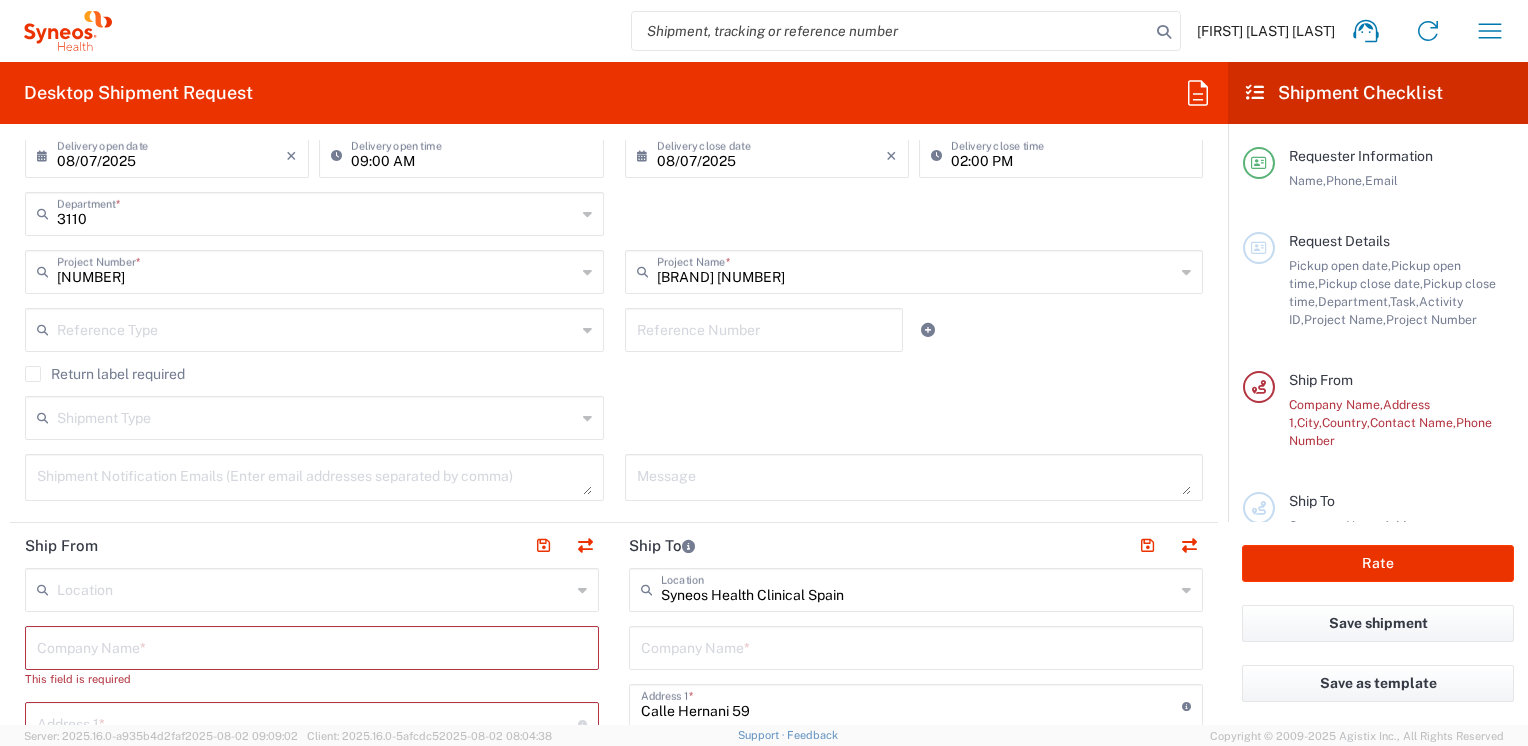 click on "Reference Type" 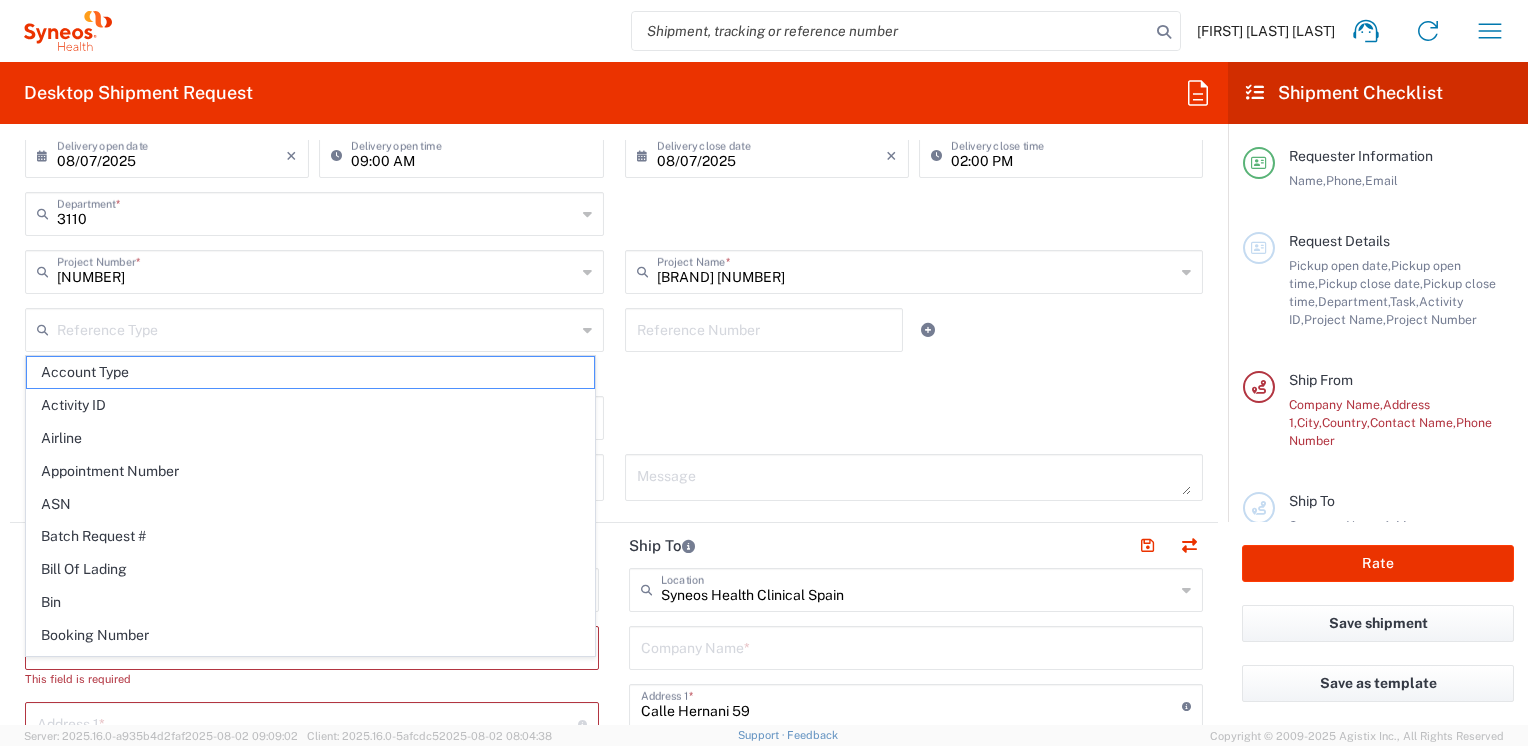 click on "Reference Number" 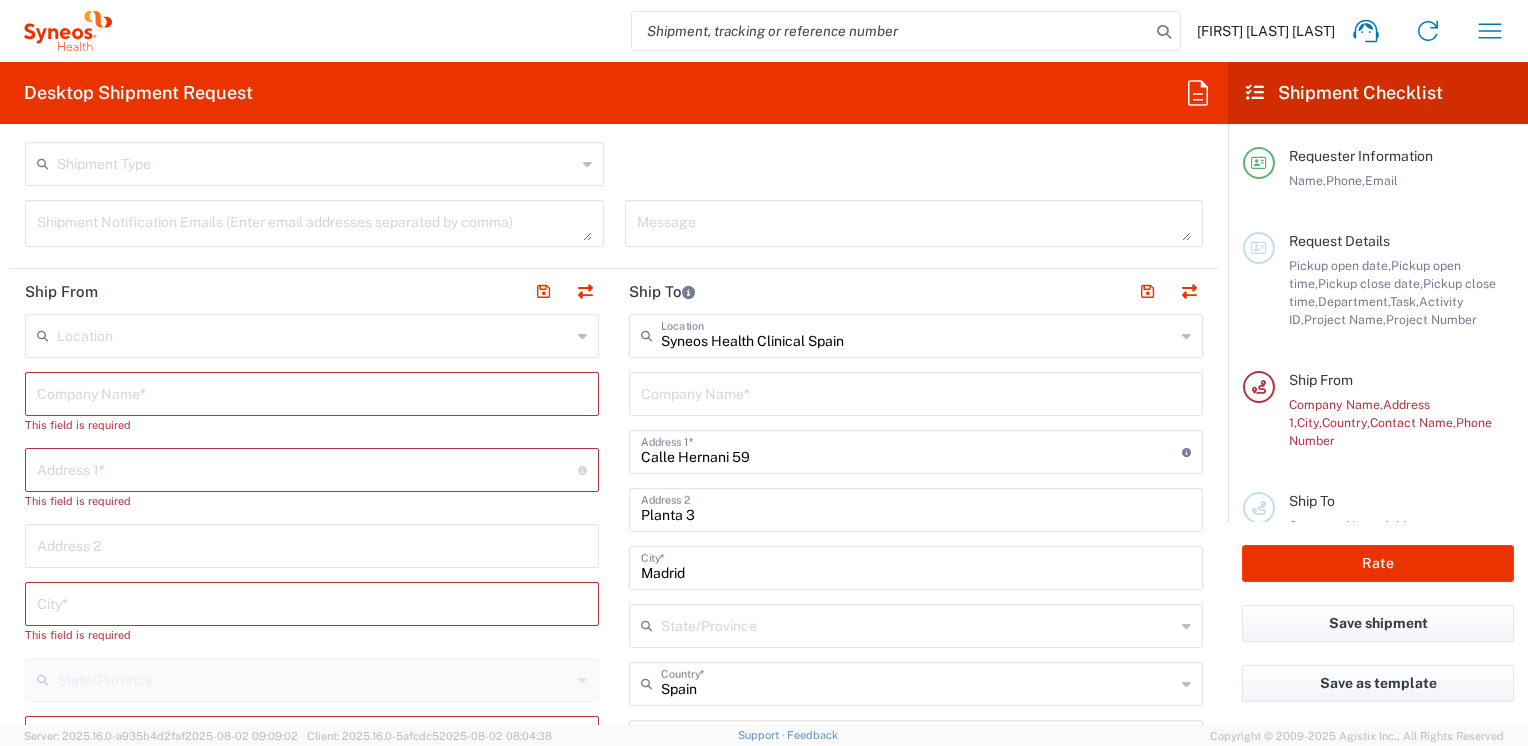scroll, scrollTop: 700, scrollLeft: 0, axis: vertical 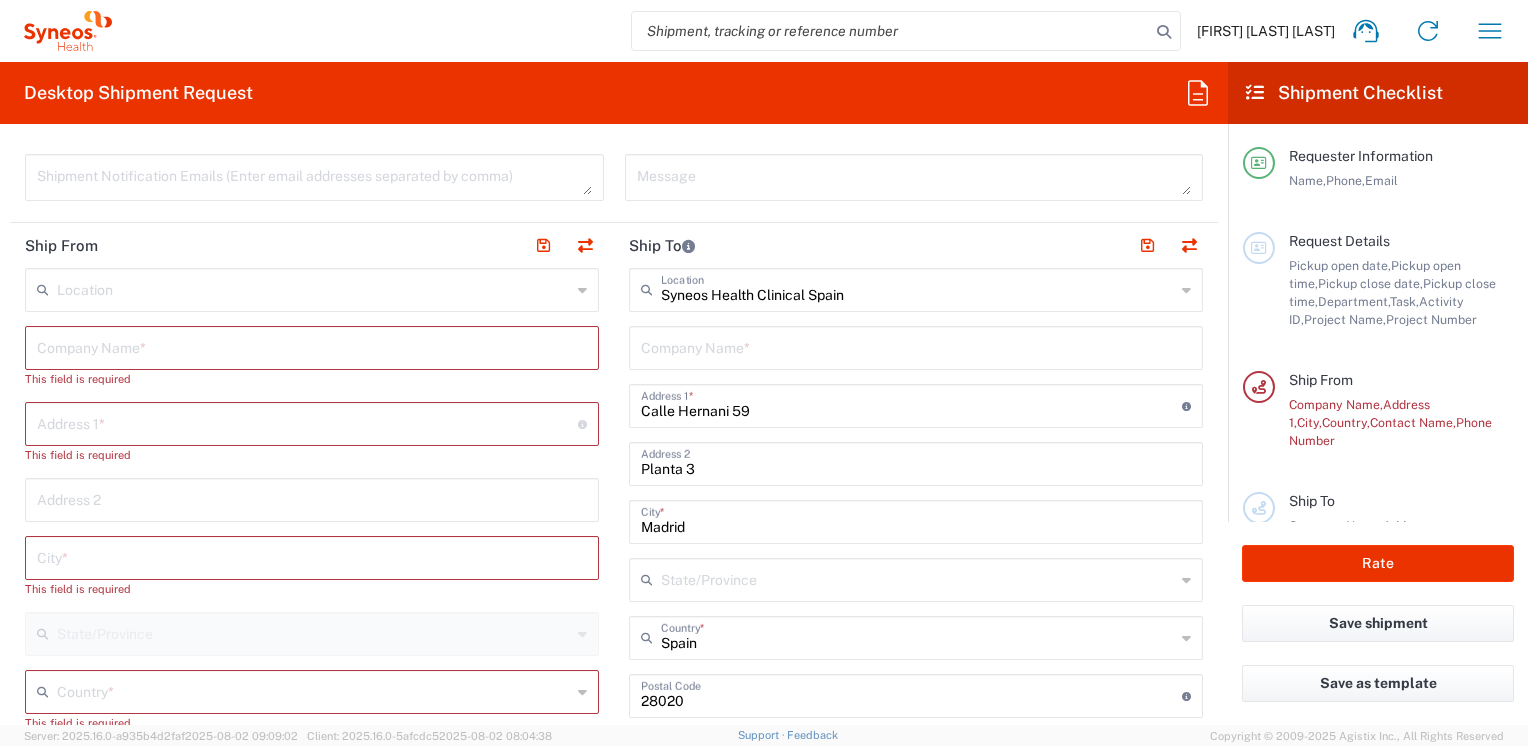 click at bounding box center [307, 422] 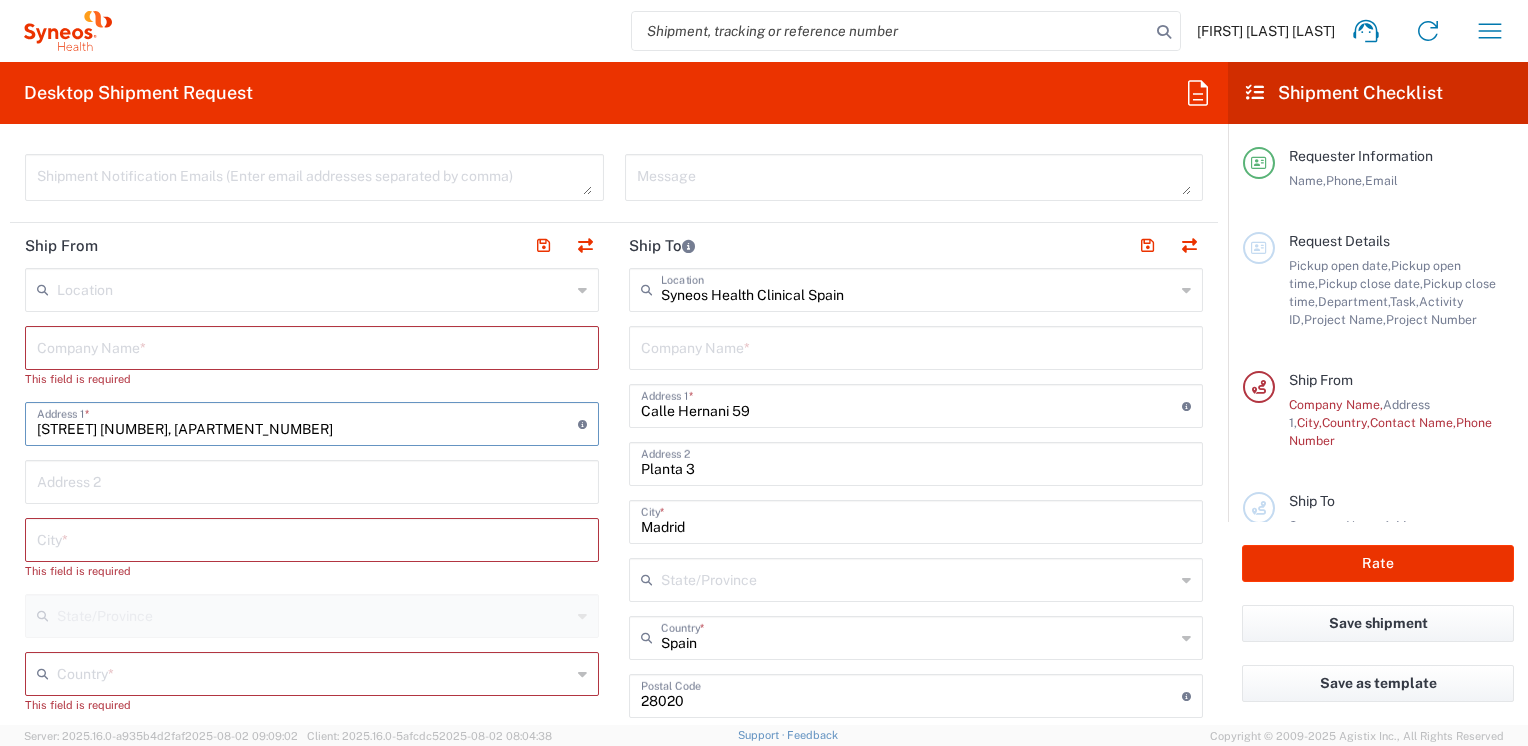 type on "[STREET] [NUMBER], [APARTMENT_NUMBER]" 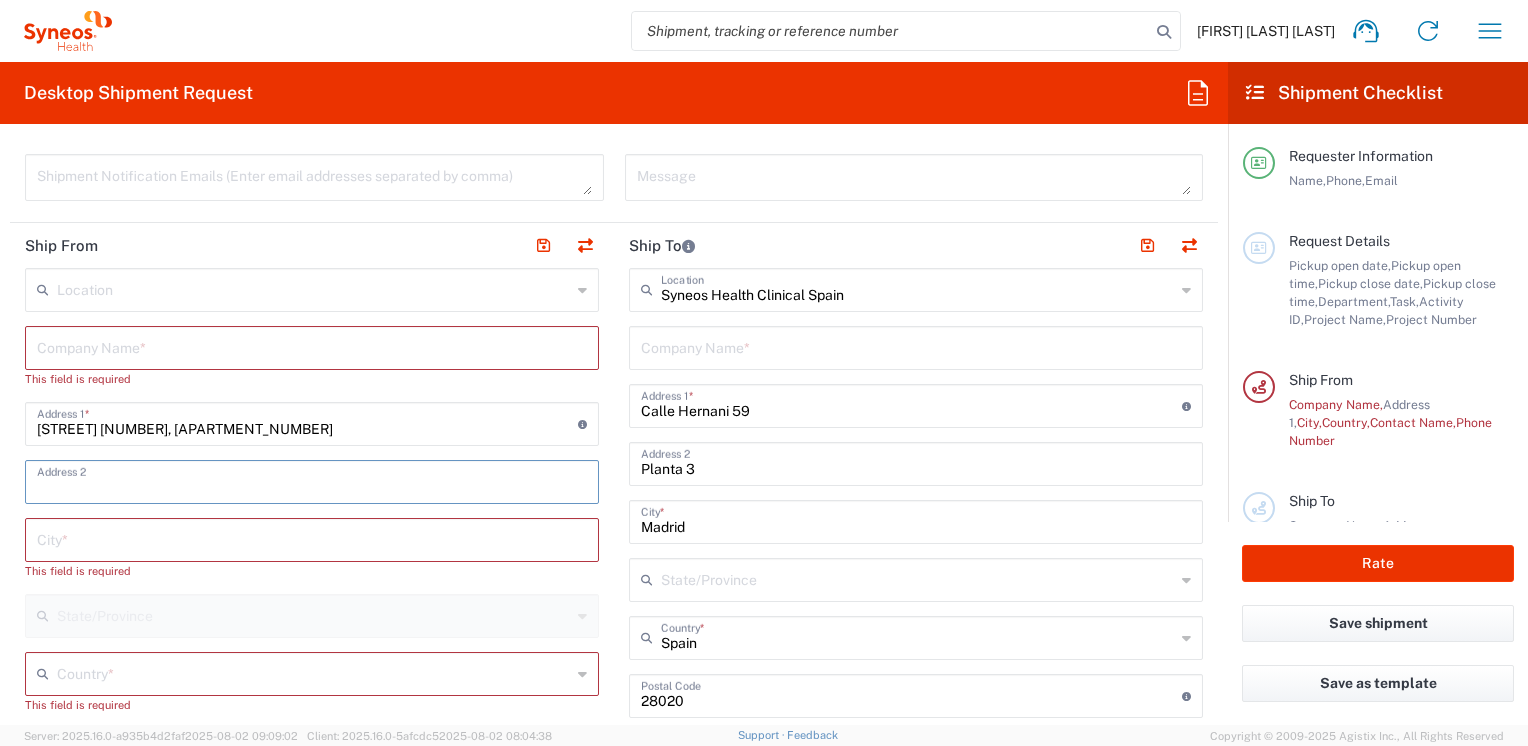 click at bounding box center [312, 538] 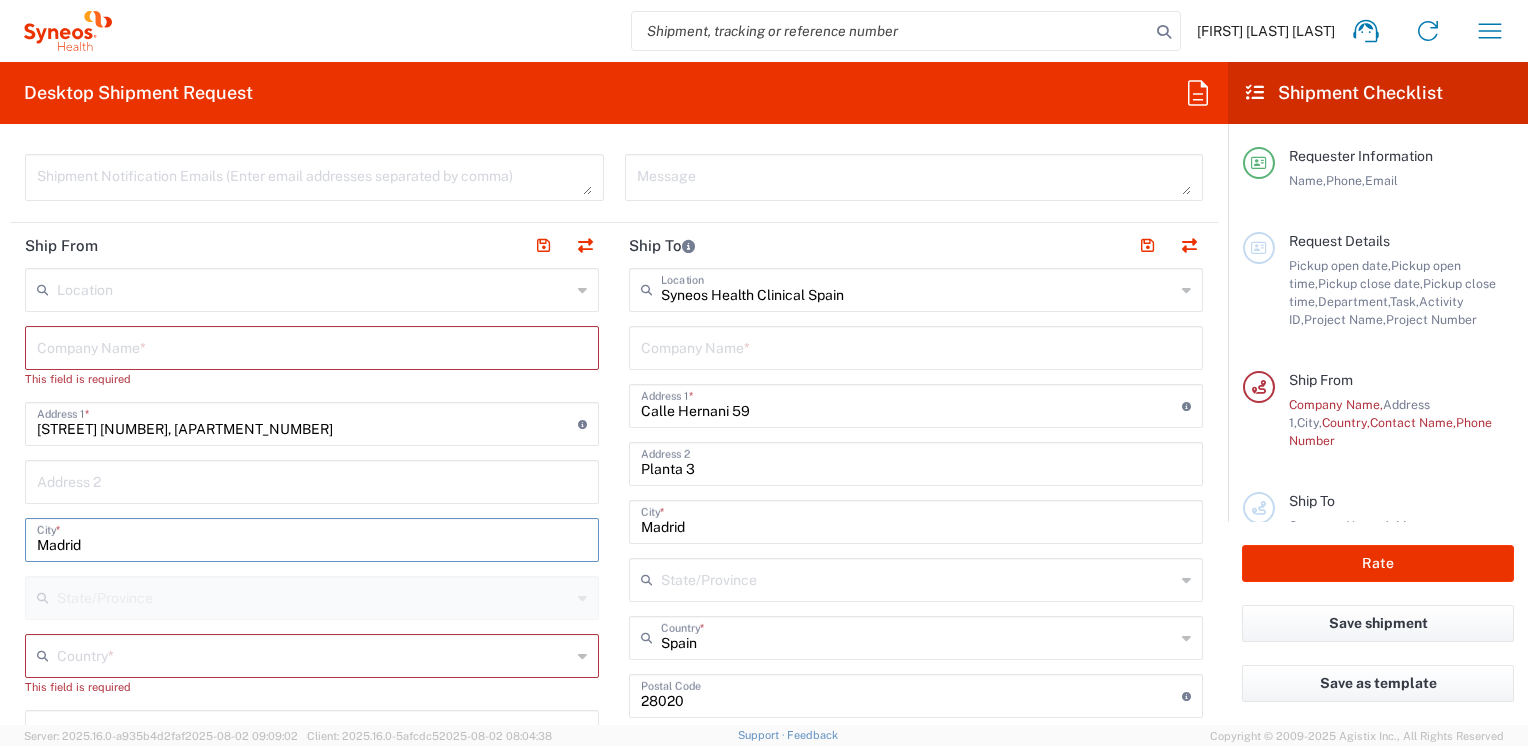 type on "Madrid" 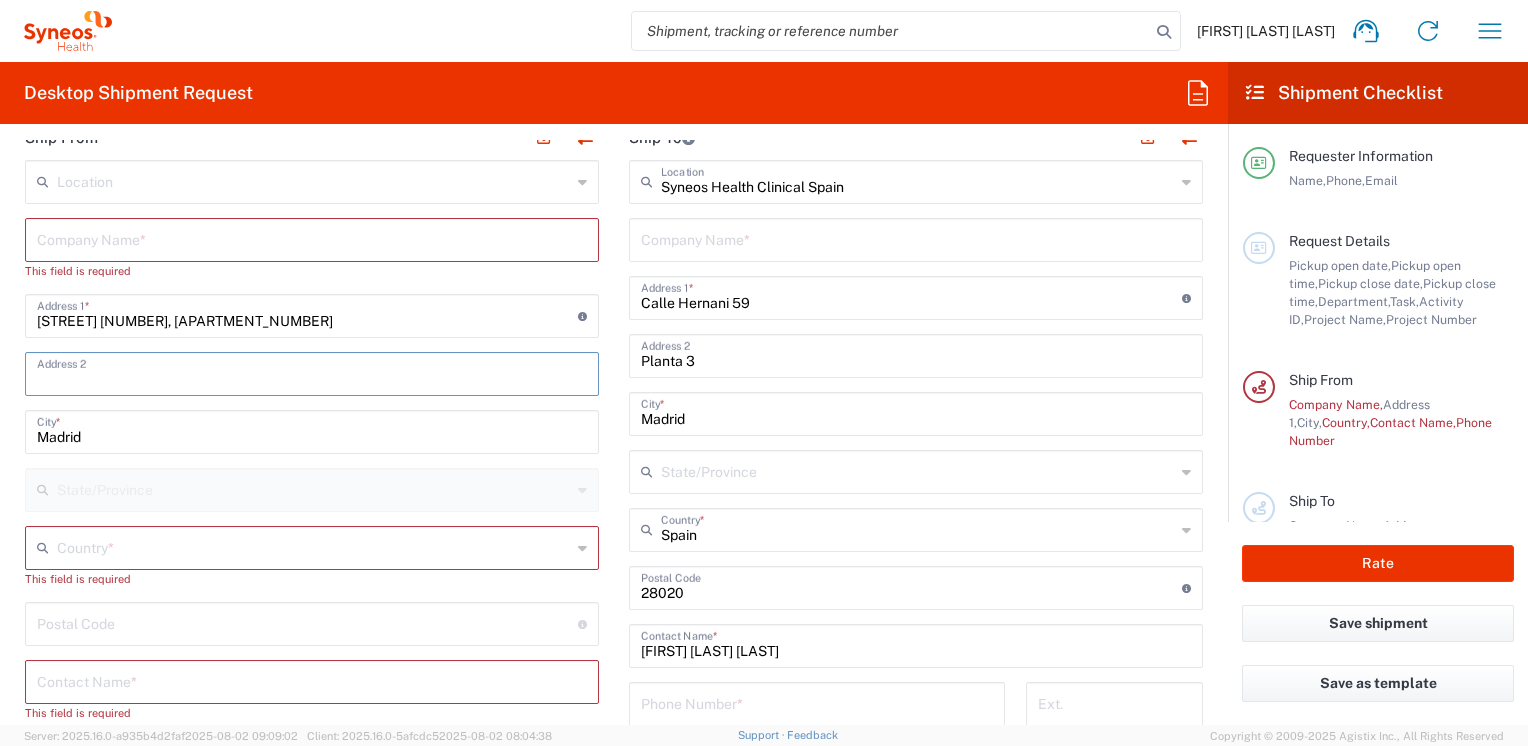 scroll, scrollTop: 800, scrollLeft: 0, axis: vertical 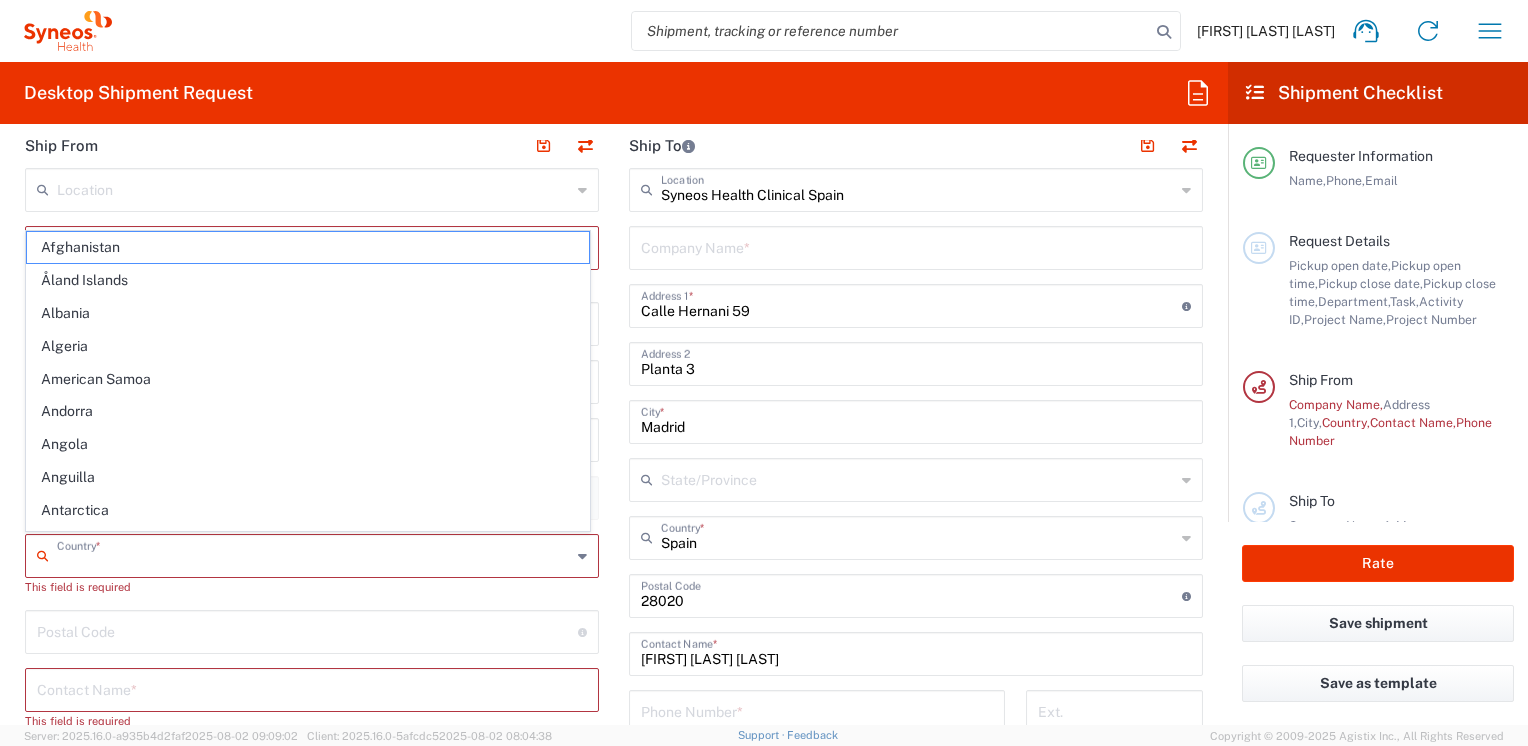 click at bounding box center (314, 554) 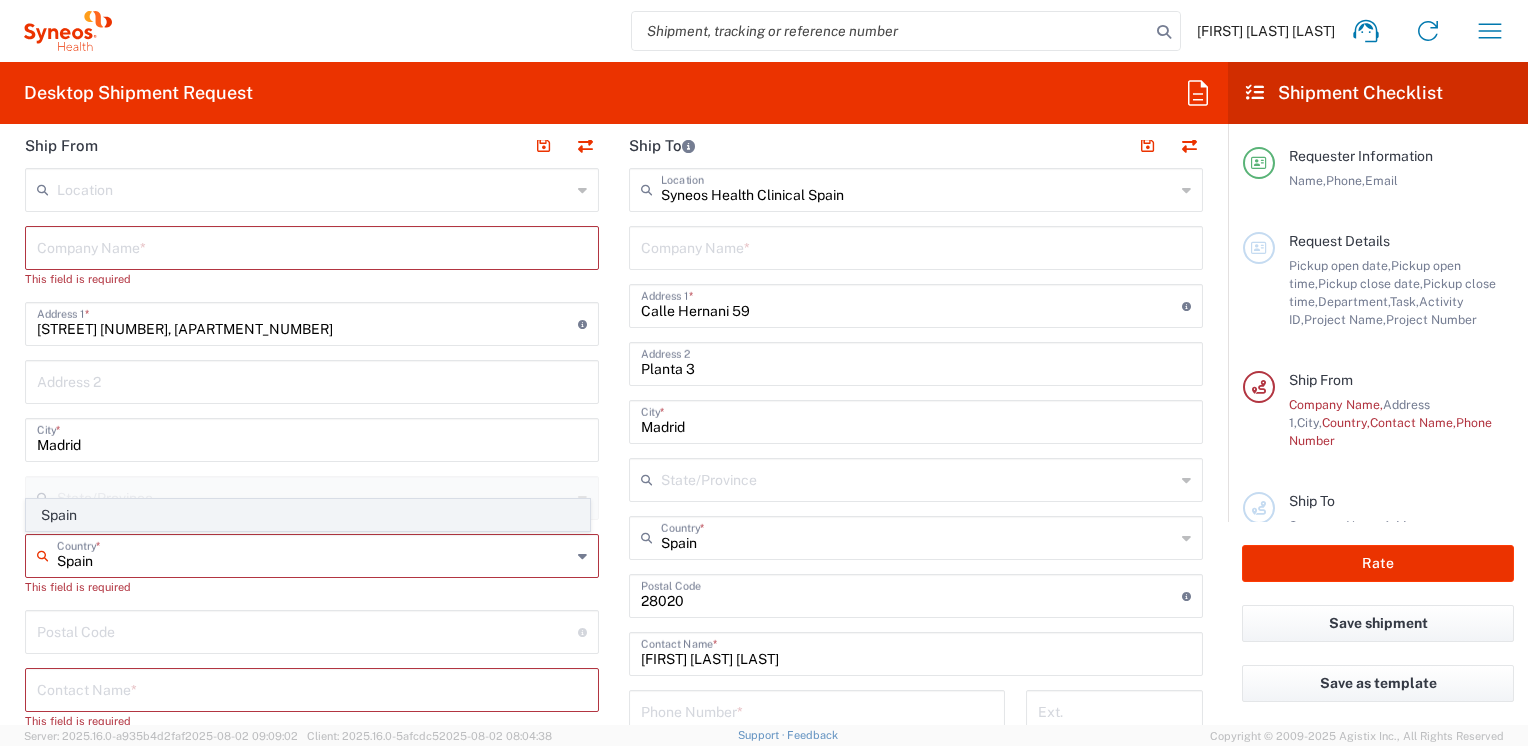 type on "Spain" 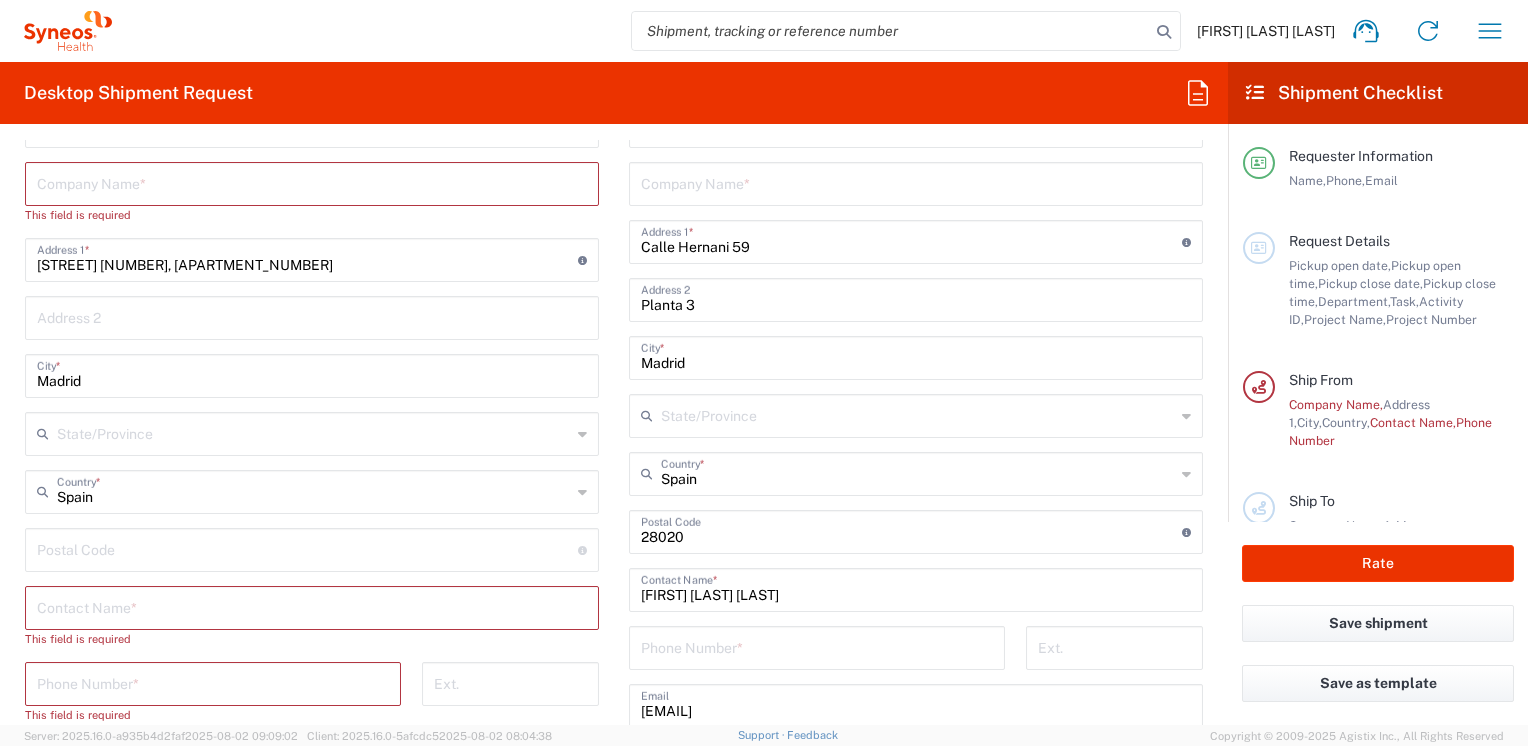 scroll, scrollTop: 900, scrollLeft: 0, axis: vertical 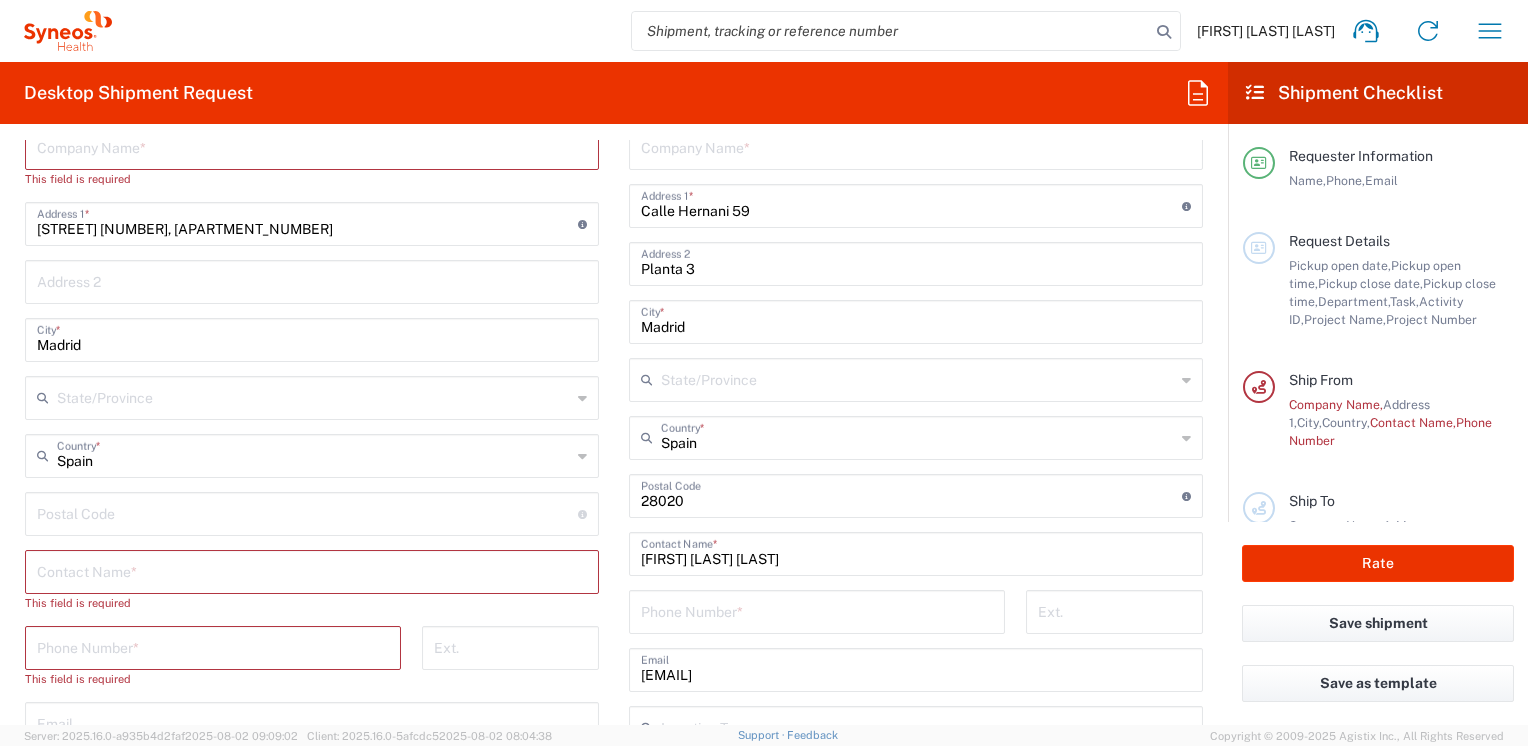 click at bounding box center (307, 512) 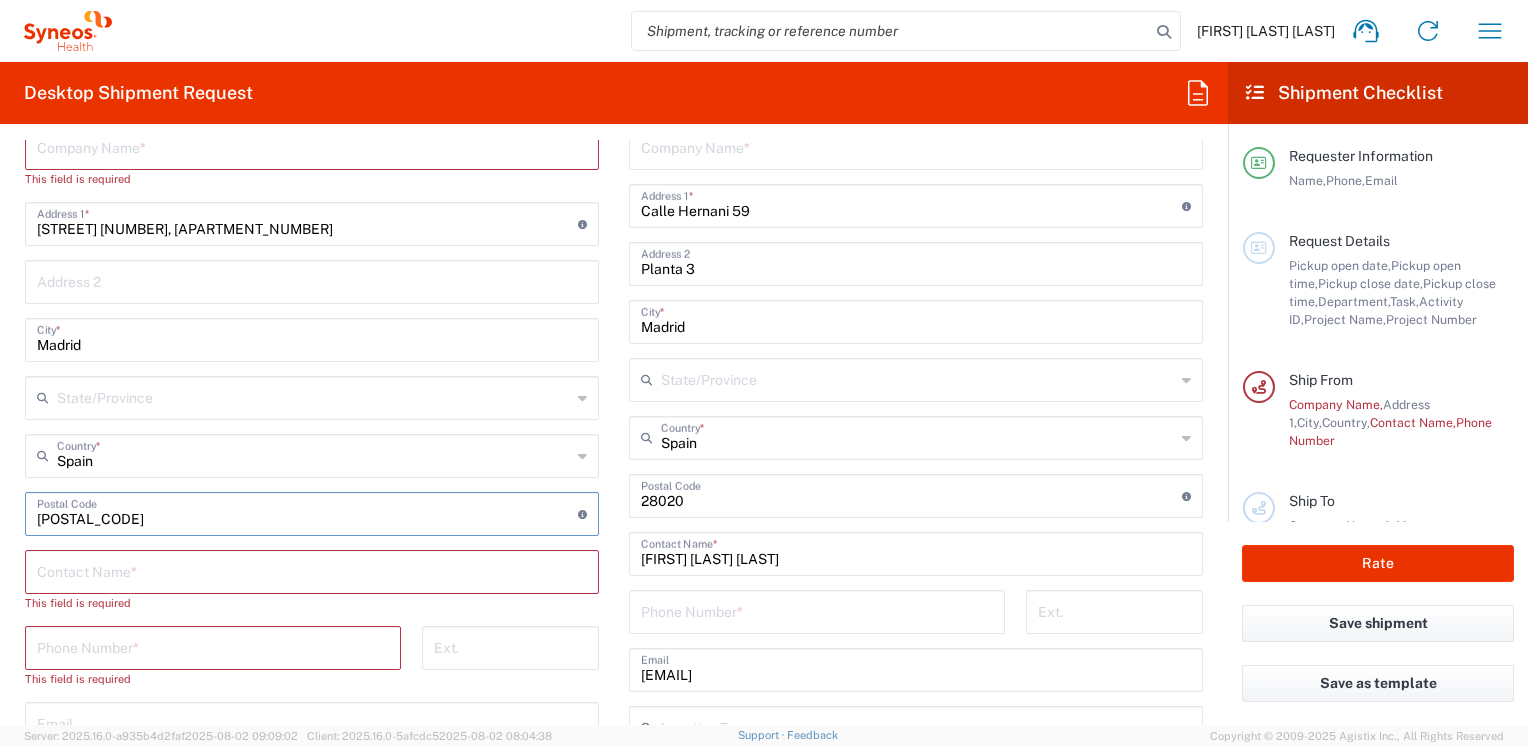 type on "[POSTAL_CODE]" 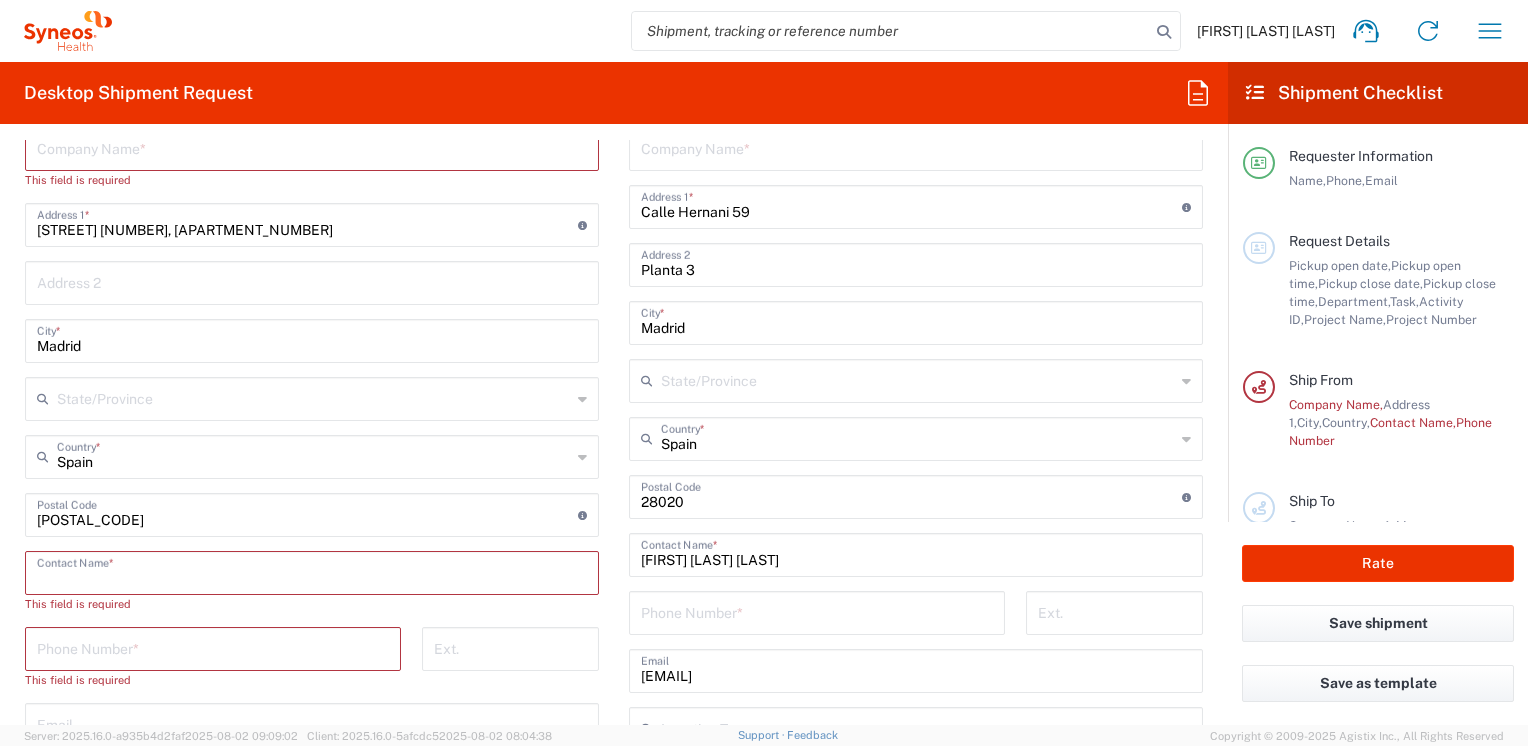 scroll, scrollTop: 900, scrollLeft: 0, axis: vertical 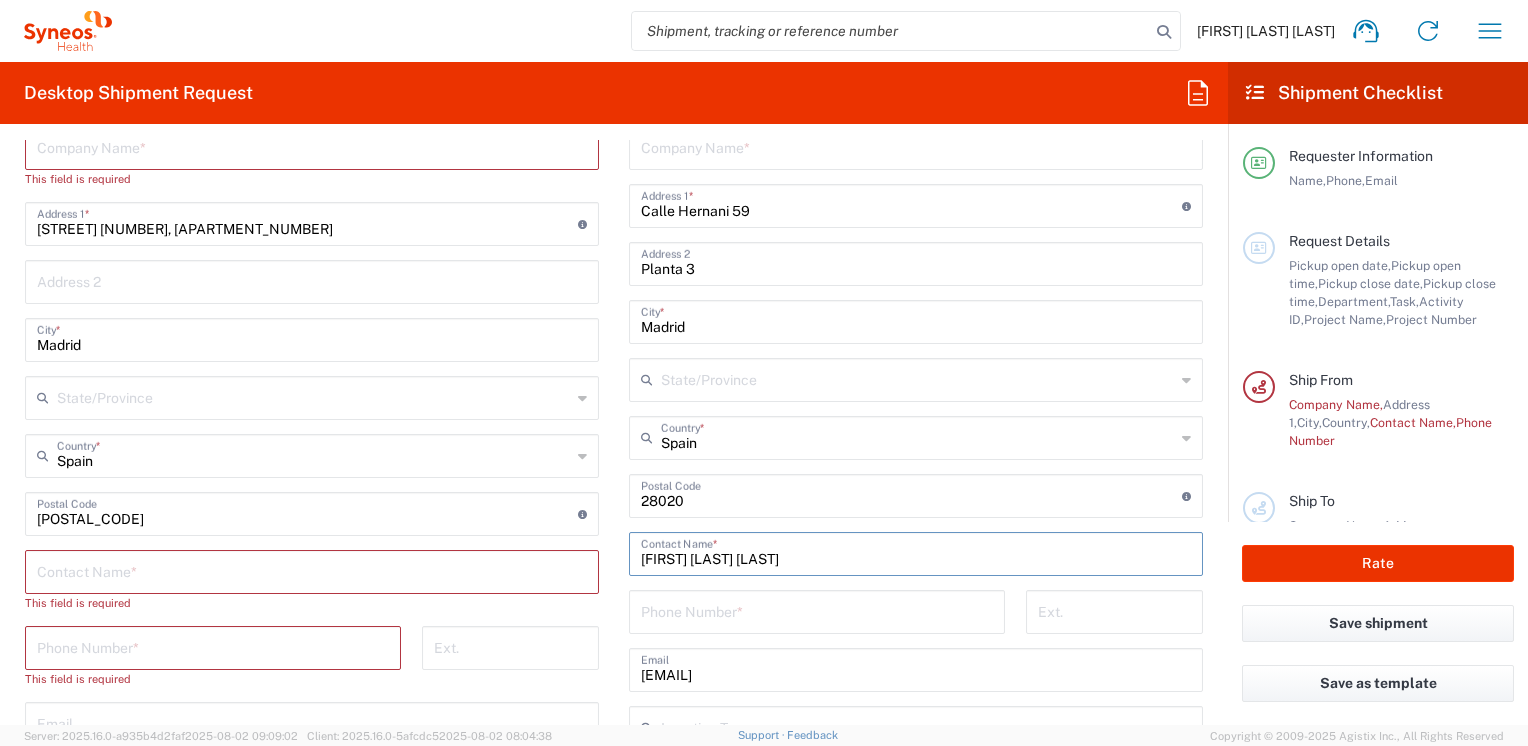 drag, startPoint x: 820, startPoint y: 558, endPoint x: 632, endPoint y: 554, distance: 188.04254 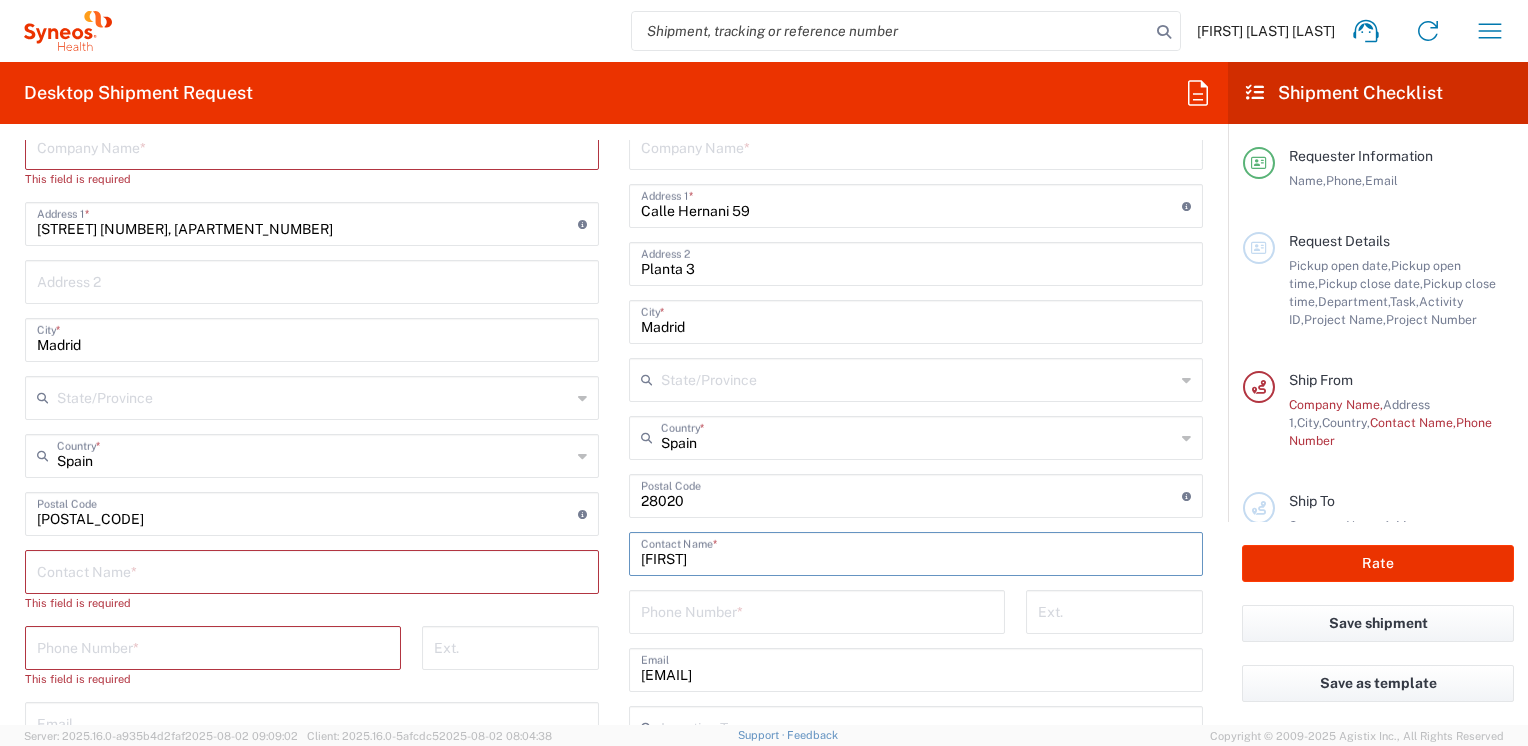 type on "[FIRST]" 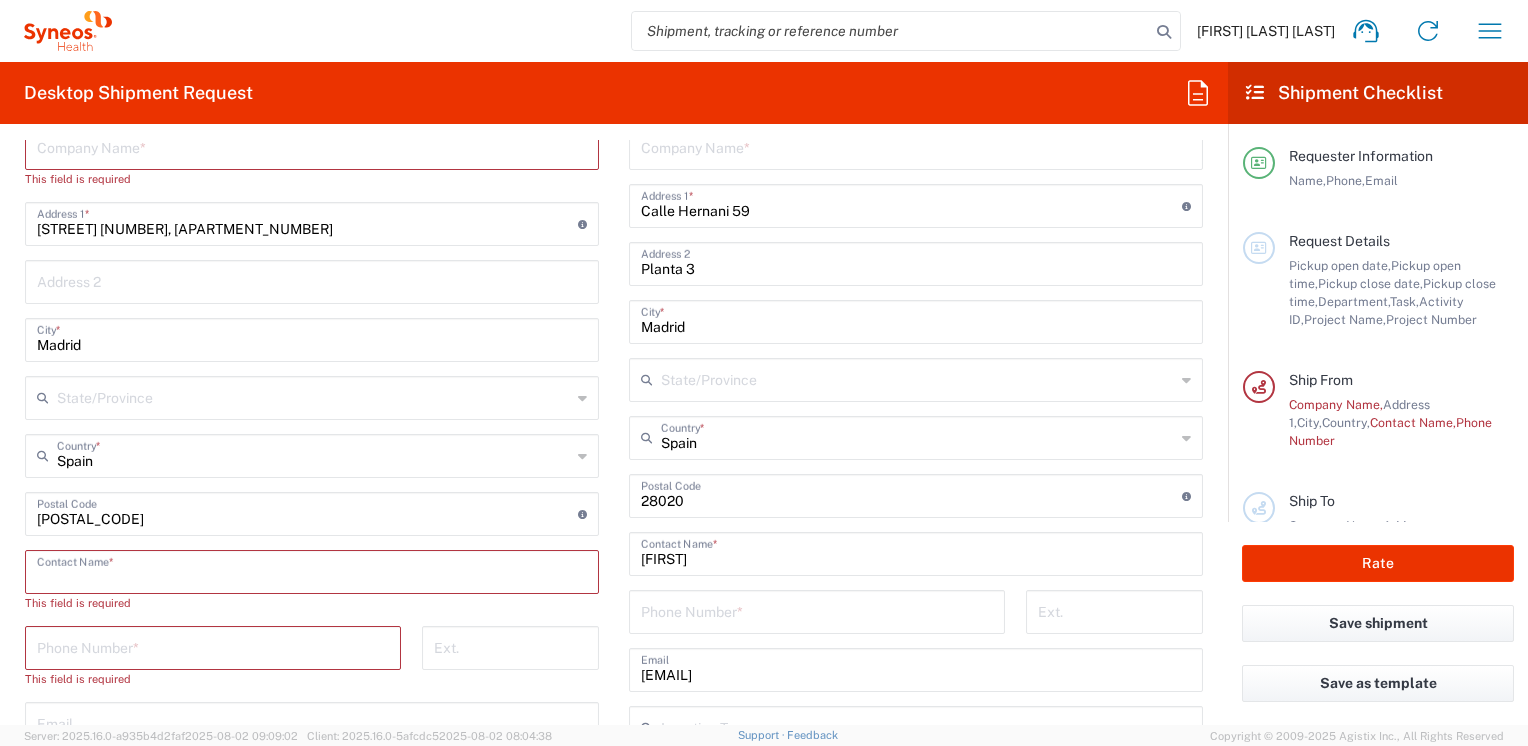 click at bounding box center (312, 570) 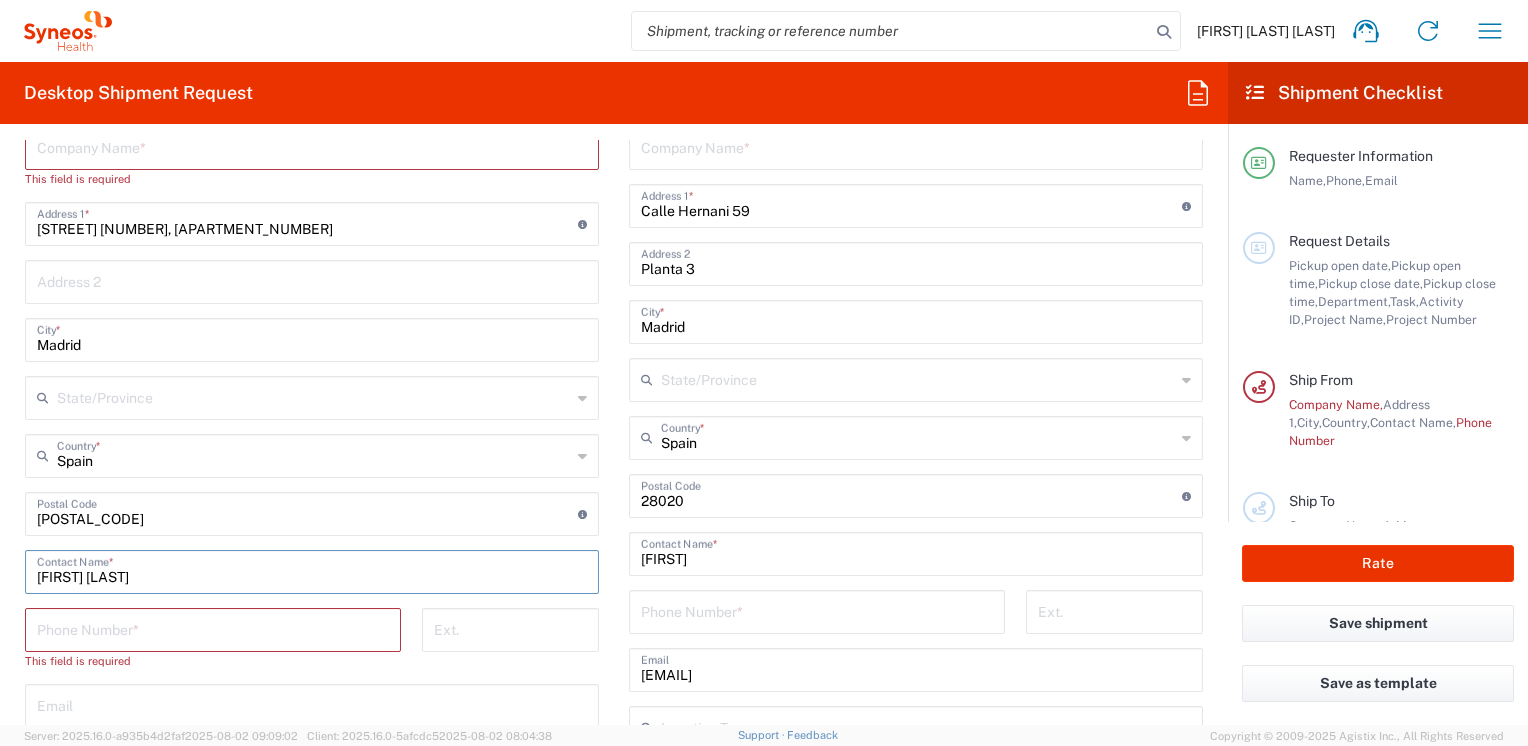 type on "[FIRST] [LAST]" 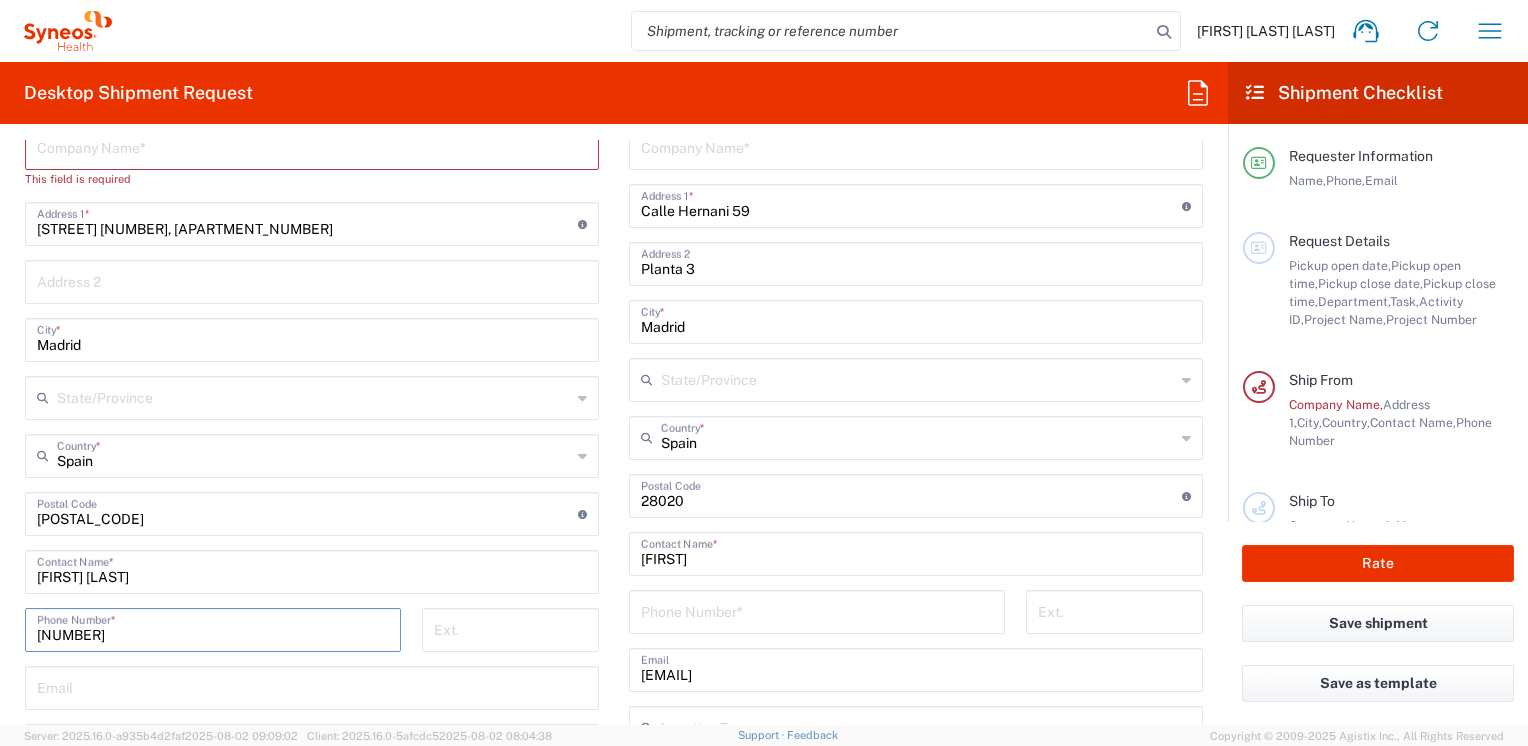 scroll, scrollTop: 1000, scrollLeft: 0, axis: vertical 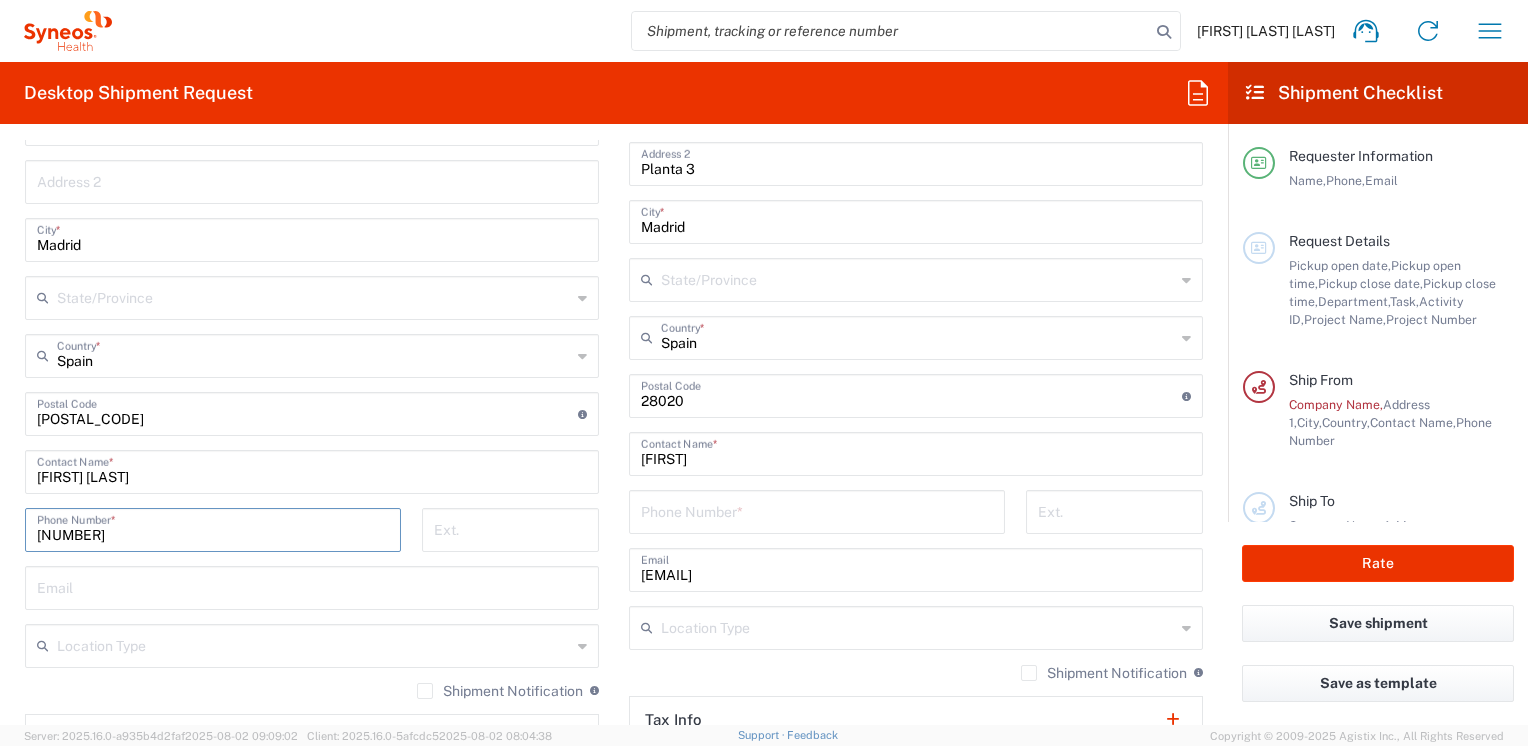 type on "[NUMBER]" 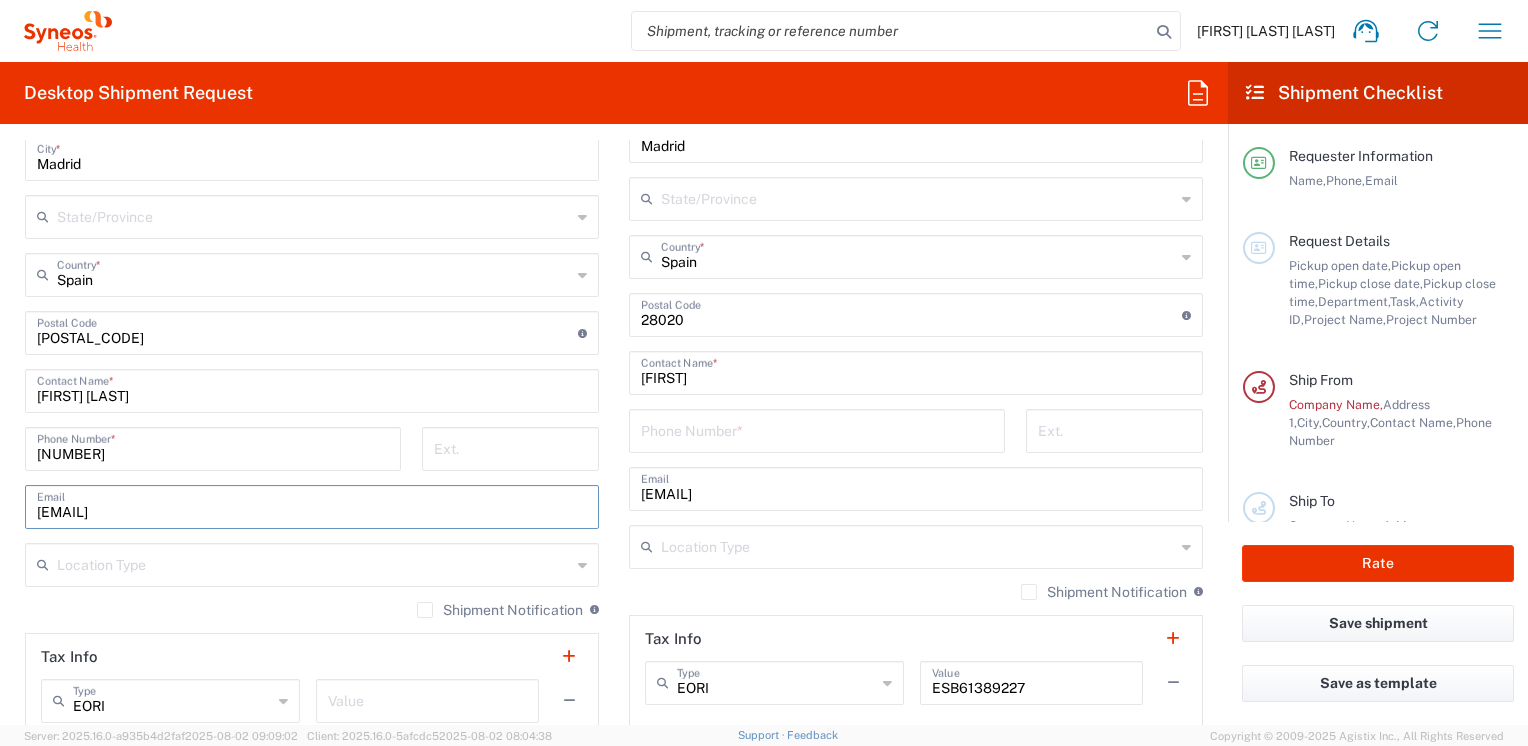 scroll, scrollTop: 1200, scrollLeft: 0, axis: vertical 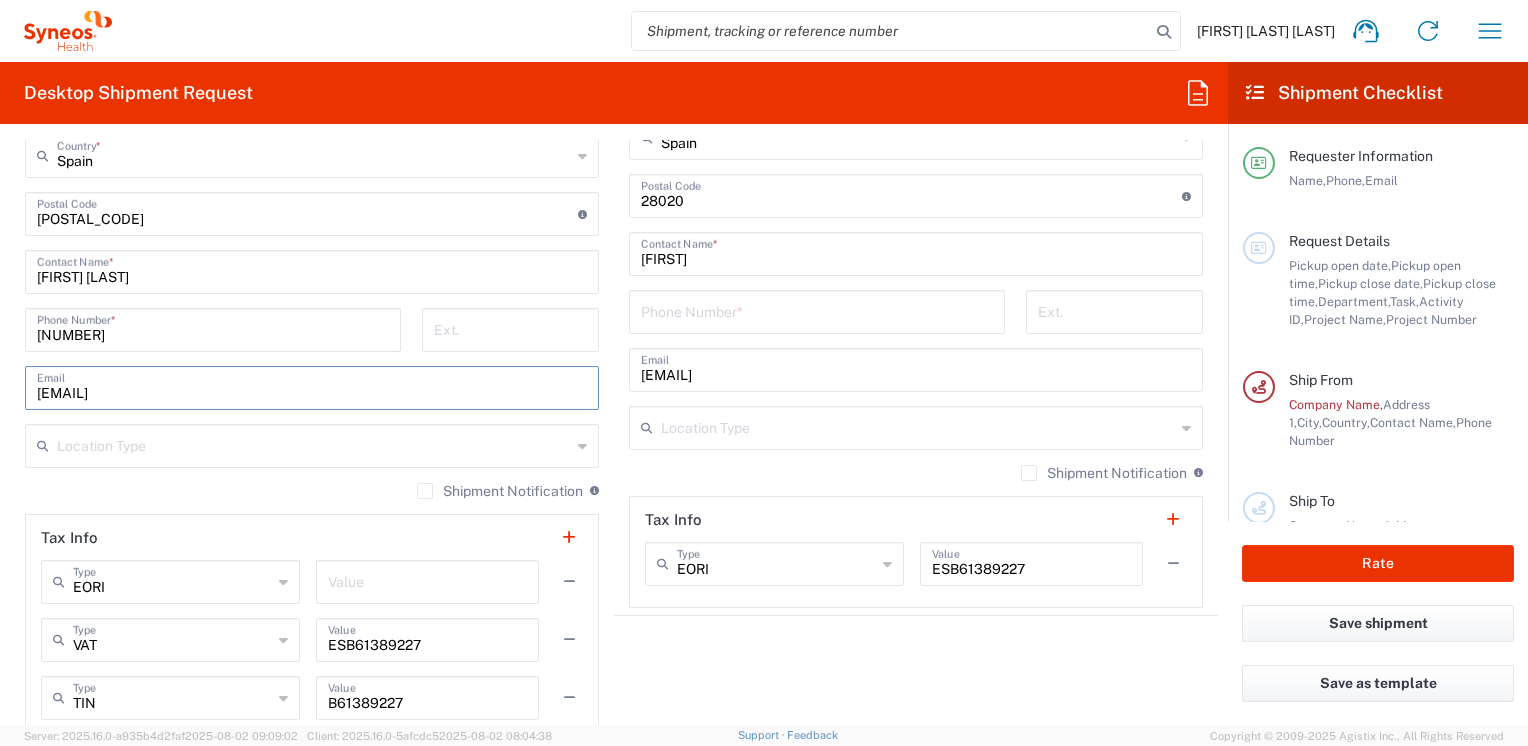 type on "[EMAIL]" 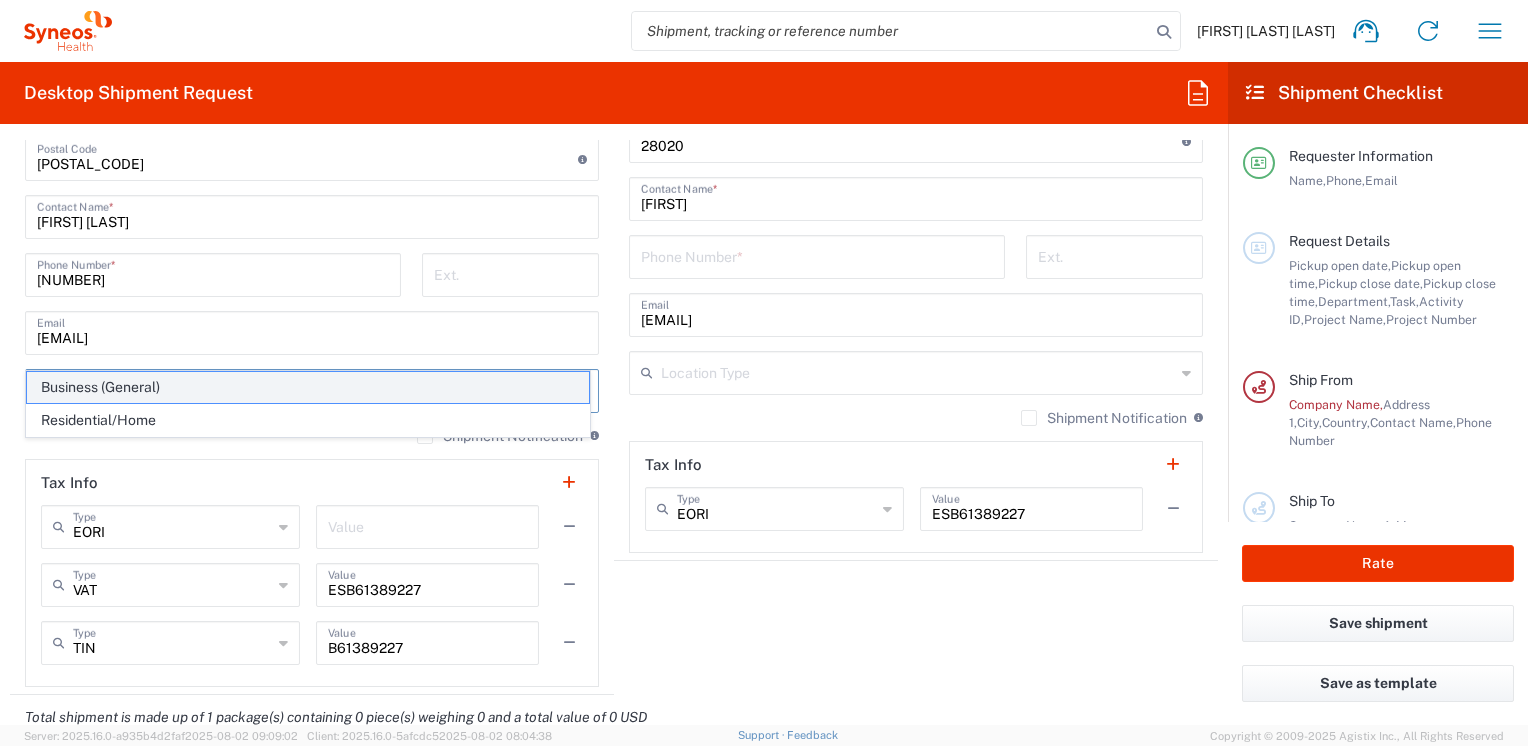 scroll, scrollTop: 1300, scrollLeft: 0, axis: vertical 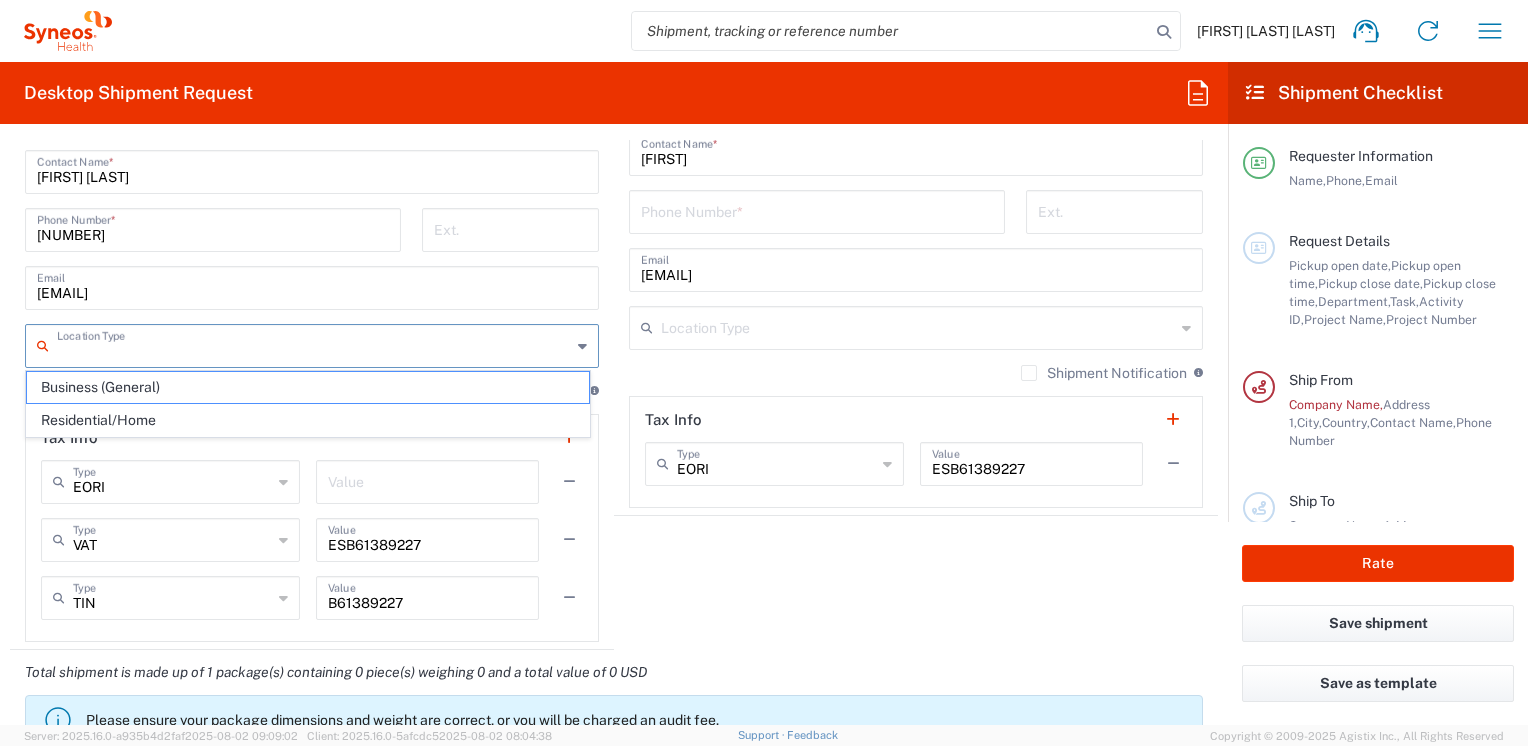 drag, startPoint x: 150, startPoint y: 416, endPoint x: 163, endPoint y: 415, distance: 13.038404 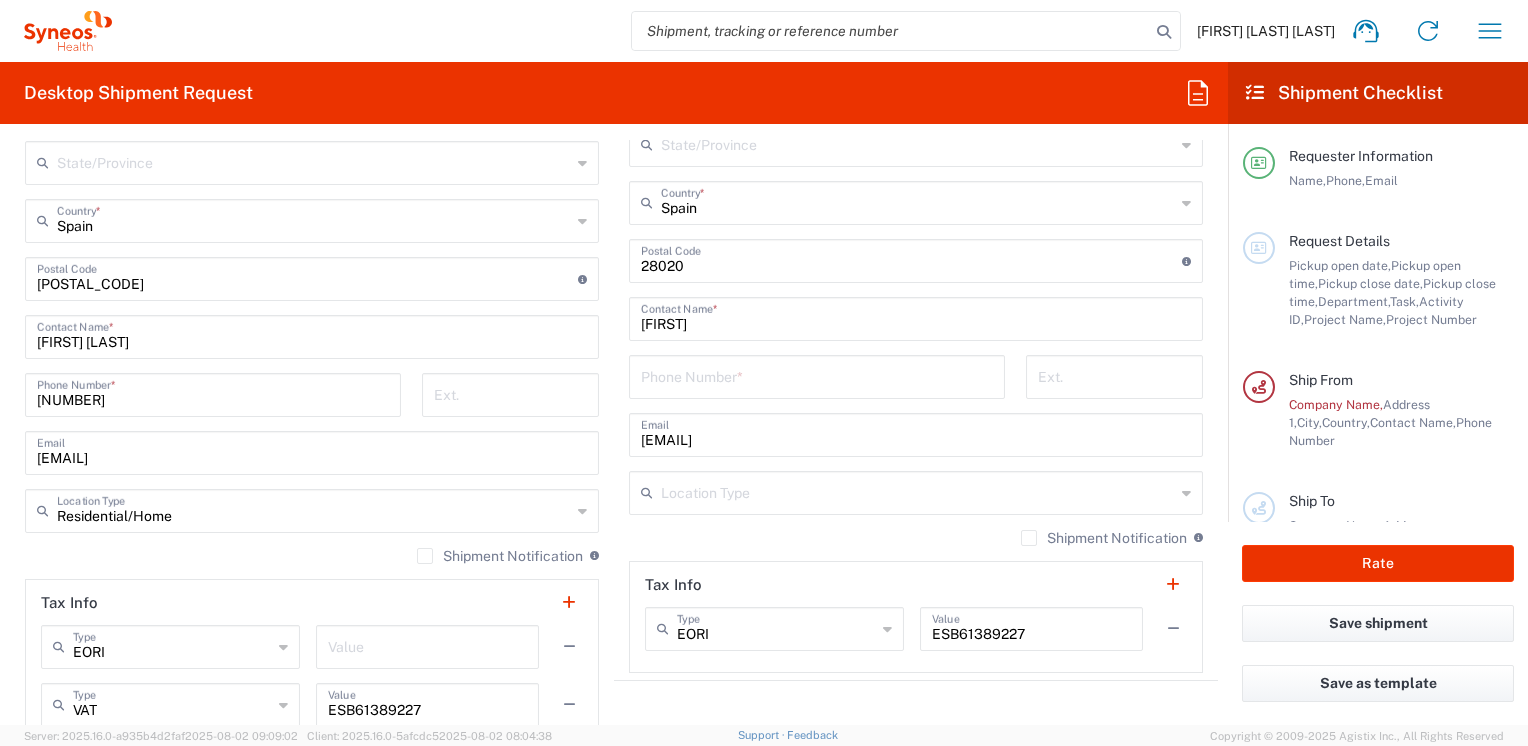 scroll, scrollTop: 1100, scrollLeft: 0, axis: vertical 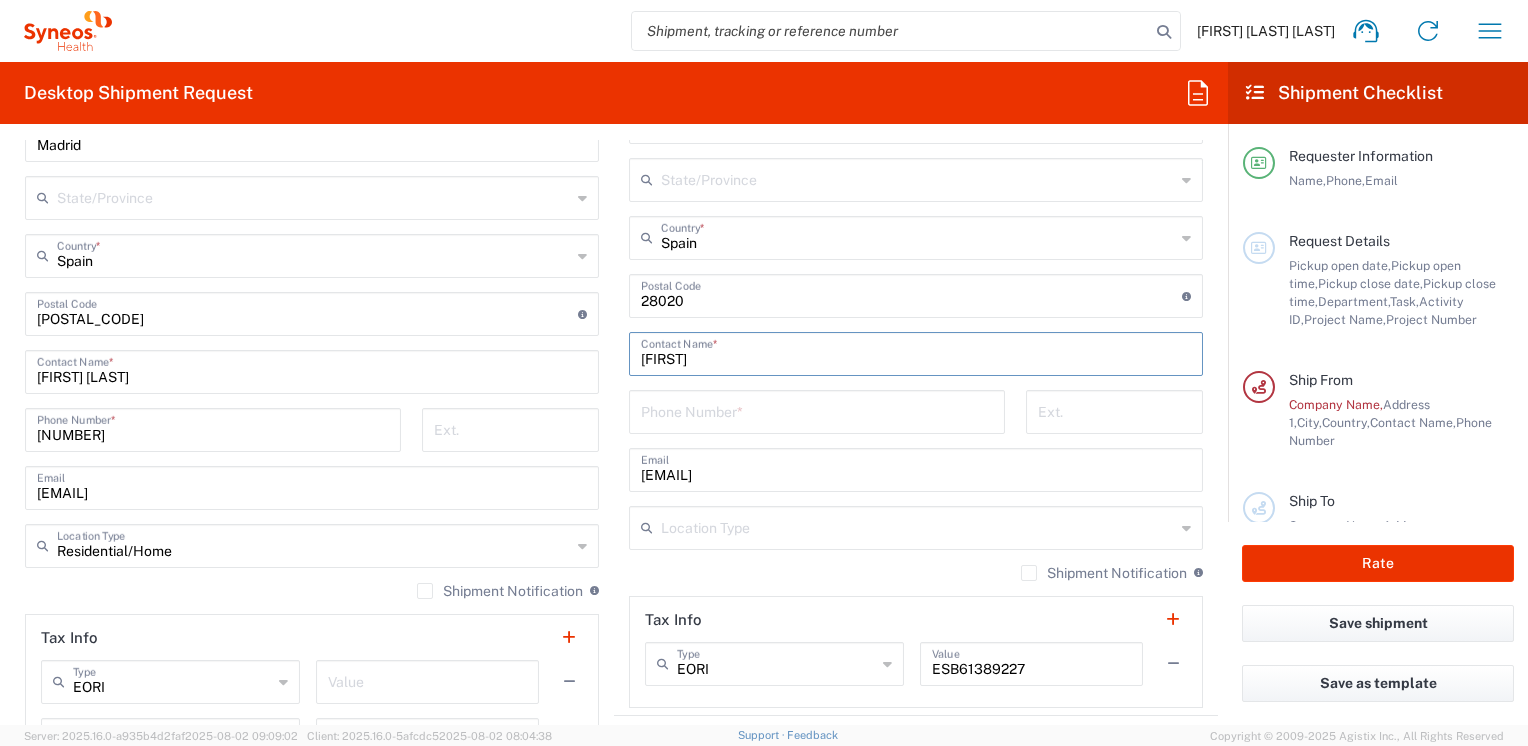 click on "[FIRST]" at bounding box center (916, 352) 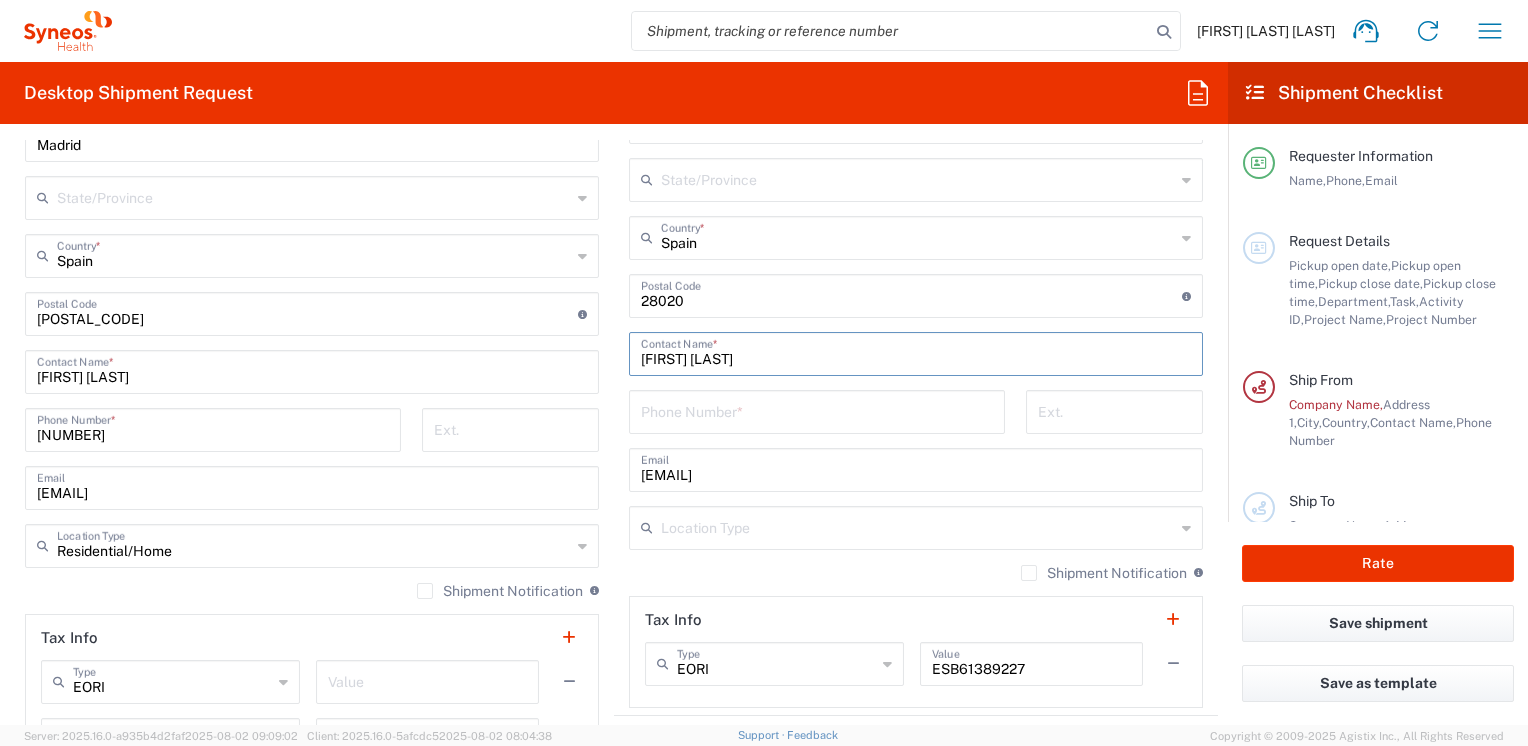 type on "[FIRST] [LAST]" 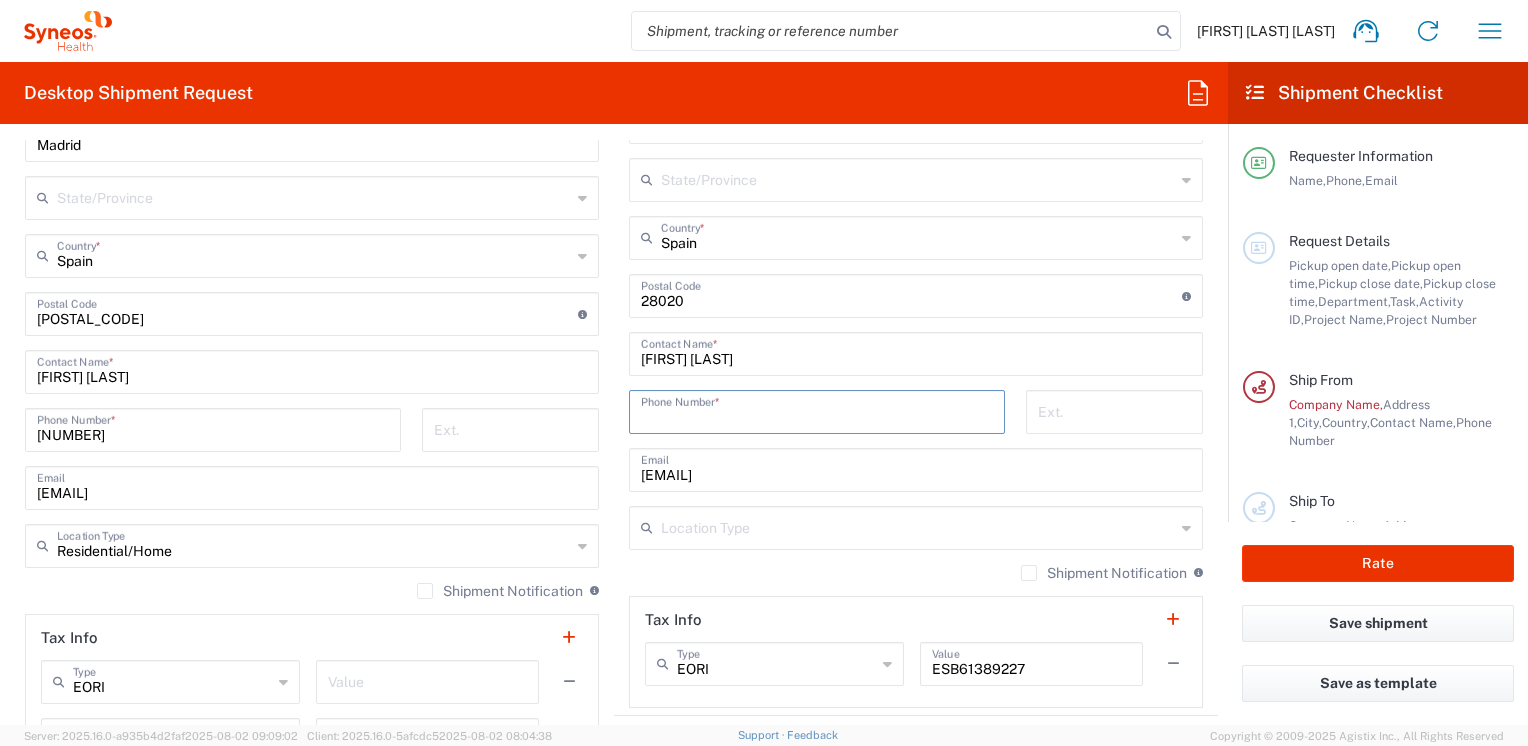 click at bounding box center [817, 410] 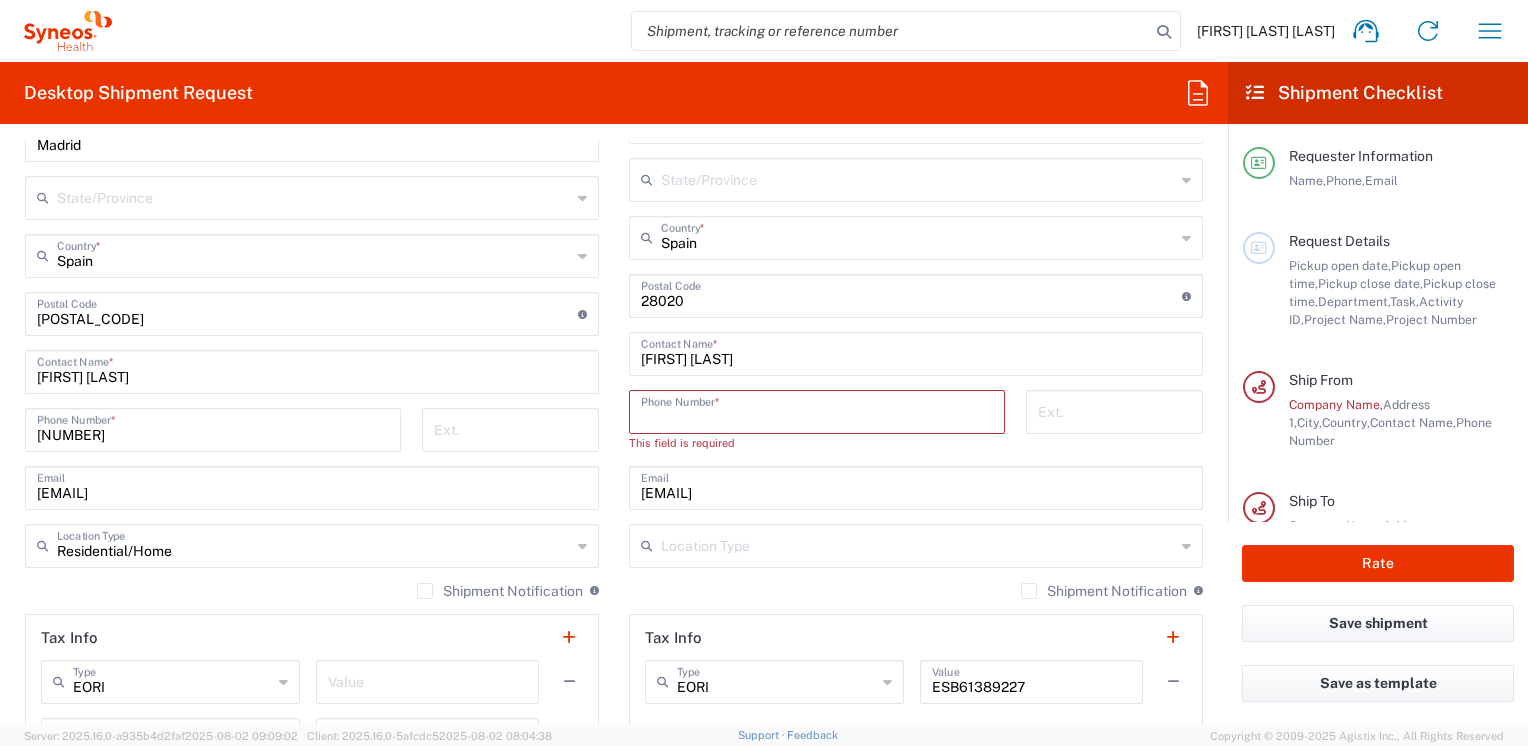 click at bounding box center [817, 410] 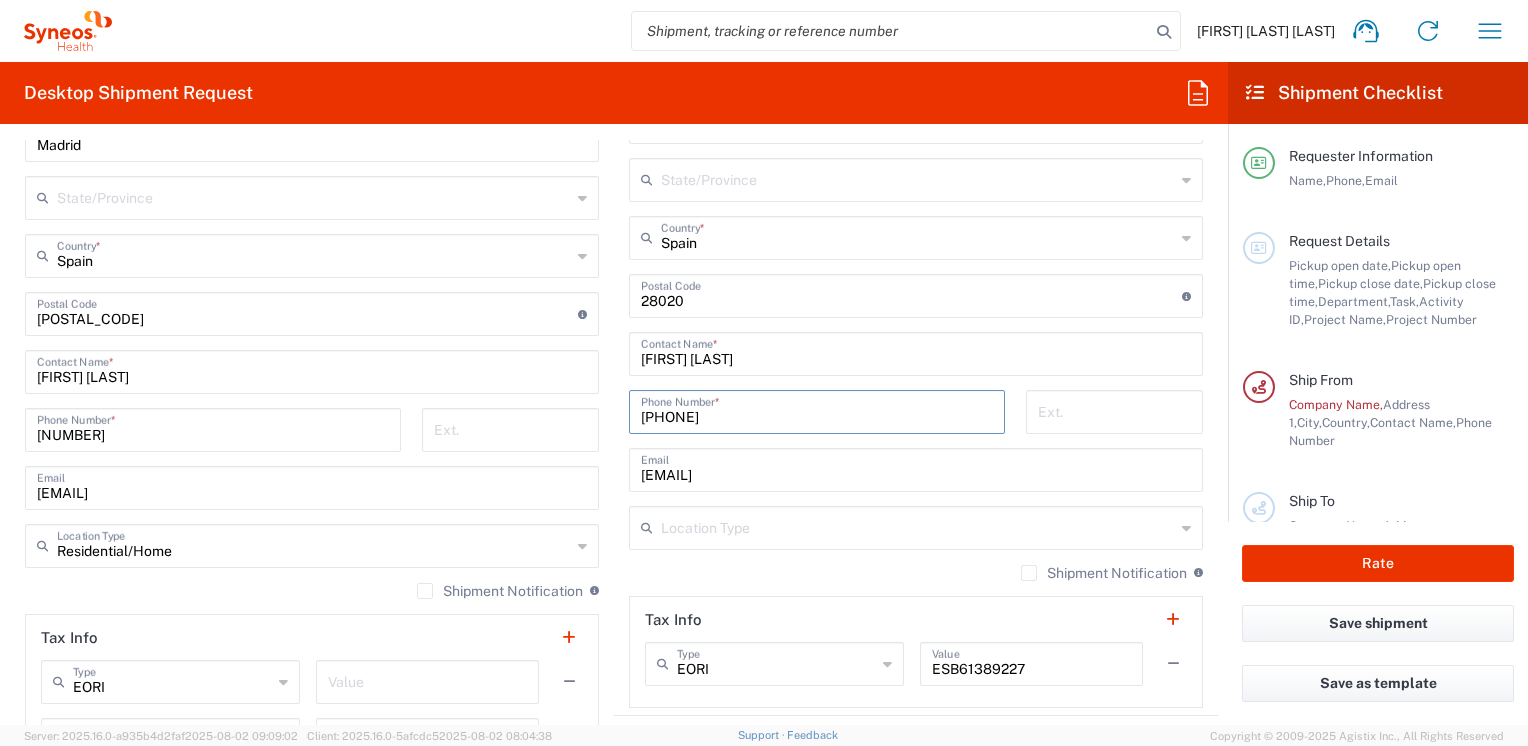 click on "[PHONE]" at bounding box center [817, 410] 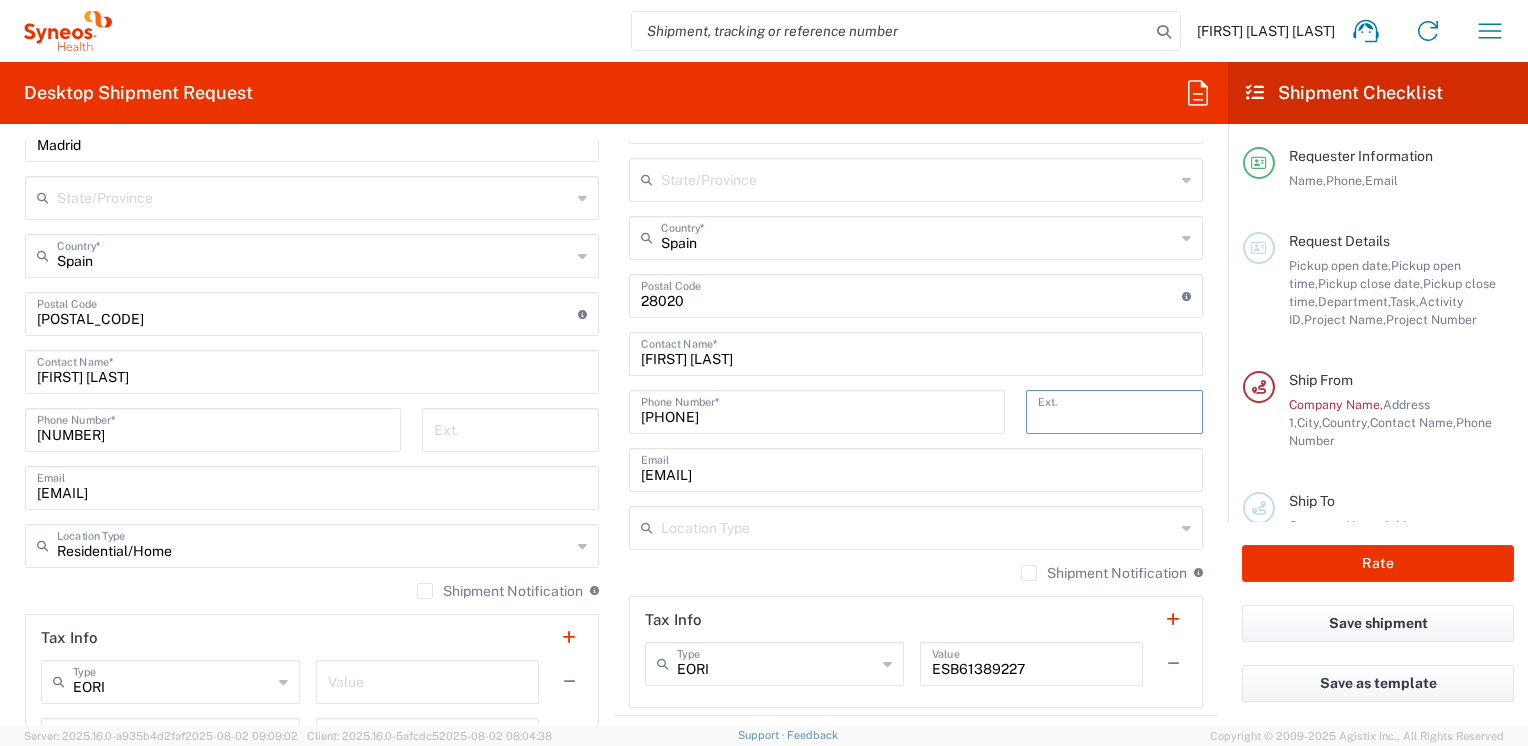 click on "[NUMBER]" at bounding box center [213, 428] 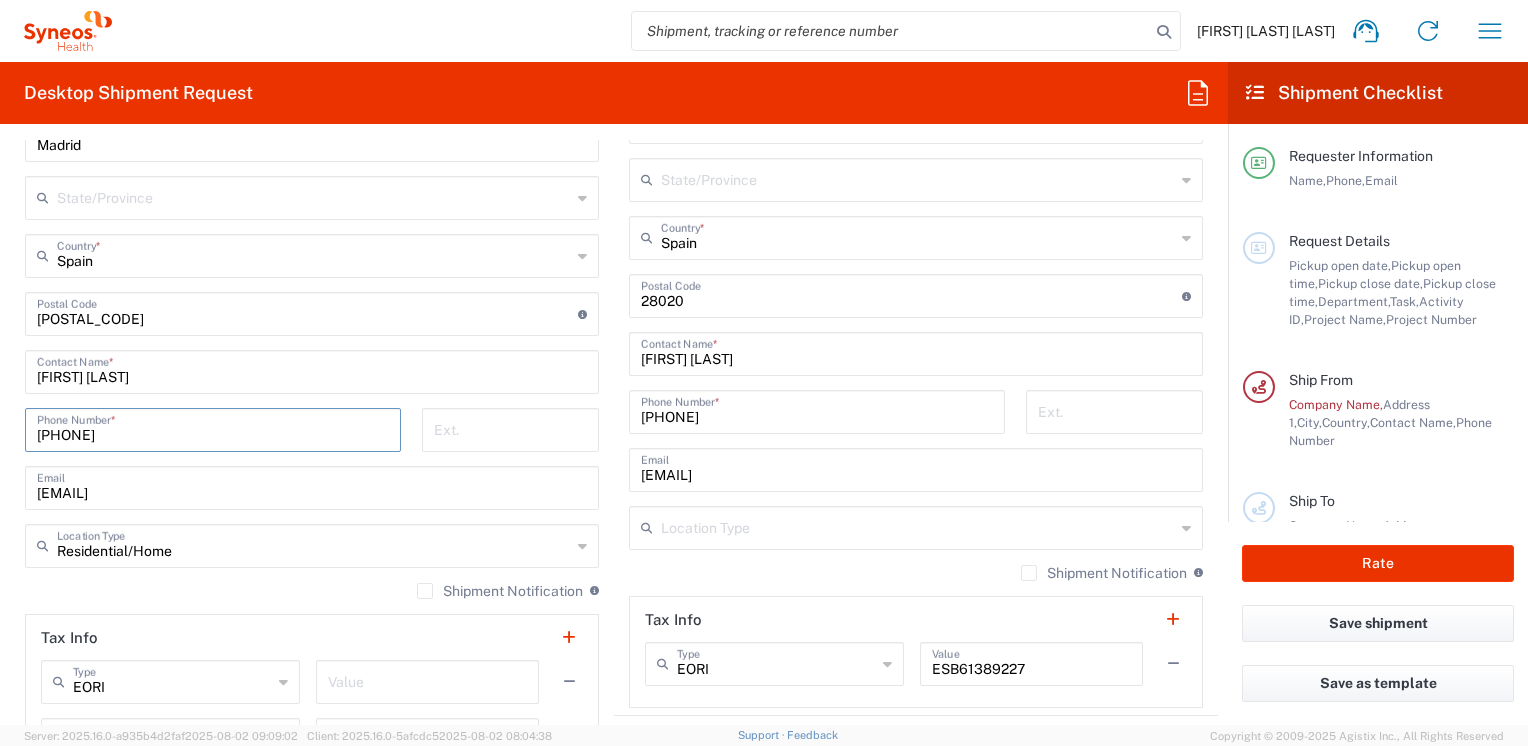 type on "[PHONE]" 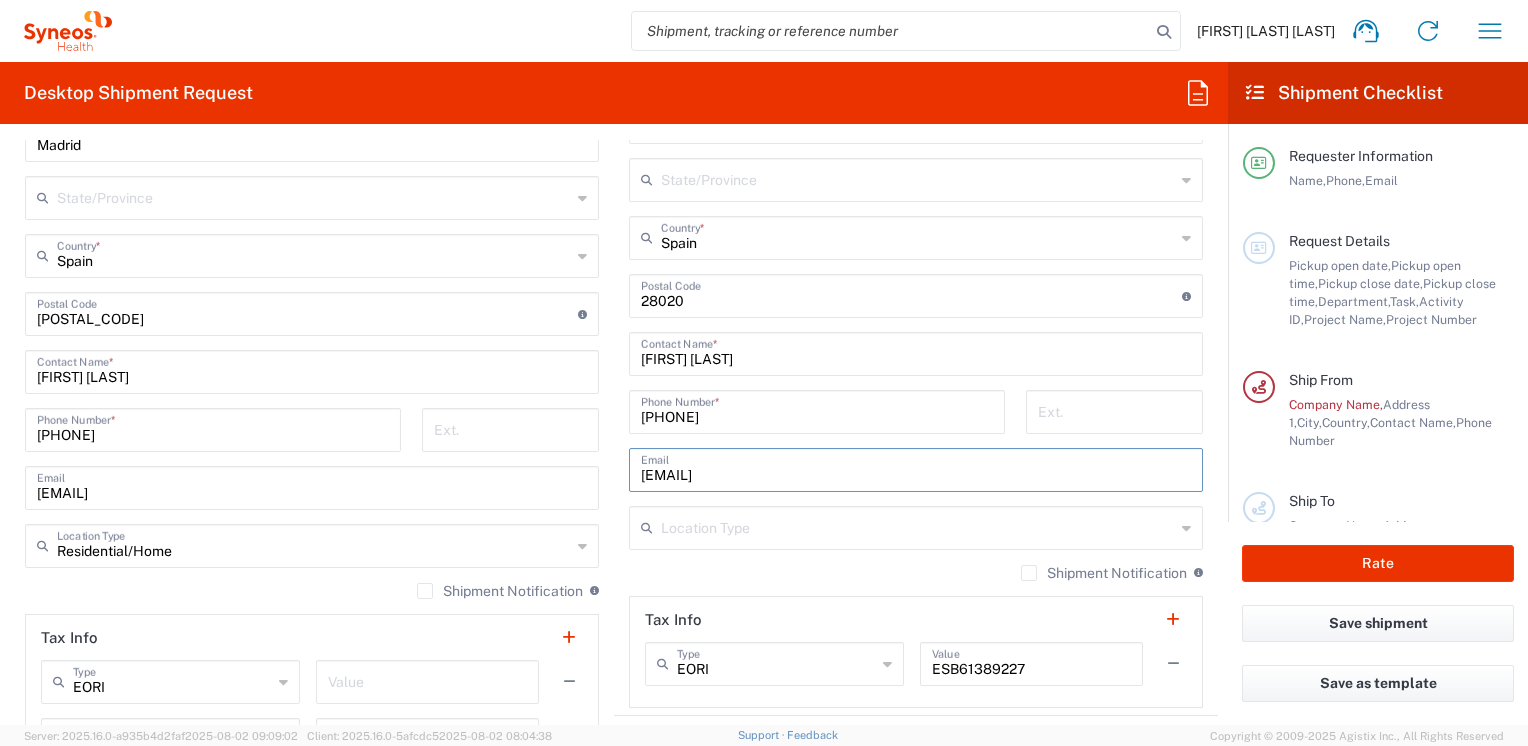 drag, startPoint x: 926, startPoint y: 474, endPoint x: 528, endPoint y: 459, distance: 398.28256 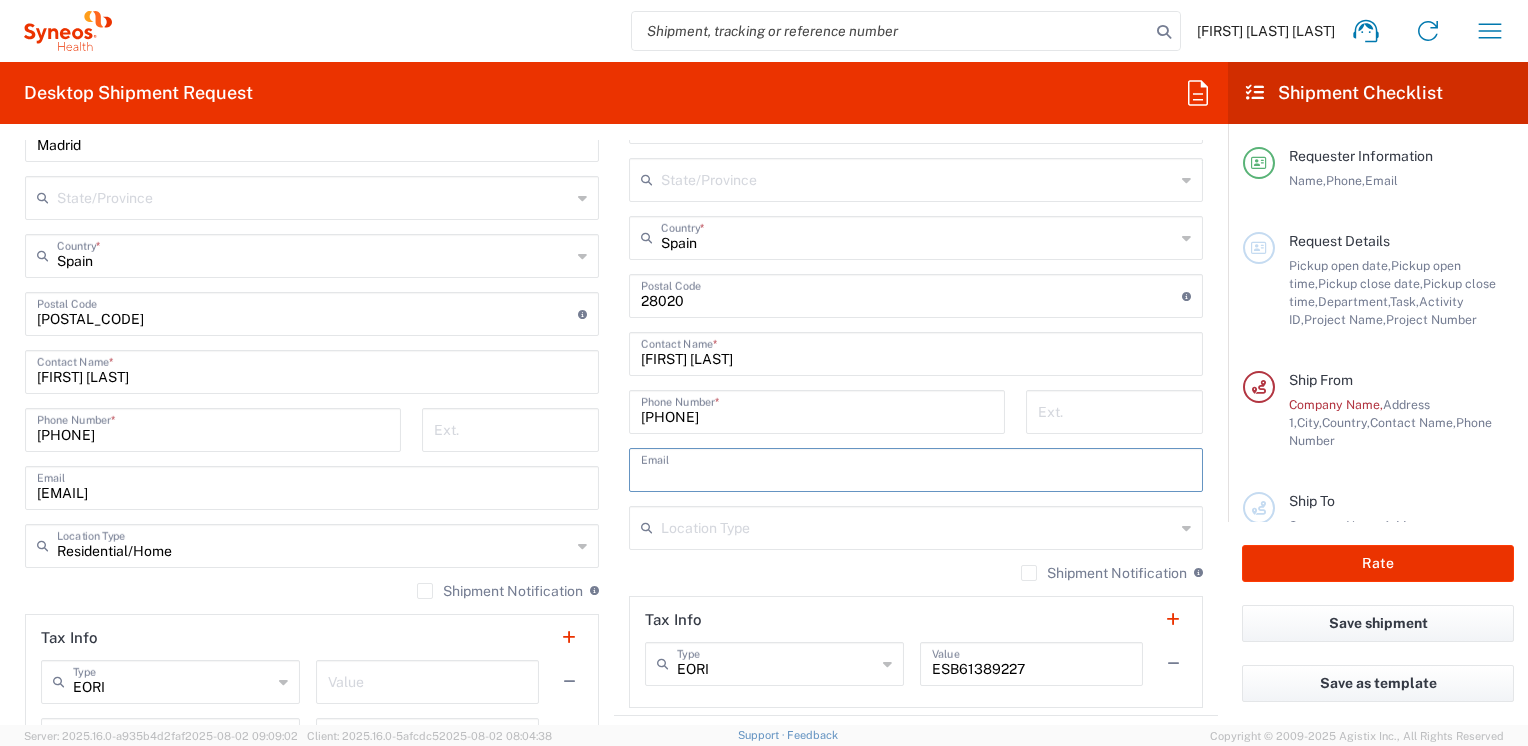 click on "[PHONE] [PHONE] [PHONE]" 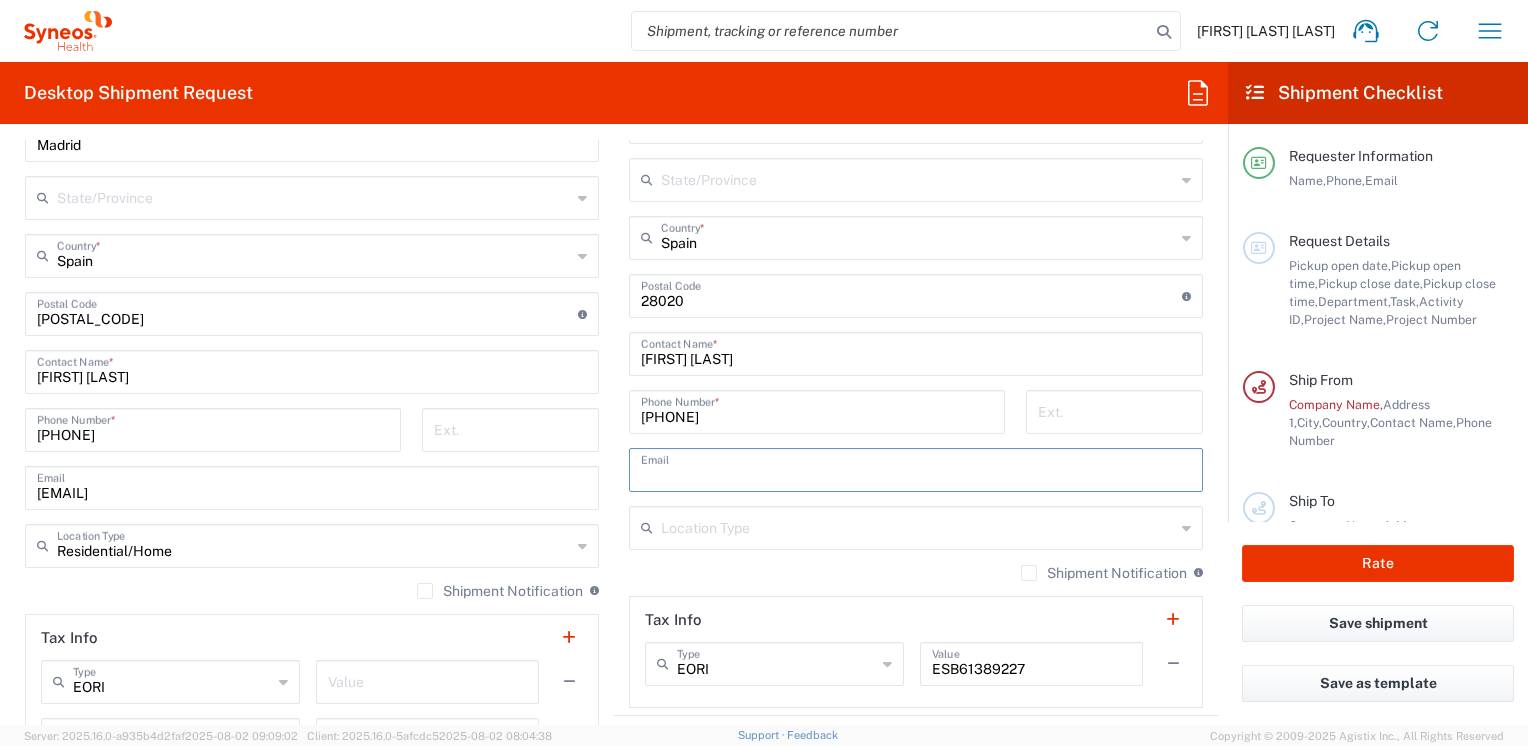 click at bounding box center [916, 468] 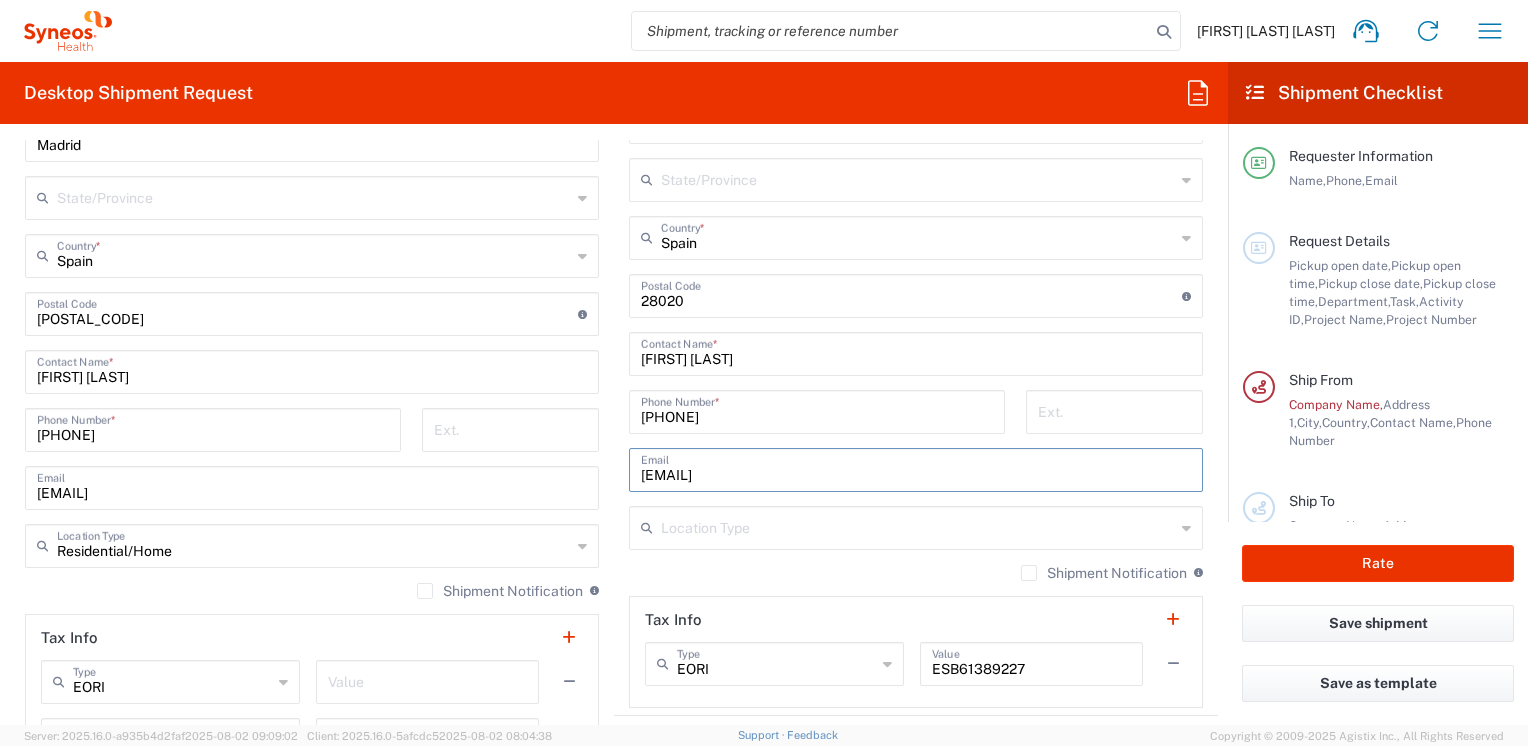 type on "[EMAIL]" 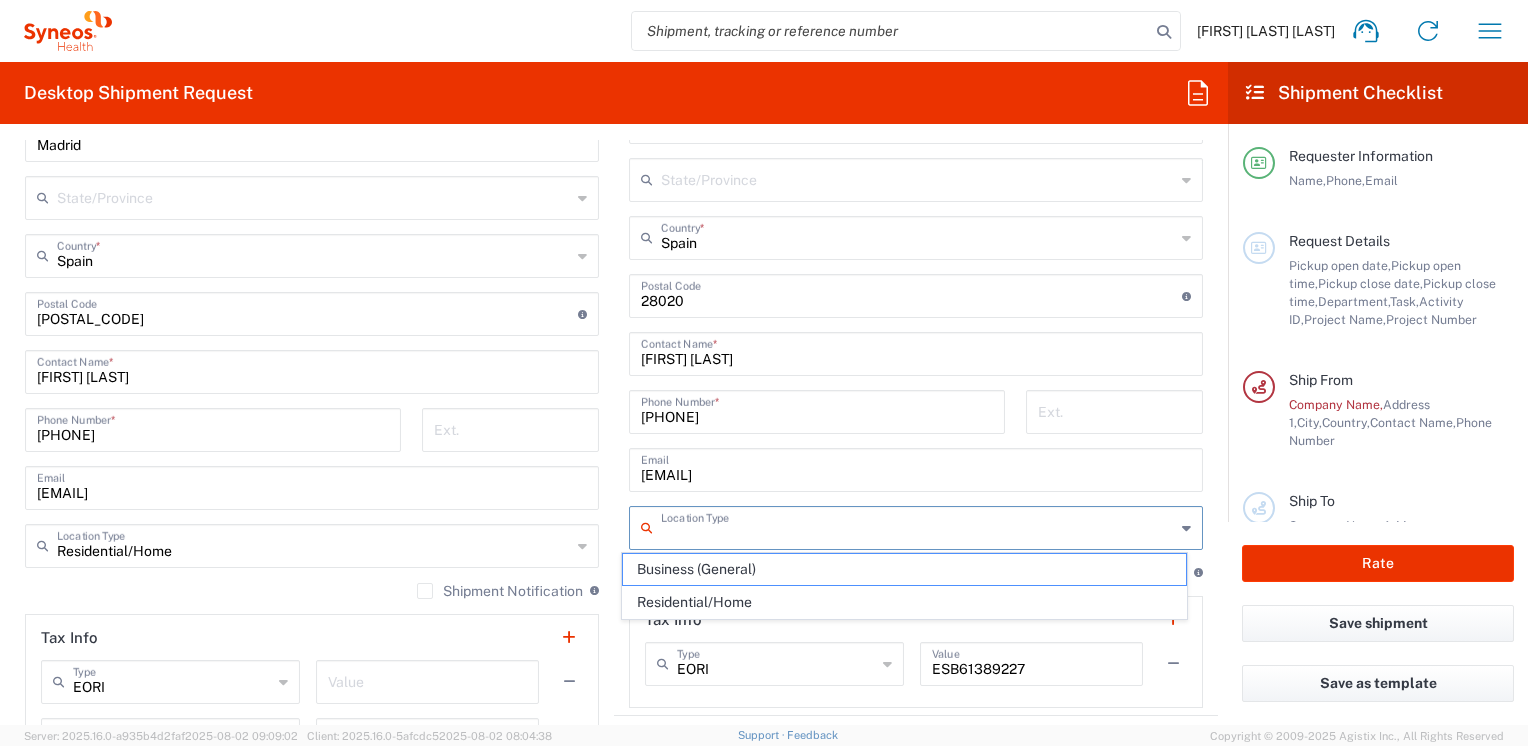 drag, startPoint x: 875, startPoint y: 528, endPoint x: 916, endPoint y: 541, distance: 43.011627 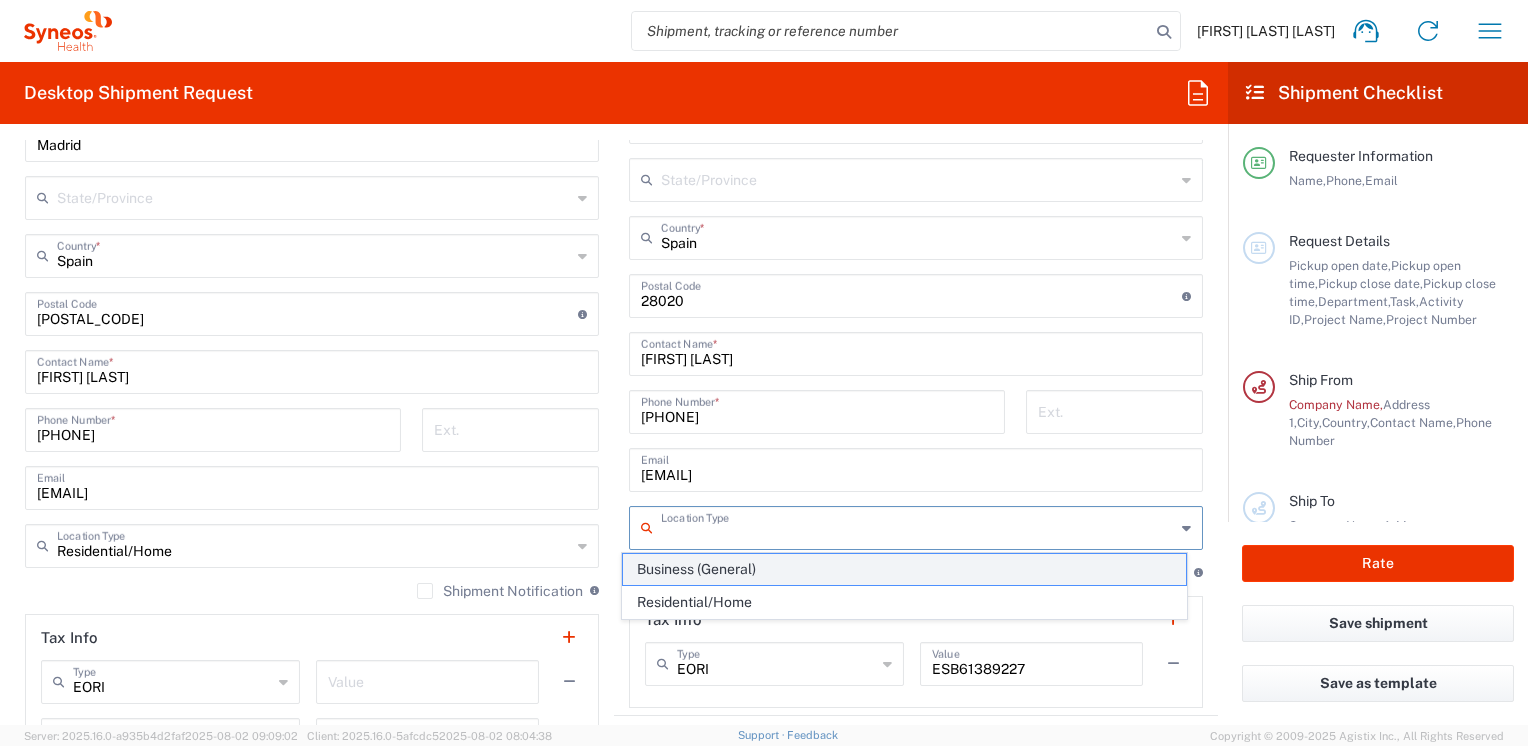 click on "Business (General)" 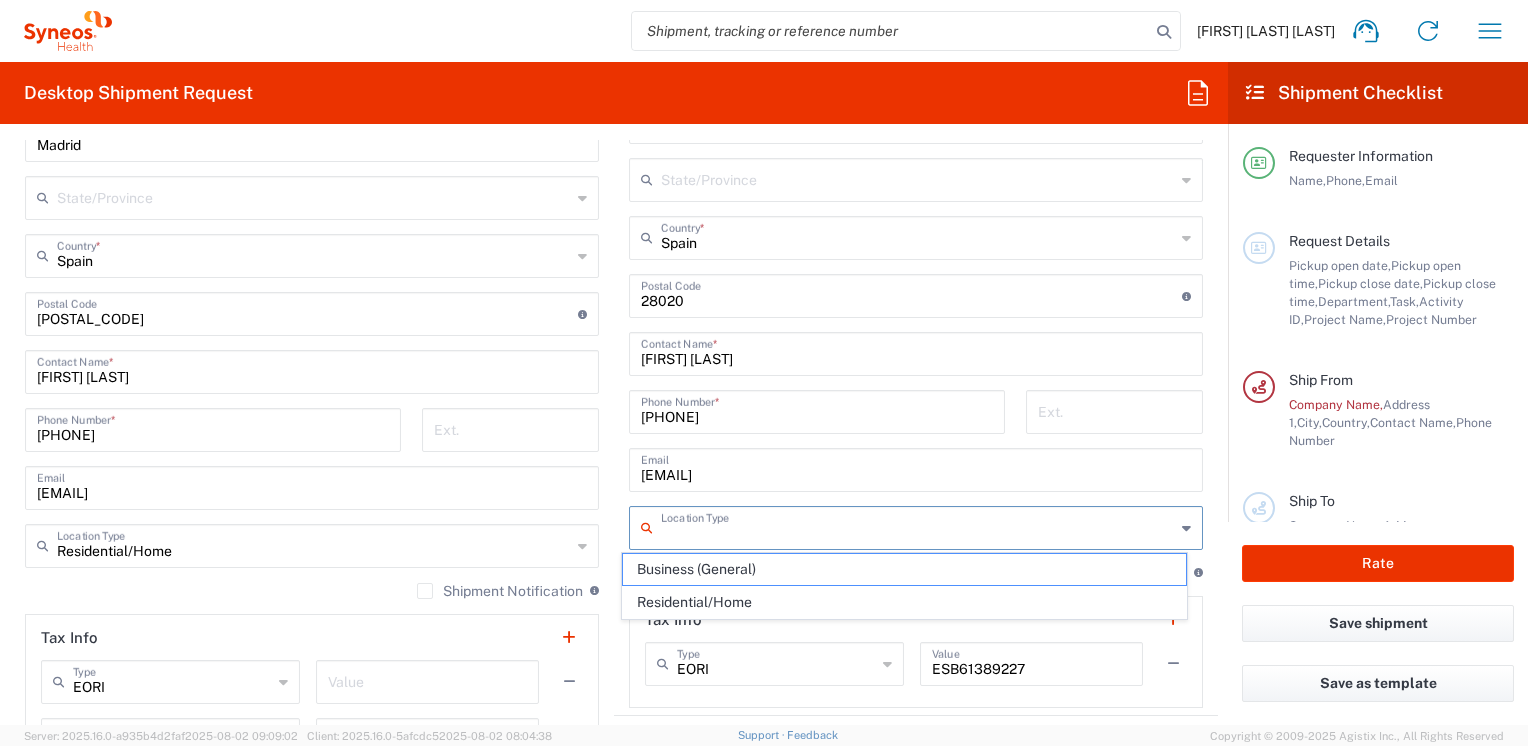 type on "Business (General)" 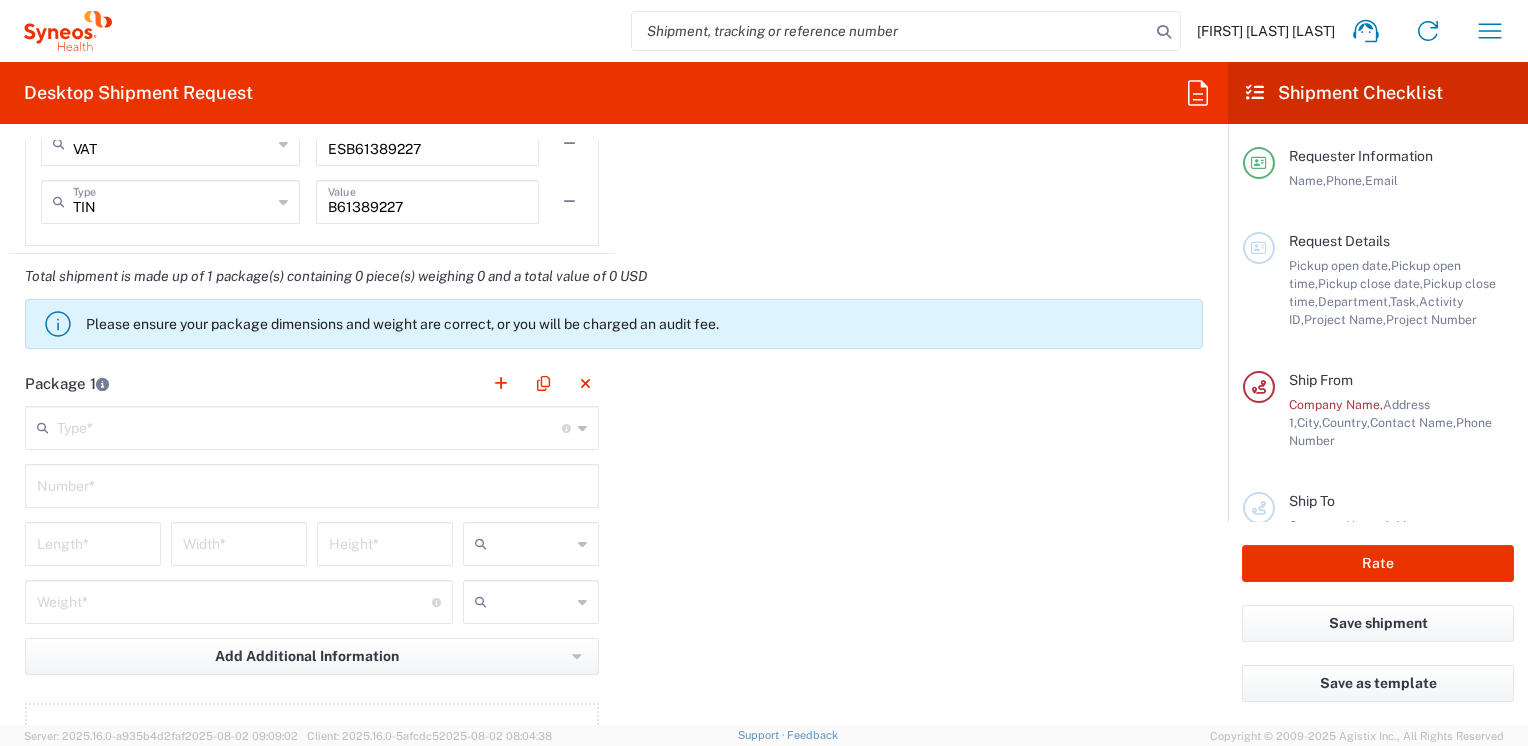 scroll, scrollTop: 1700, scrollLeft: 0, axis: vertical 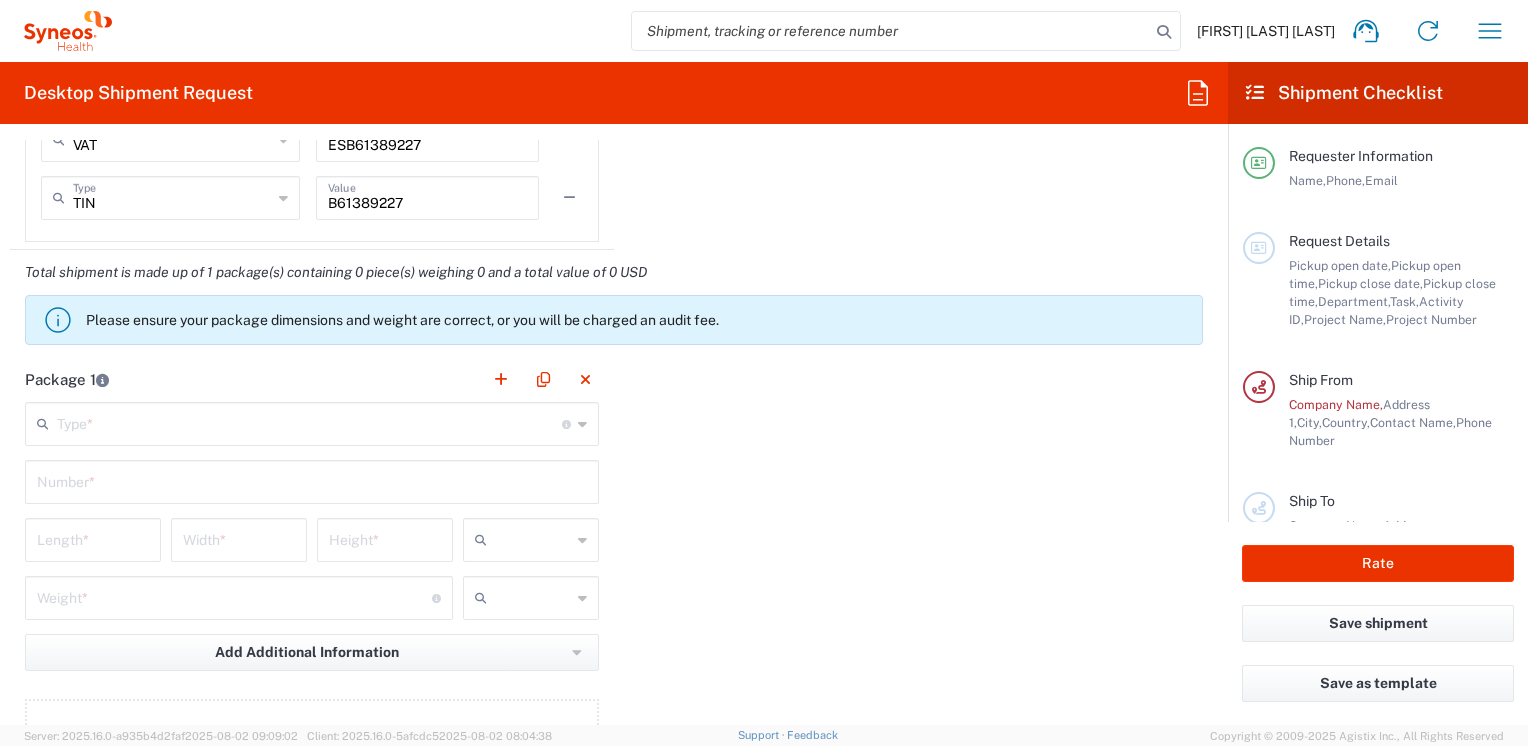 click on "Type  * Material used to package goods" 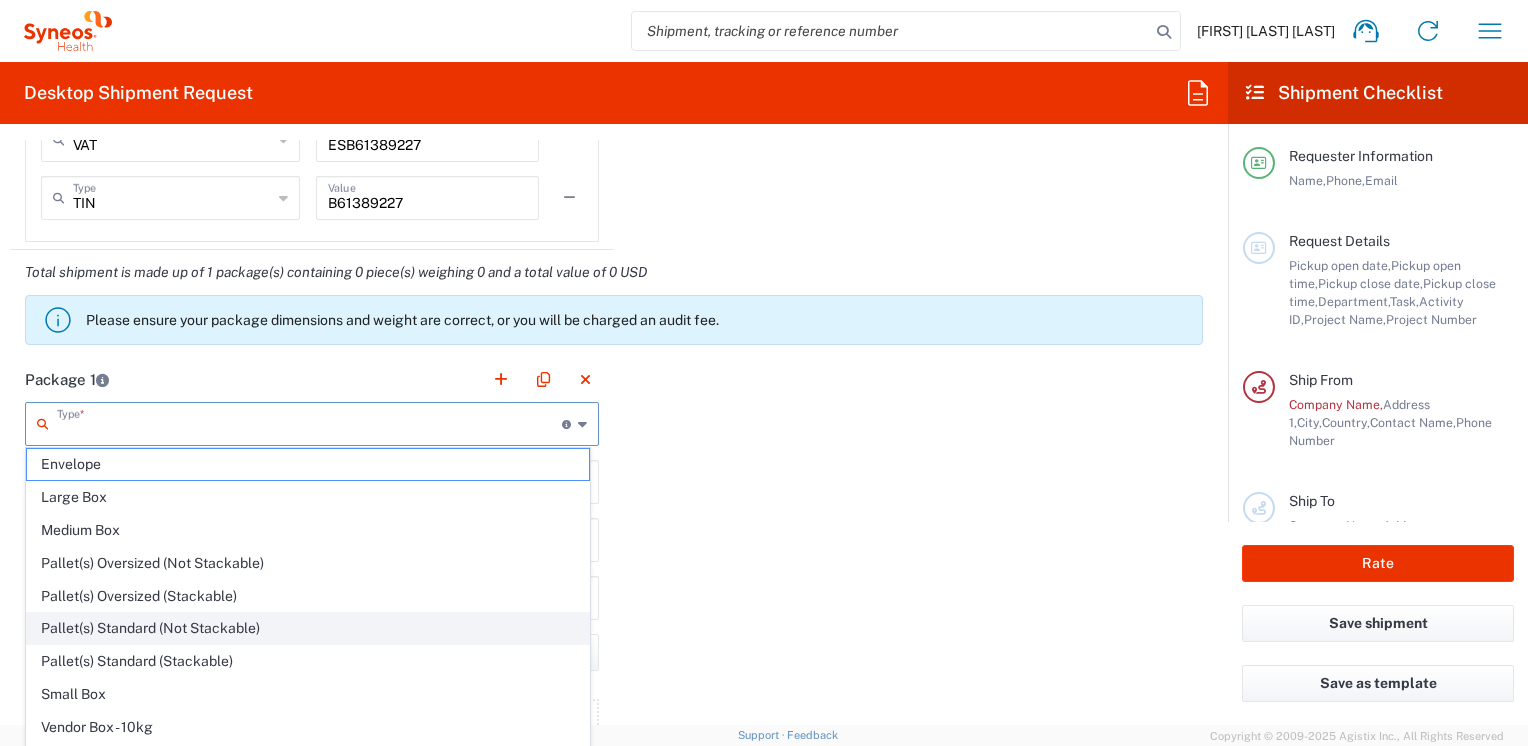 scroll, scrollTop: 56, scrollLeft: 0, axis: vertical 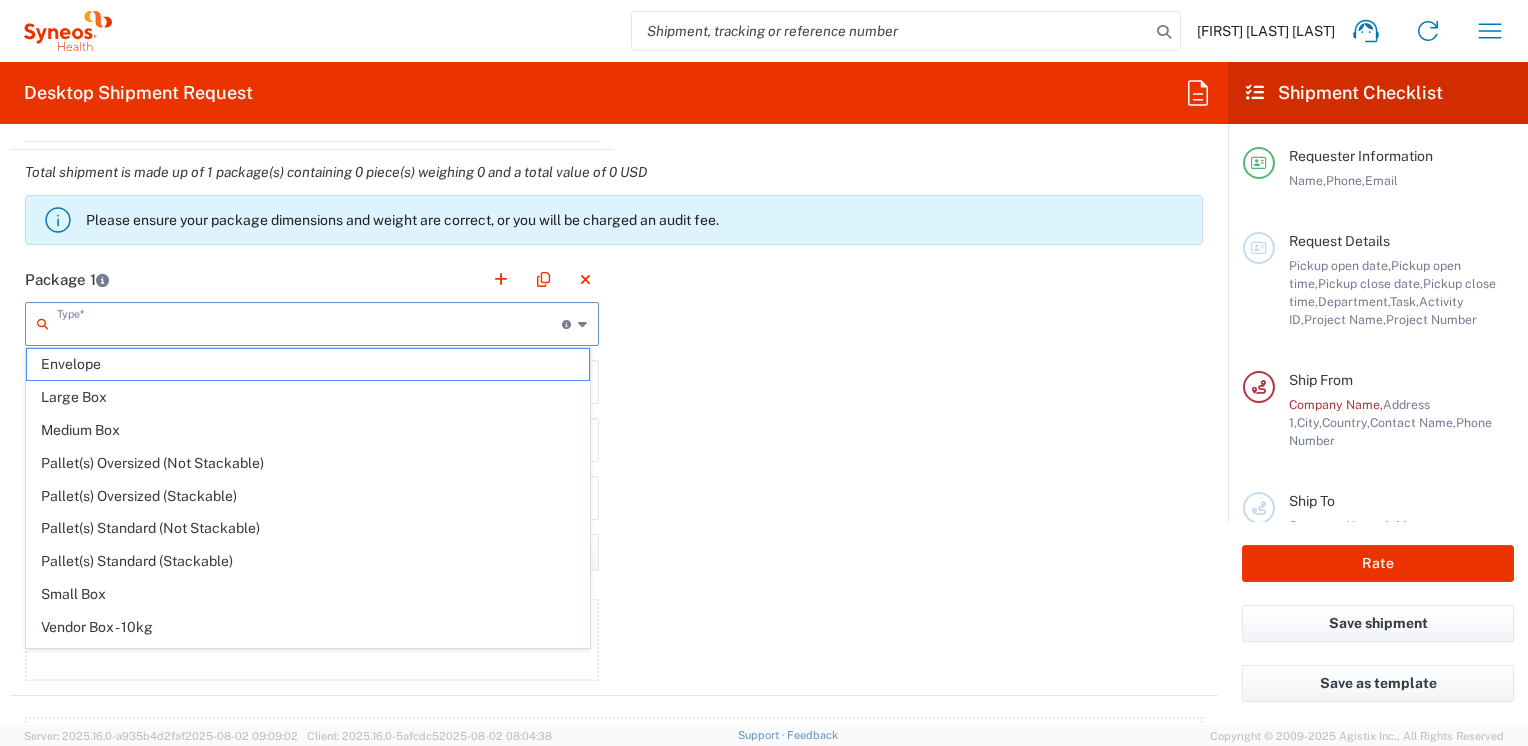 click on "Package 1   Type  * Material used to package goods Envelope Large Box Medium Box Pallet(s) Oversized (Not Stackable) Pallet(s) Oversized (Stackable) Pallet(s) Standard (Not Stackable) Pallet(s) Standard (Stackable) Small Box Vendor Box - 10kg Vendor Box - 25kg Your Packaging  Number  *  Length  *  Width  *  Height  * cm ft in  Weight  * Total weight of package(s) in pounds or kilograms kgs lbs Add Additional Information  Package material   Package temperature   Temperature device  Add Content *" 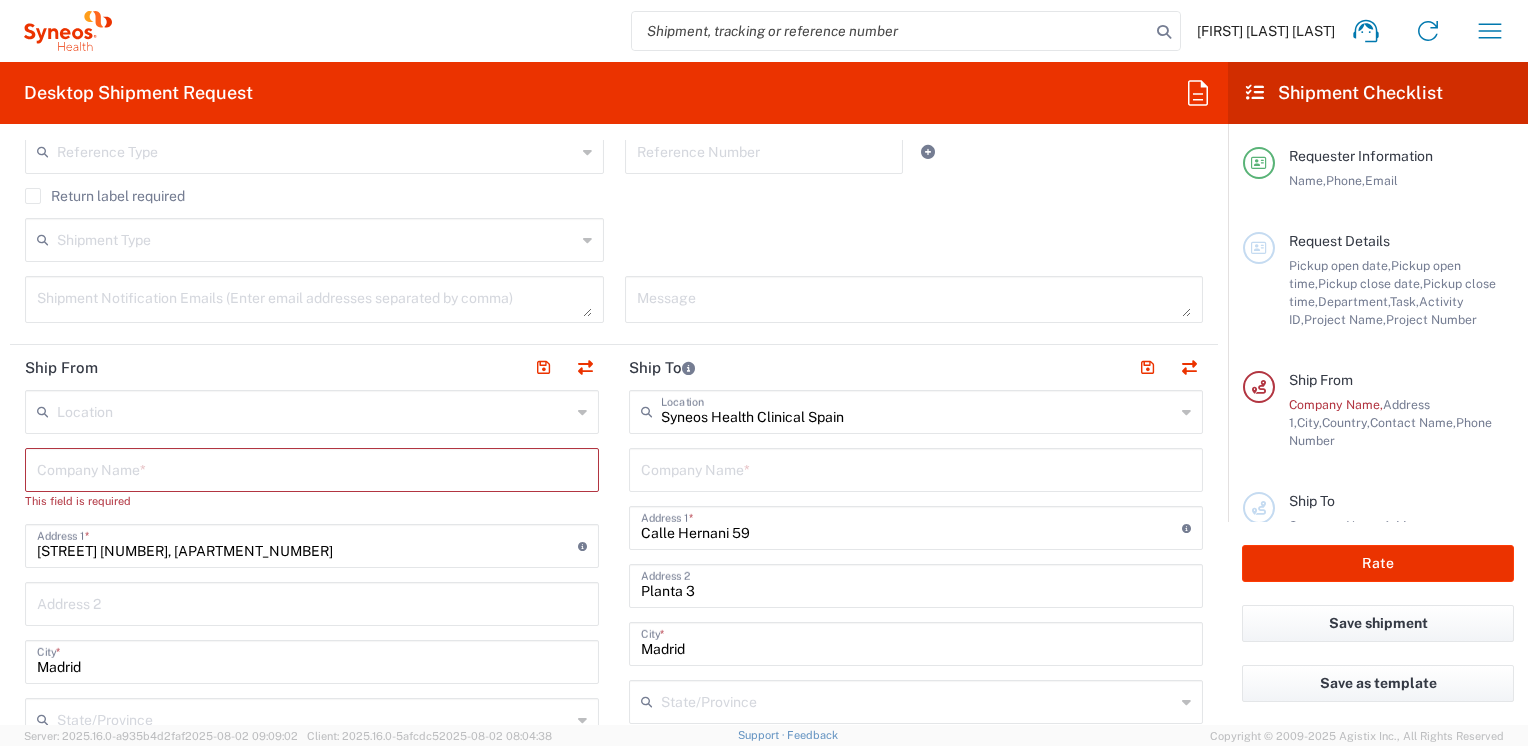 scroll, scrollTop: 600, scrollLeft: 0, axis: vertical 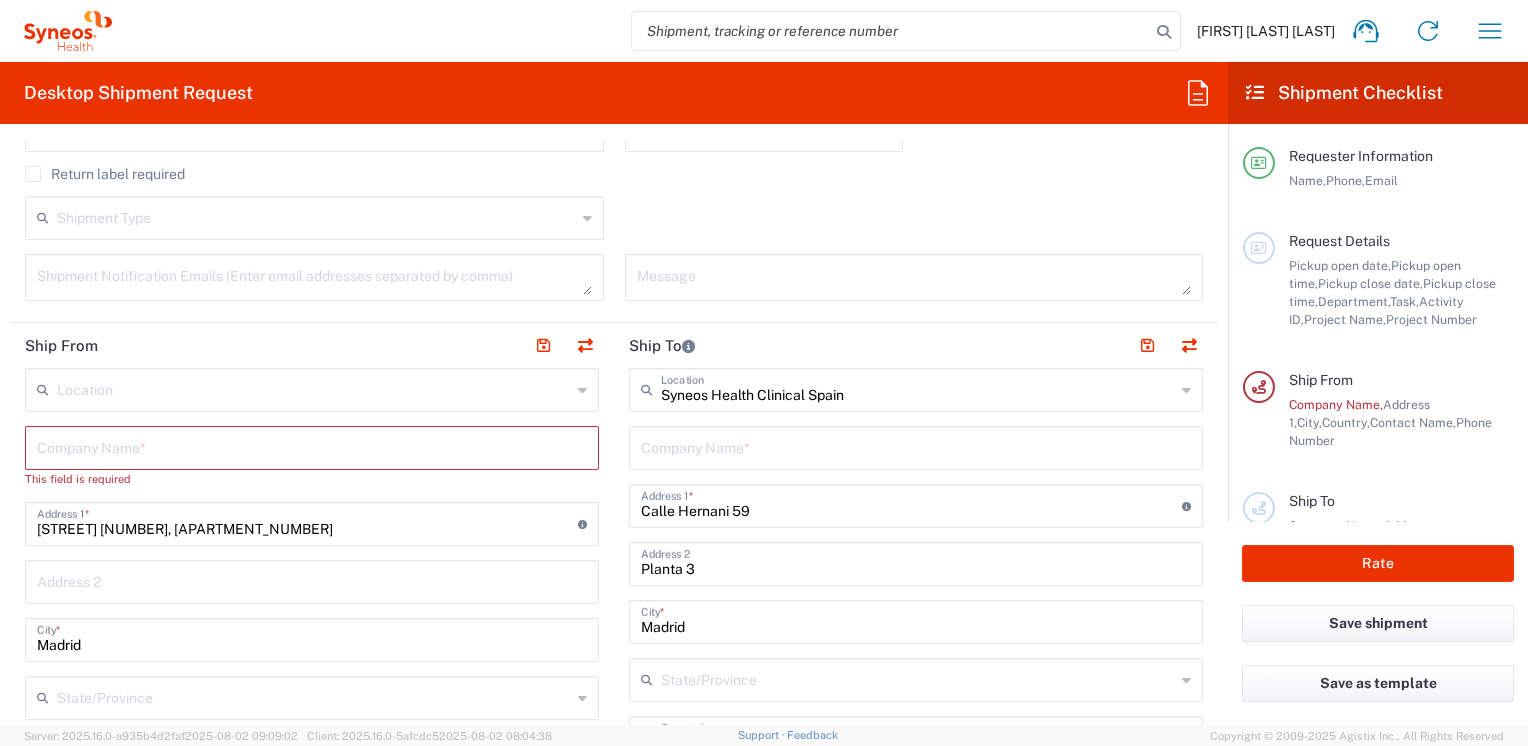 click at bounding box center (312, 446) 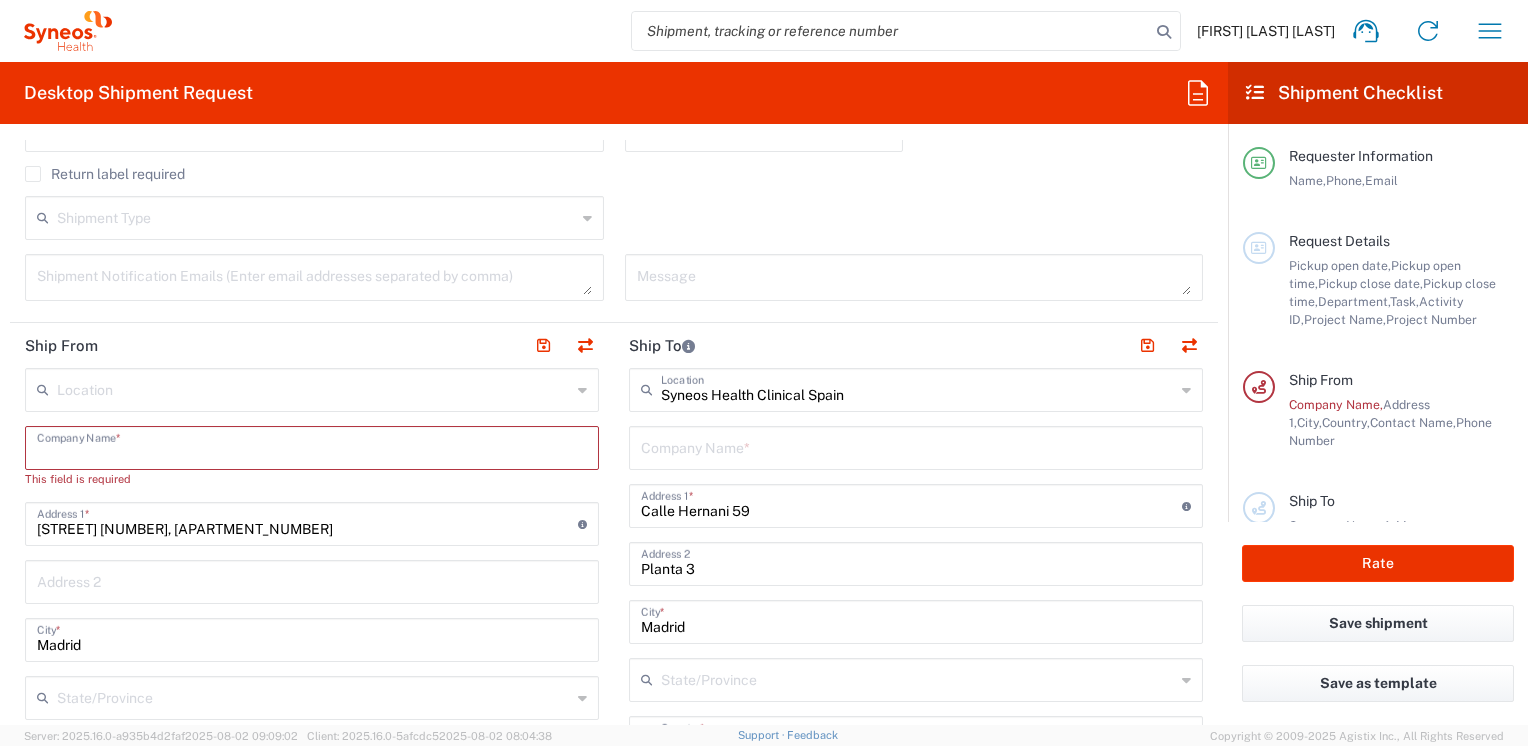 click at bounding box center [916, 446] 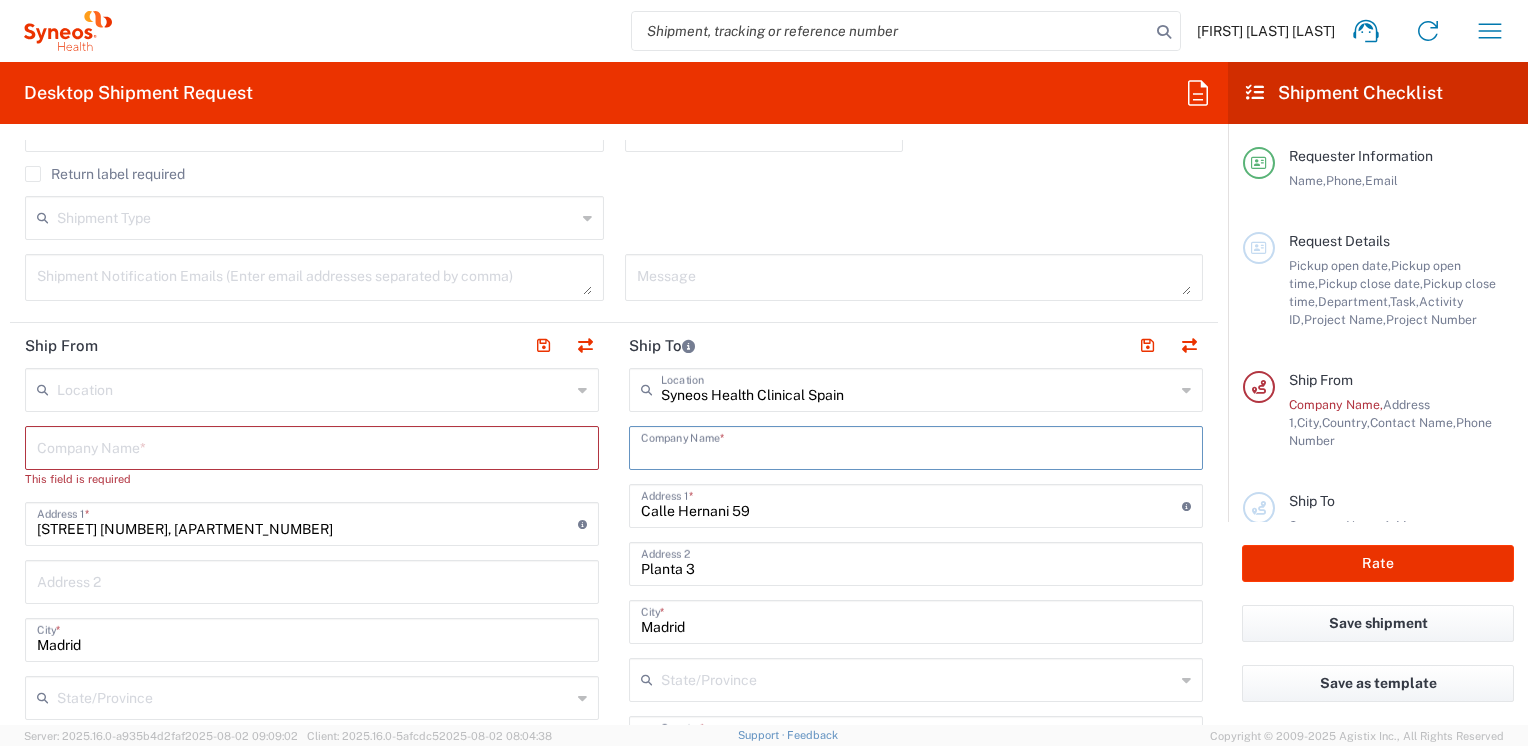 type 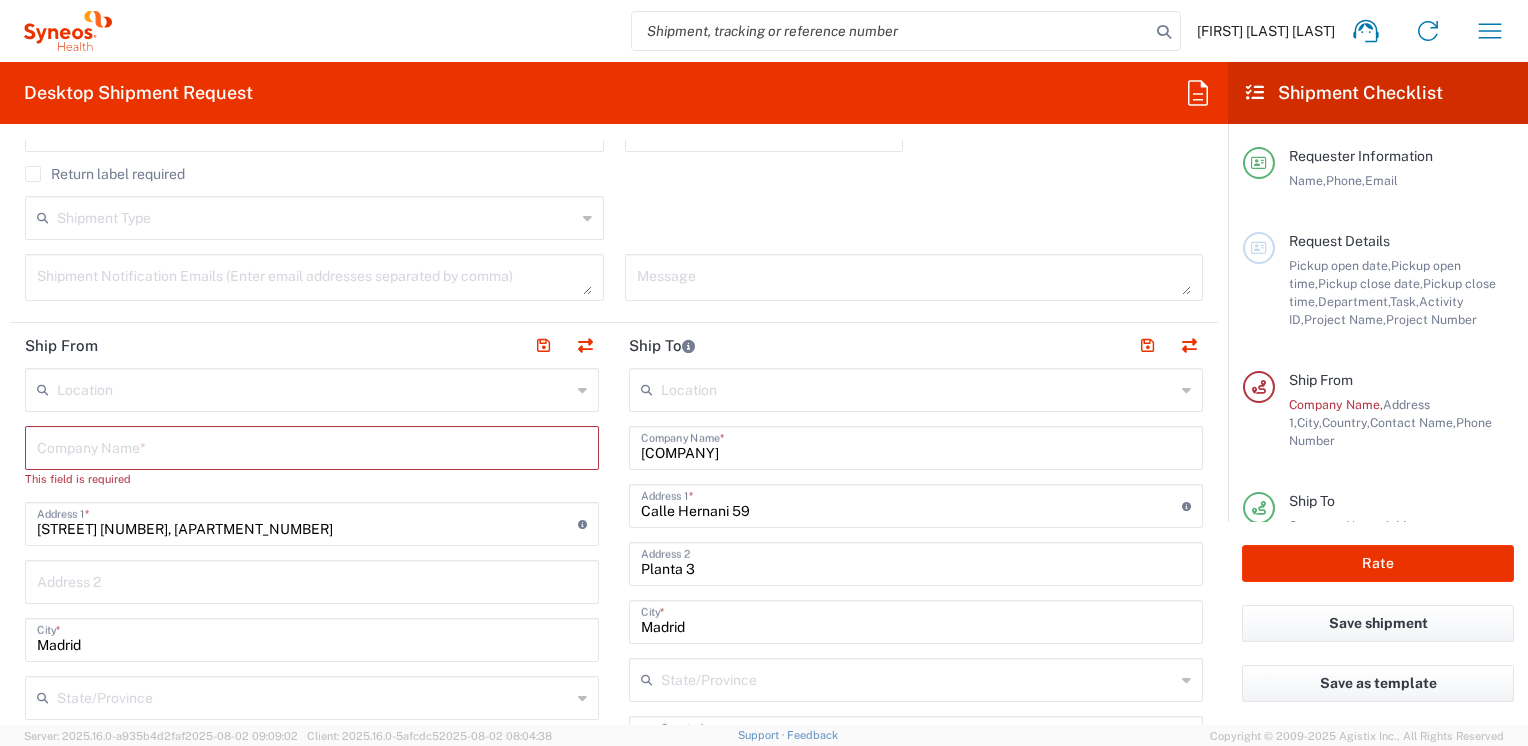 drag, startPoint x: 696, startPoint y: 458, endPoint x: 632, endPoint y: 450, distance: 64.49806 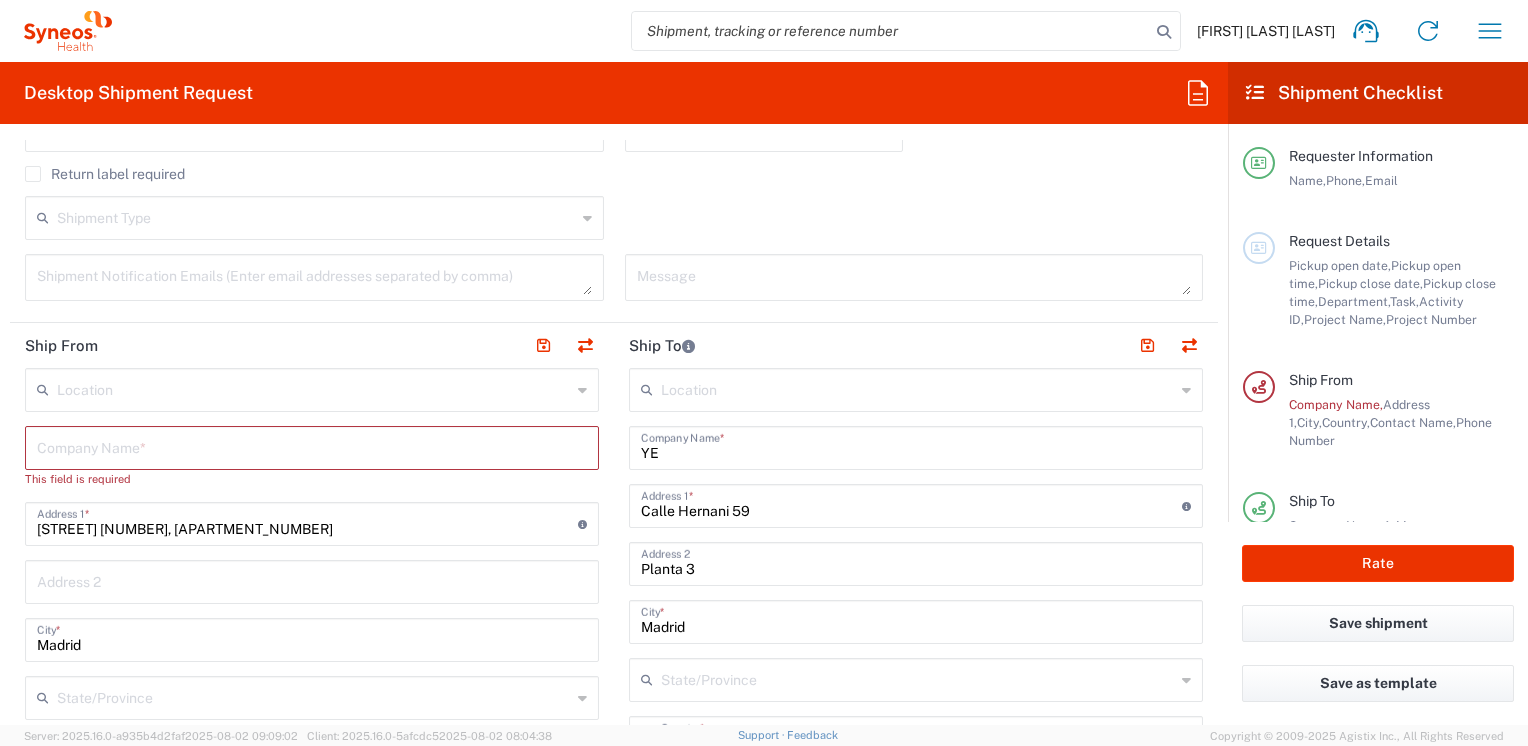 type on "E" 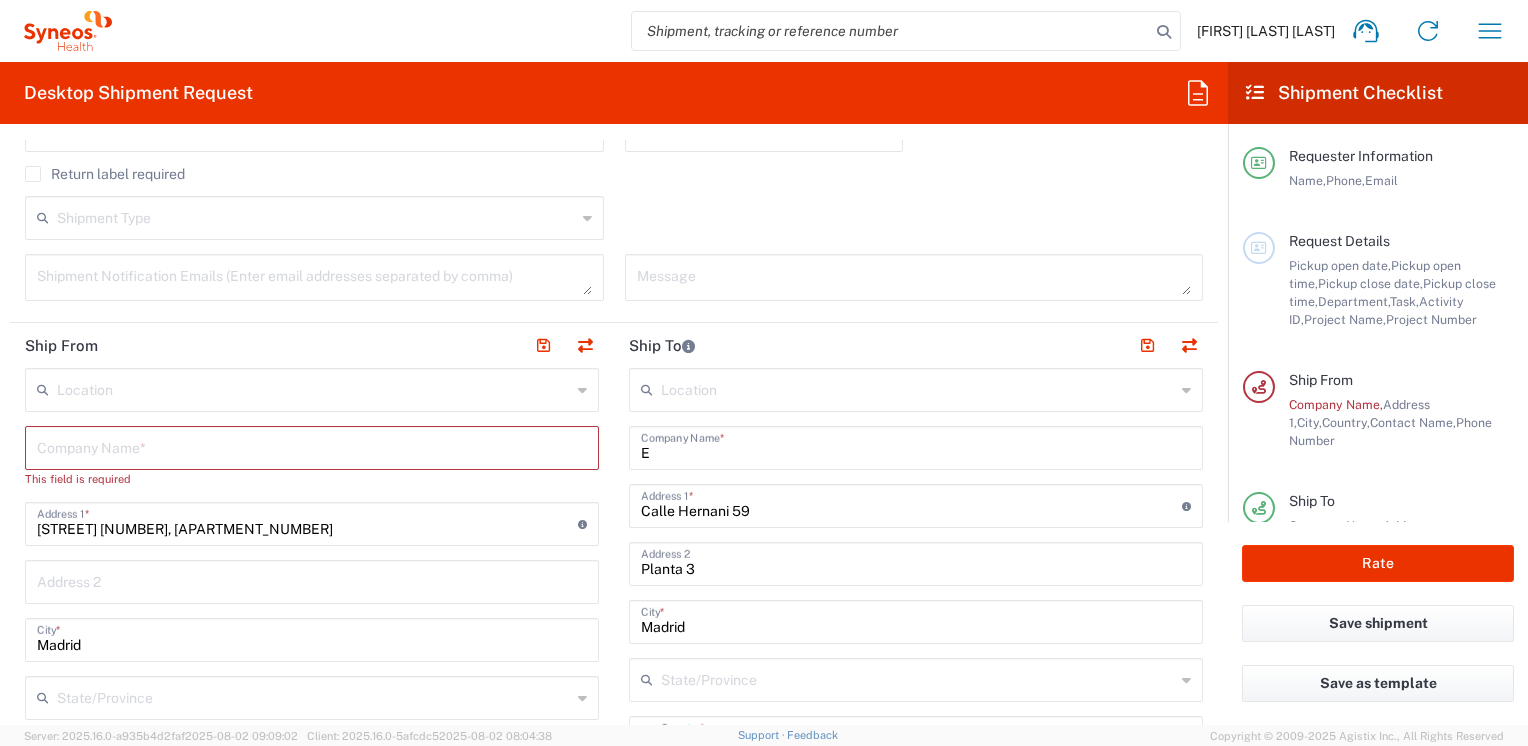 type 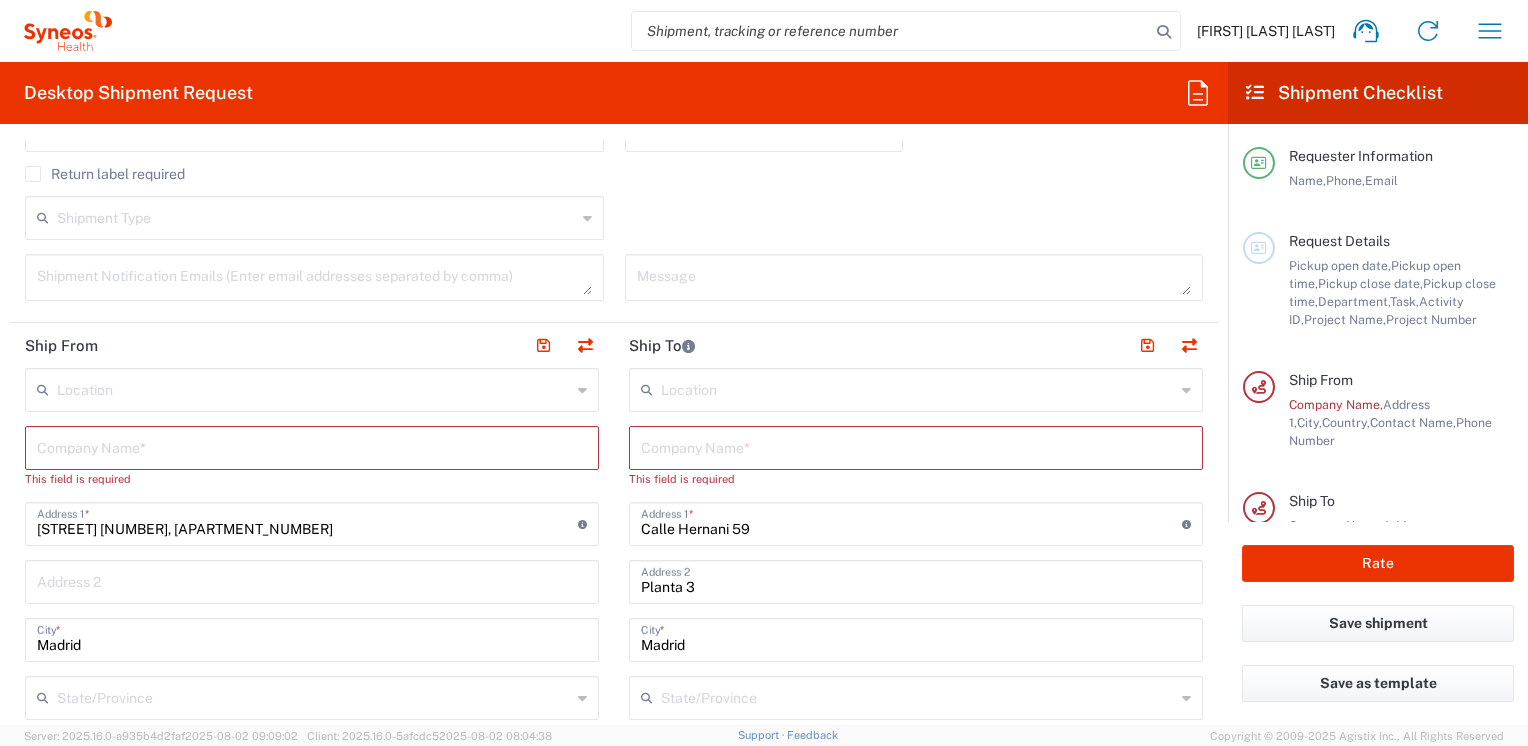 click on "Location" 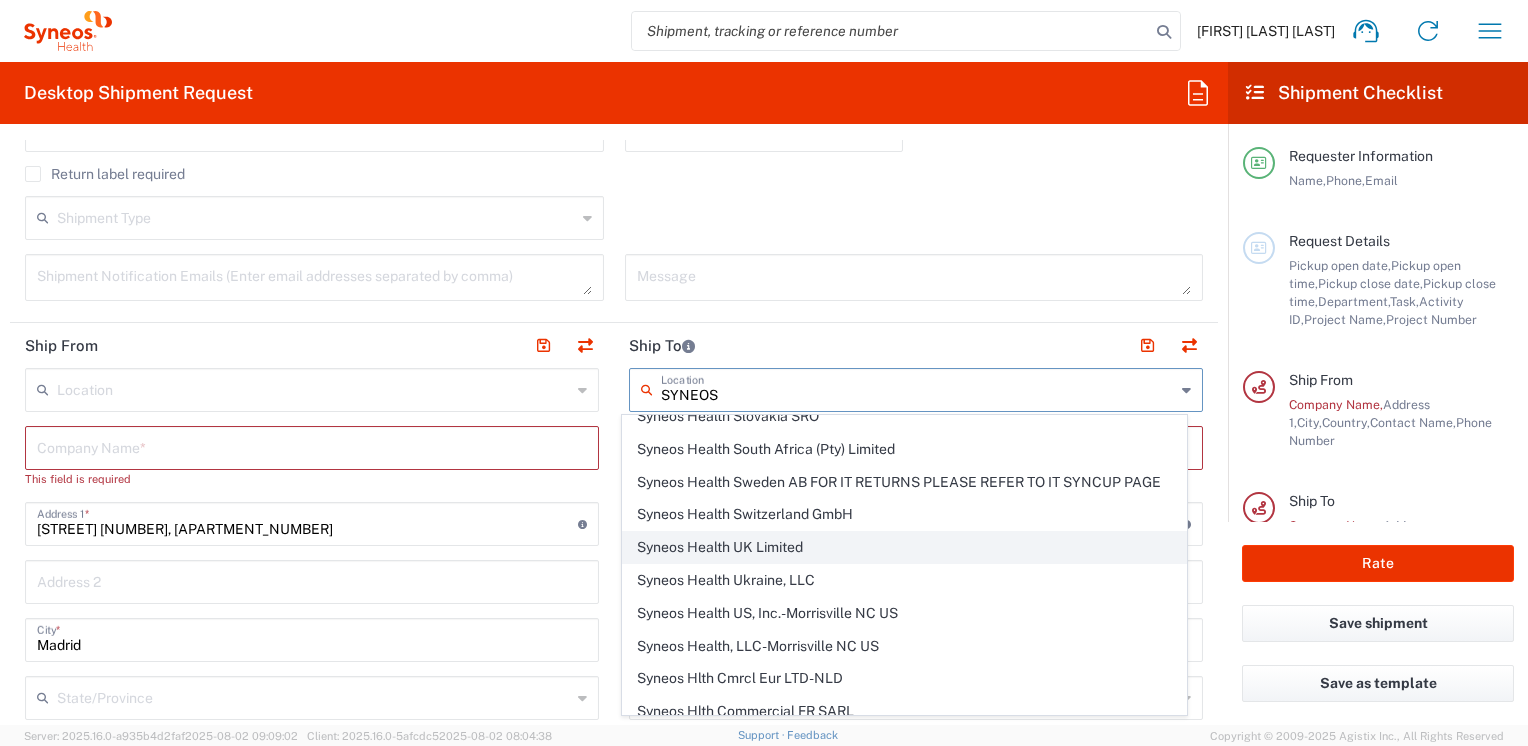 scroll, scrollTop: 2639, scrollLeft: 0, axis: vertical 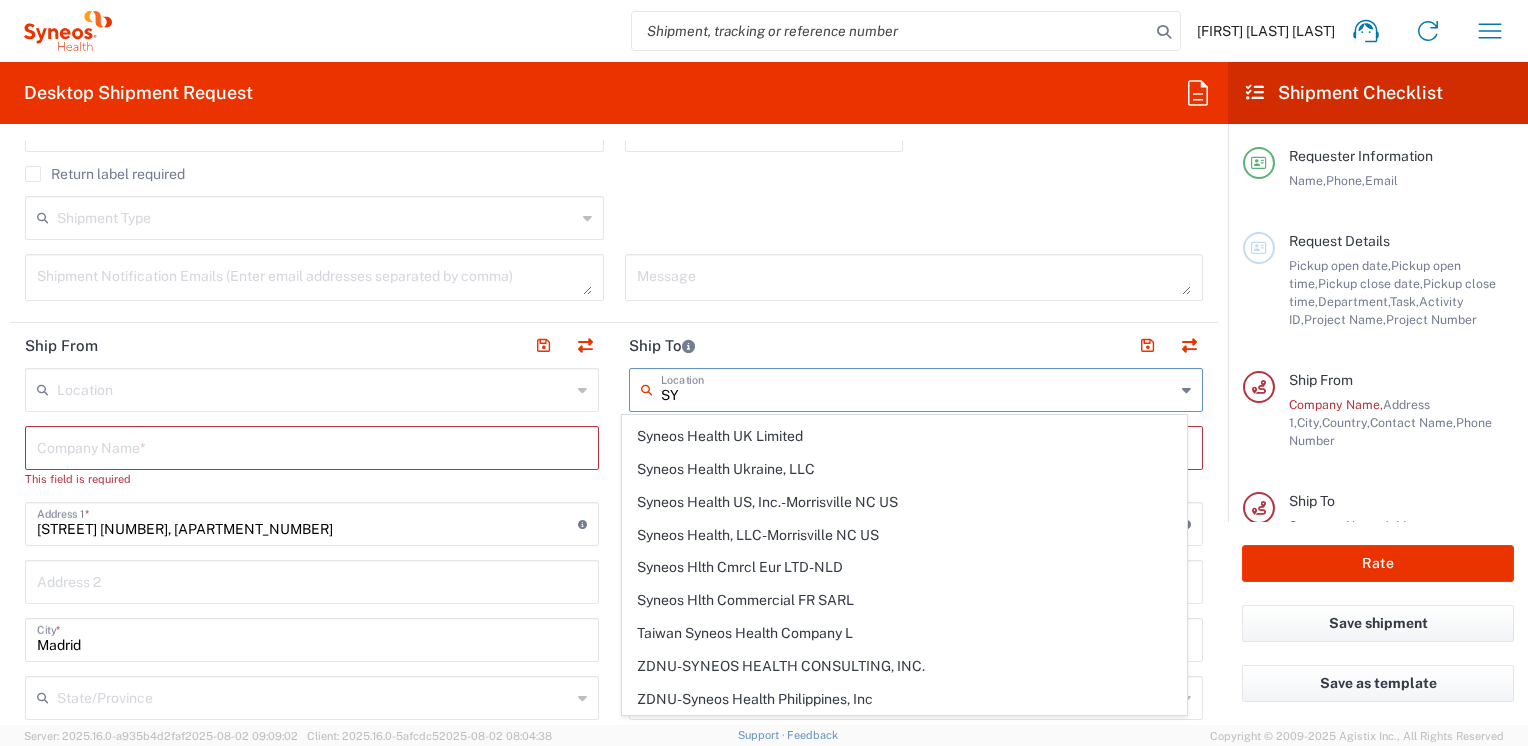 type on "S" 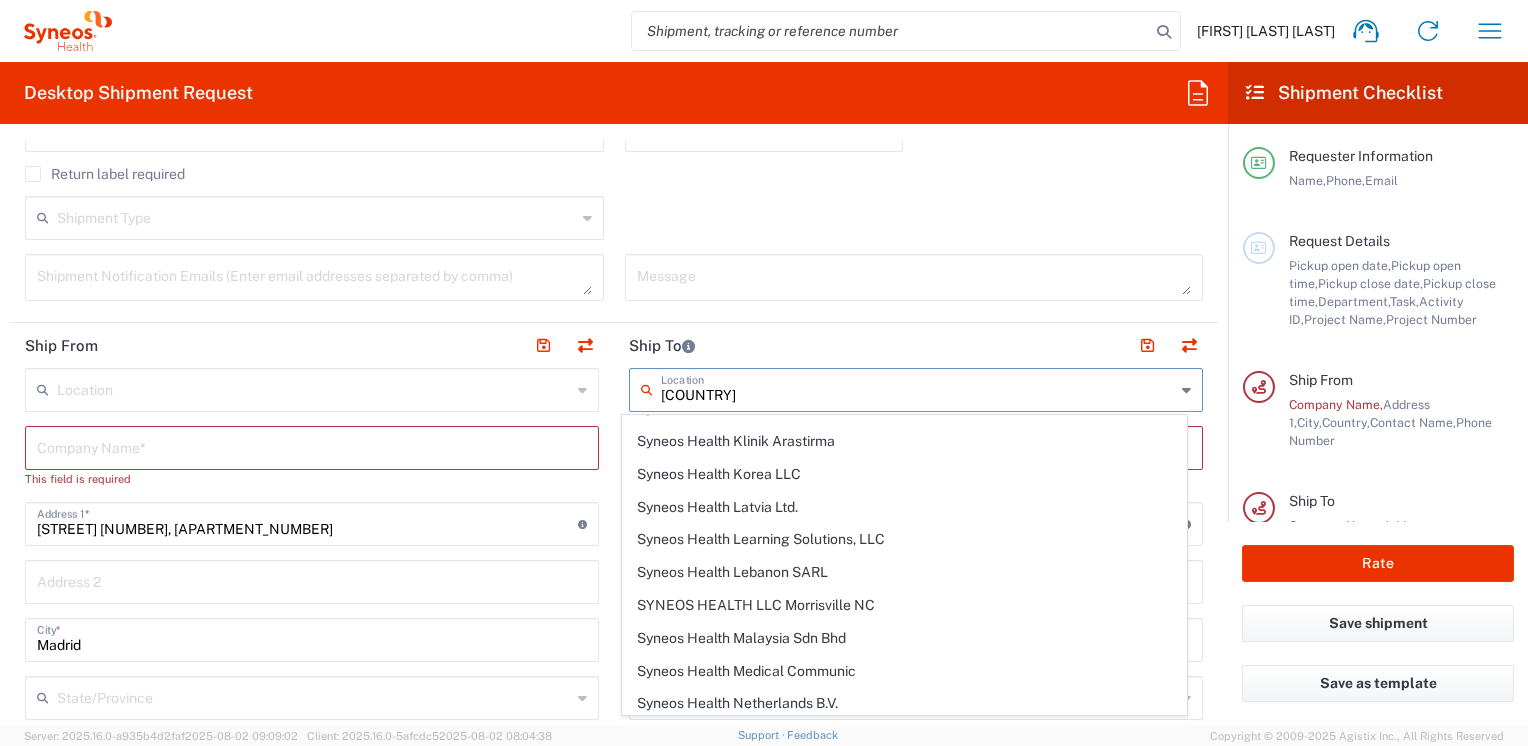 scroll, scrollTop: 0, scrollLeft: 0, axis: both 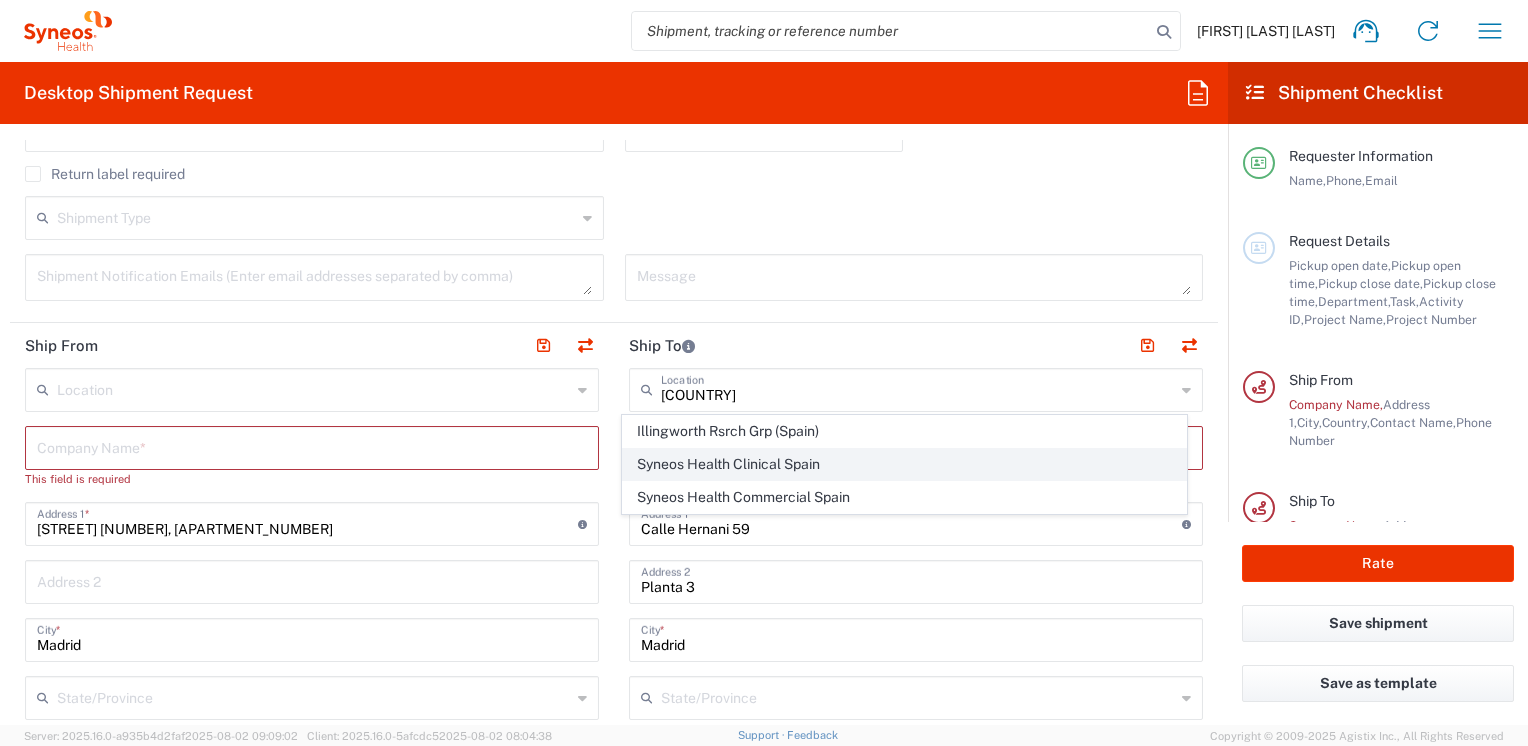 click on "Syneos Health Clinical Spain" 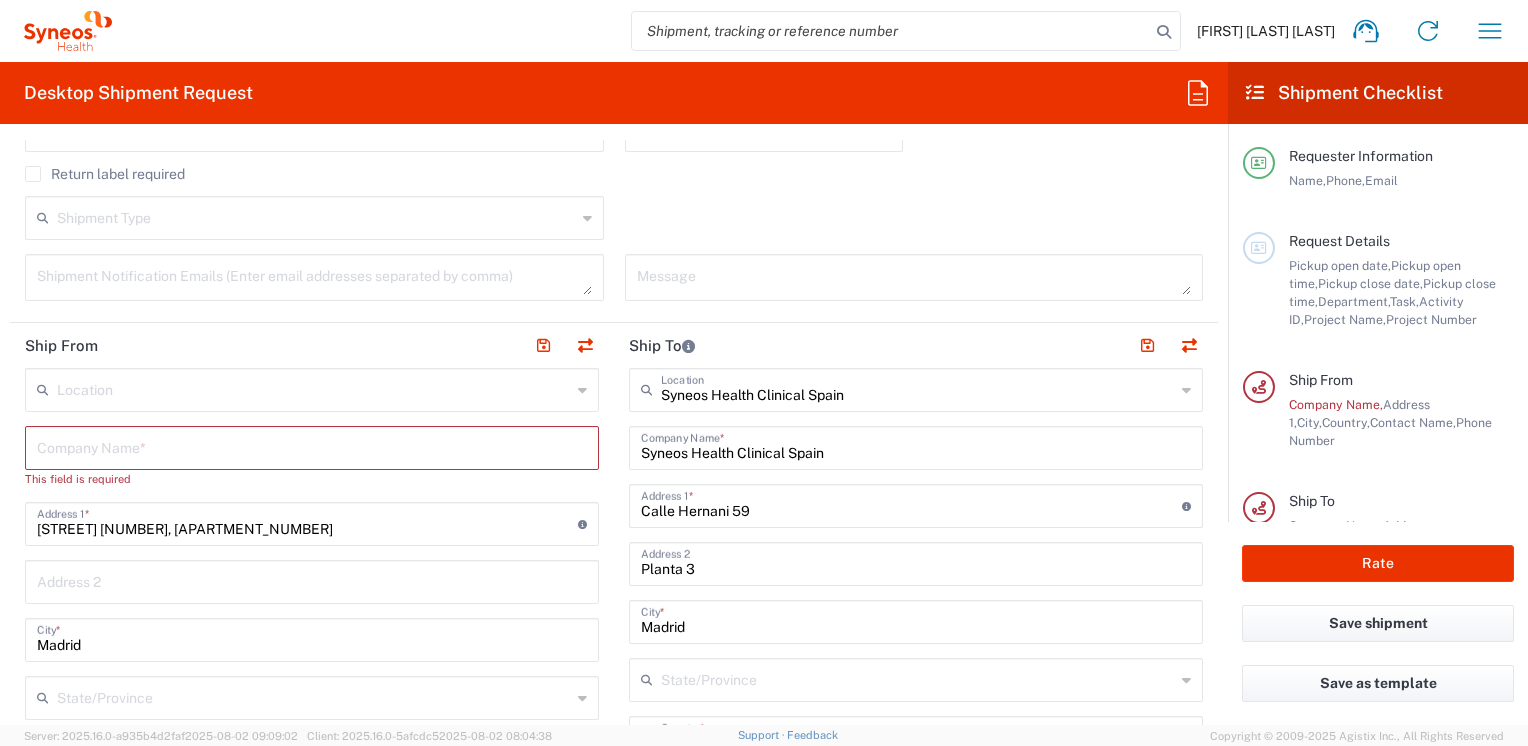 click at bounding box center [312, 446] 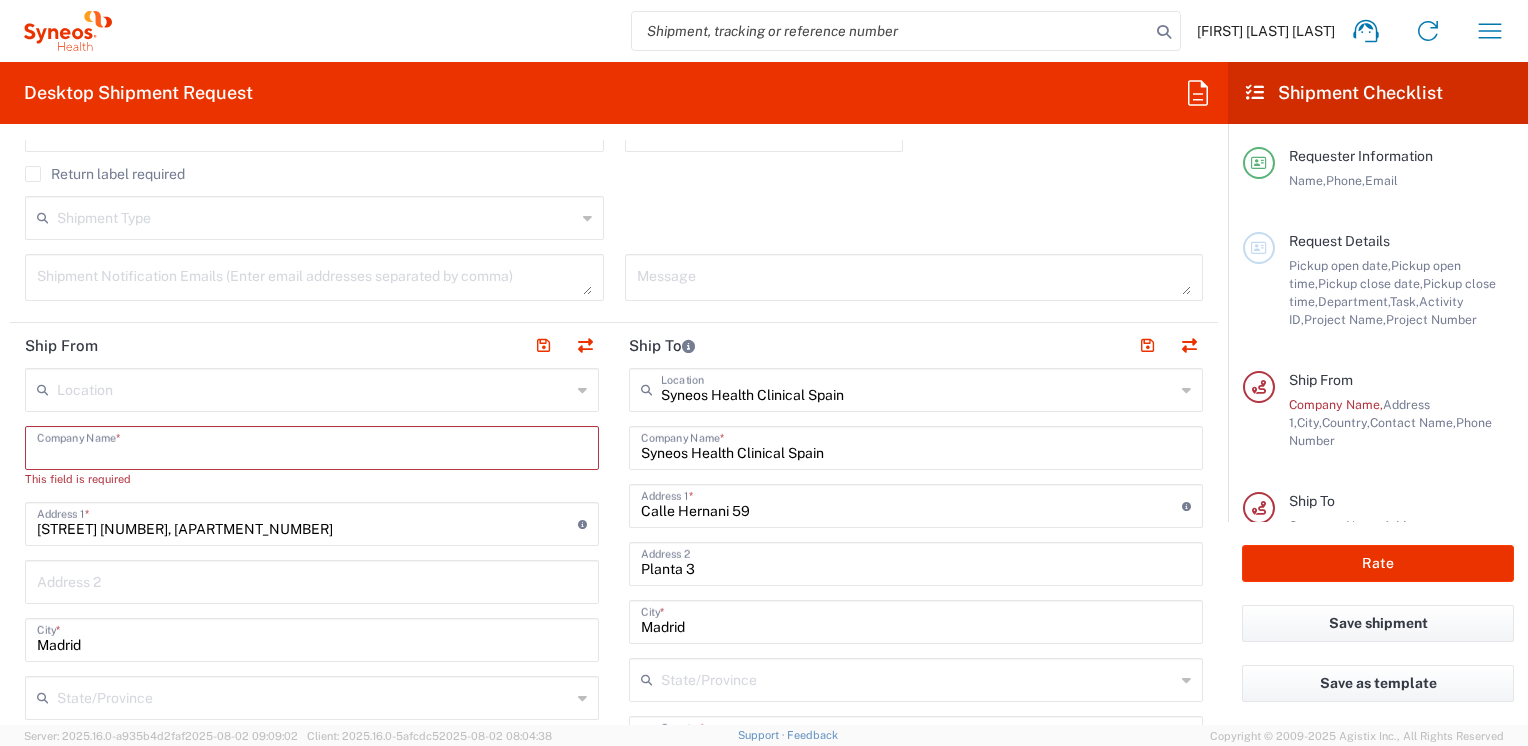 click on "Location" 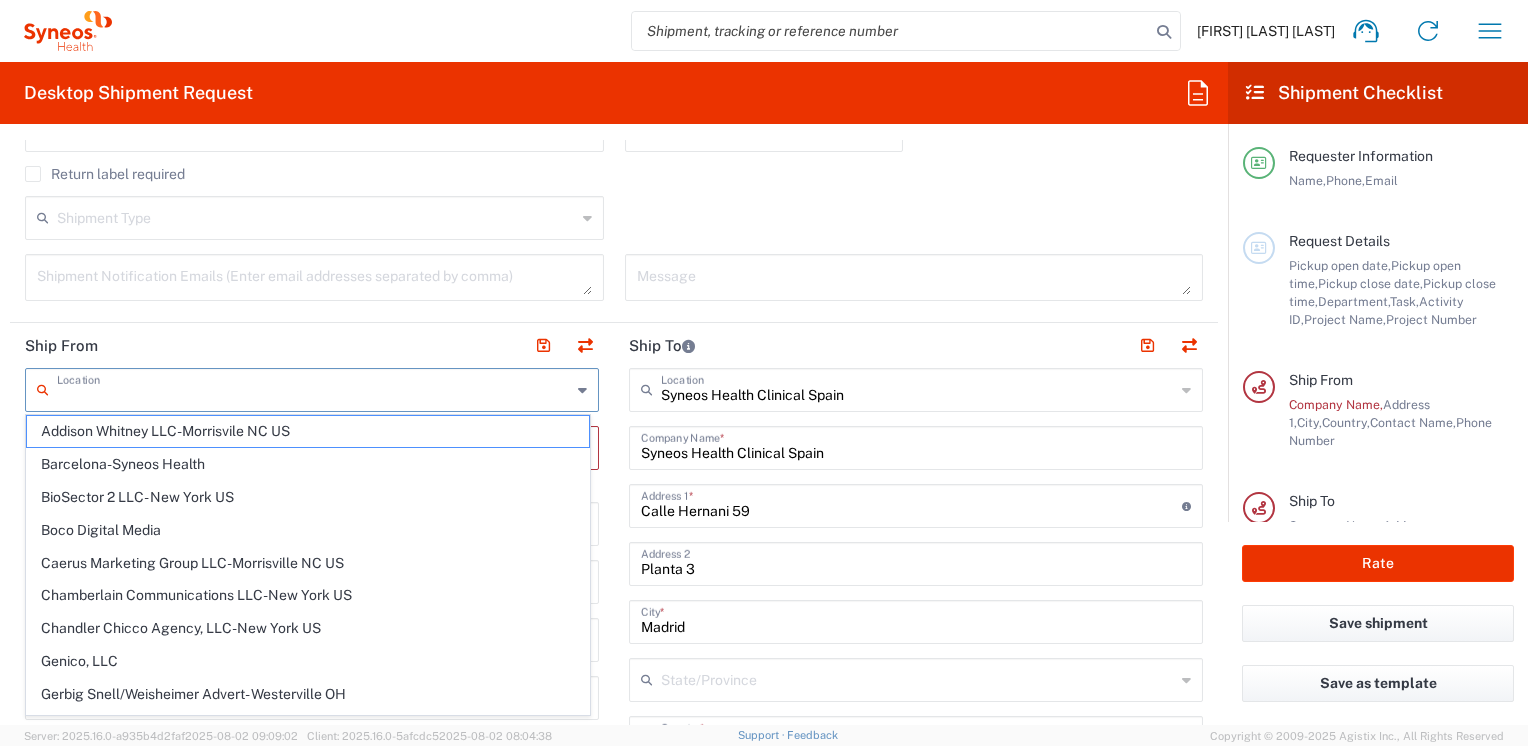 click on "Ship From" 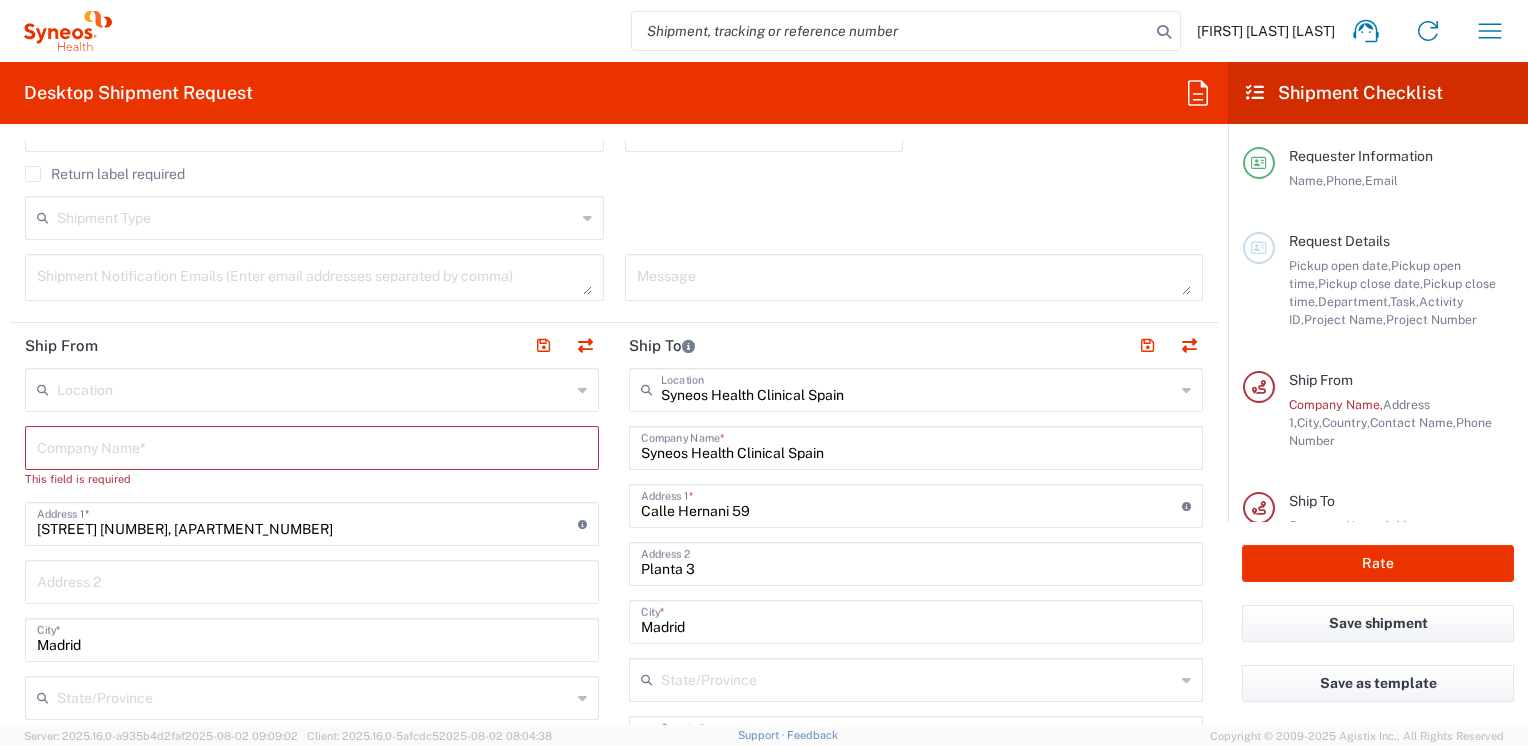 click at bounding box center [314, 388] 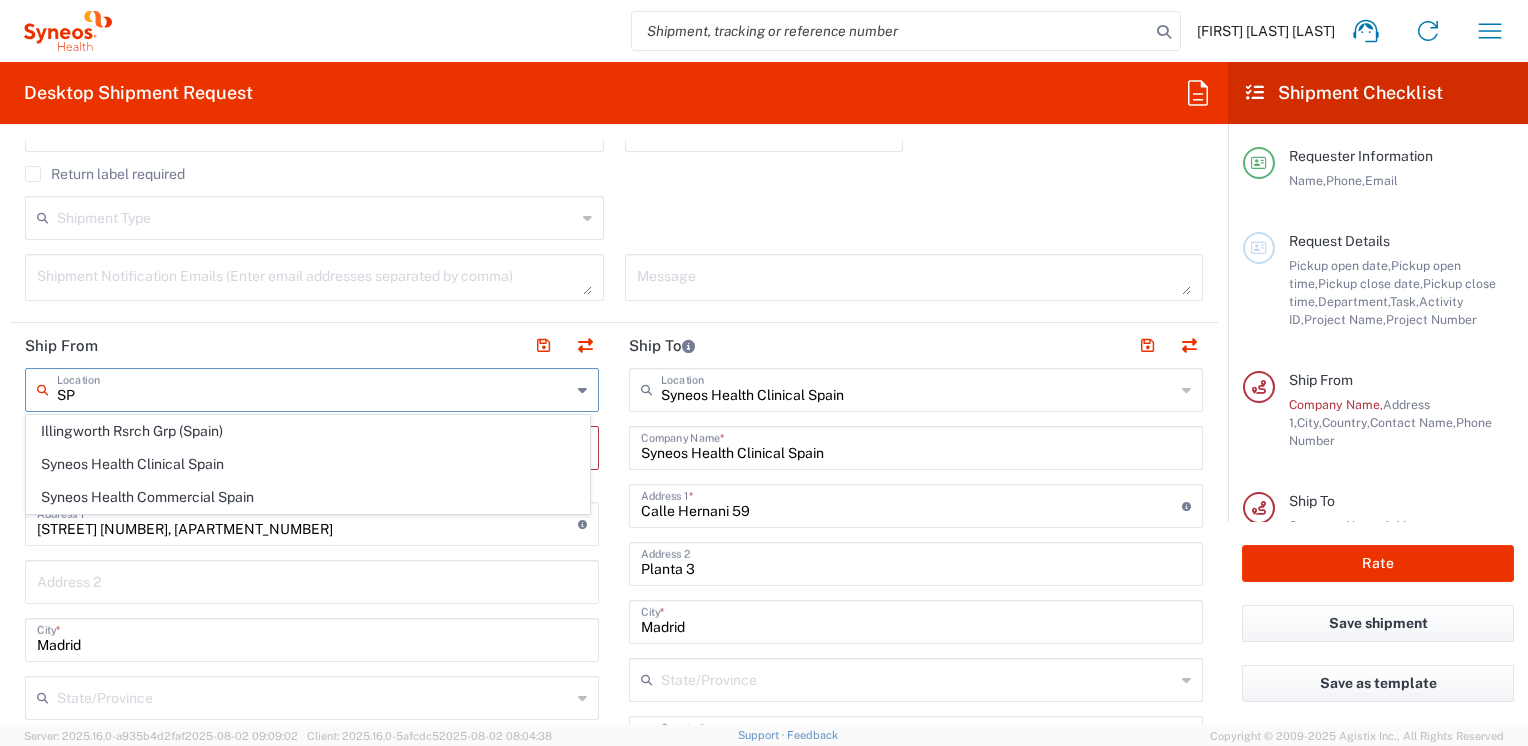 type on "S" 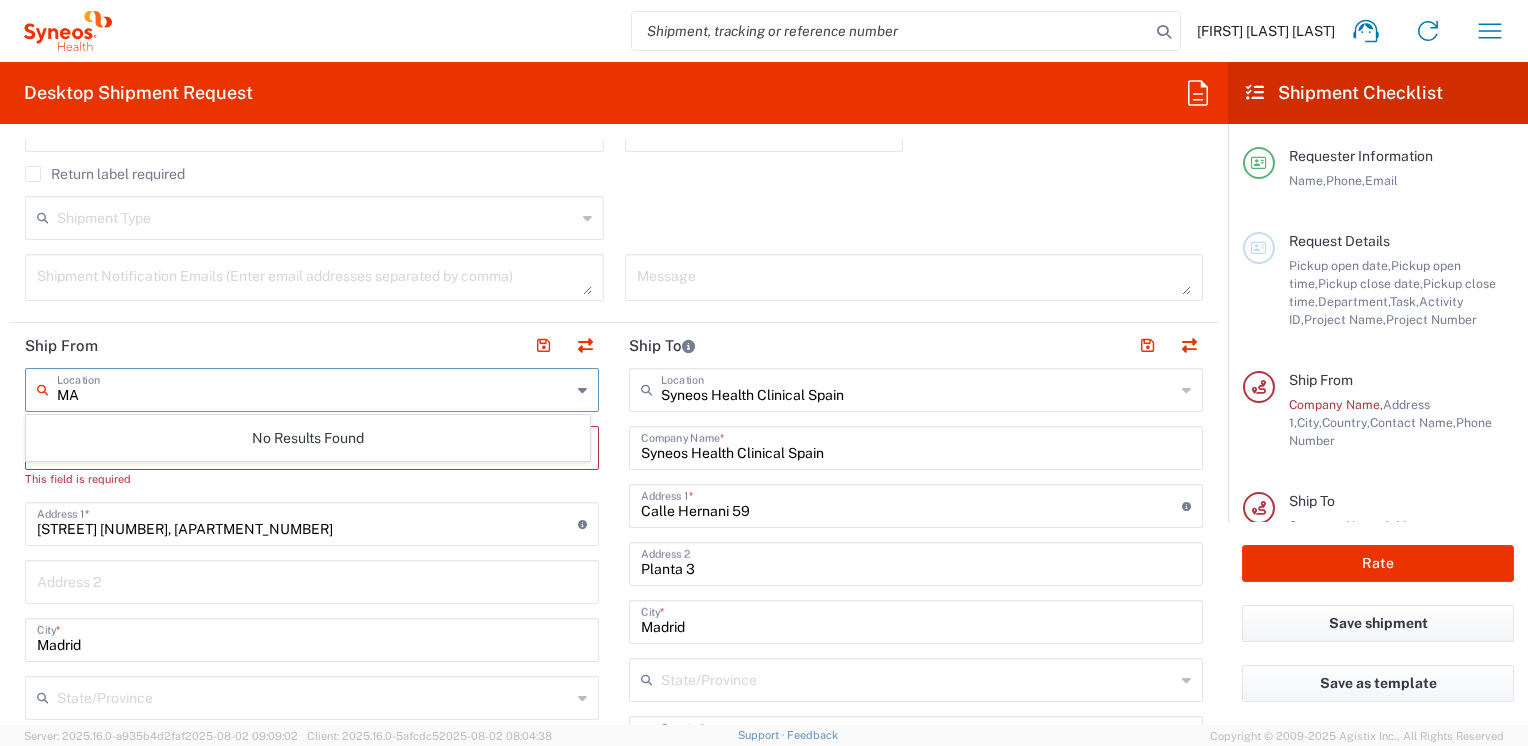 type on "M" 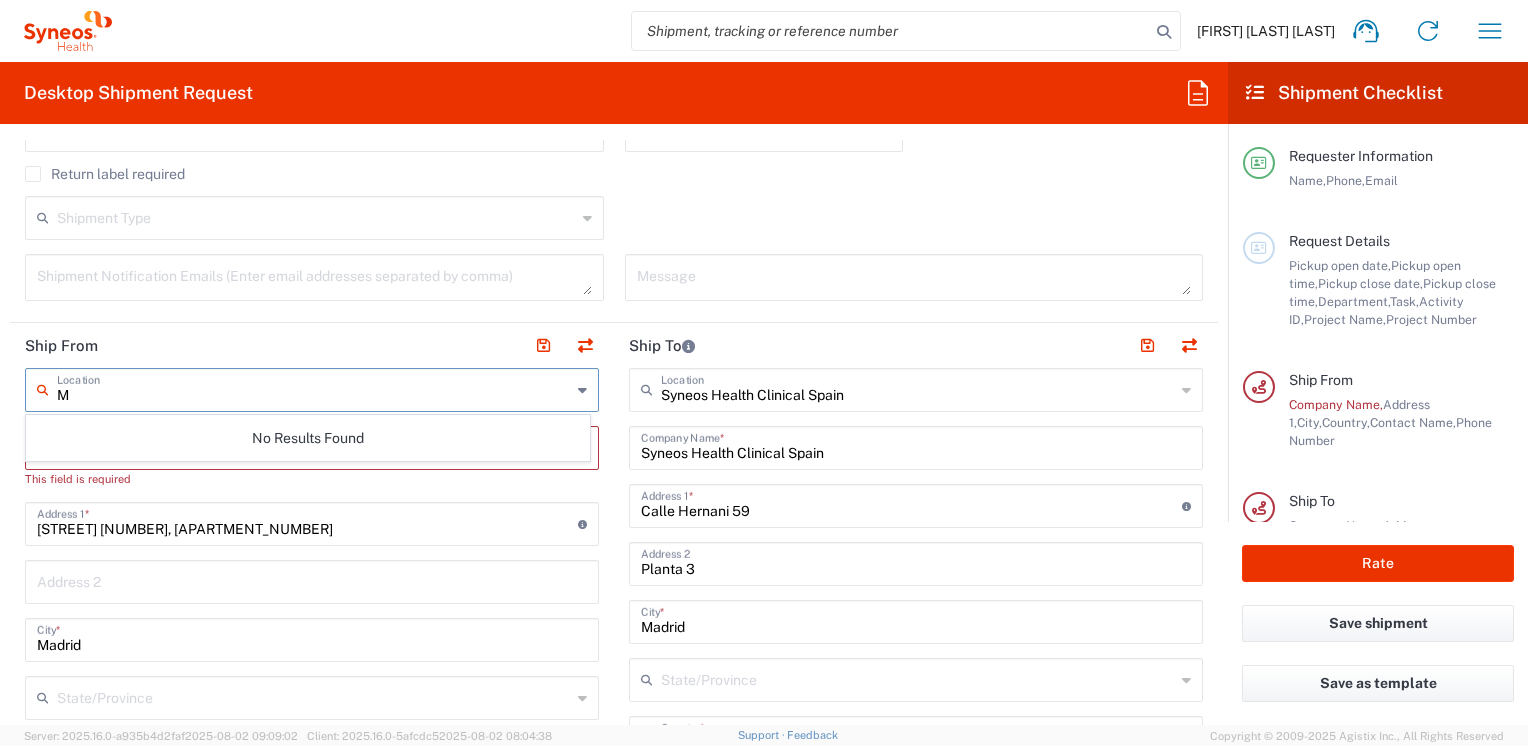 type 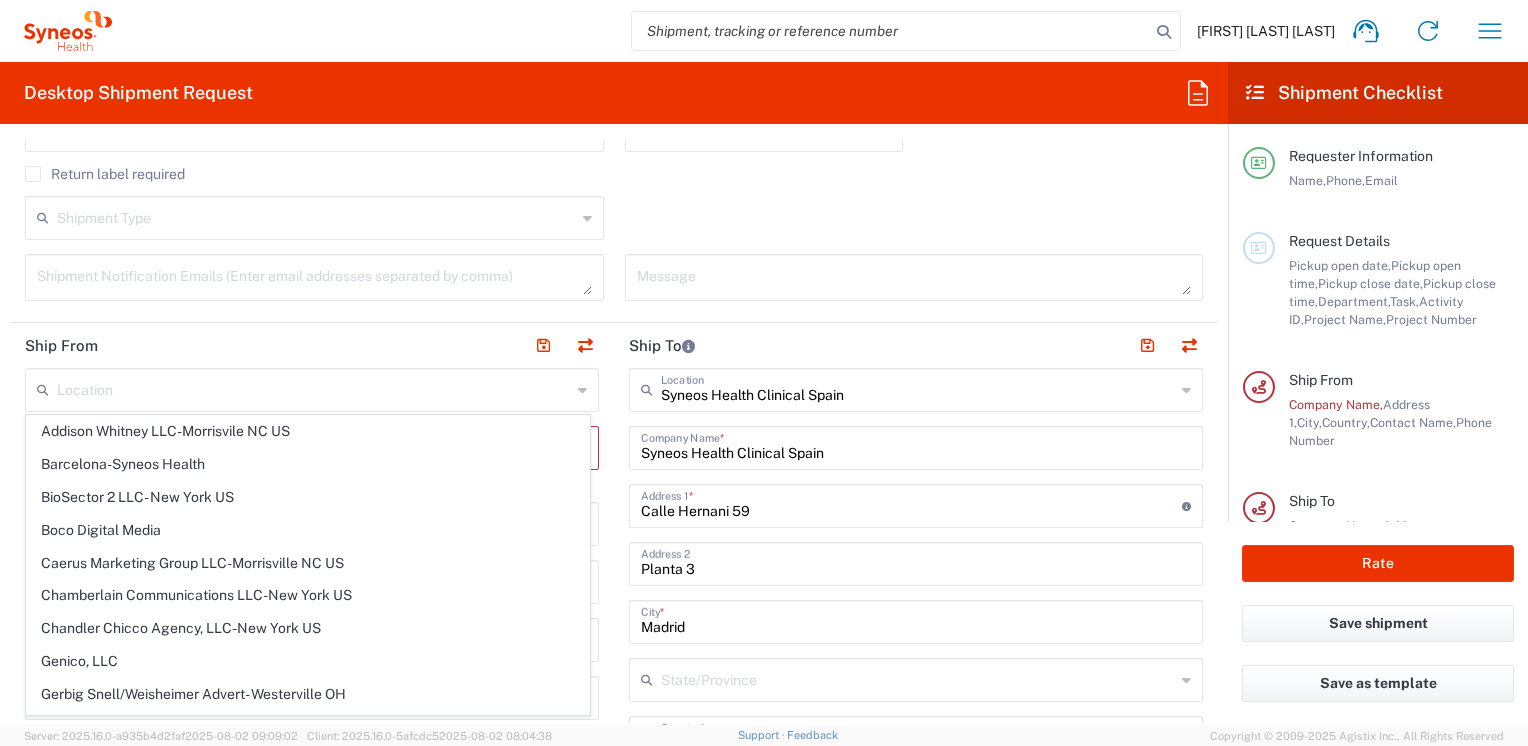 click on "Shipment Type  Batch Regular" 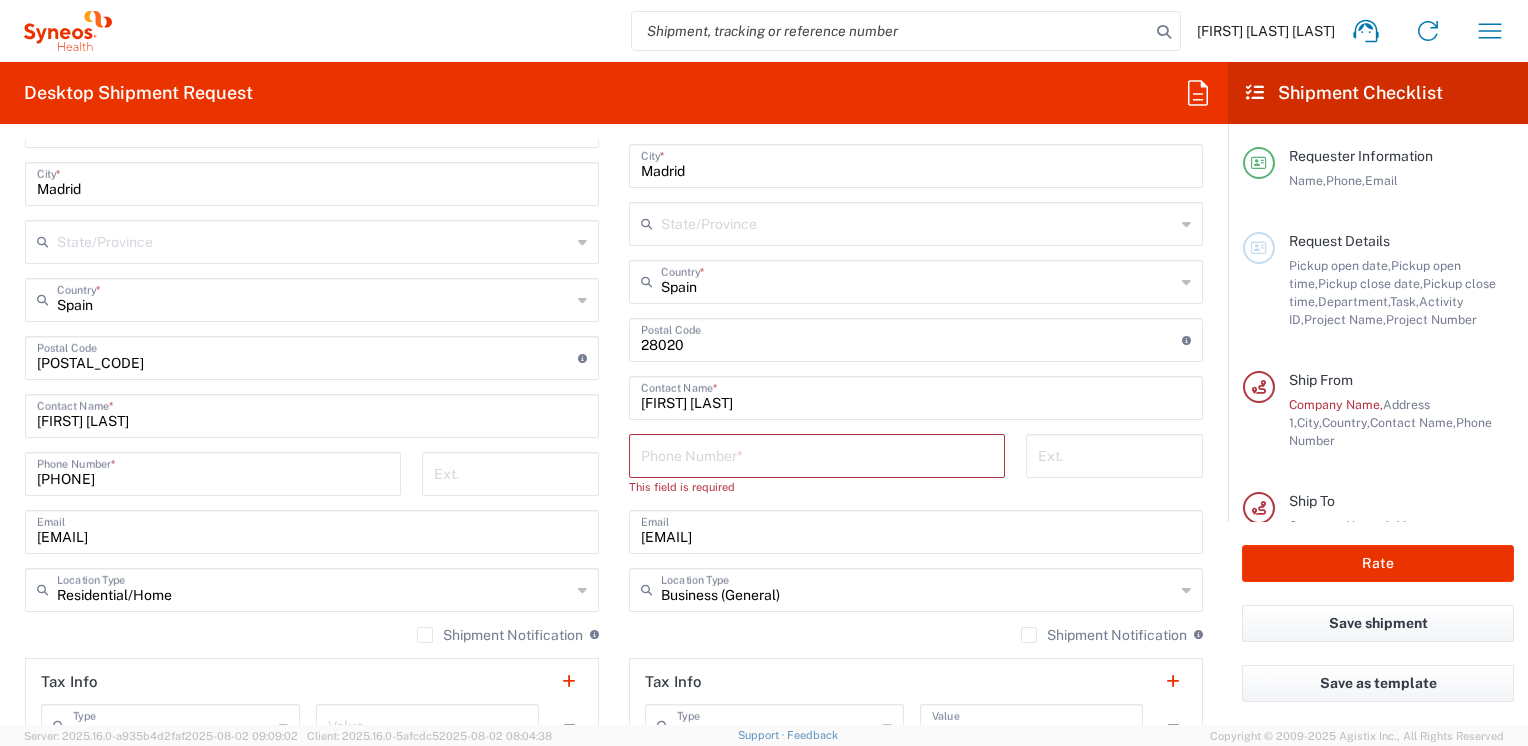 scroll, scrollTop: 1100, scrollLeft: 0, axis: vertical 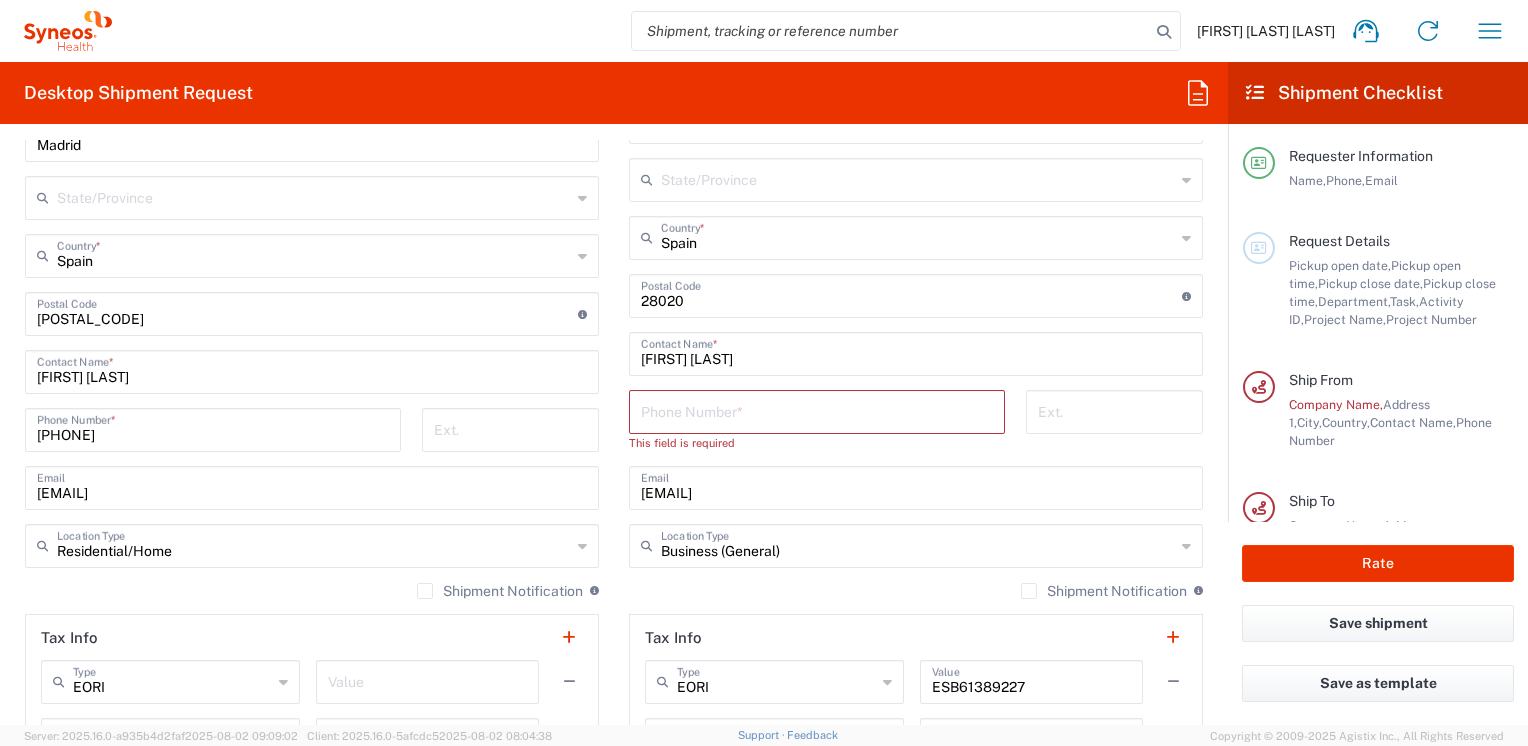 click at bounding box center [817, 410] 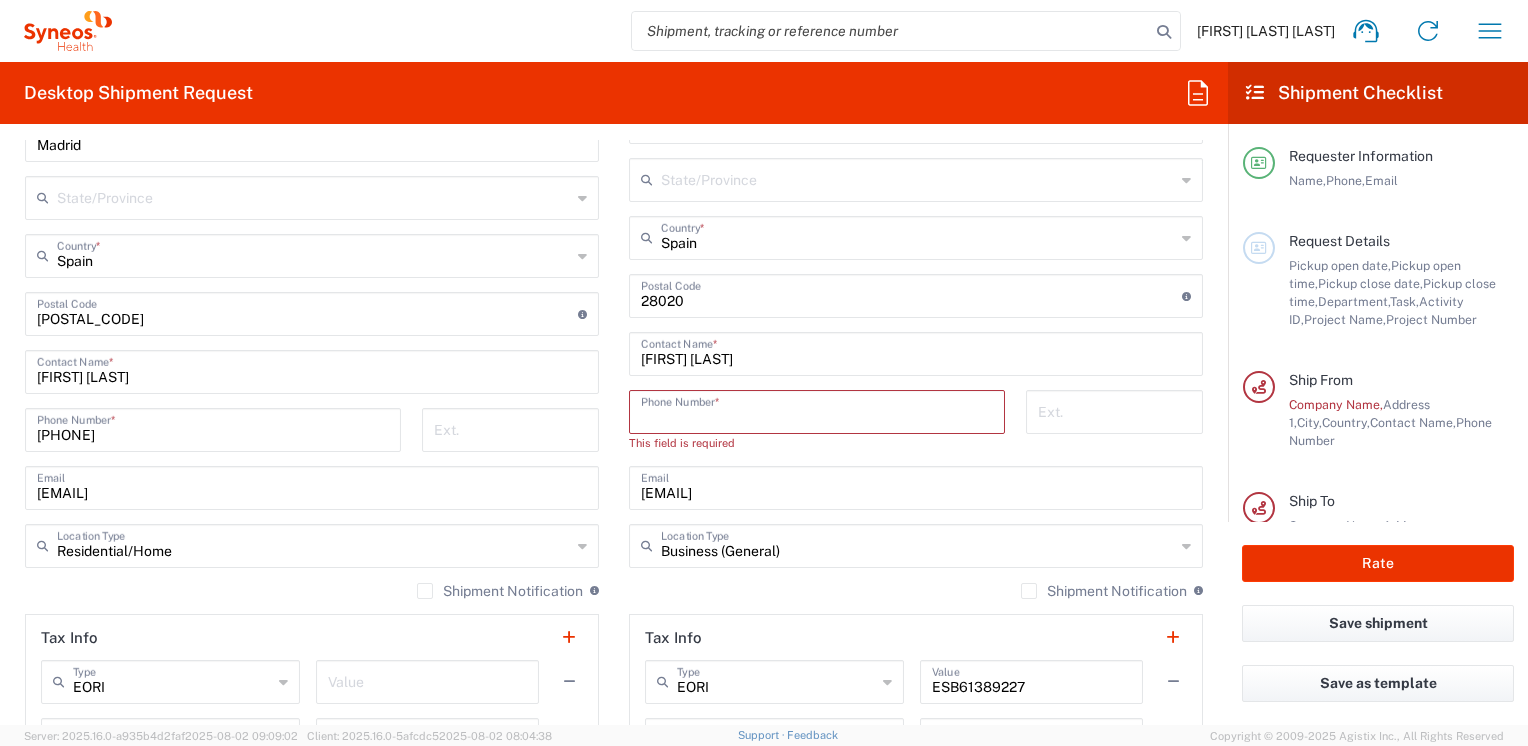 paste on "[PHONE]" 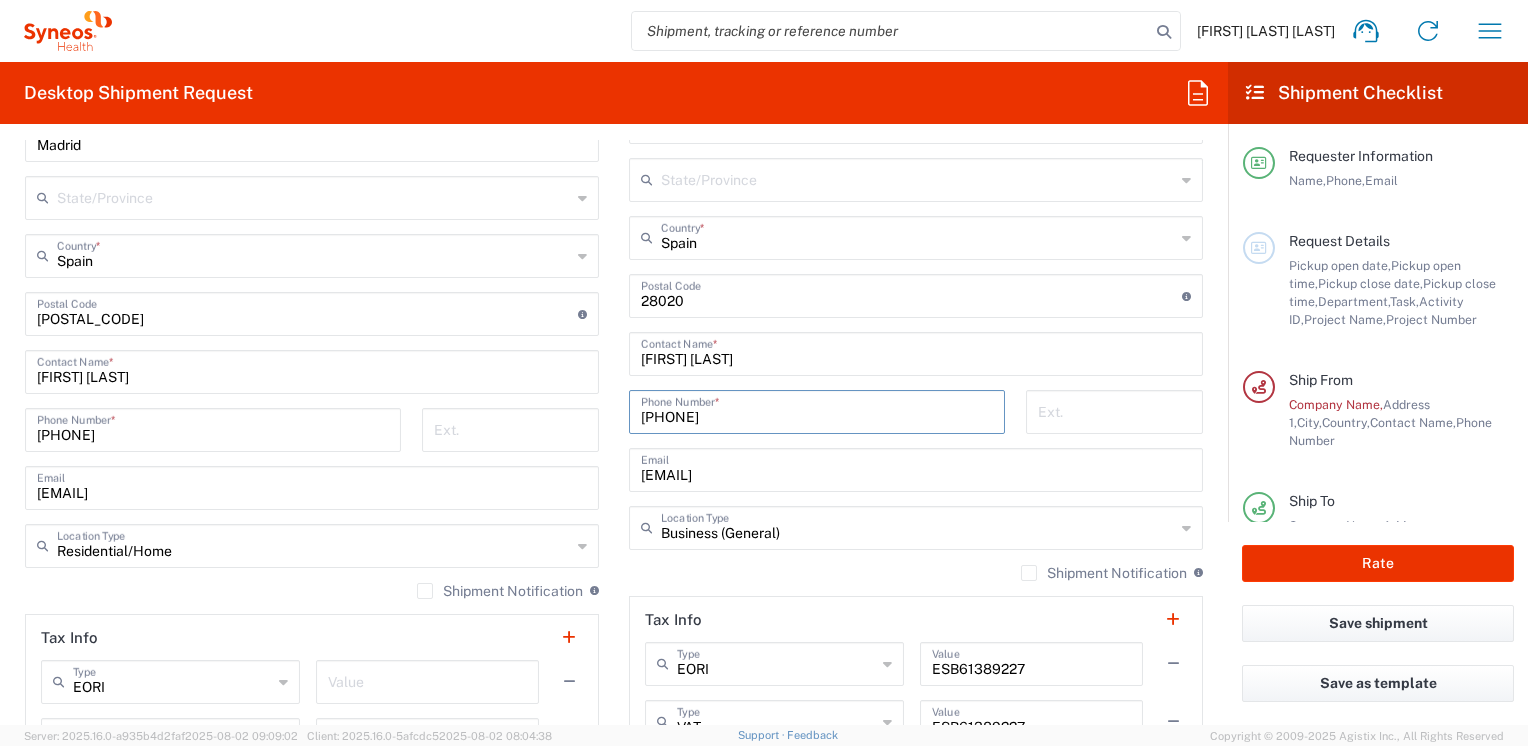 type on "[PHONE]" 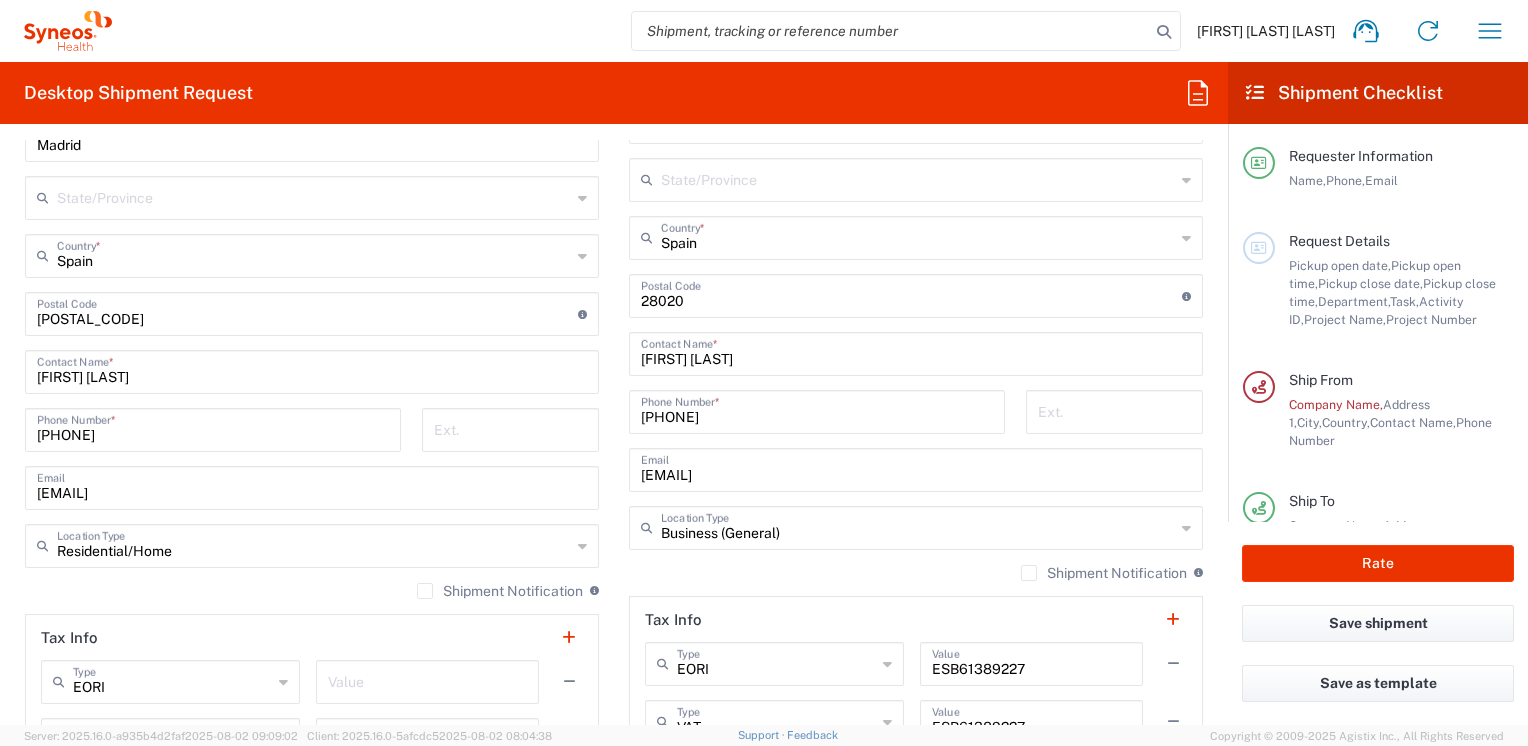 click on "Ext." 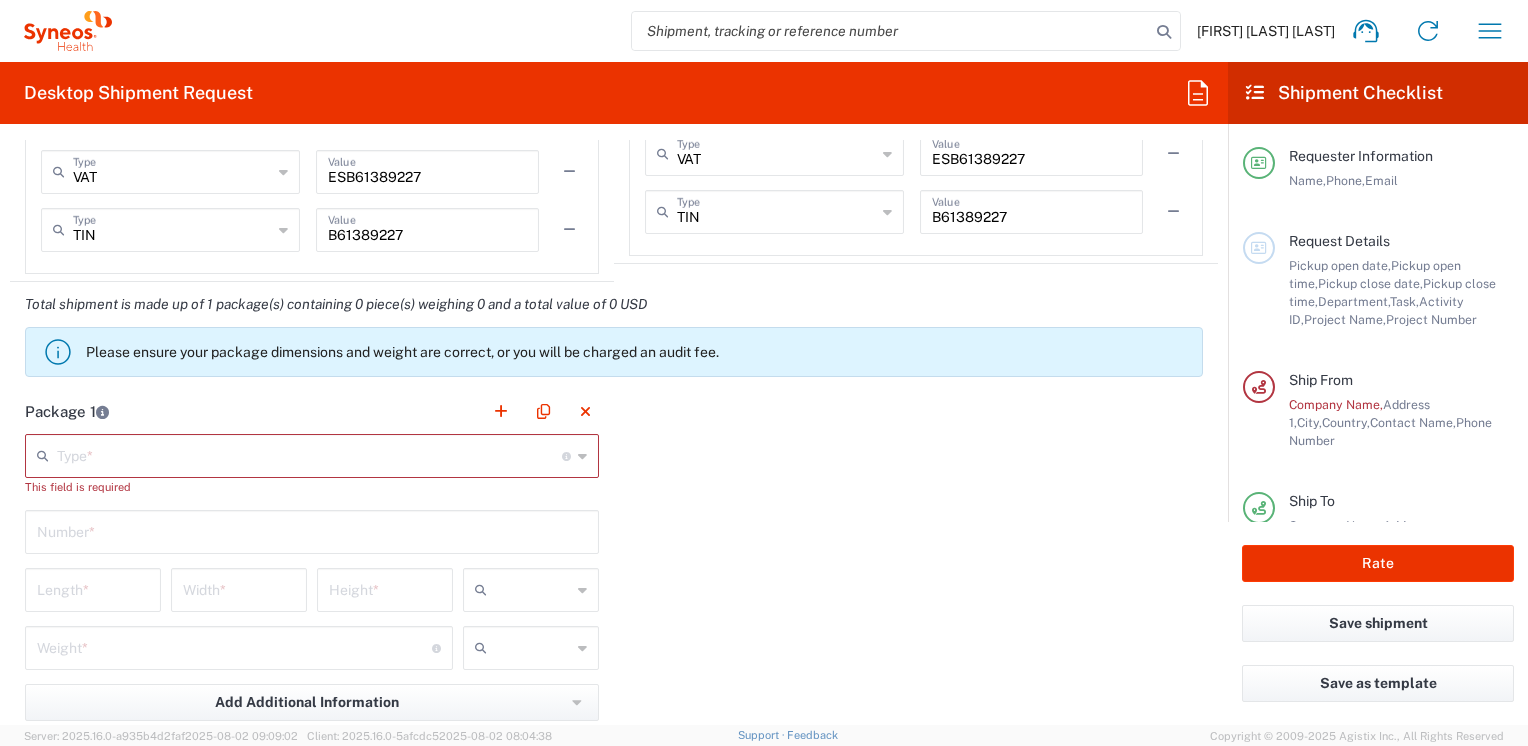 scroll, scrollTop: 1670, scrollLeft: 0, axis: vertical 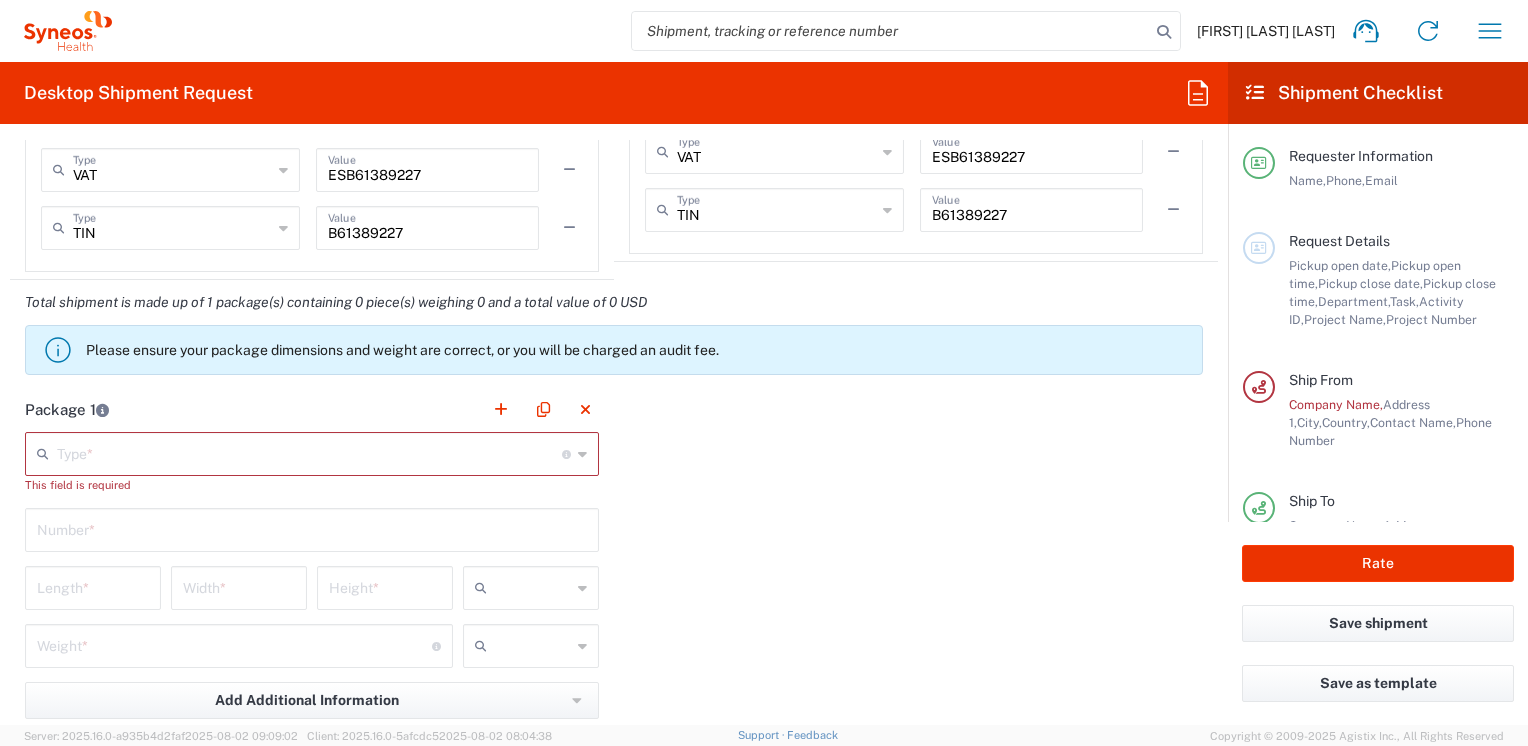 click 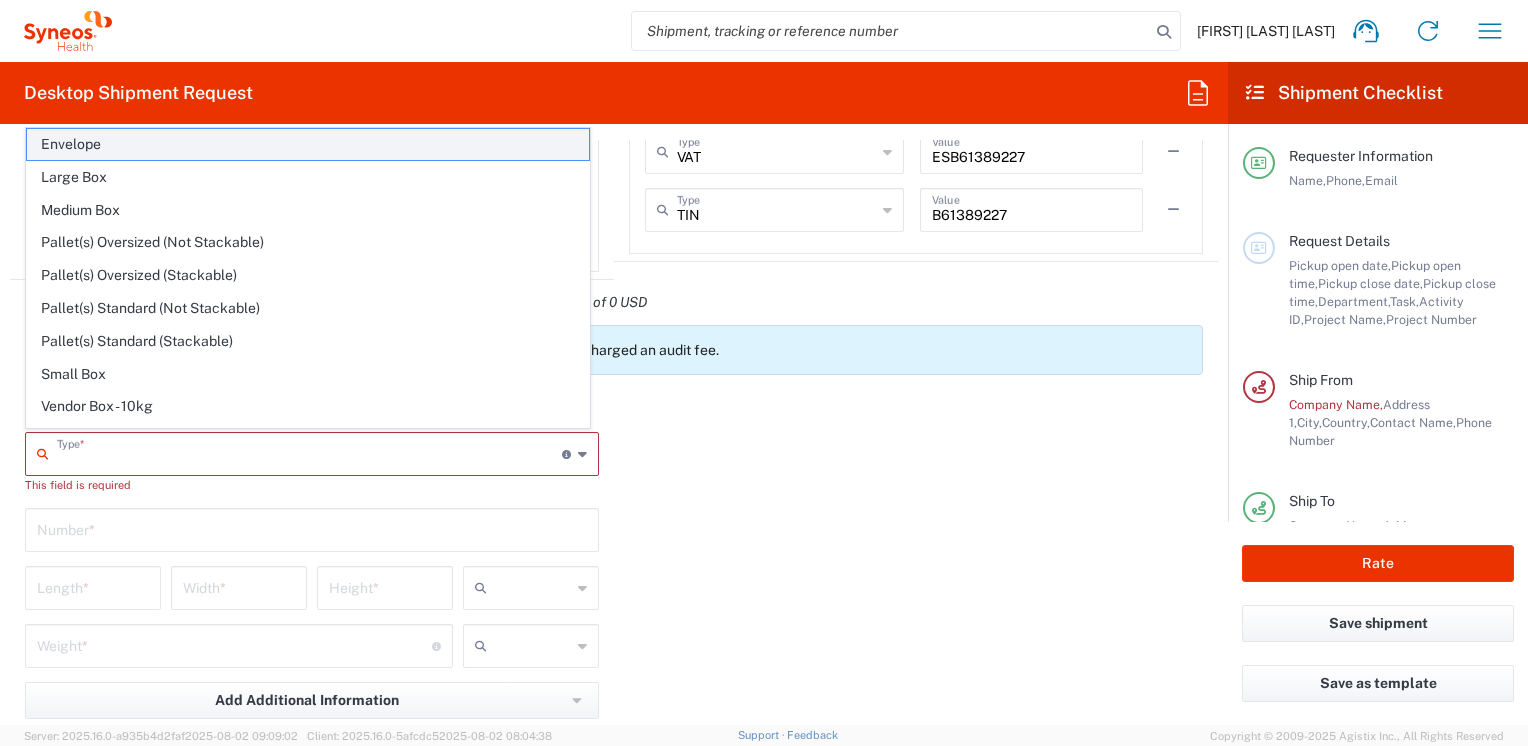 click on "Envelope" 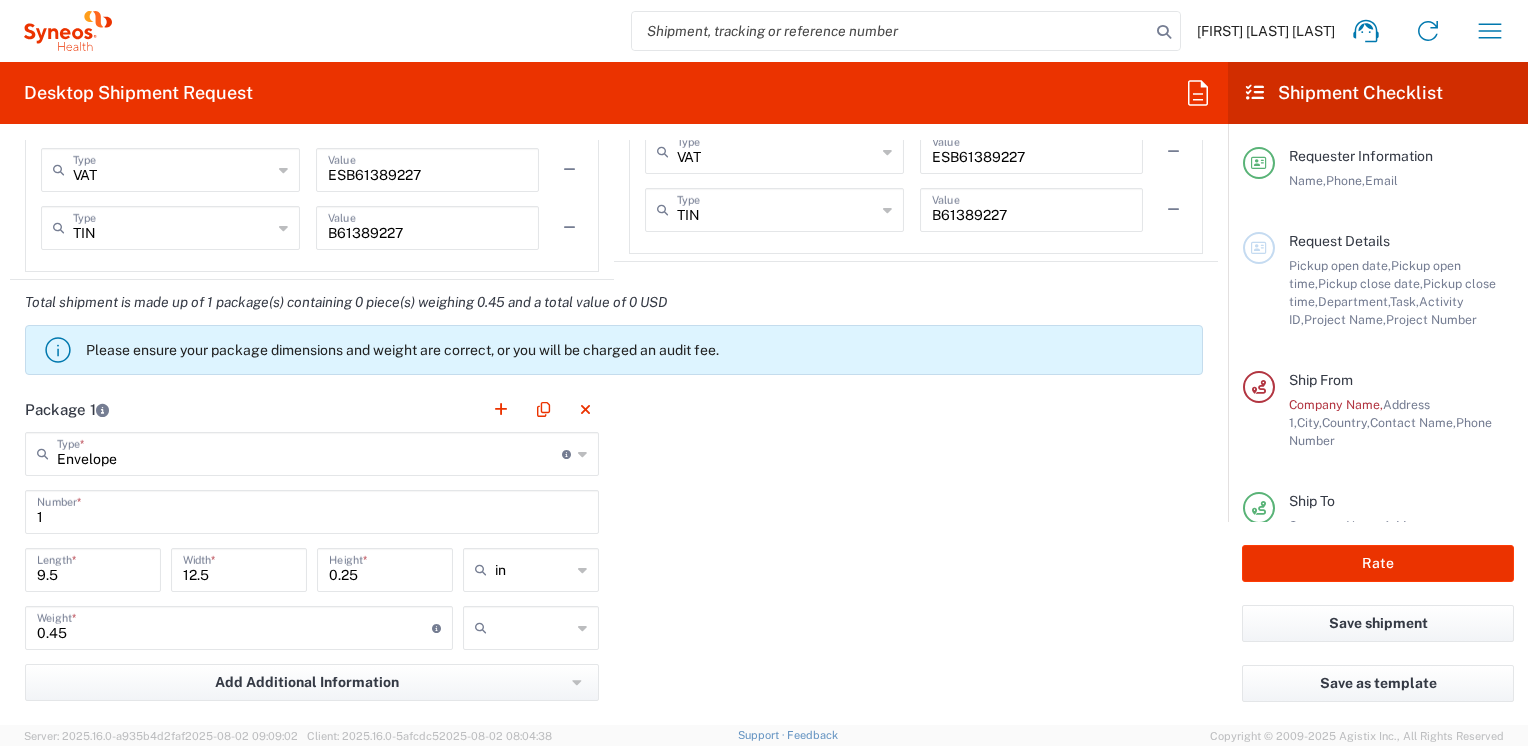 scroll, scrollTop: 1770, scrollLeft: 0, axis: vertical 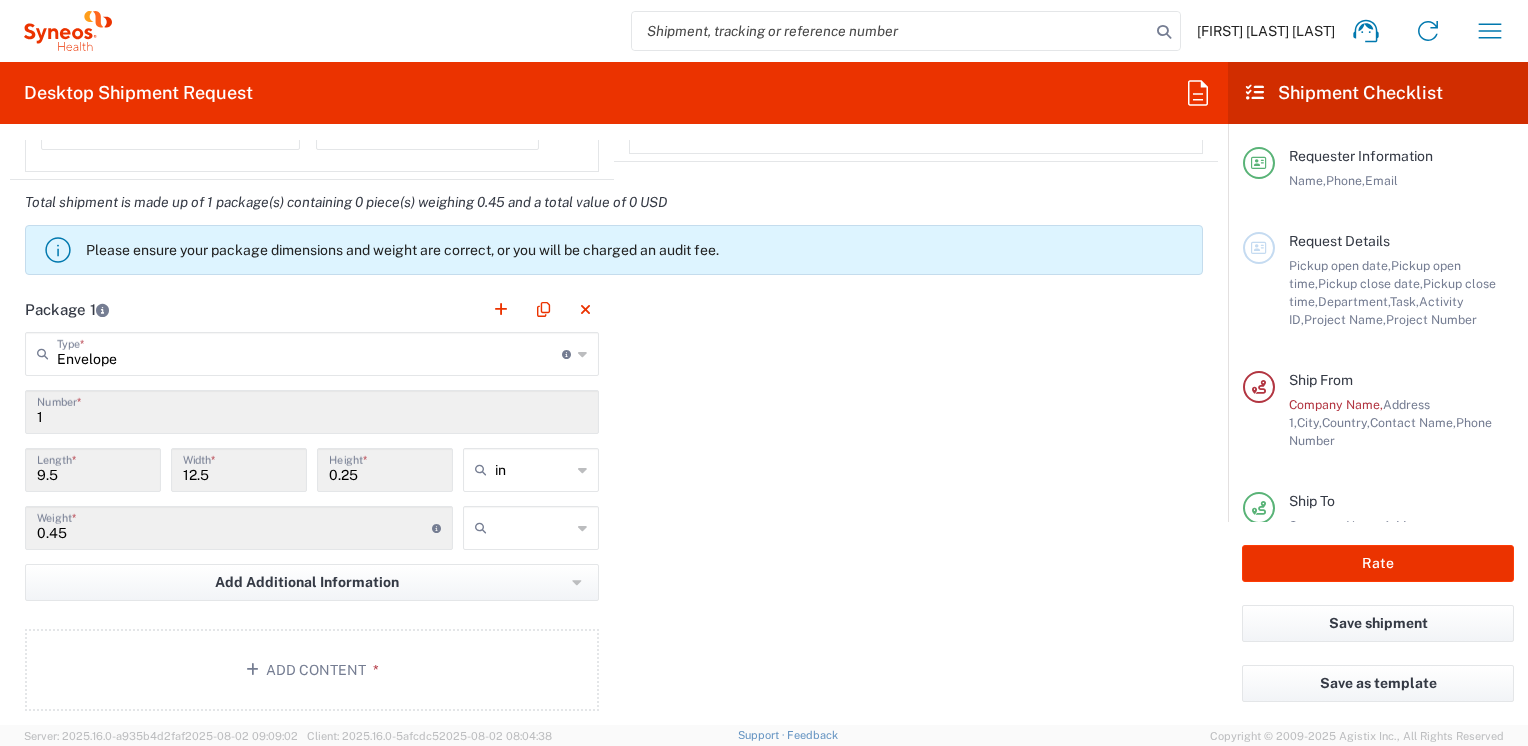 click 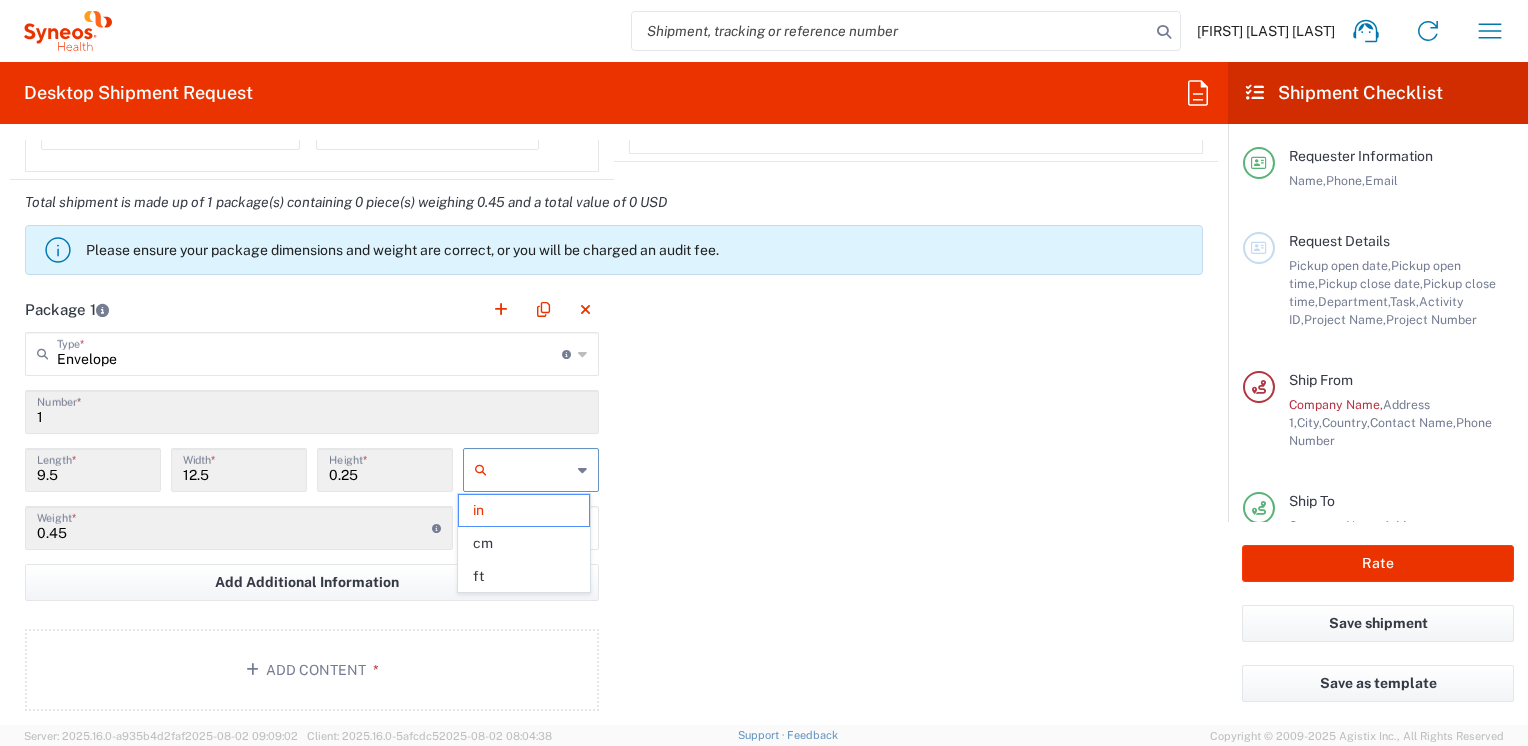 click on "cm" 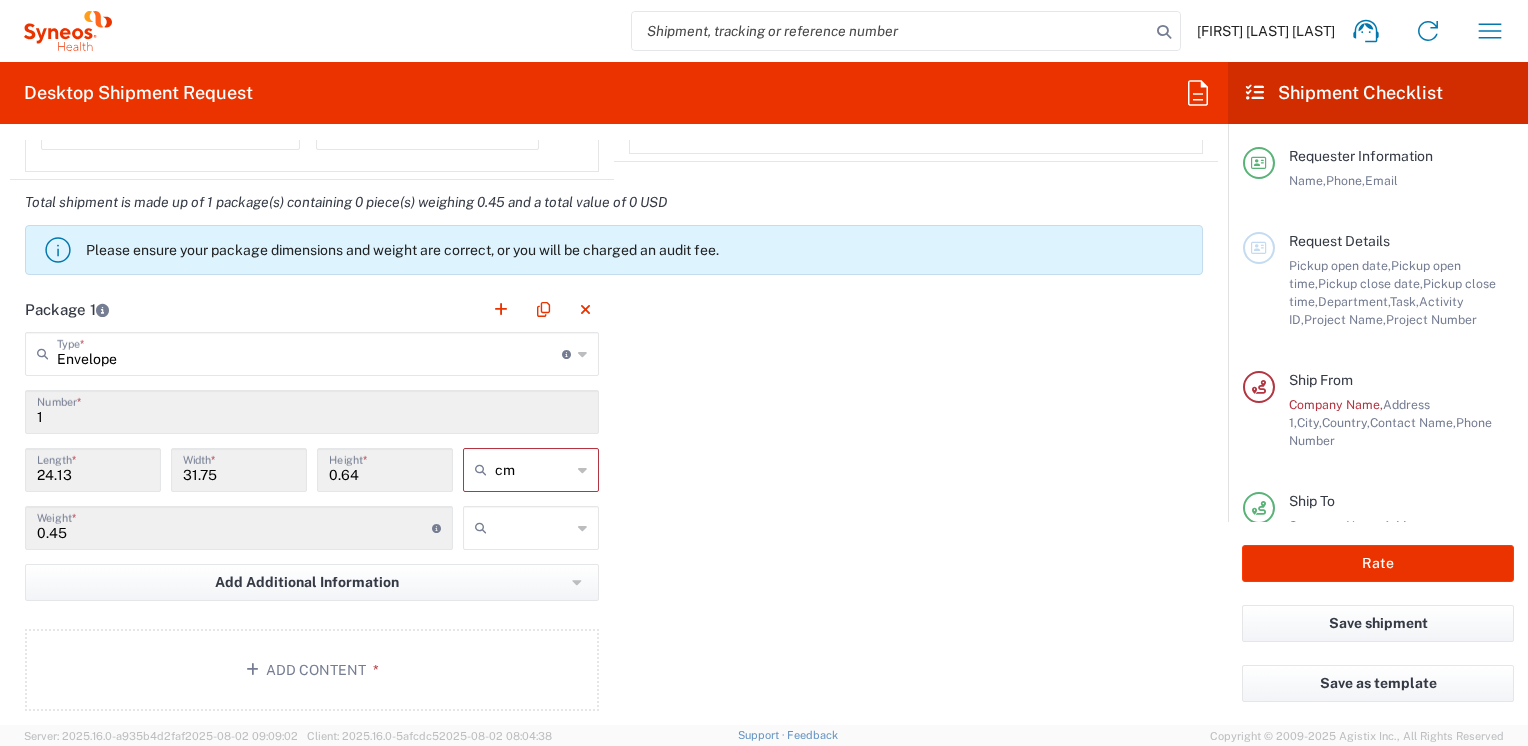 click on "24.13" at bounding box center [93, 468] 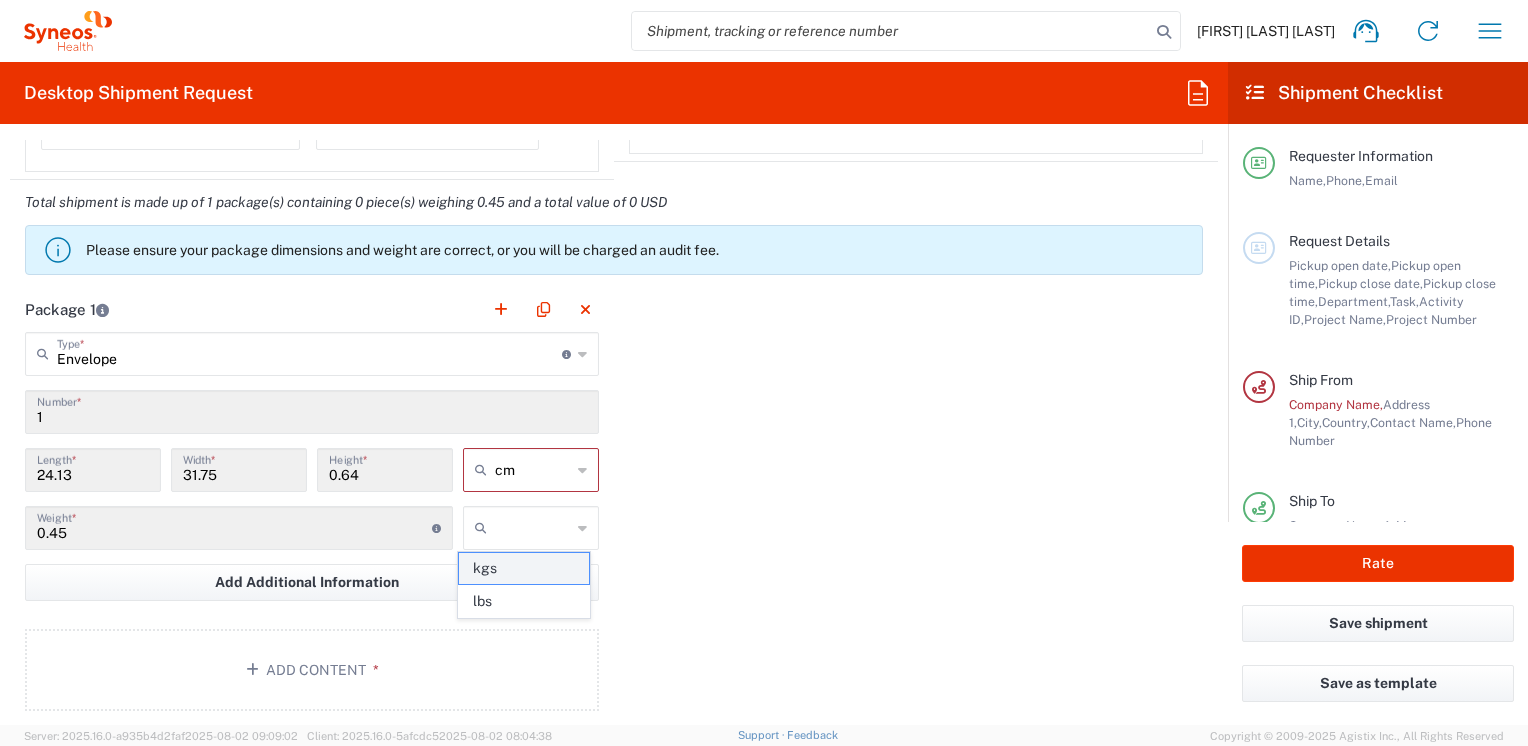click on "kgs" 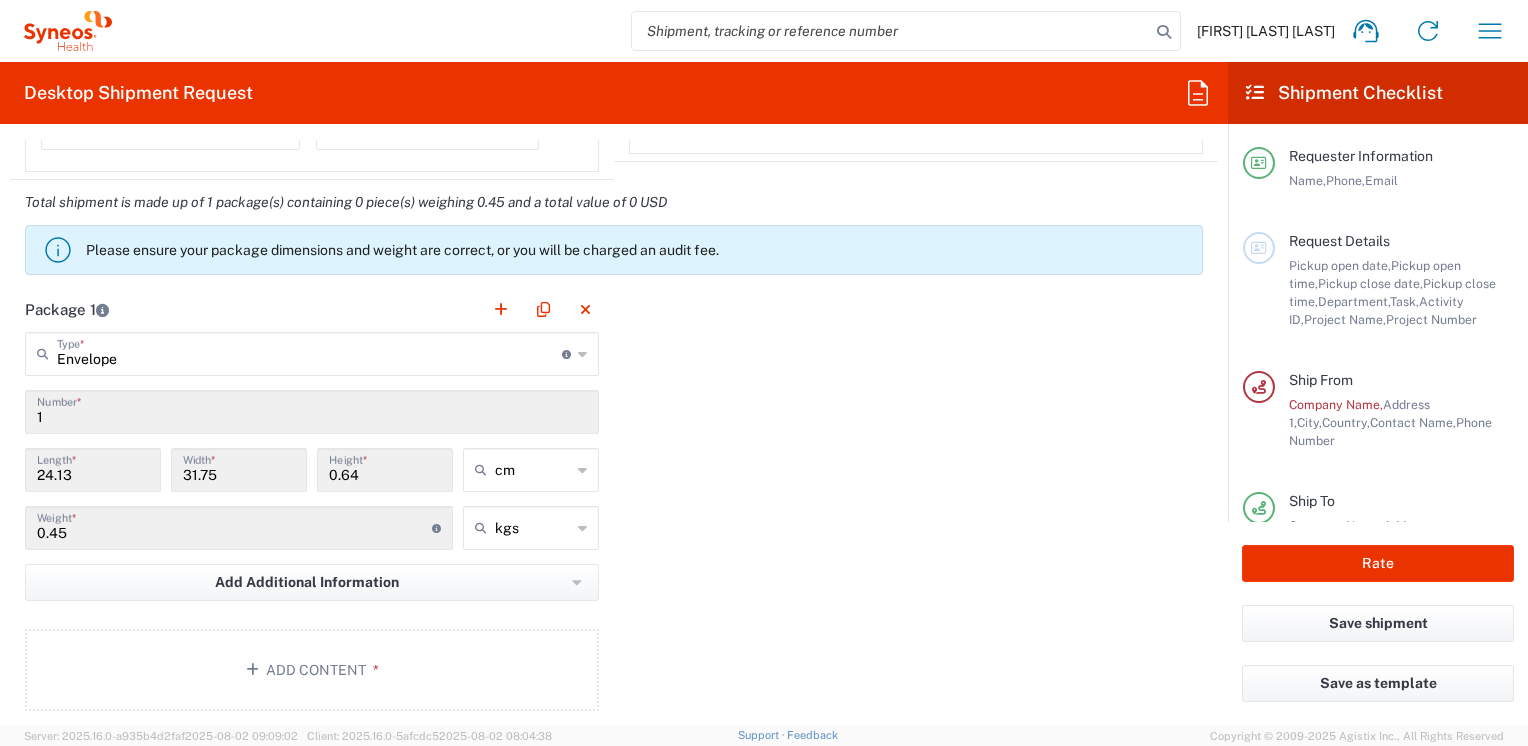 click on "Package 1  Envelope  Type  * Material used to package goods Envelope Large Box Medium Box Pallet(s) Oversized (Not Stackable) Pallet(s) Oversized (Stackable) Pallet(s) Standard (Not Stackable) Pallet(s) Standard (Stackable) Small Box Vendor Box - 10kg Vendor Box - 25kg Your Packaging 1  Number  * 24.13  Length  * 31.75  Width  * 0.64  Height  * cm in cm ft 0.45  Weight  * Total weight of package(s) in pounds or kilograms kgs kgs lbs Add Additional Information  Package material   Package temperature   Temperature device  Add Content *" 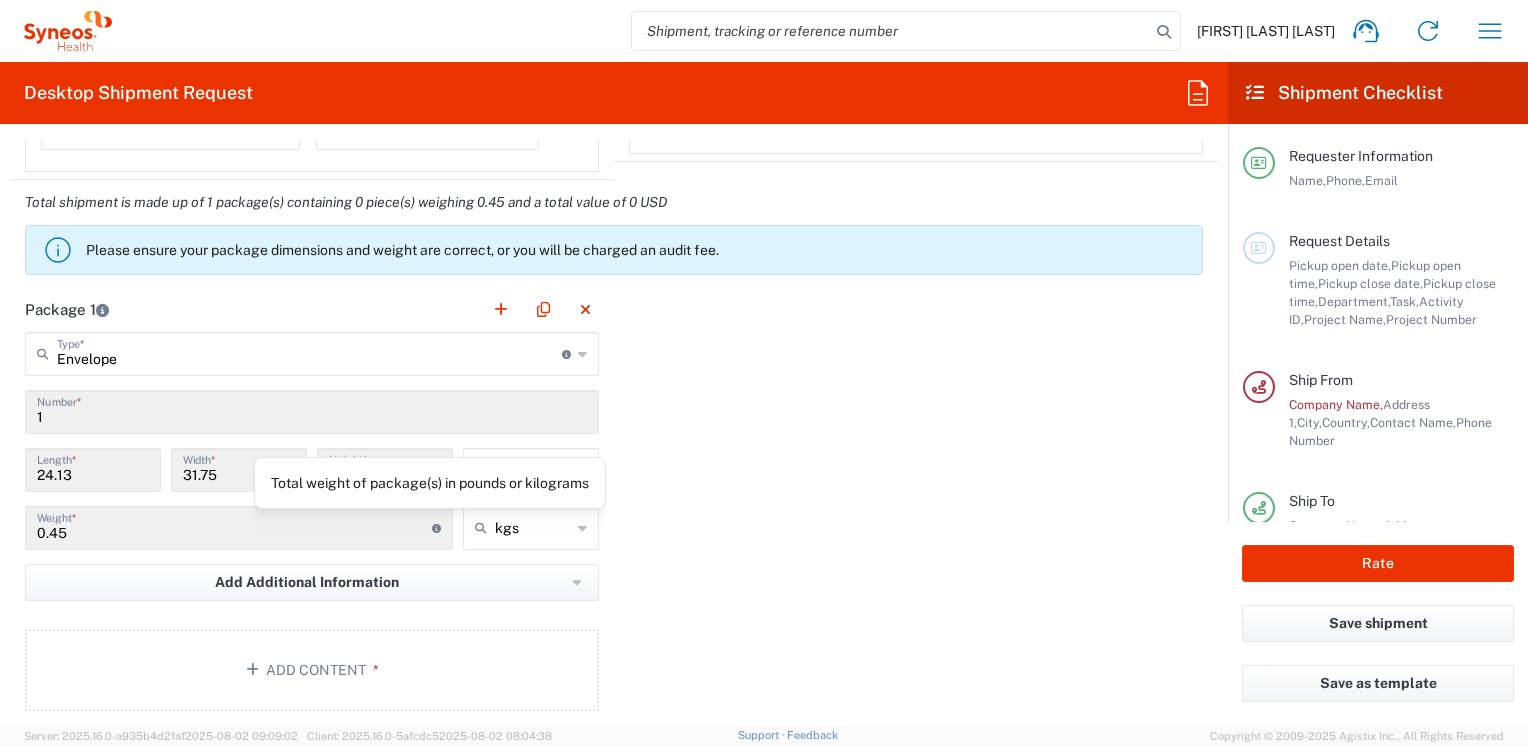 click 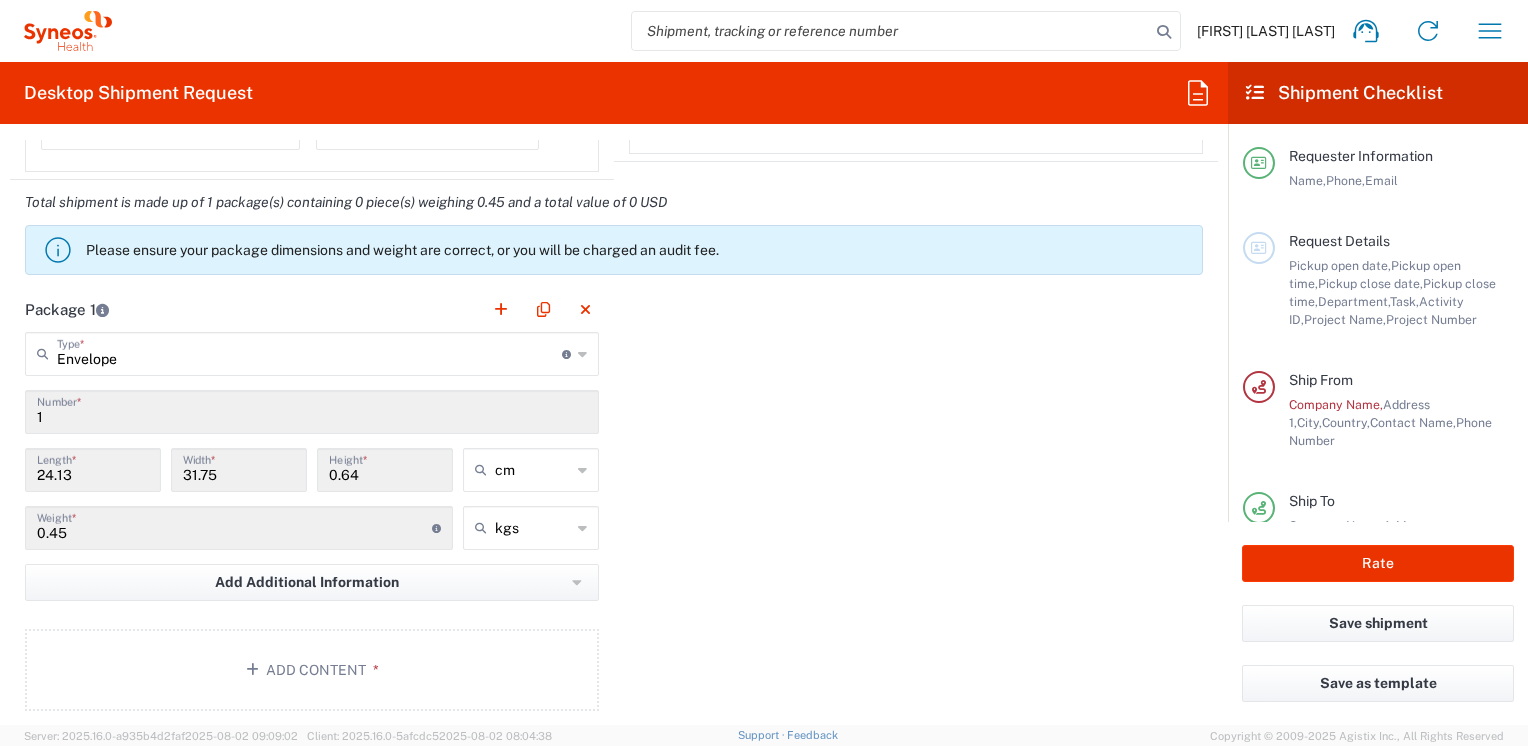 click on "Package 1  Envelope  Type  * Material used to package goods Envelope Large Box Medium Box Pallet(s) Oversized (Not Stackable) Pallet(s) Oversized (Stackable) Pallet(s) Standard (Not Stackable) Pallet(s) Standard (Stackable) Small Box Vendor Box - 10kg Vendor Box - 25kg Your Packaging 1  Number  * 24.13  Length  * 31.75  Width  * 0.64  Height  * cm in cm ft 0.45  Weight  * Total weight of package(s) in pounds or kilograms kgs kgs lbs Add Additional Information  Package material   Package temperature   Temperature device  Add Content *" 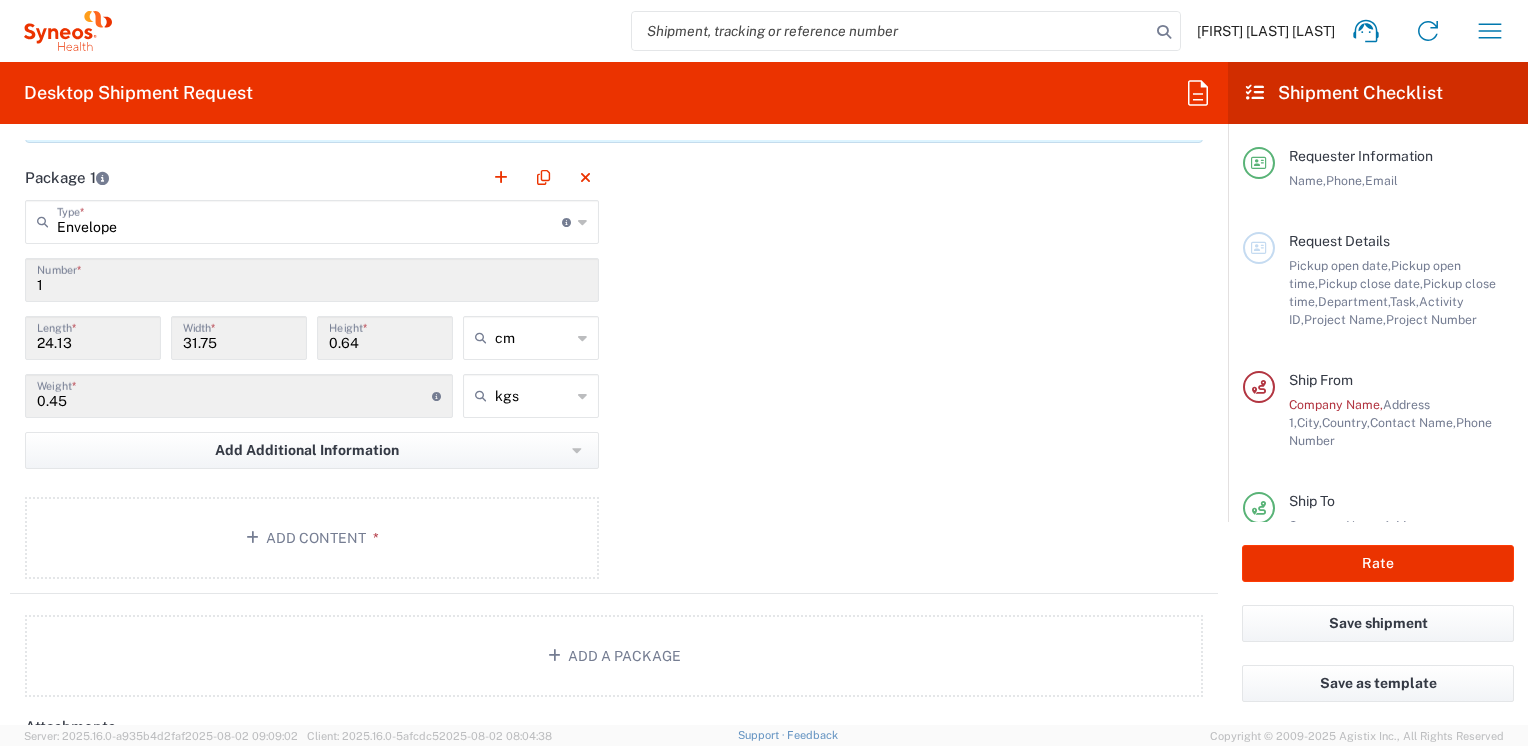scroll, scrollTop: 1670, scrollLeft: 0, axis: vertical 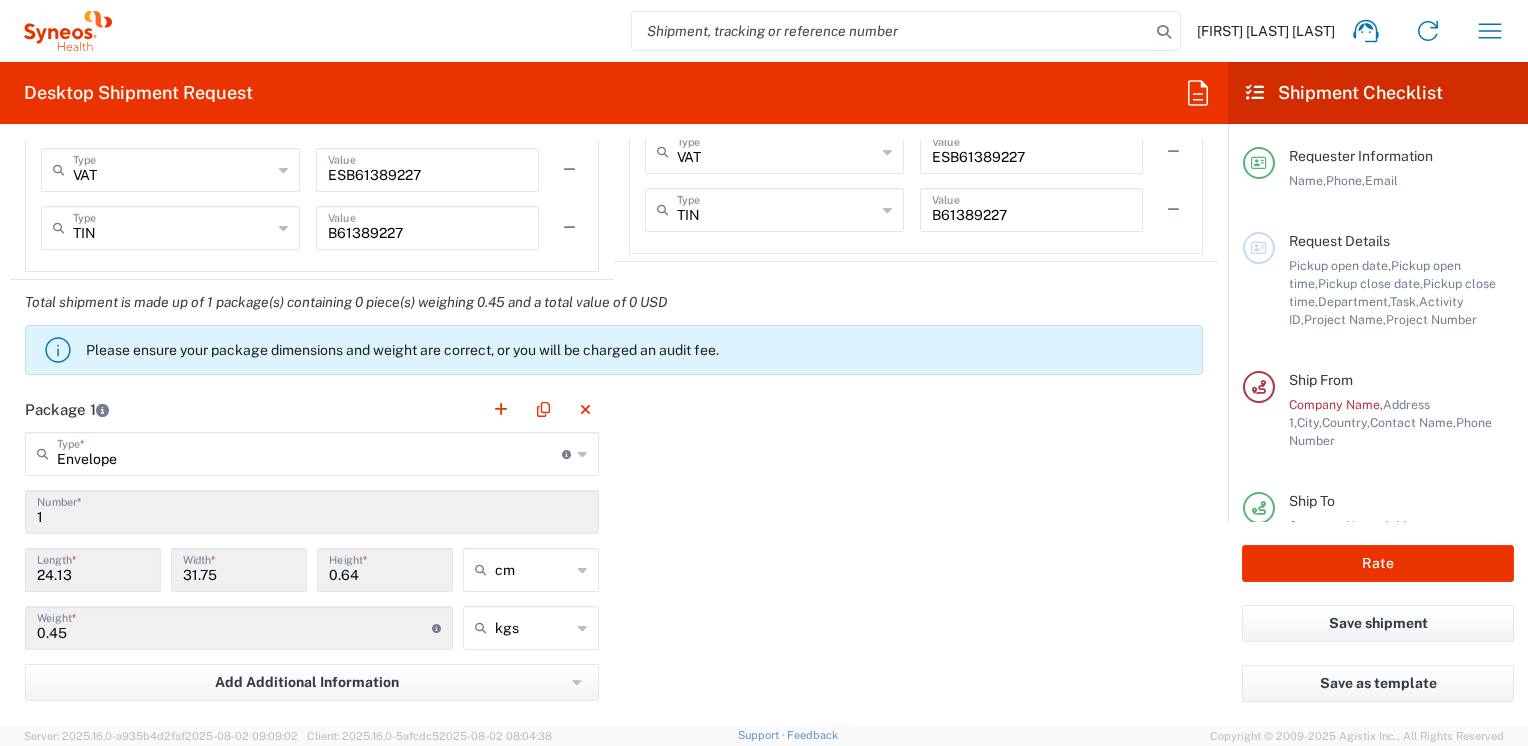 click on "1" at bounding box center [312, 510] 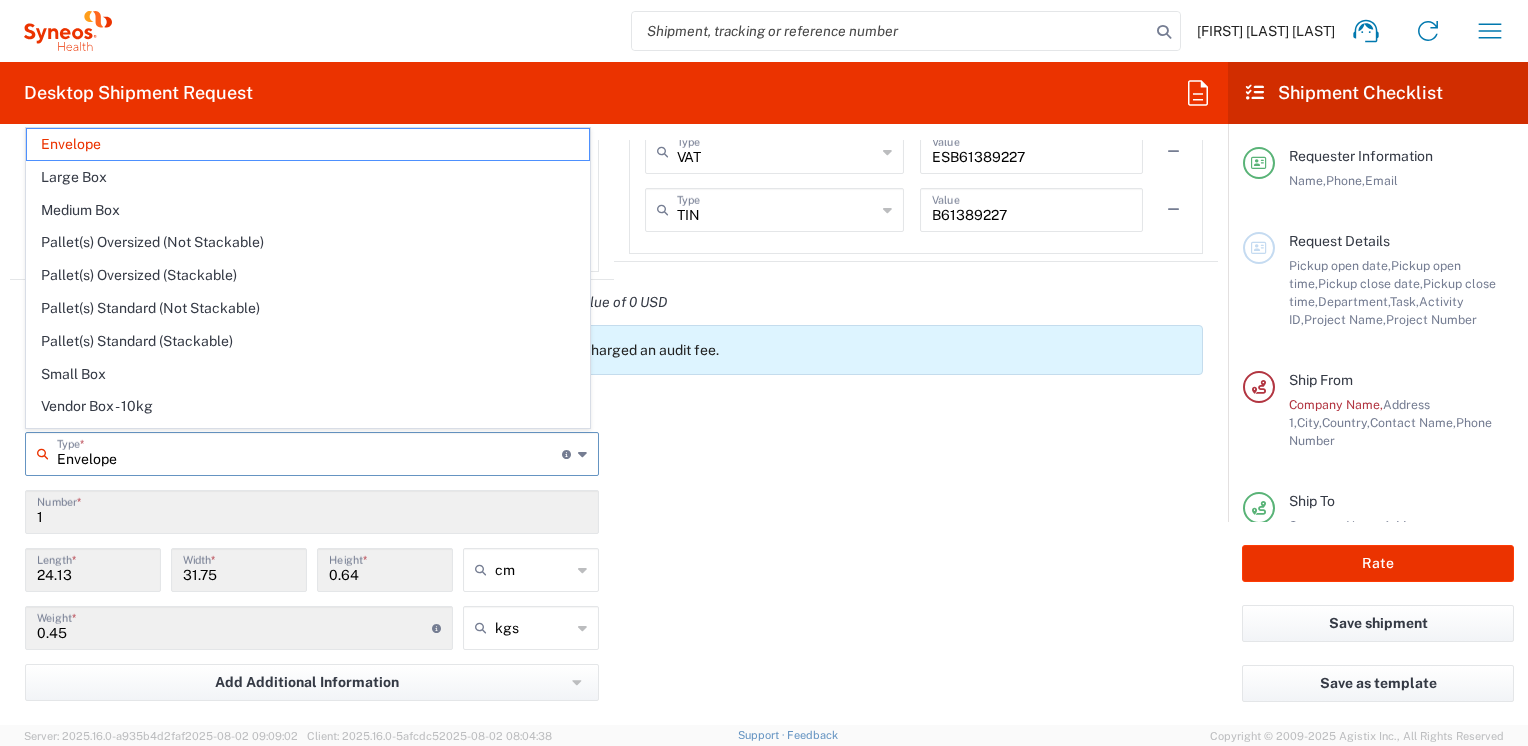 click on "Package 1  Envelope  Type  * Material used to package goods Envelope Large Box Medium Box Pallet(s) Oversized (Not Stackable) Pallet(s) Oversized (Stackable) Pallet(s) Standard (Not Stackable) Pallet(s) Standard (Stackable) Small Box Vendor Box - 10kg Vendor Box - 25kg Your Packaging 1  Number  * 24.13  Length  * 31.75  Width  * 0.64  Height  * cm in cm ft 0.45  Weight  * Total weight of package(s) in pounds or kilograms kgs kgs lbs Add Additional Information  Package material   Package temperature   Temperature device  Add Content *" 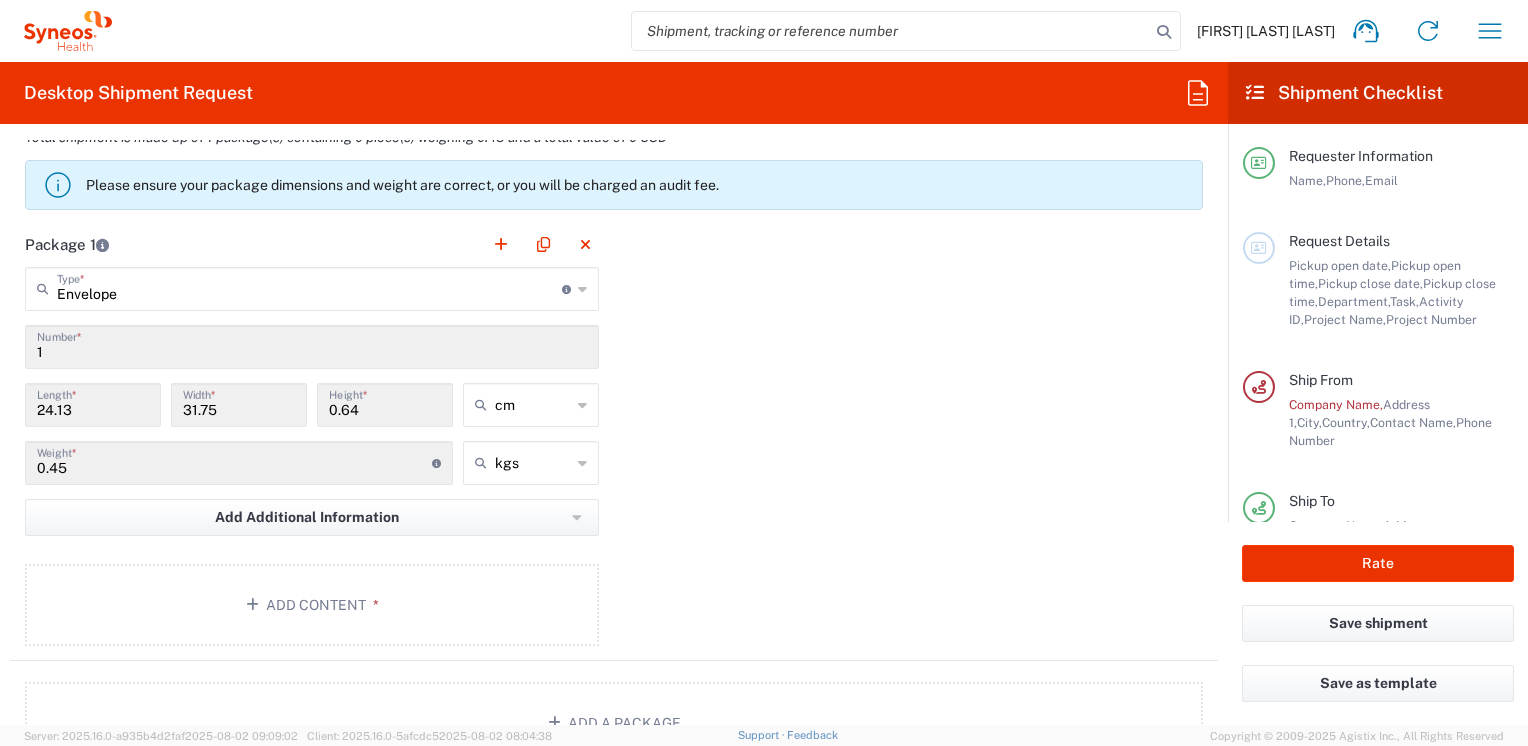 scroll, scrollTop: 1870, scrollLeft: 0, axis: vertical 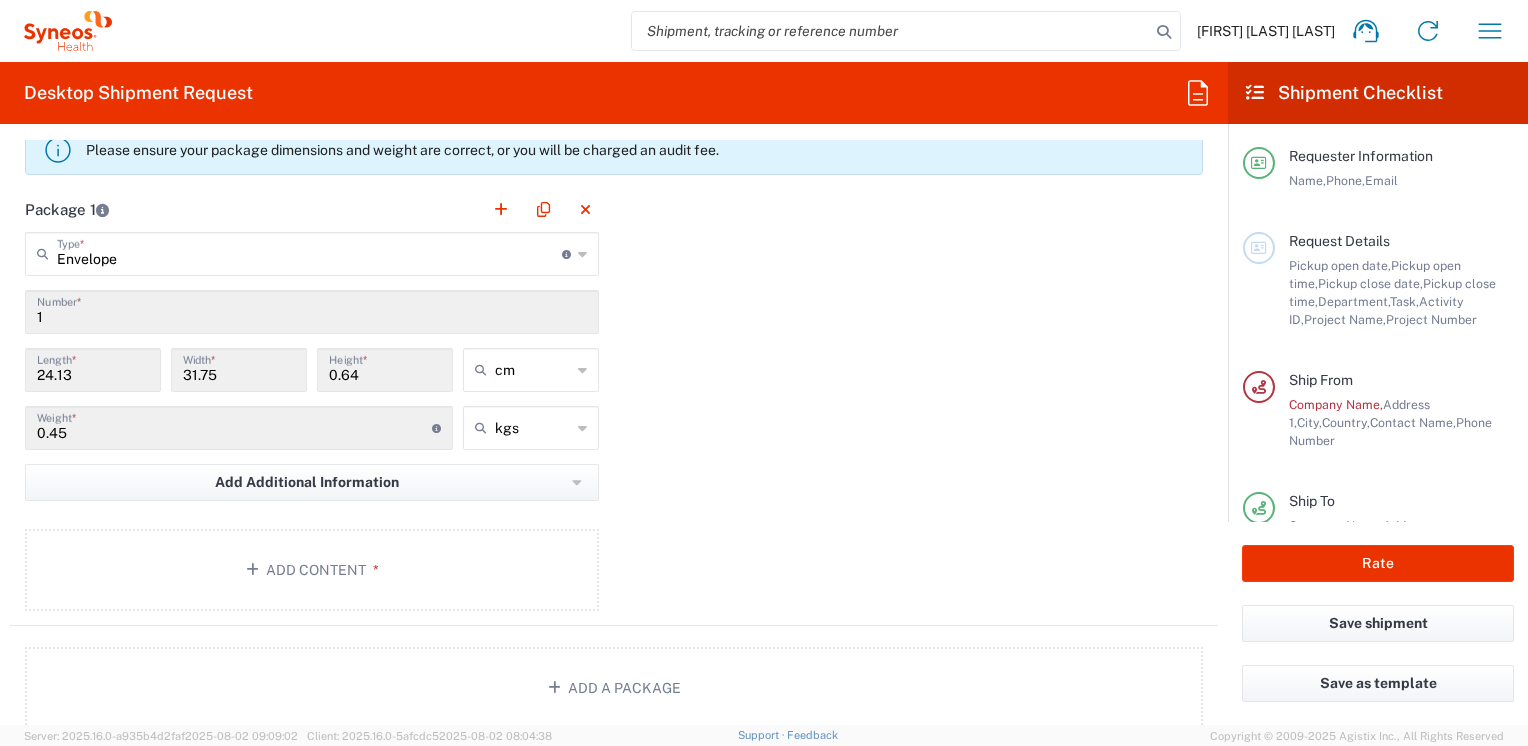 click on "0.64" at bounding box center [385, 368] 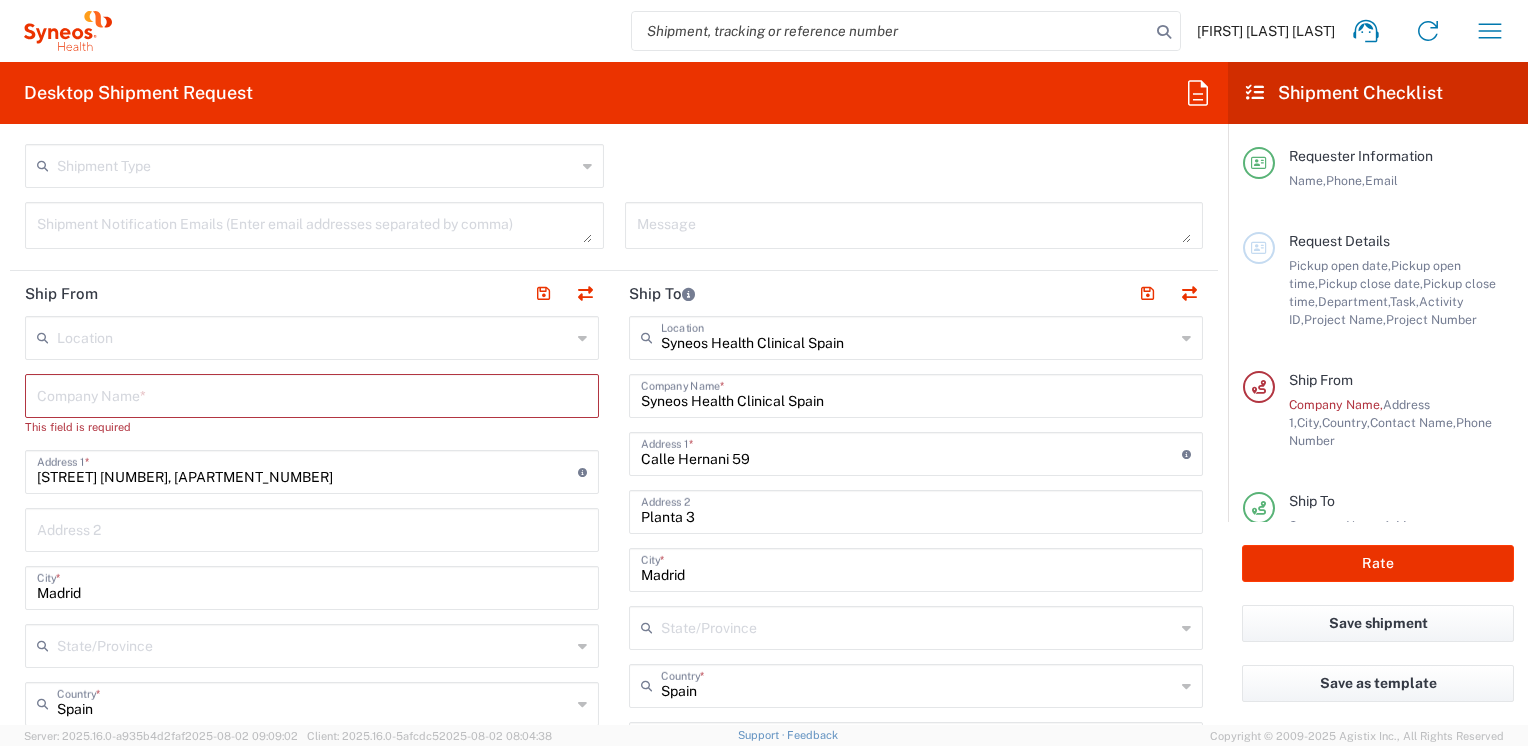 scroll, scrollTop: 0, scrollLeft: 0, axis: both 